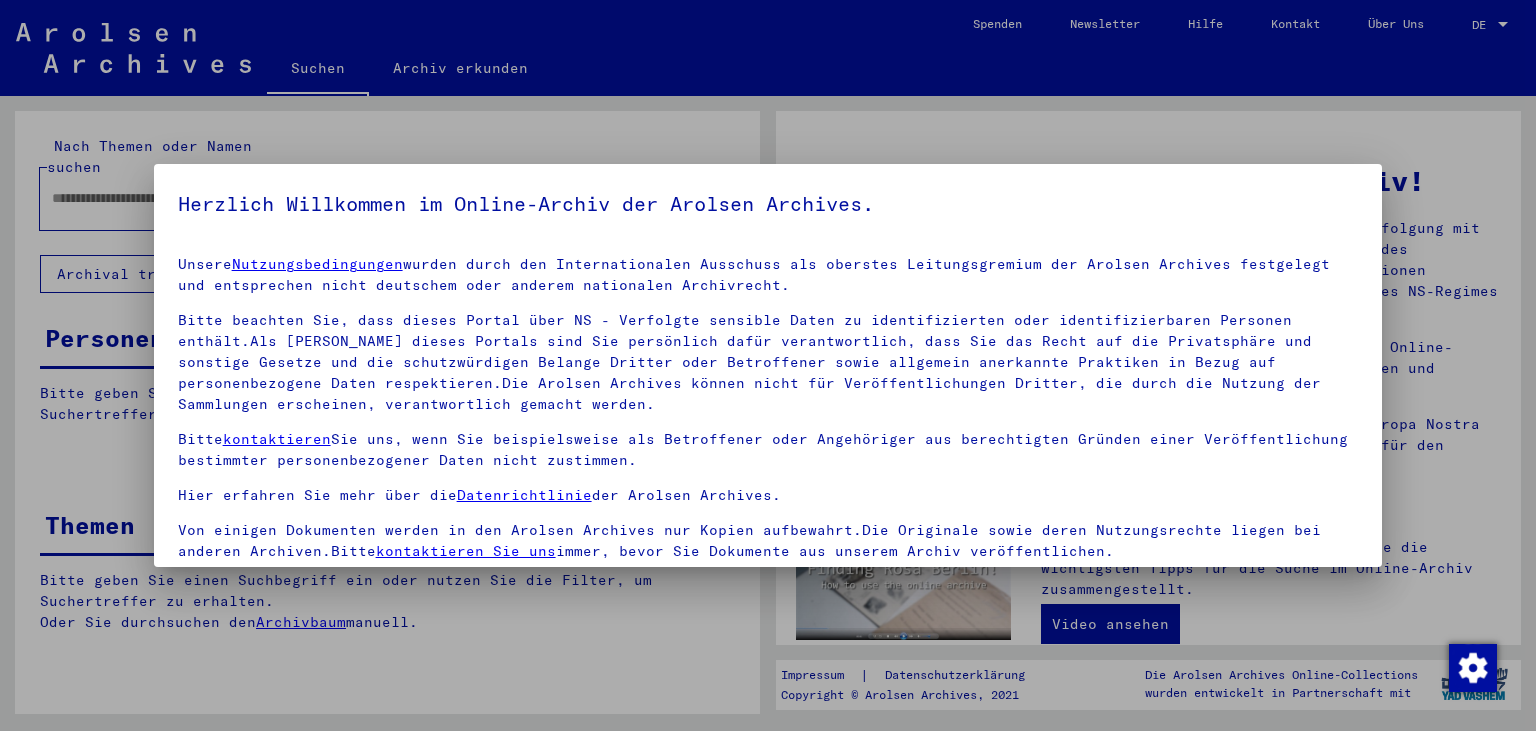 scroll, scrollTop: 0, scrollLeft: 0, axis: both 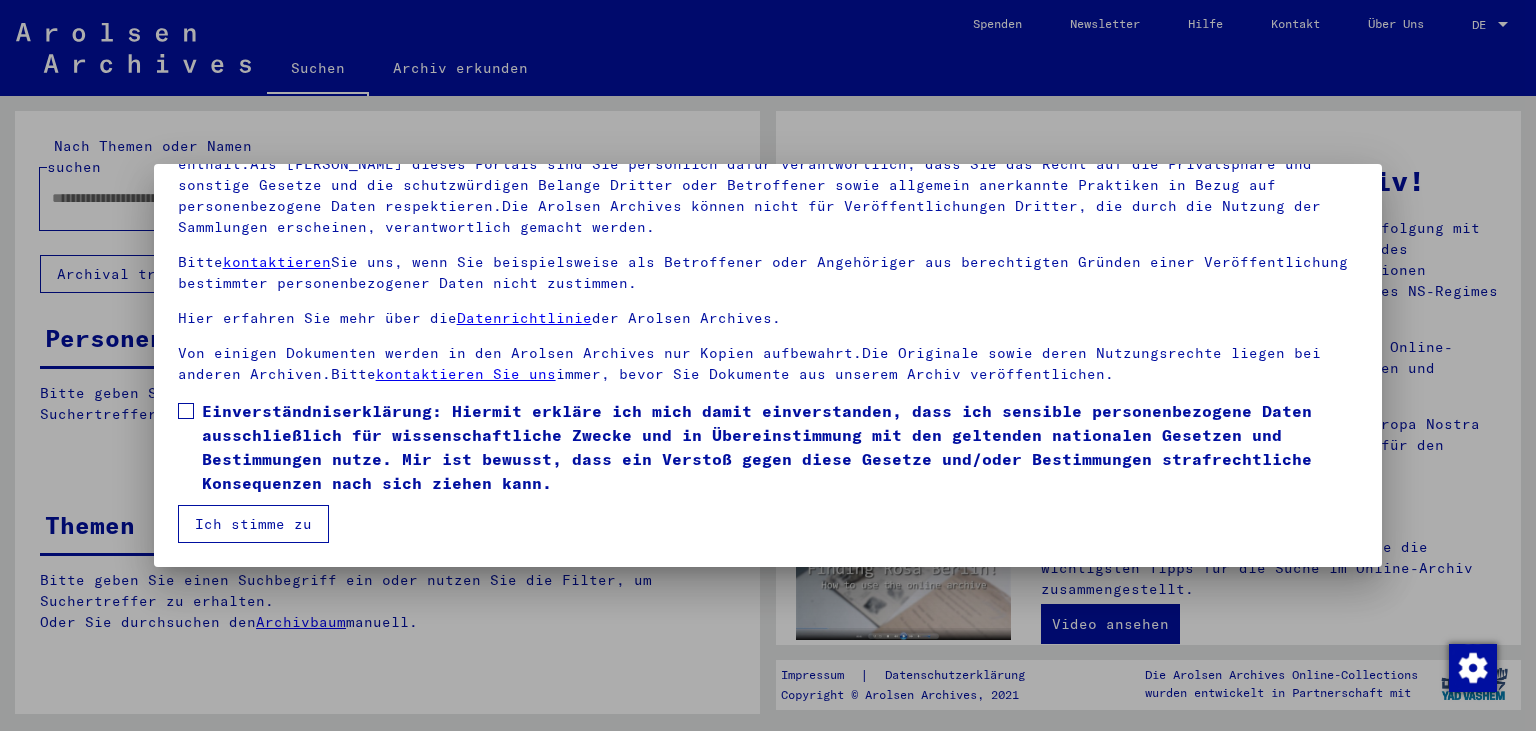 click at bounding box center (186, 411) 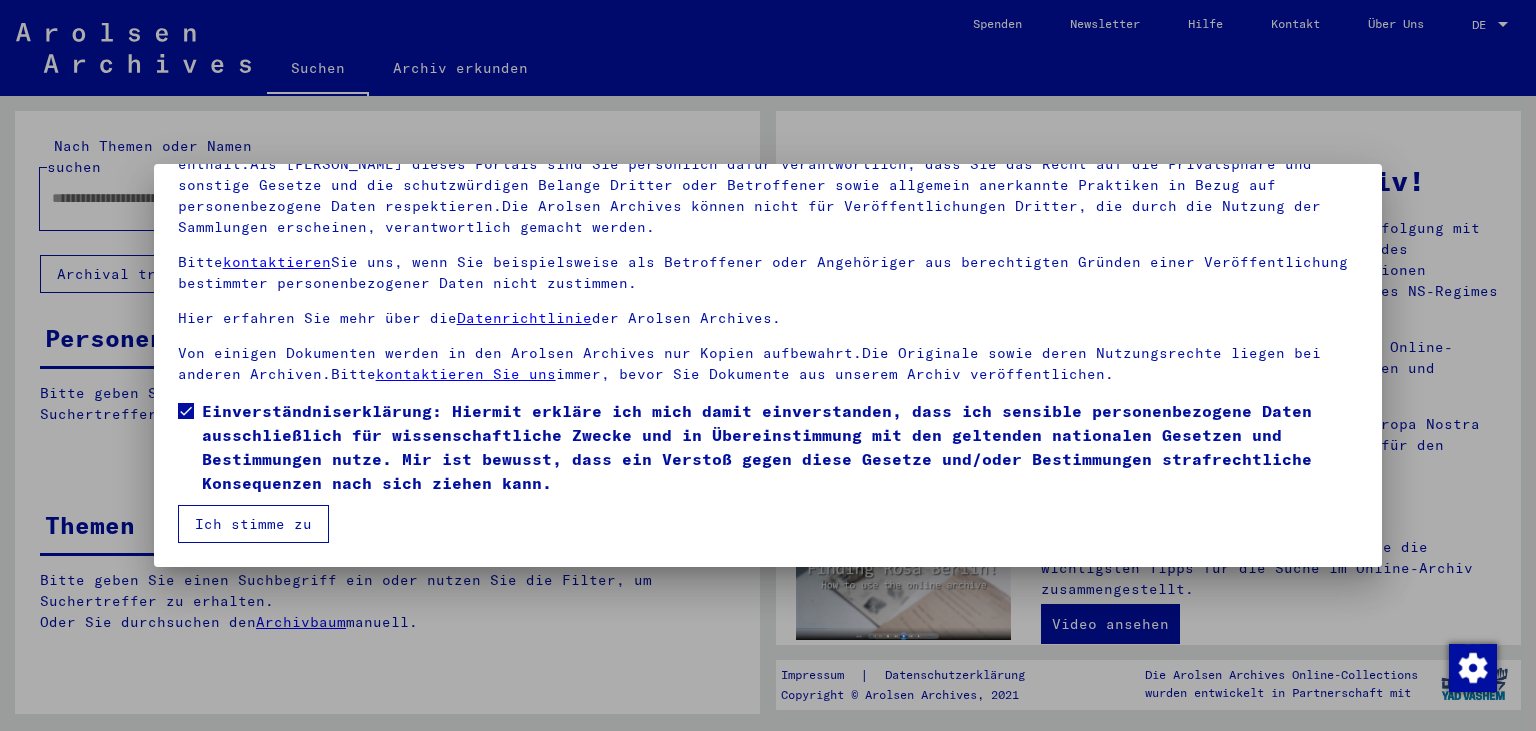 click on "Ich stimme zu" at bounding box center (253, 524) 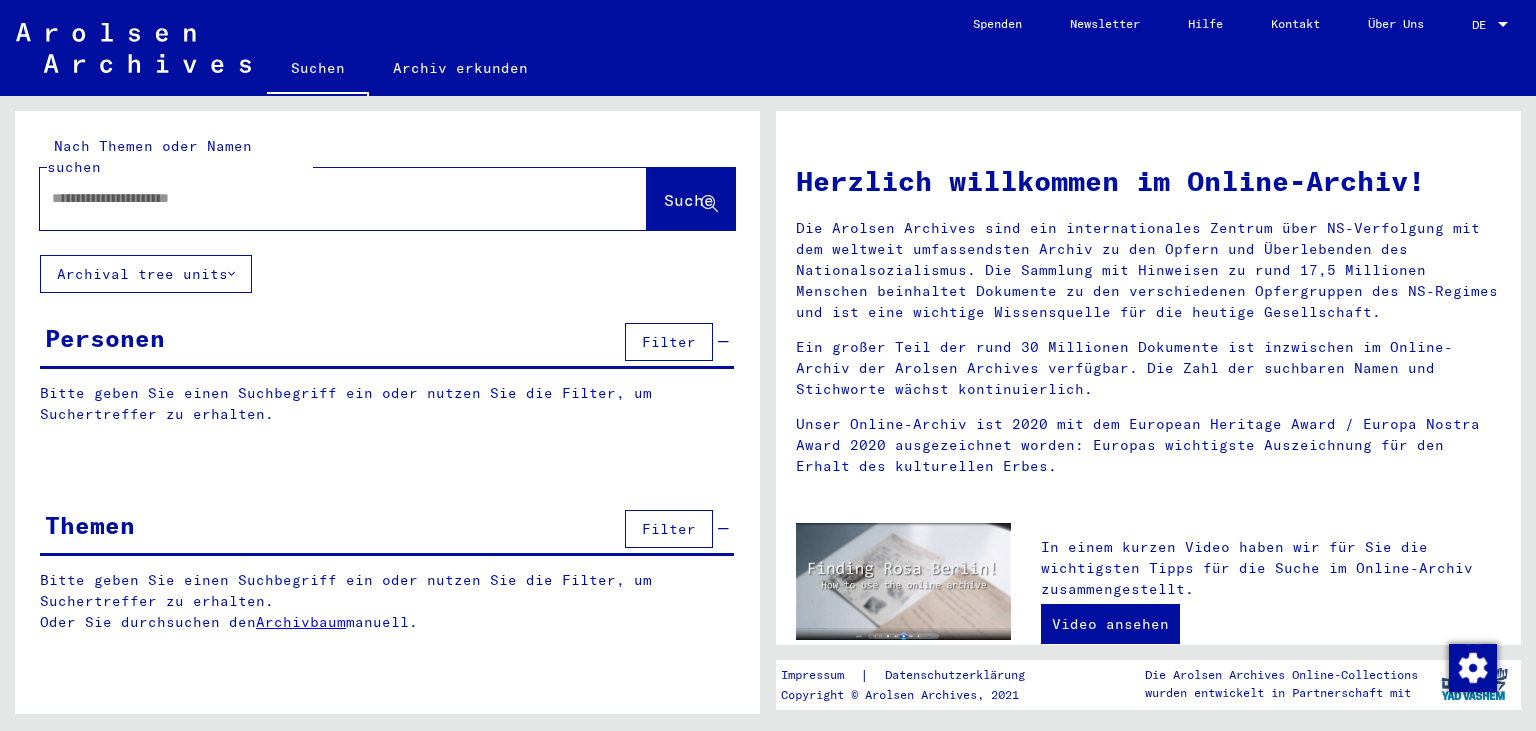 click at bounding box center (319, 198) 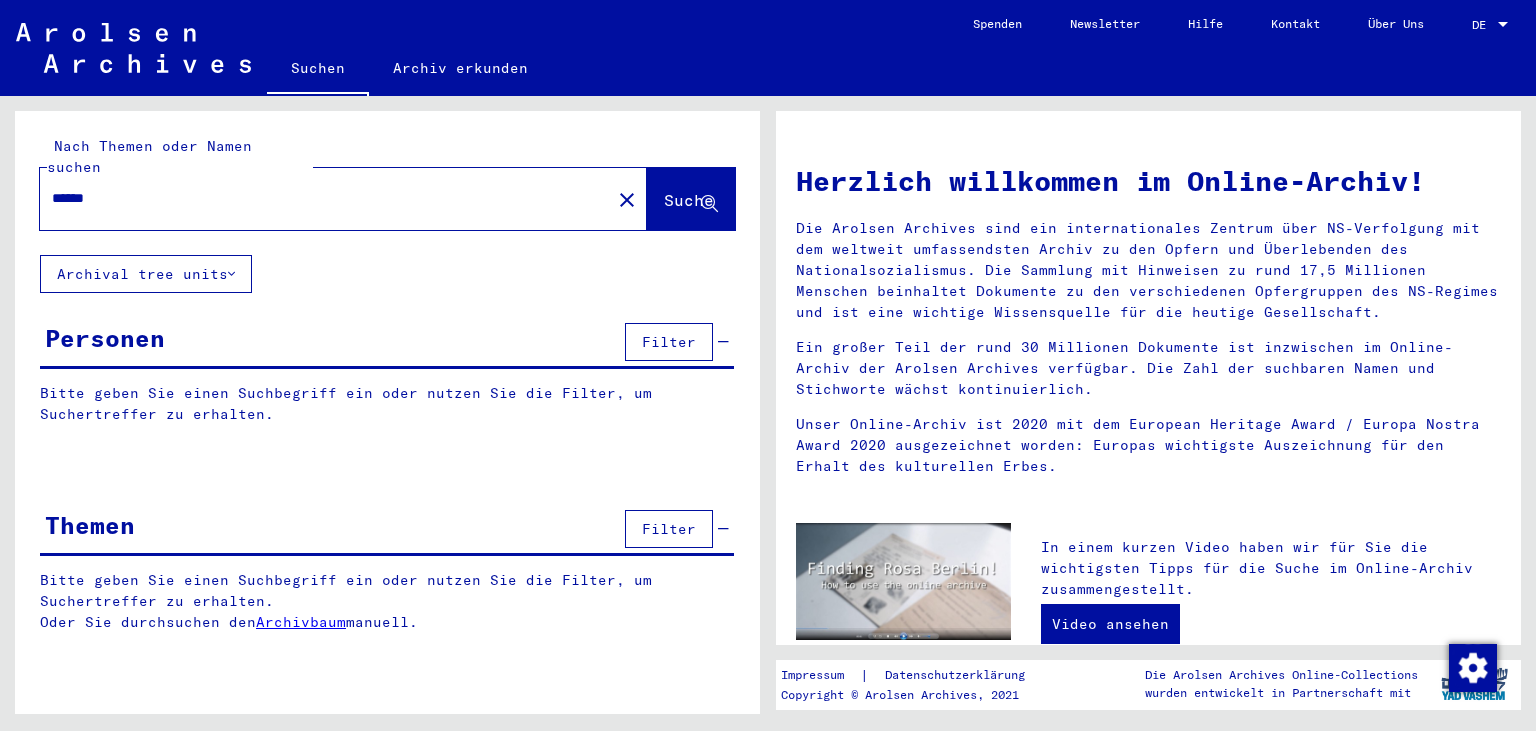 type on "******" 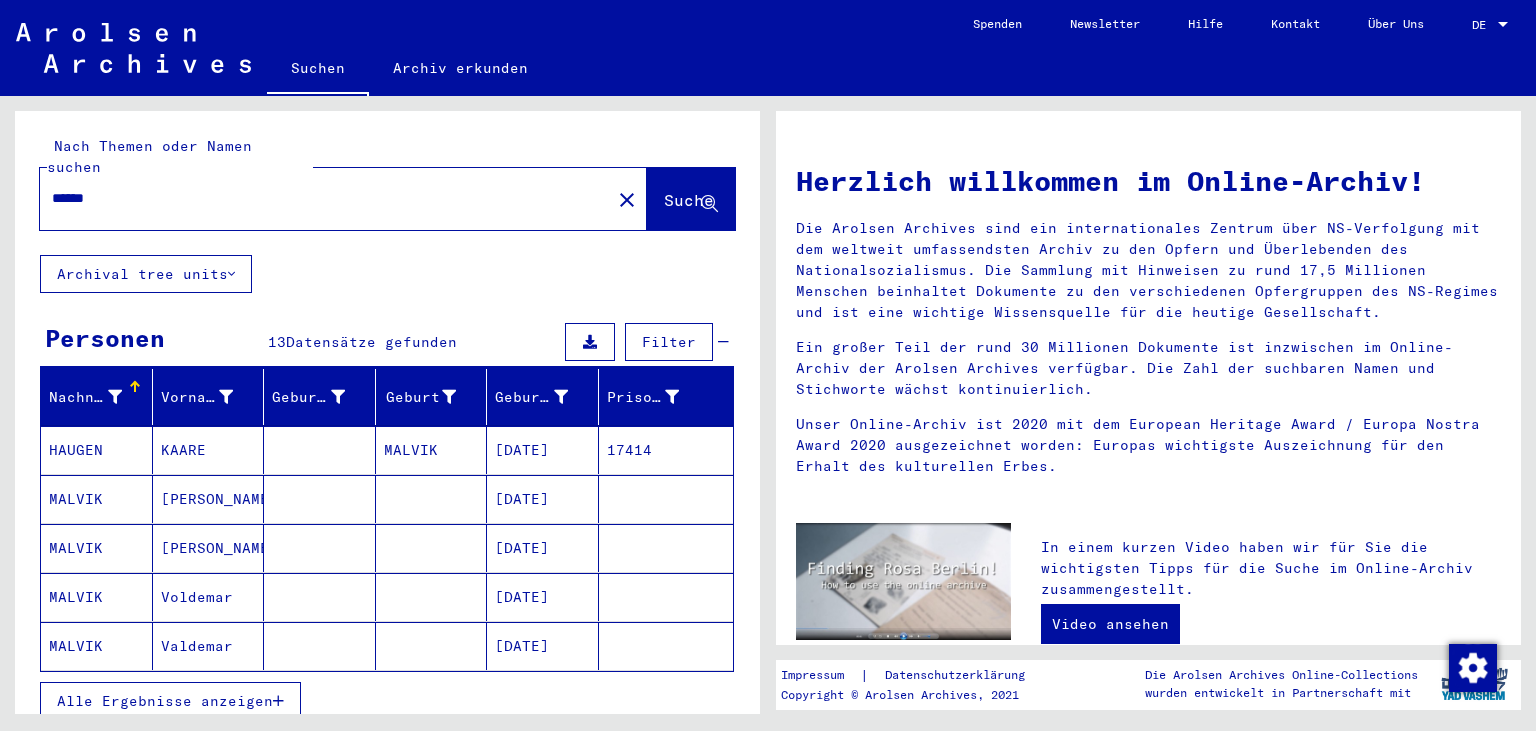 click at bounding box center [278, 701] 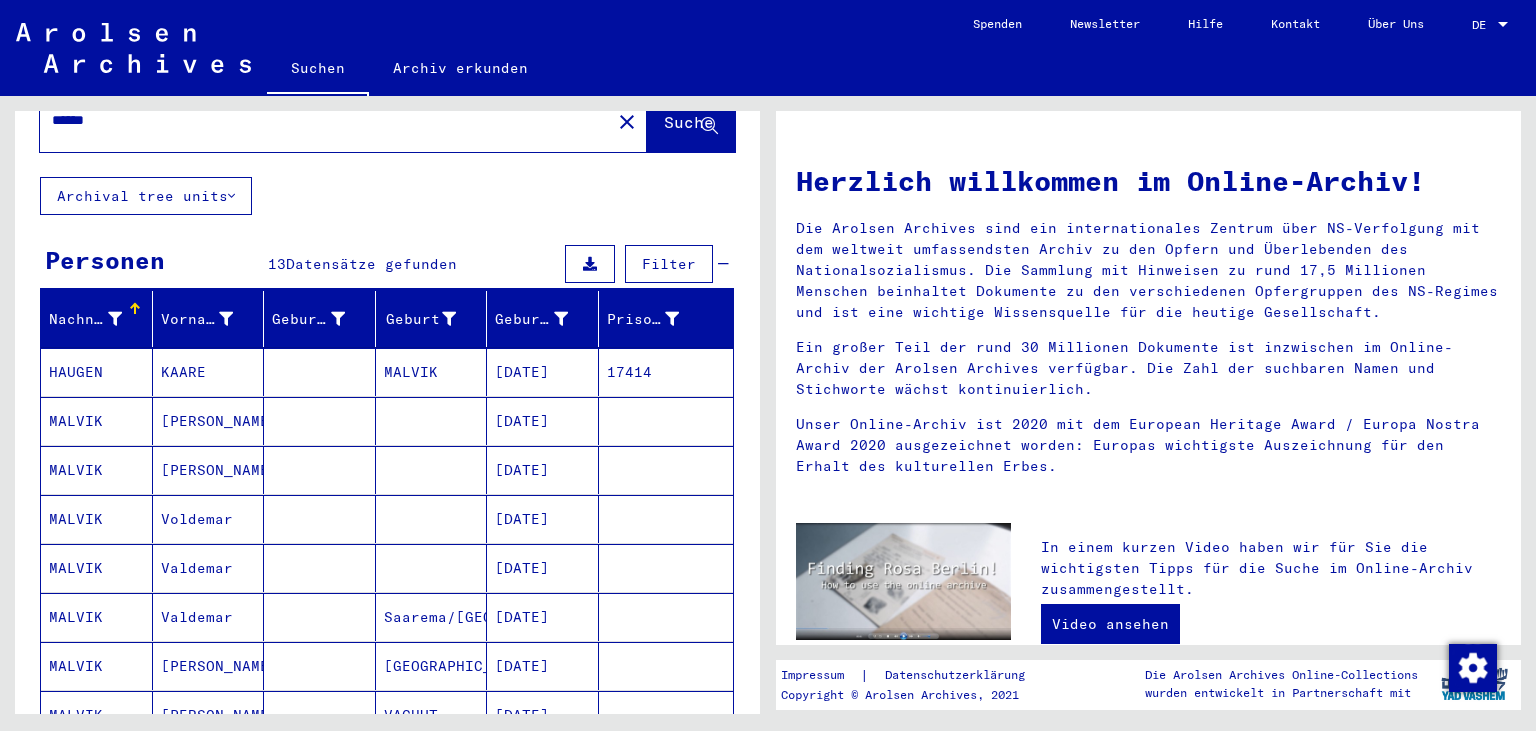 scroll, scrollTop: 0, scrollLeft: 0, axis: both 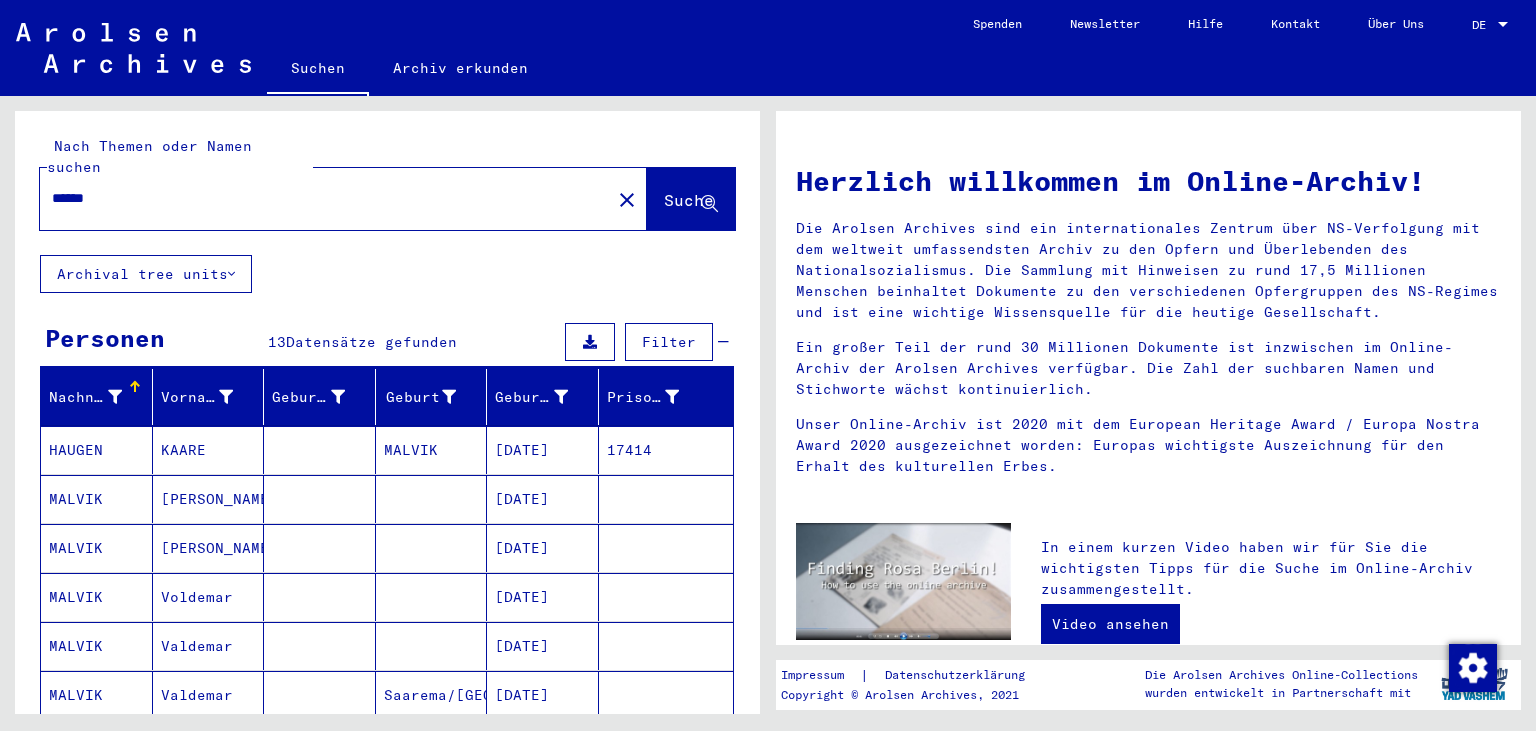 click on "MALVIK" at bounding box center [97, 548] 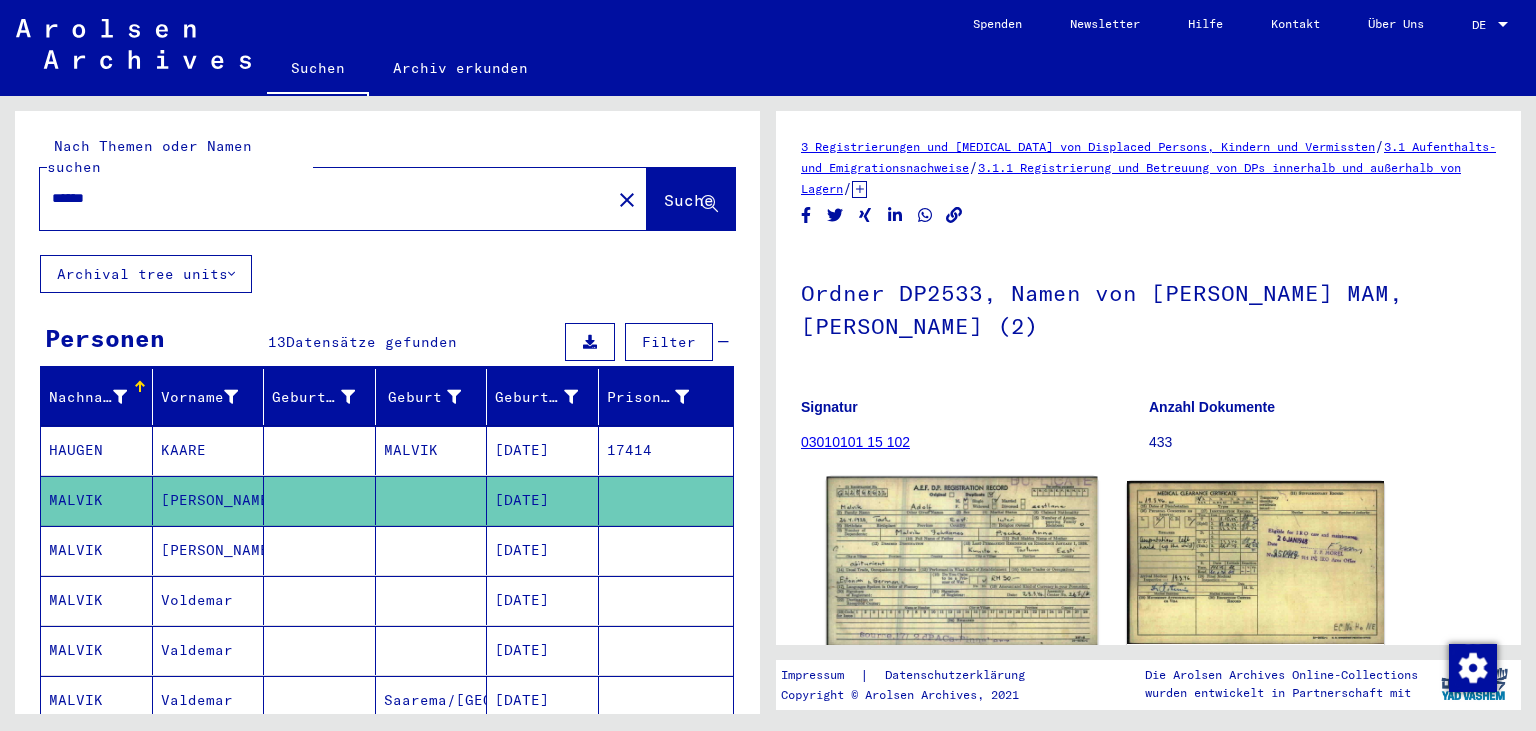 click 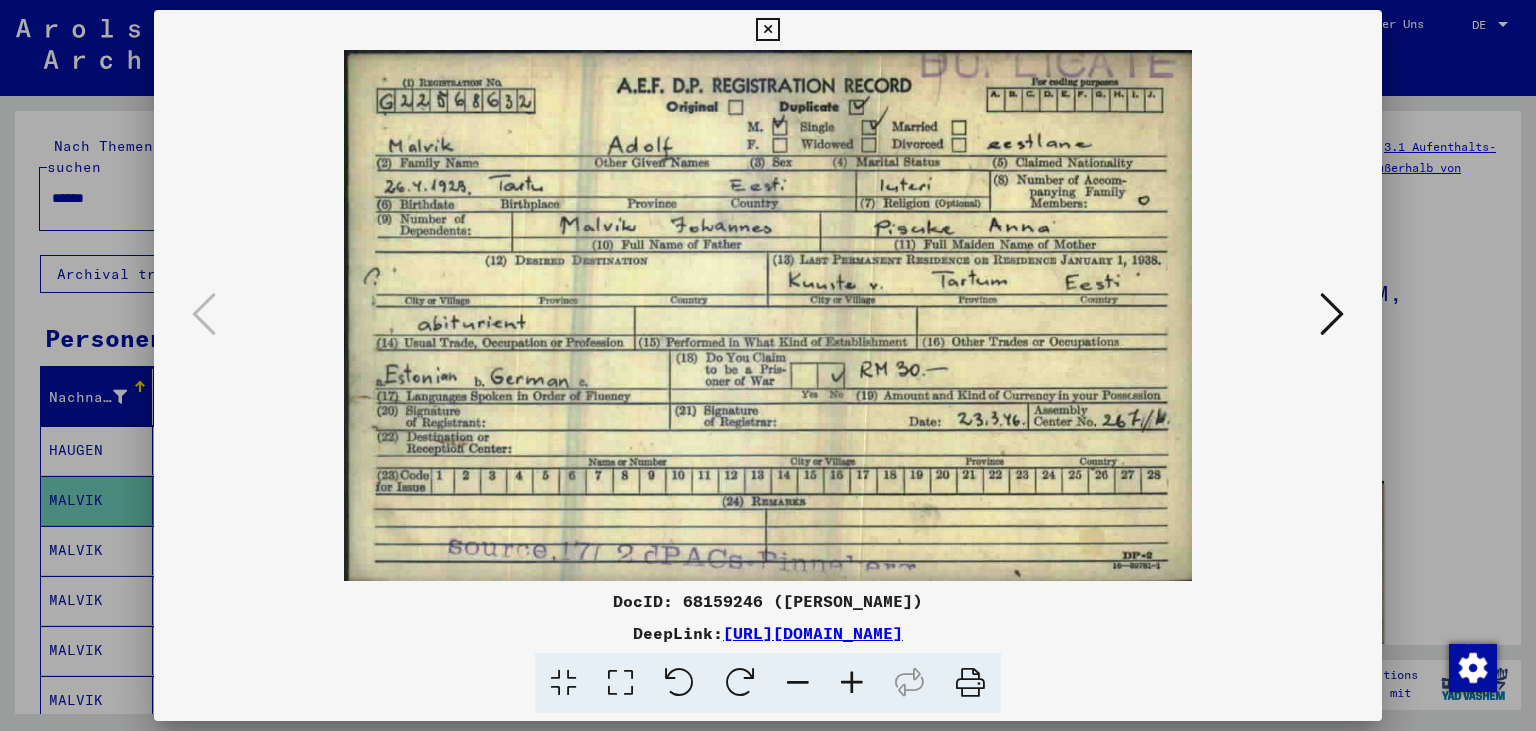 click at bounding box center [1332, 314] 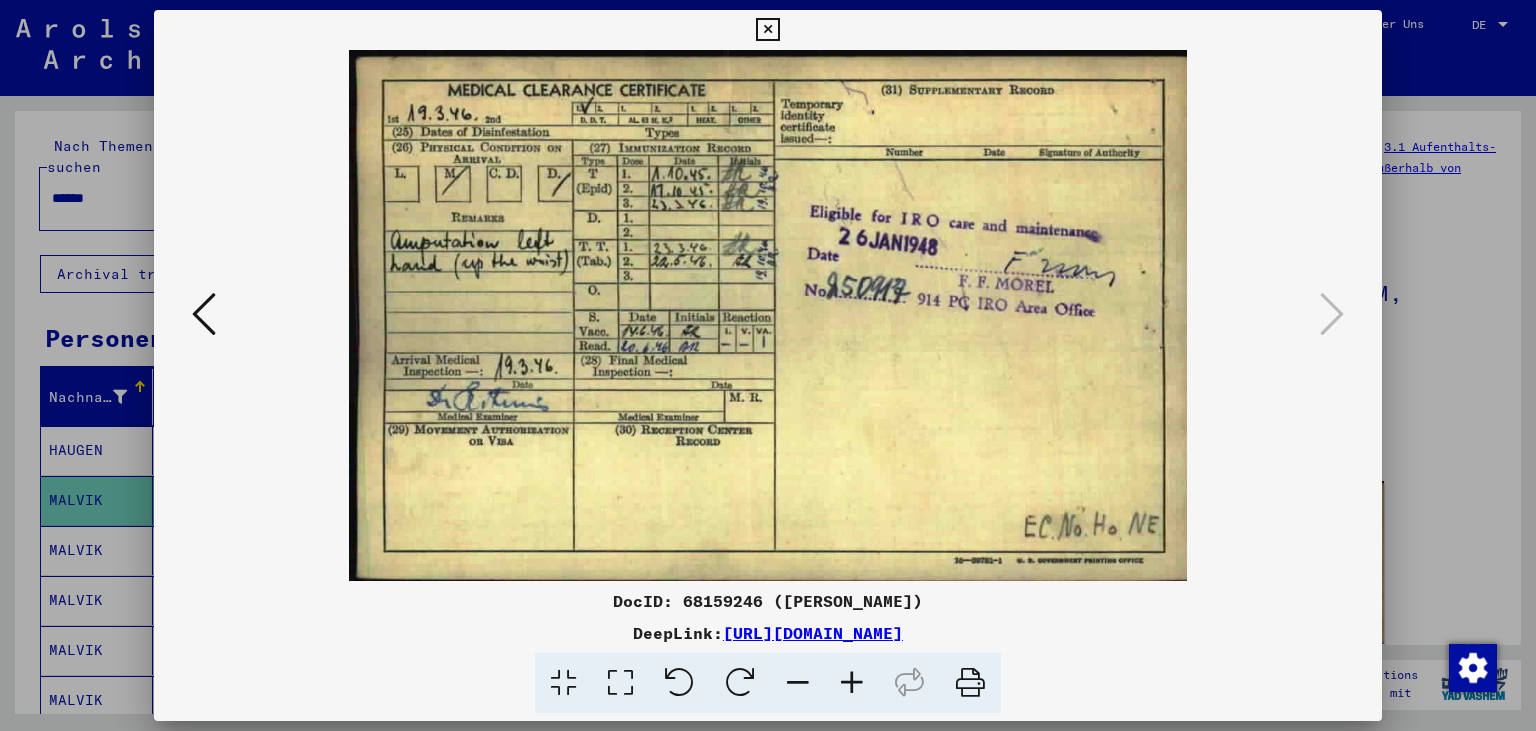 click at bounding box center [767, 30] 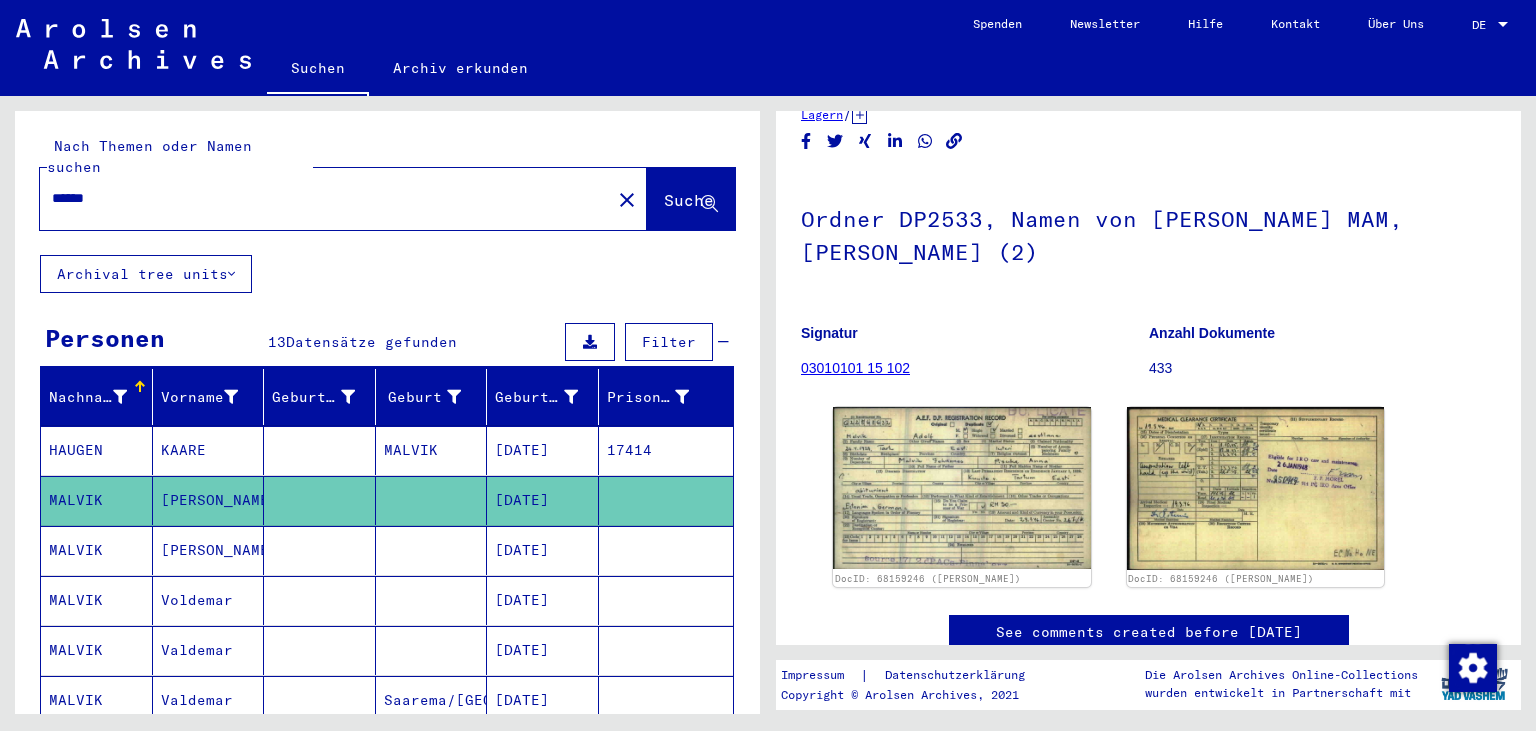 scroll, scrollTop: 110, scrollLeft: 0, axis: vertical 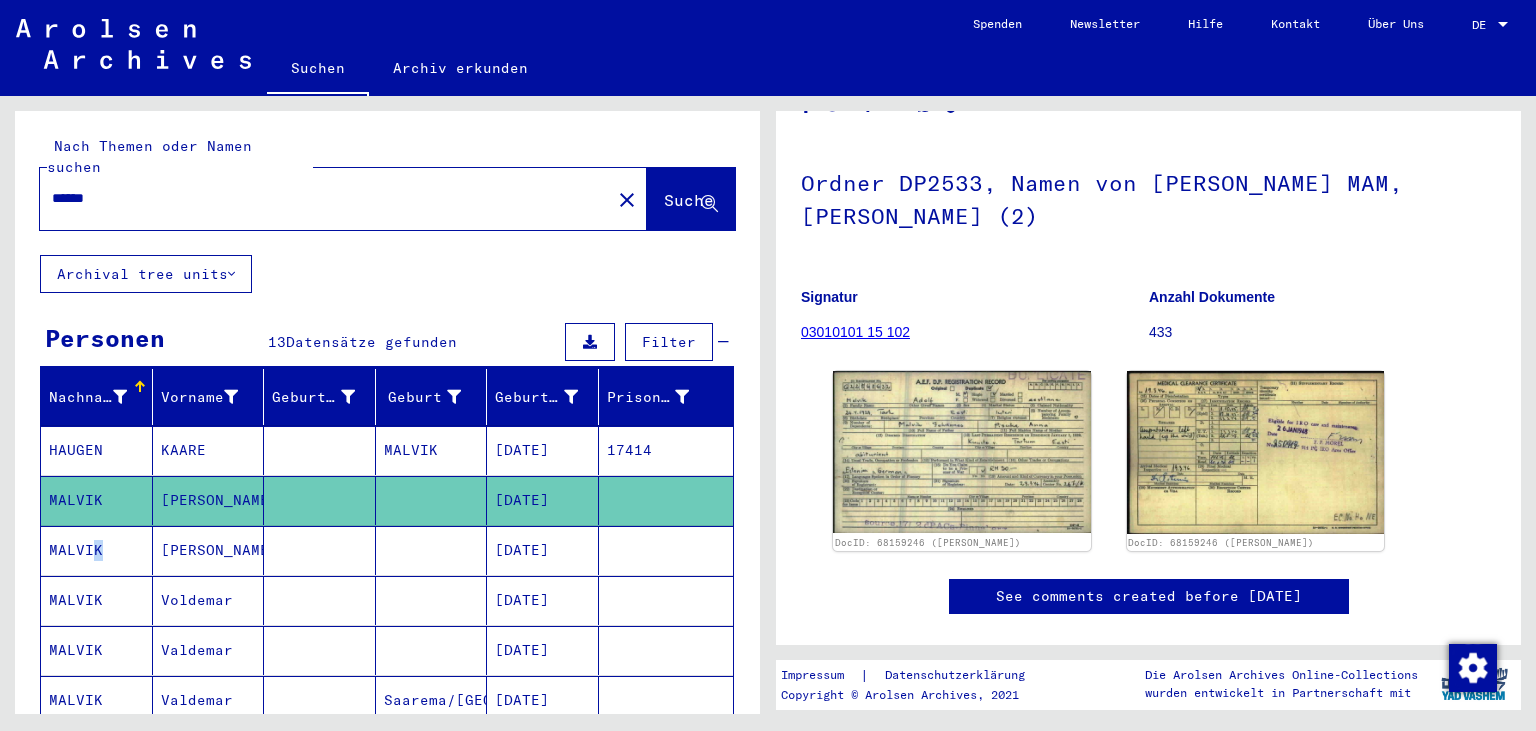click on "MALVIK" at bounding box center [97, 600] 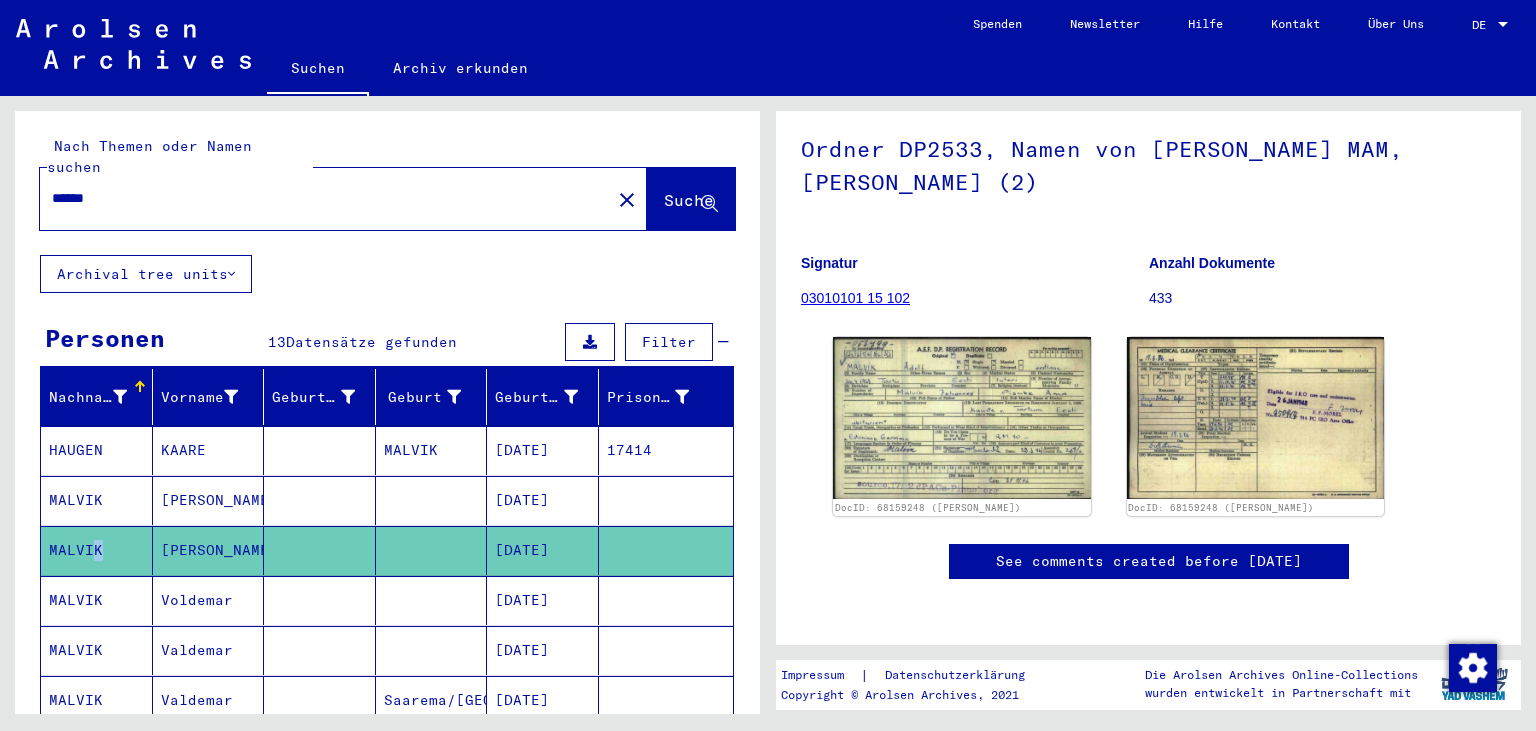 scroll, scrollTop: 221, scrollLeft: 0, axis: vertical 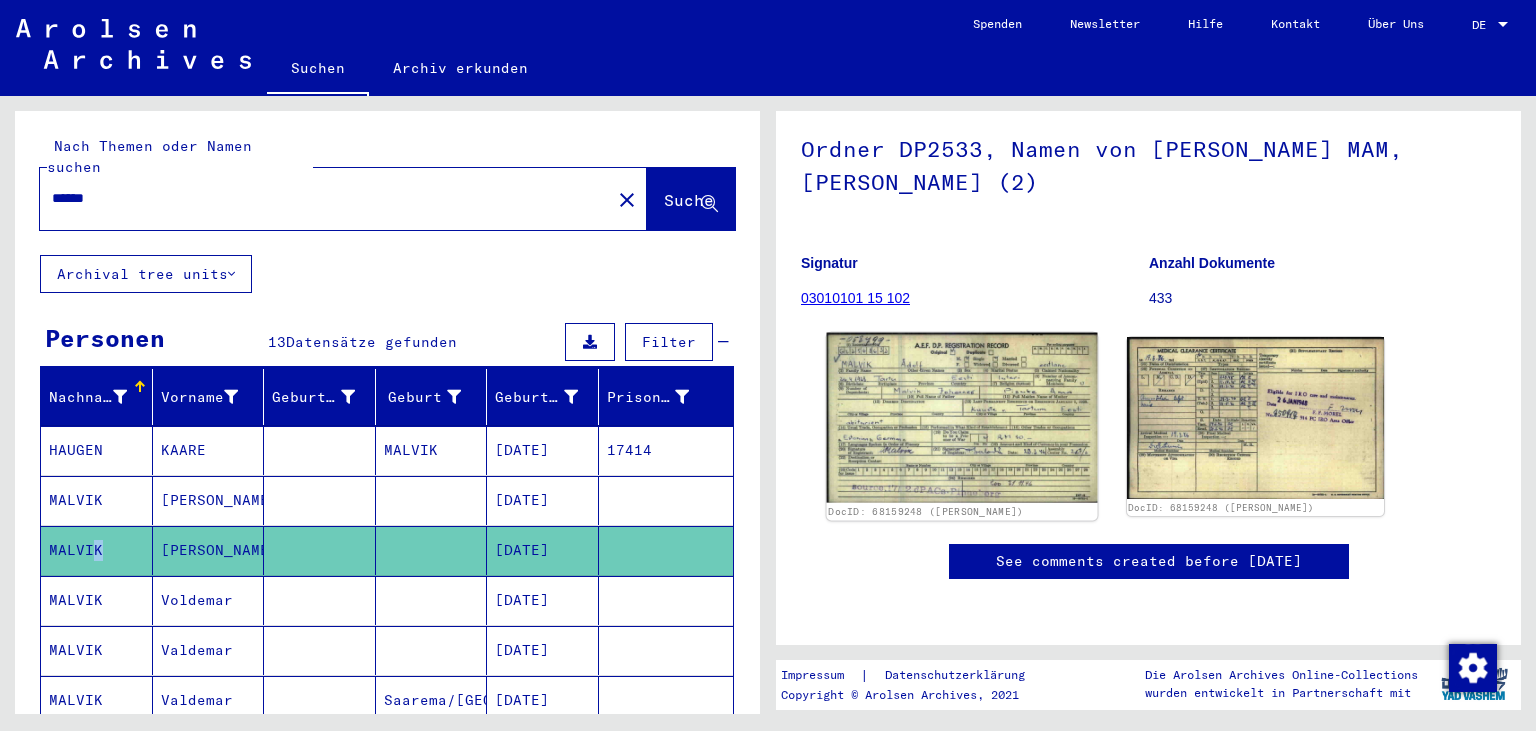 click 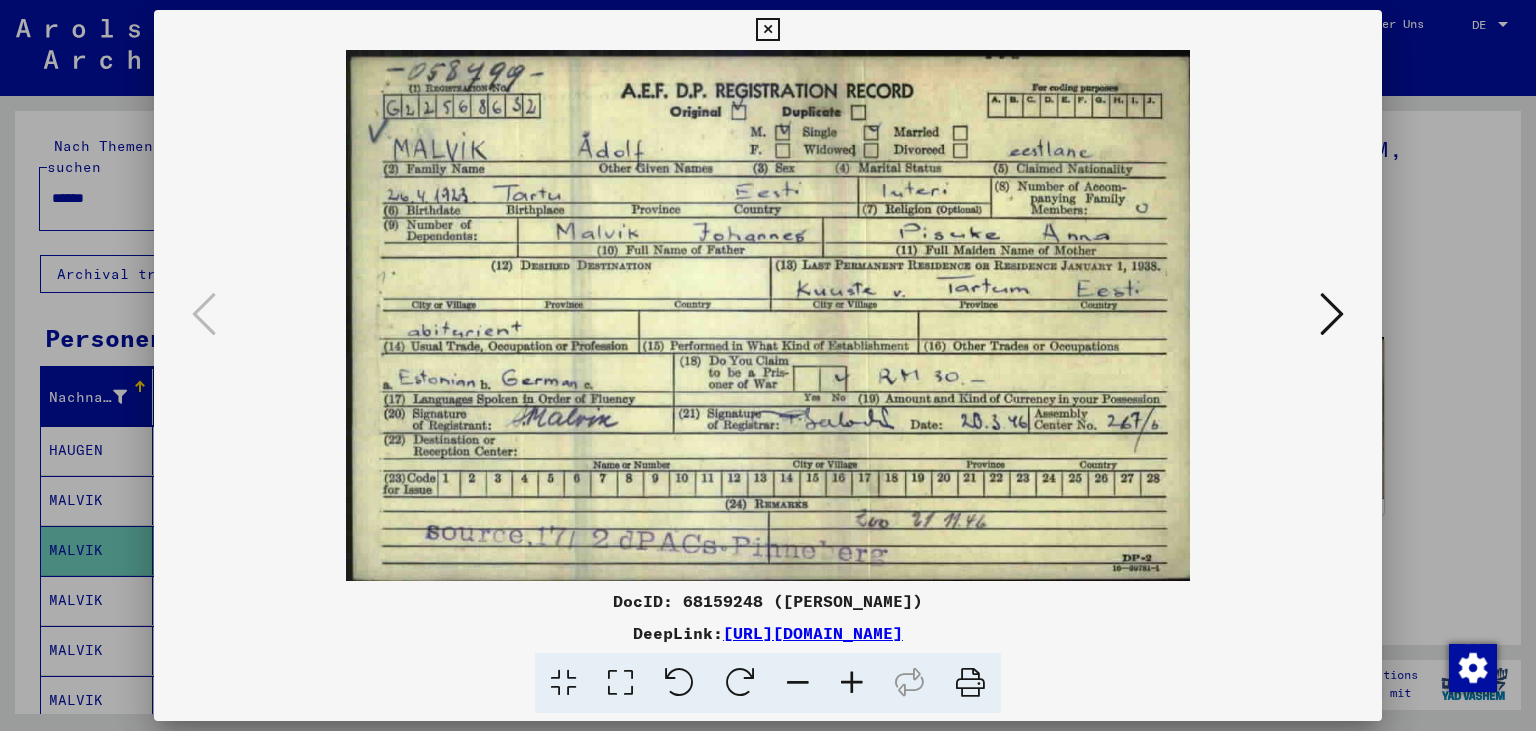 click at bounding box center (767, 30) 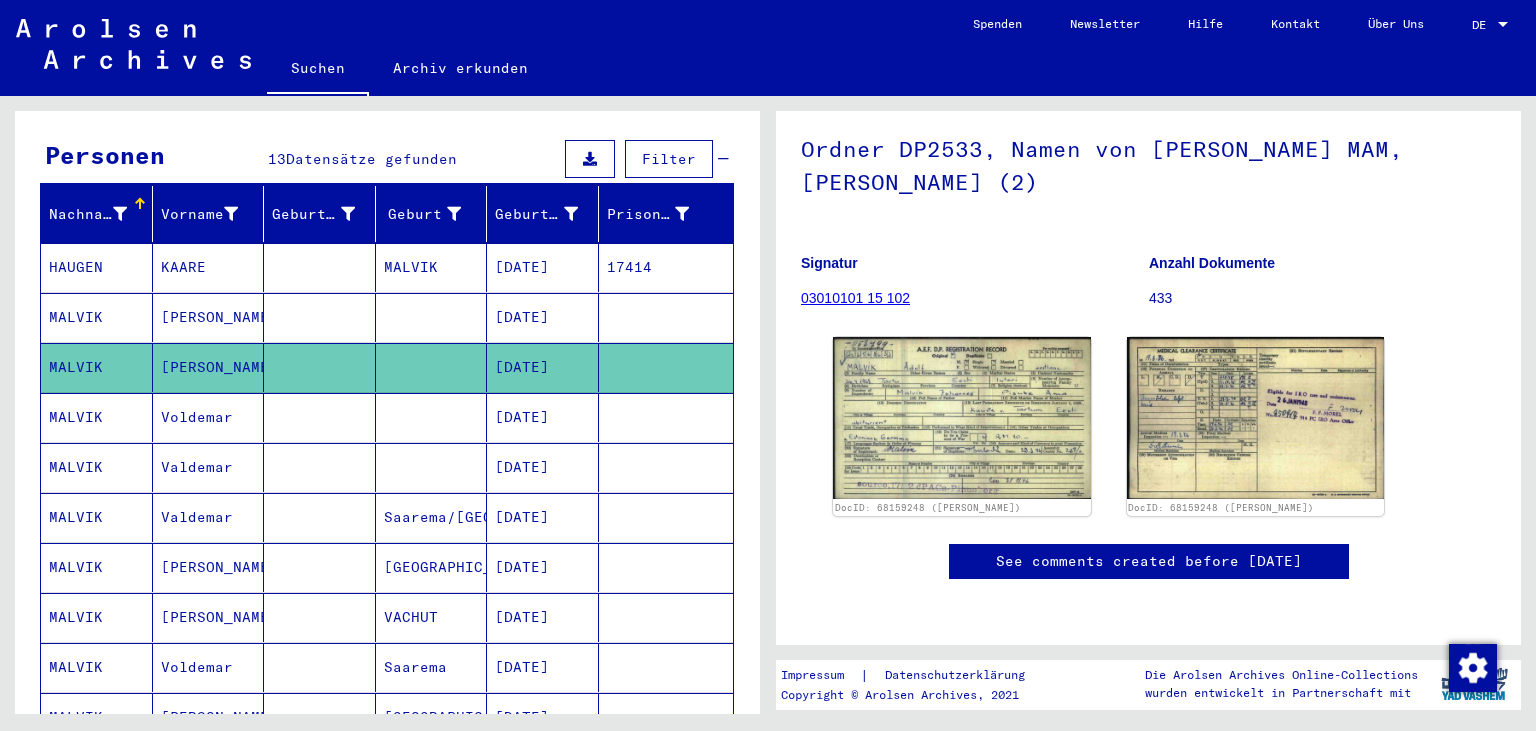 scroll, scrollTop: 221, scrollLeft: 0, axis: vertical 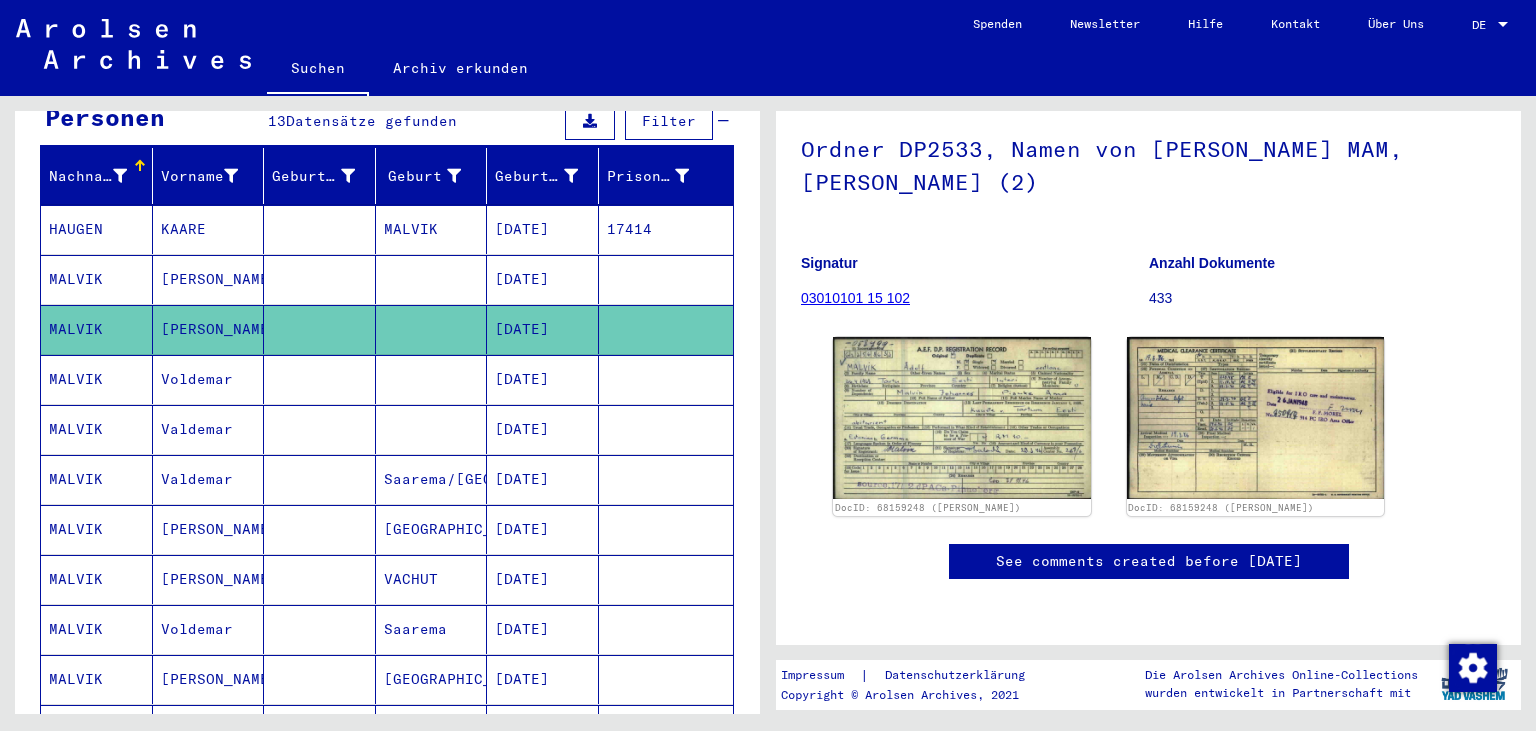 click on "MALVIK" at bounding box center [97, 579] 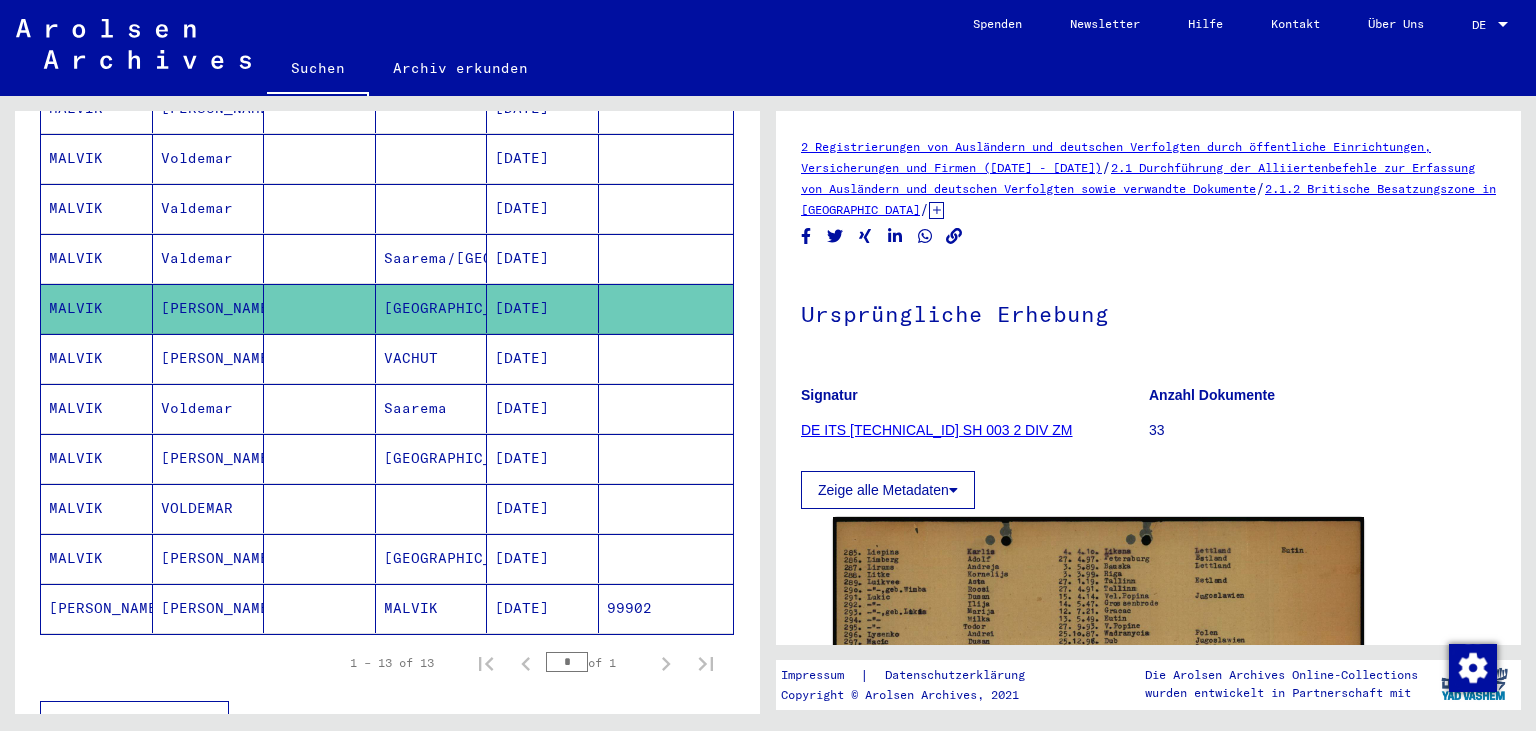 scroll, scrollTop: 331, scrollLeft: 0, axis: vertical 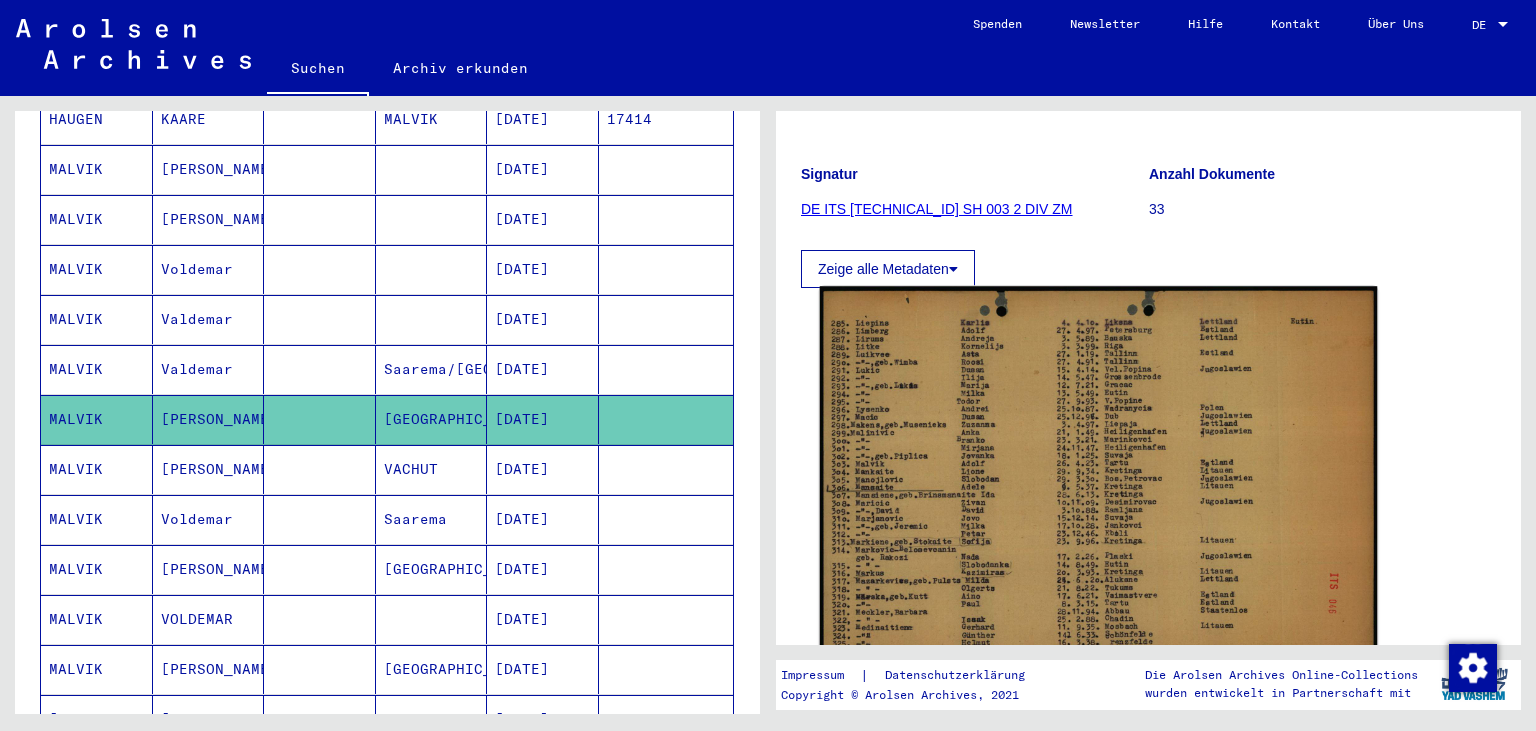 click 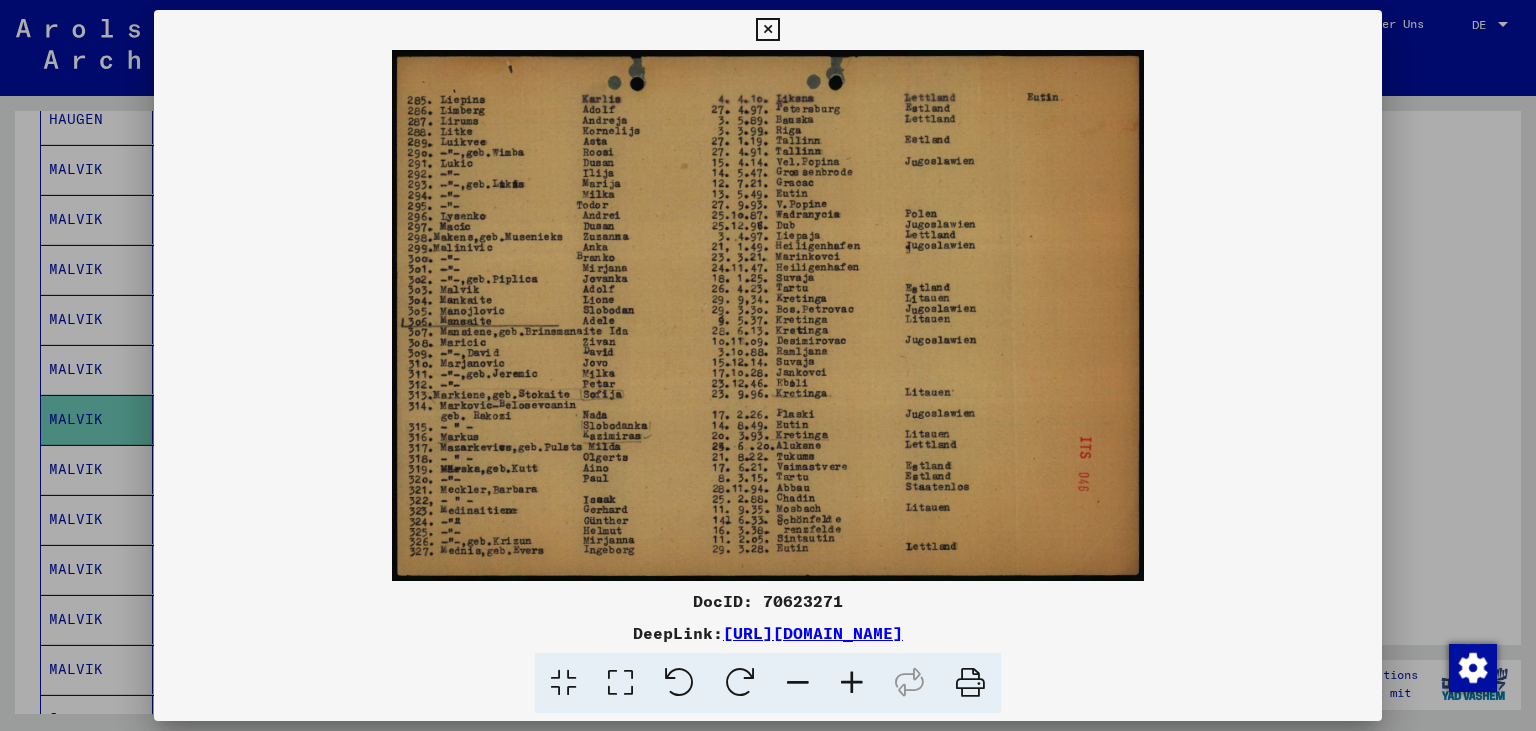 click at bounding box center [852, 683] 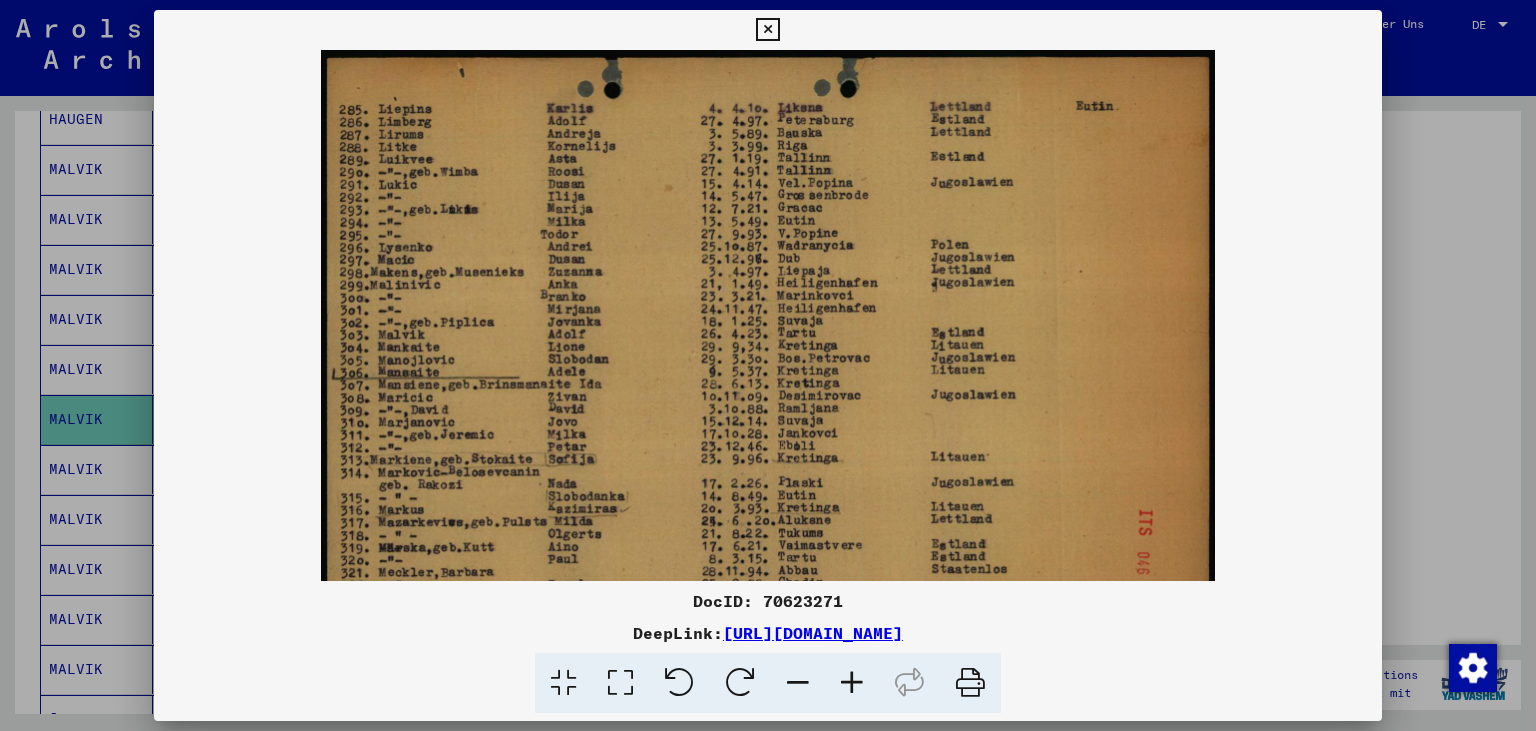 click at bounding box center [852, 683] 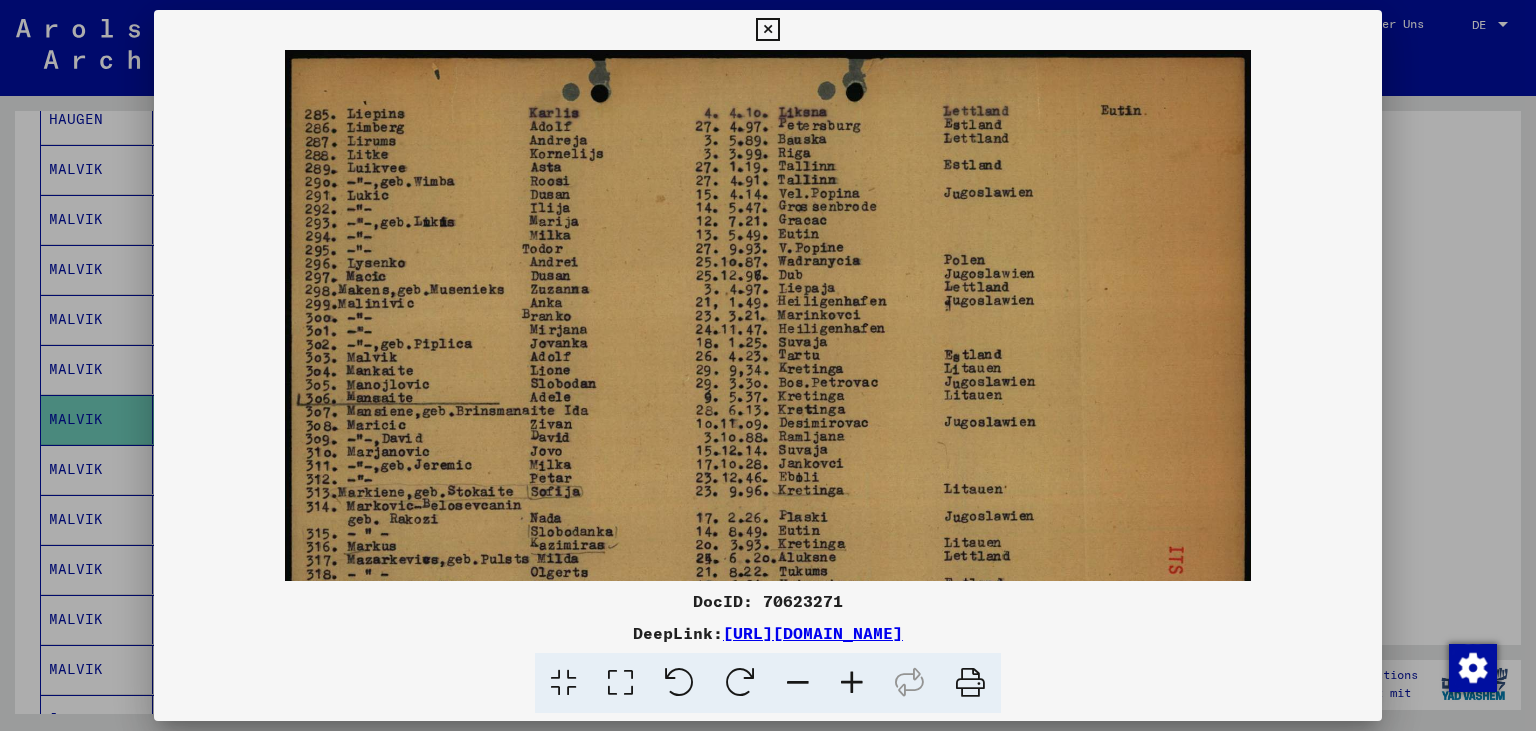 click at bounding box center [852, 683] 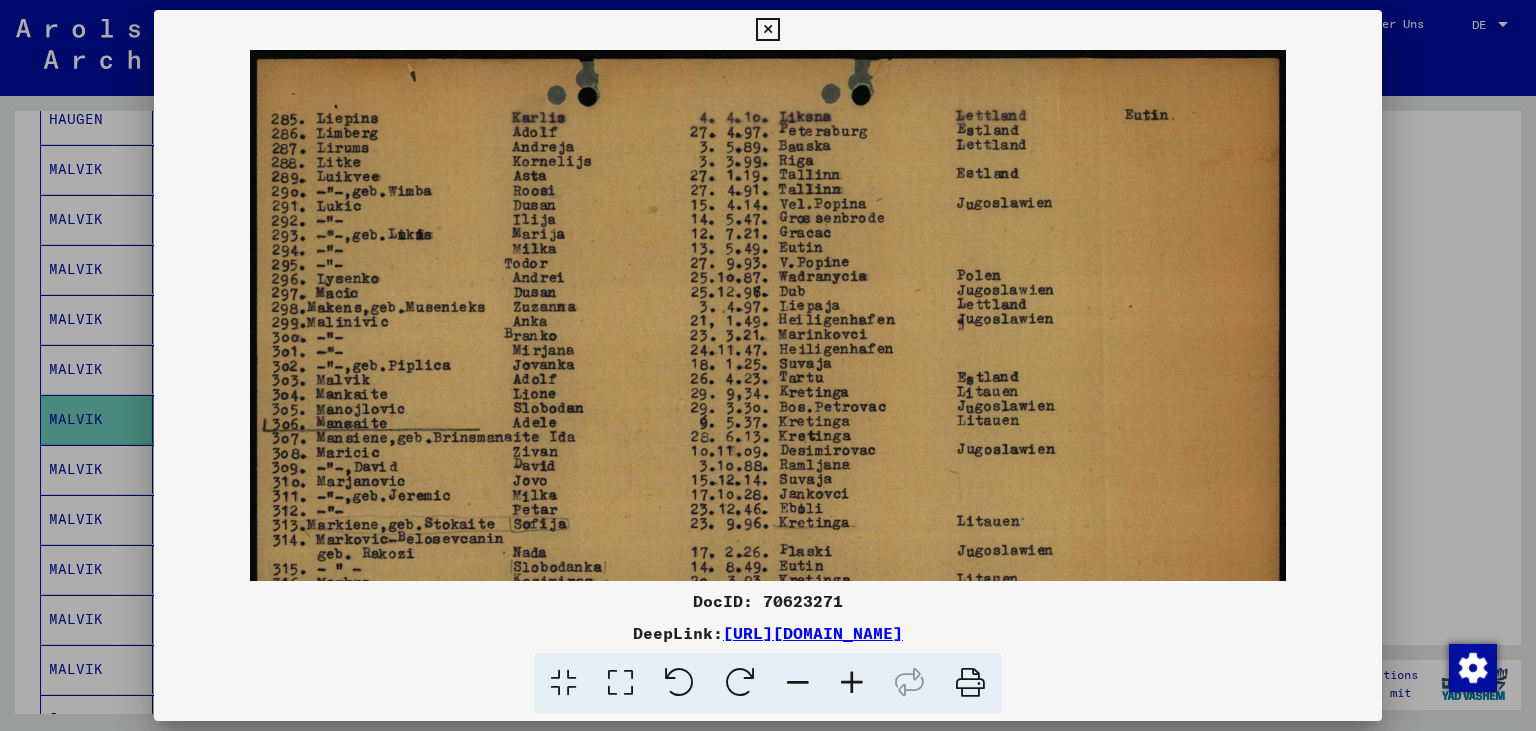 click at bounding box center [852, 683] 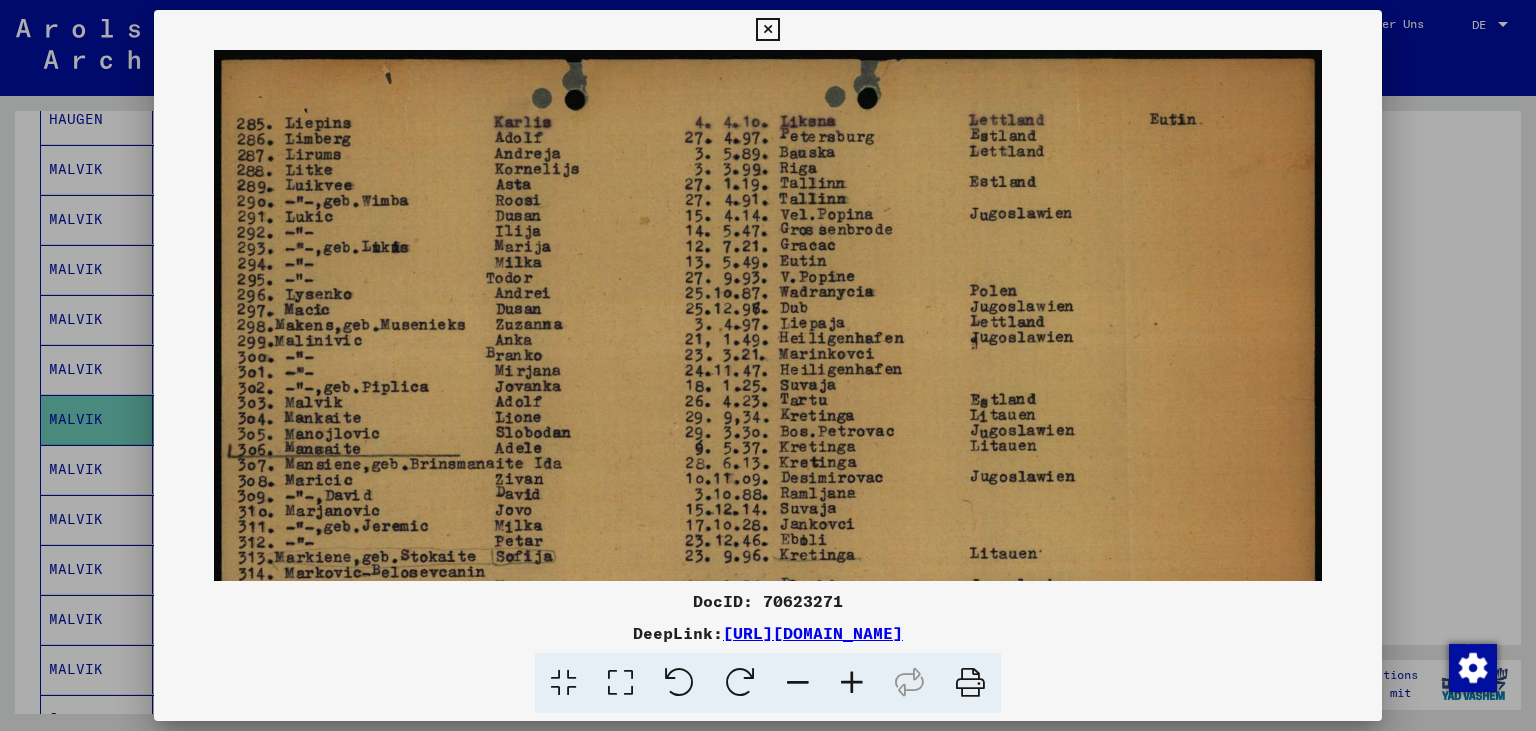click at bounding box center [852, 683] 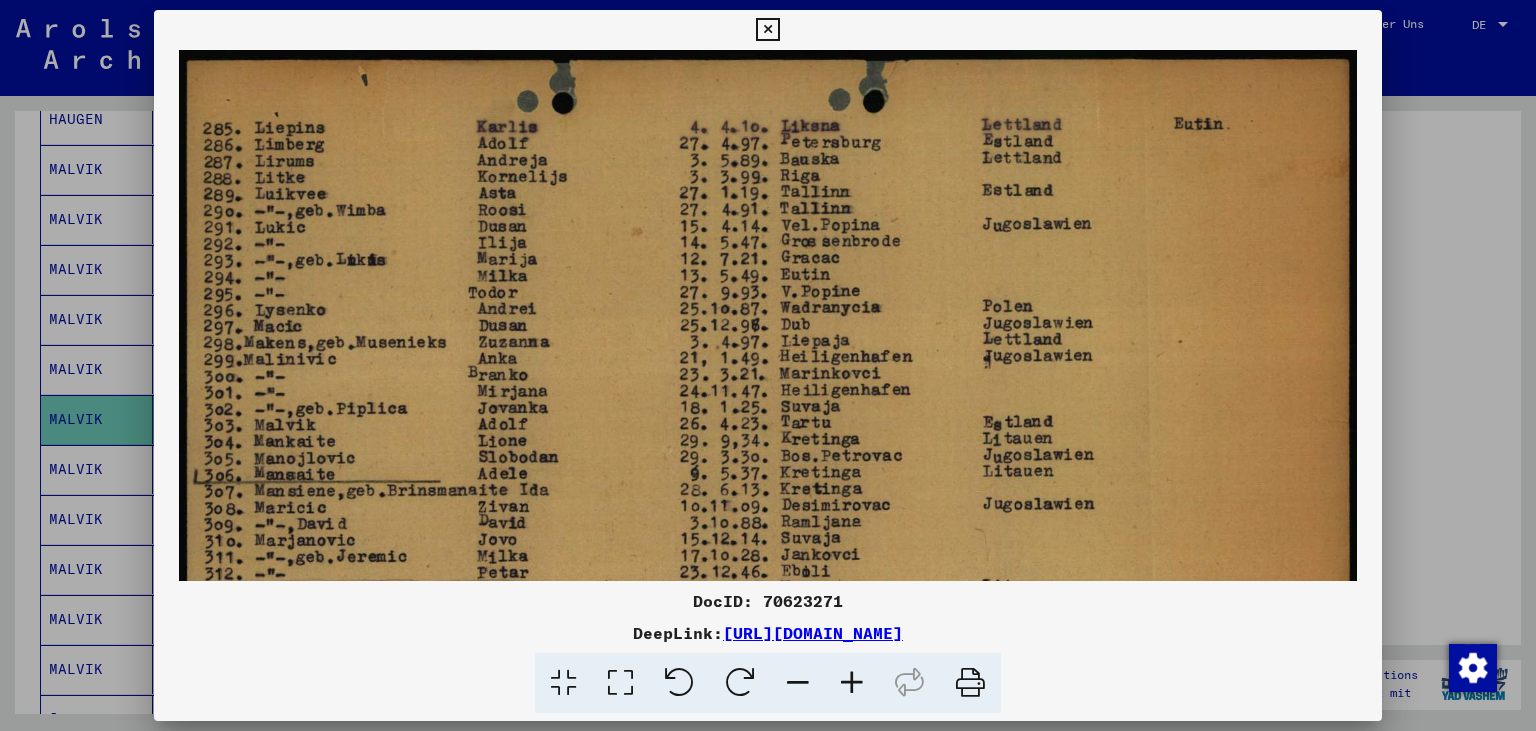 click at bounding box center (852, 683) 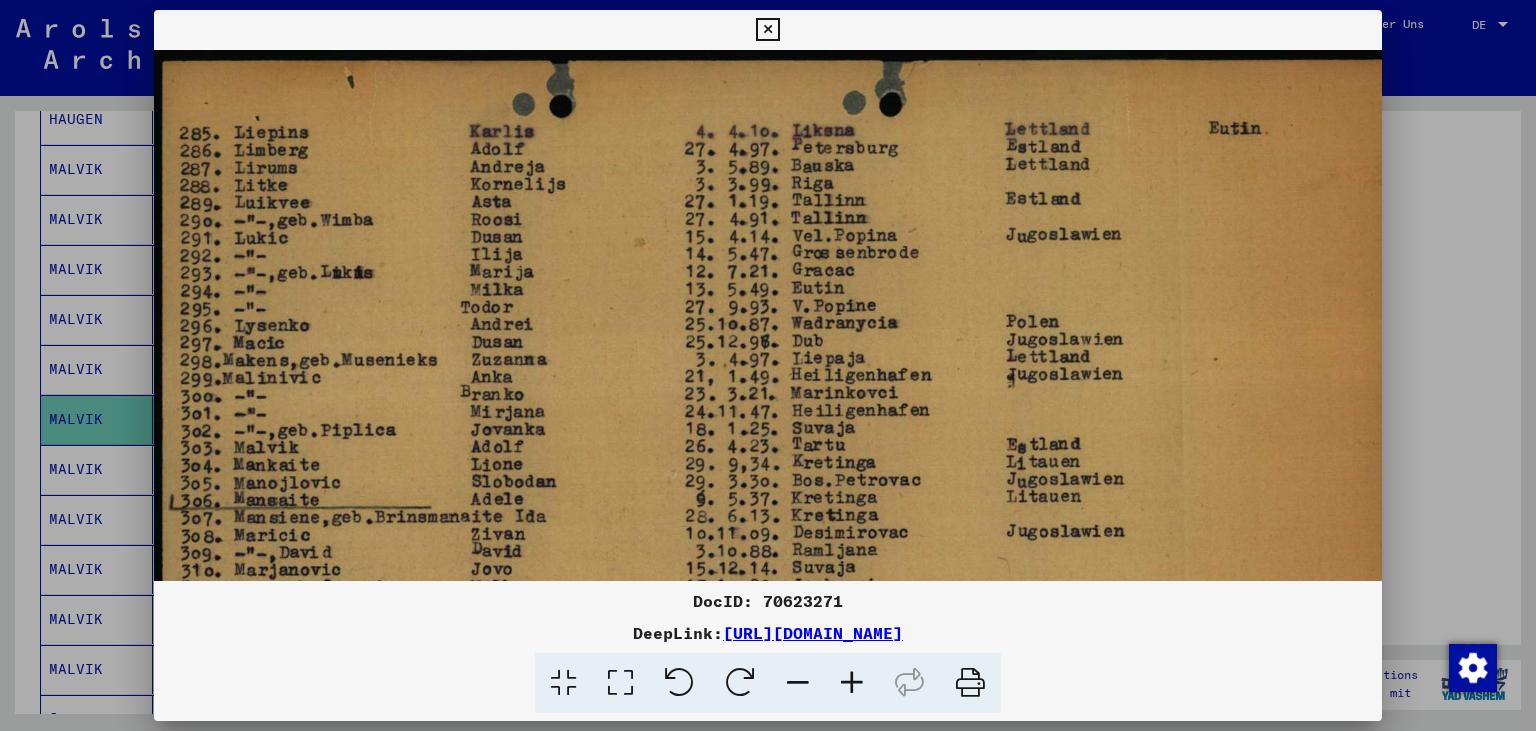 click at bounding box center (852, 683) 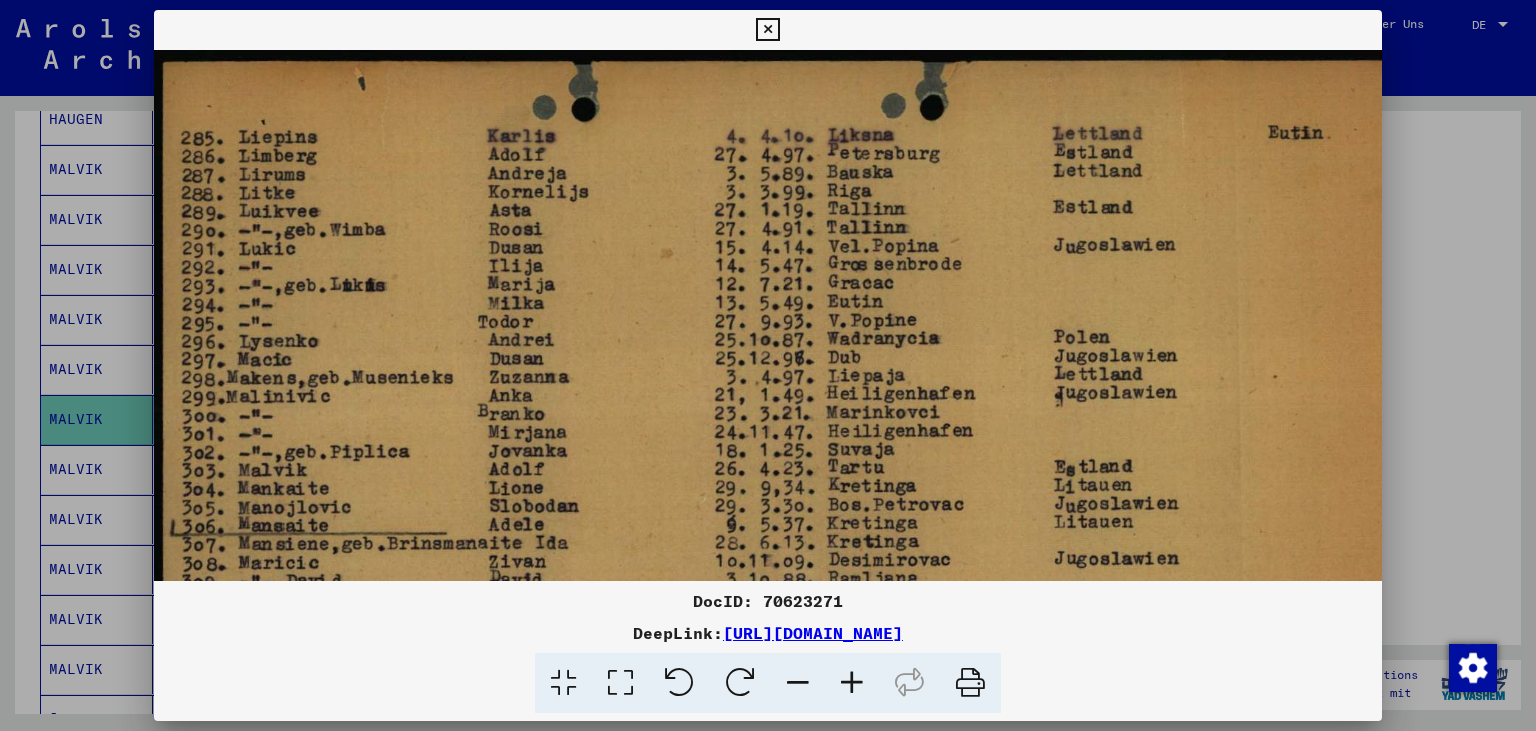click at bounding box center [852, 683] 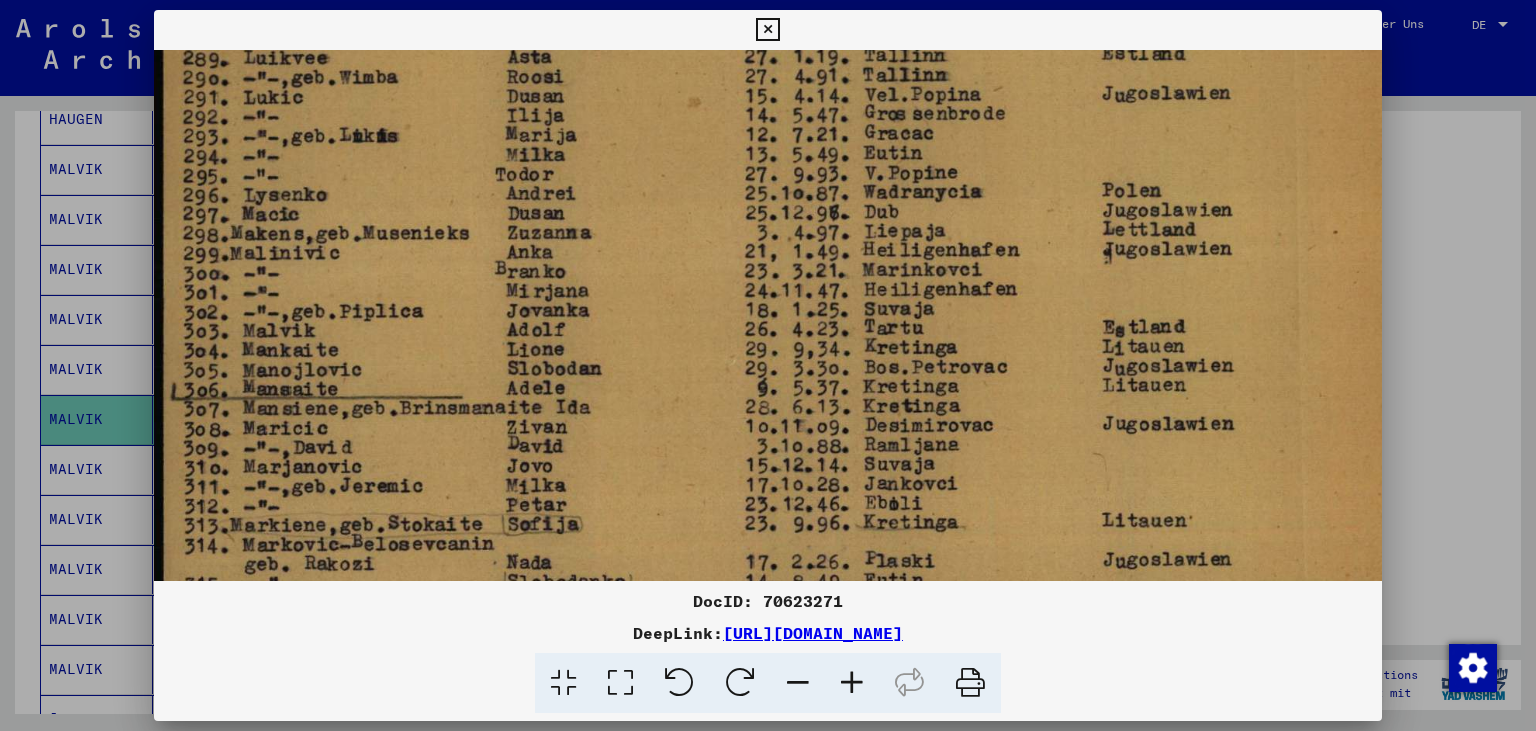 scroll, scrollTop: 163, scrollLeft: 0, axis: vertical 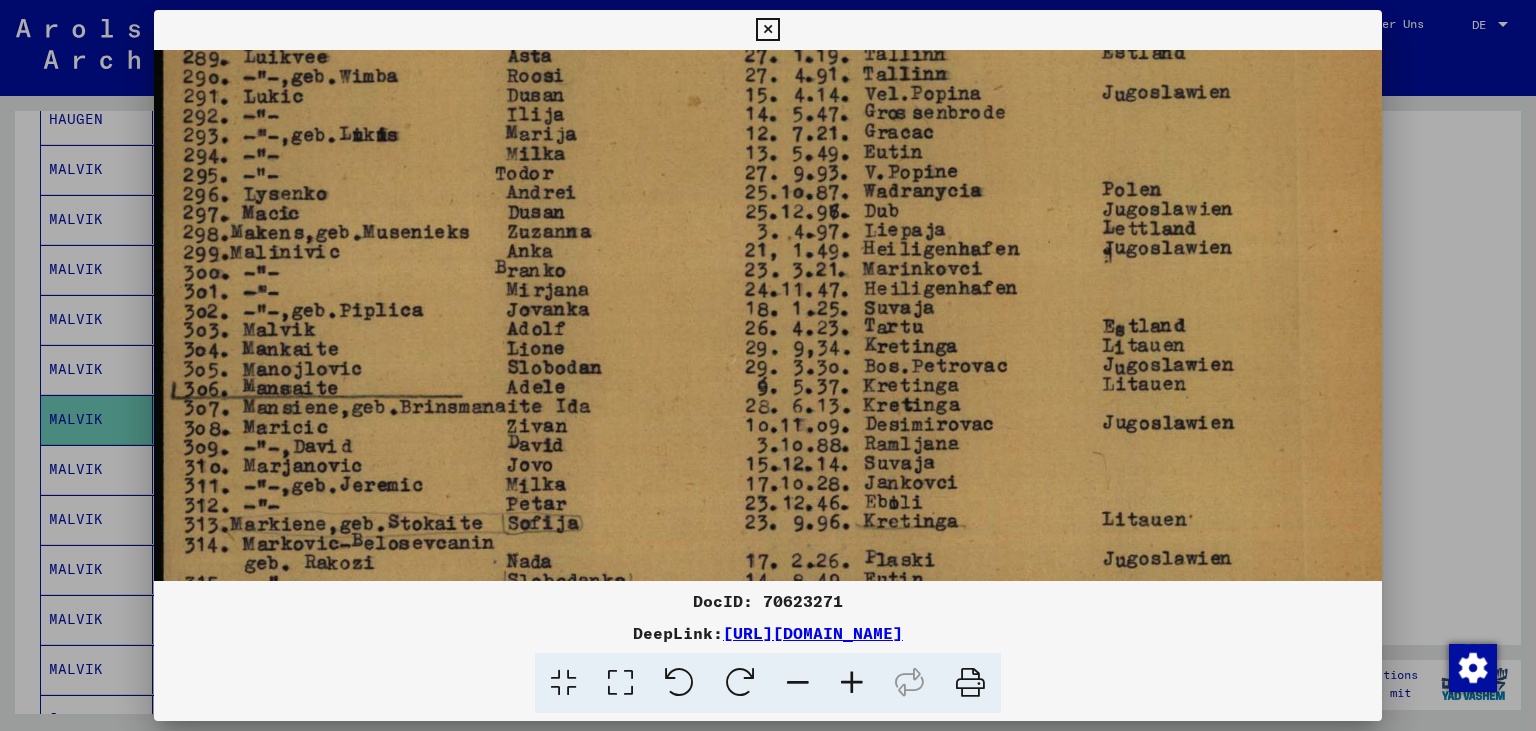drag, startPoint x: 929, startPoint y: 370, endPoint x: 962, endPoint y: 207, distance: 166.30695 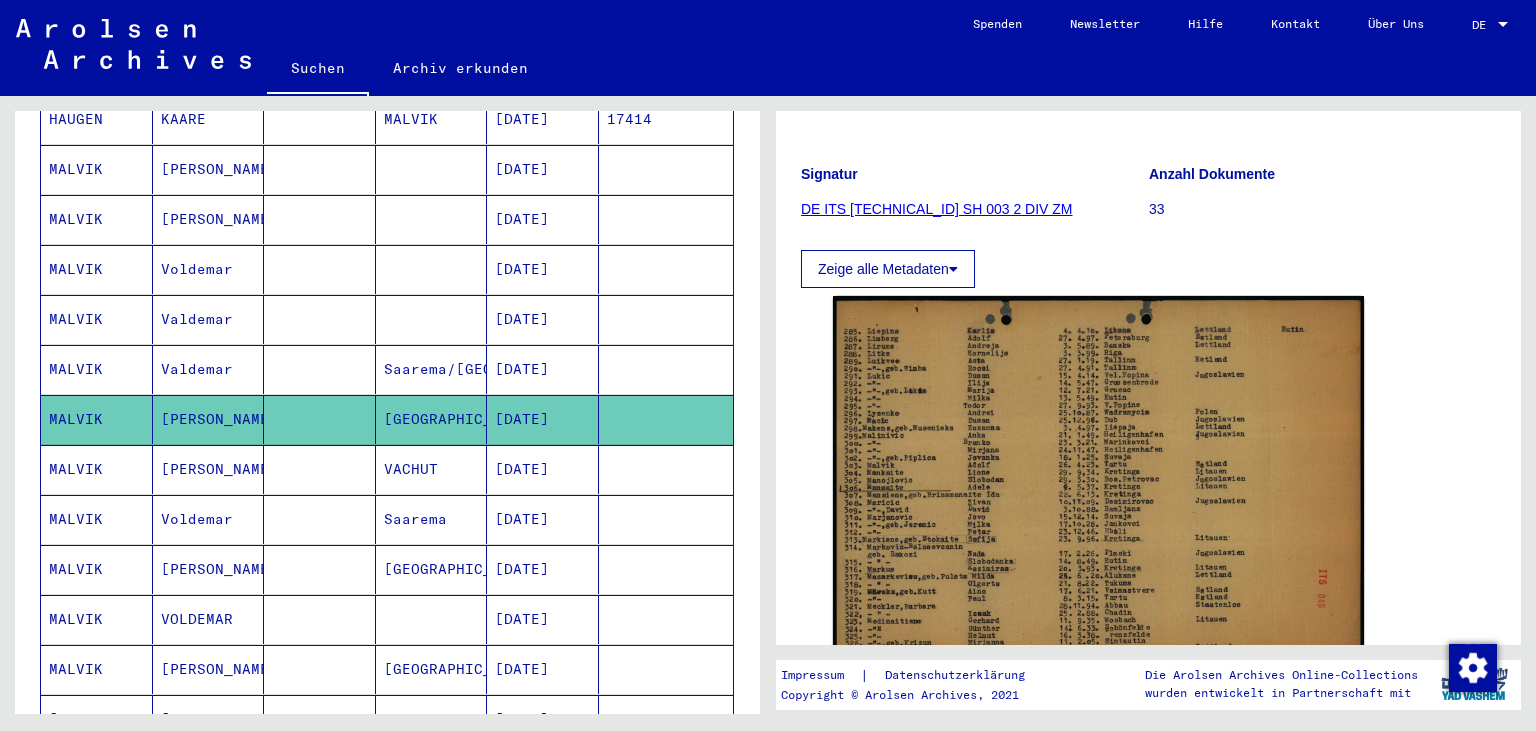 click on "MALVIK" at bounding box center [97, 619] 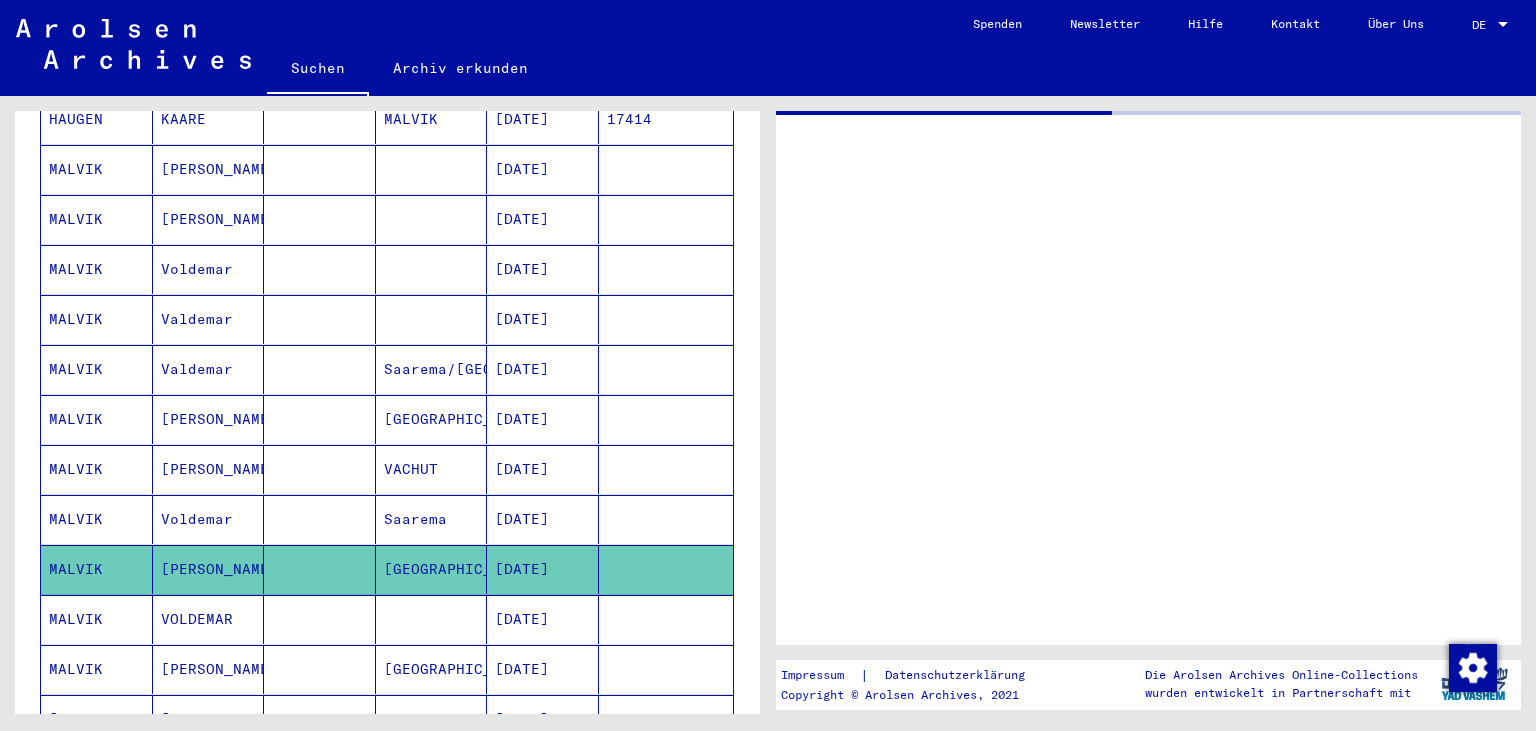scroll, scrollTop: 0, scrollLeft: 0, axis: both 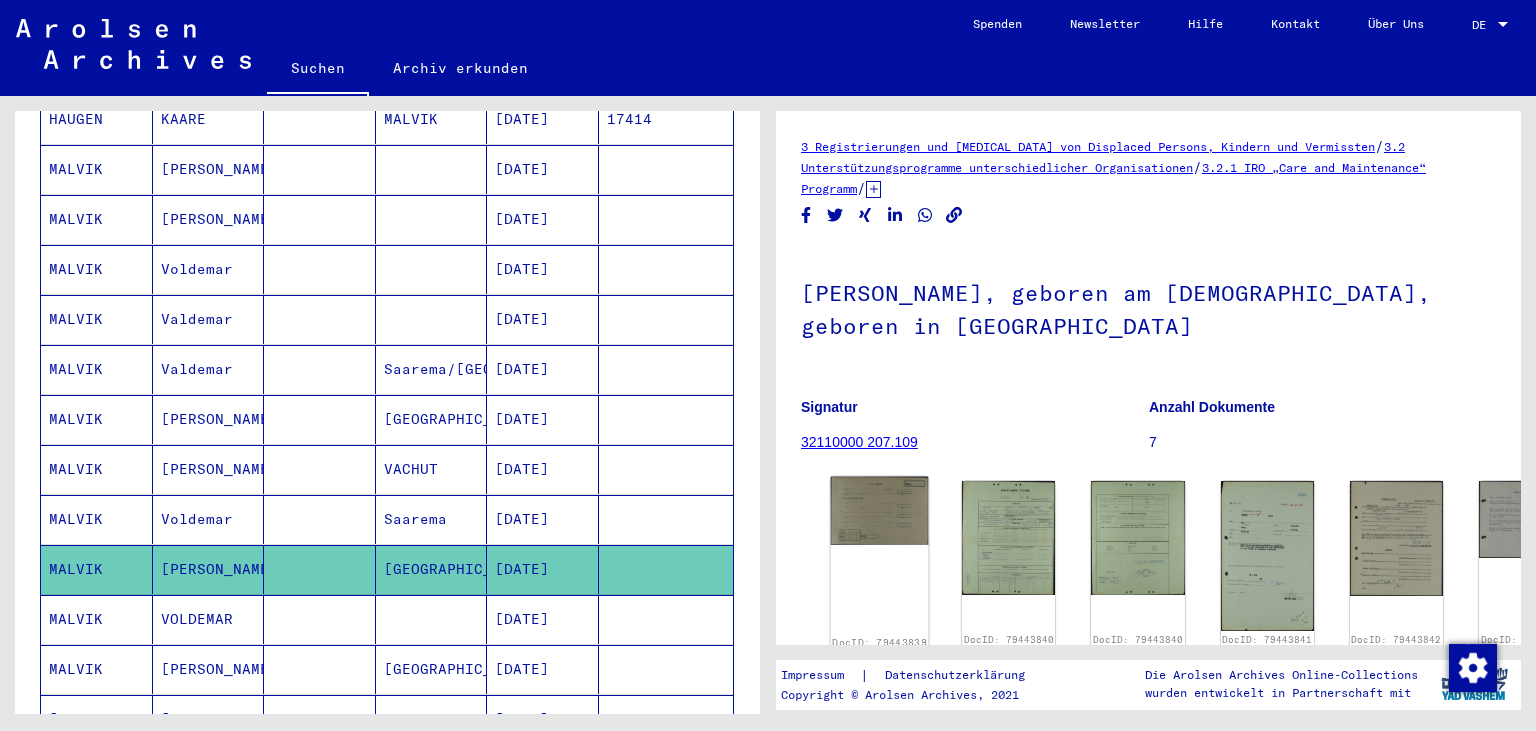 click 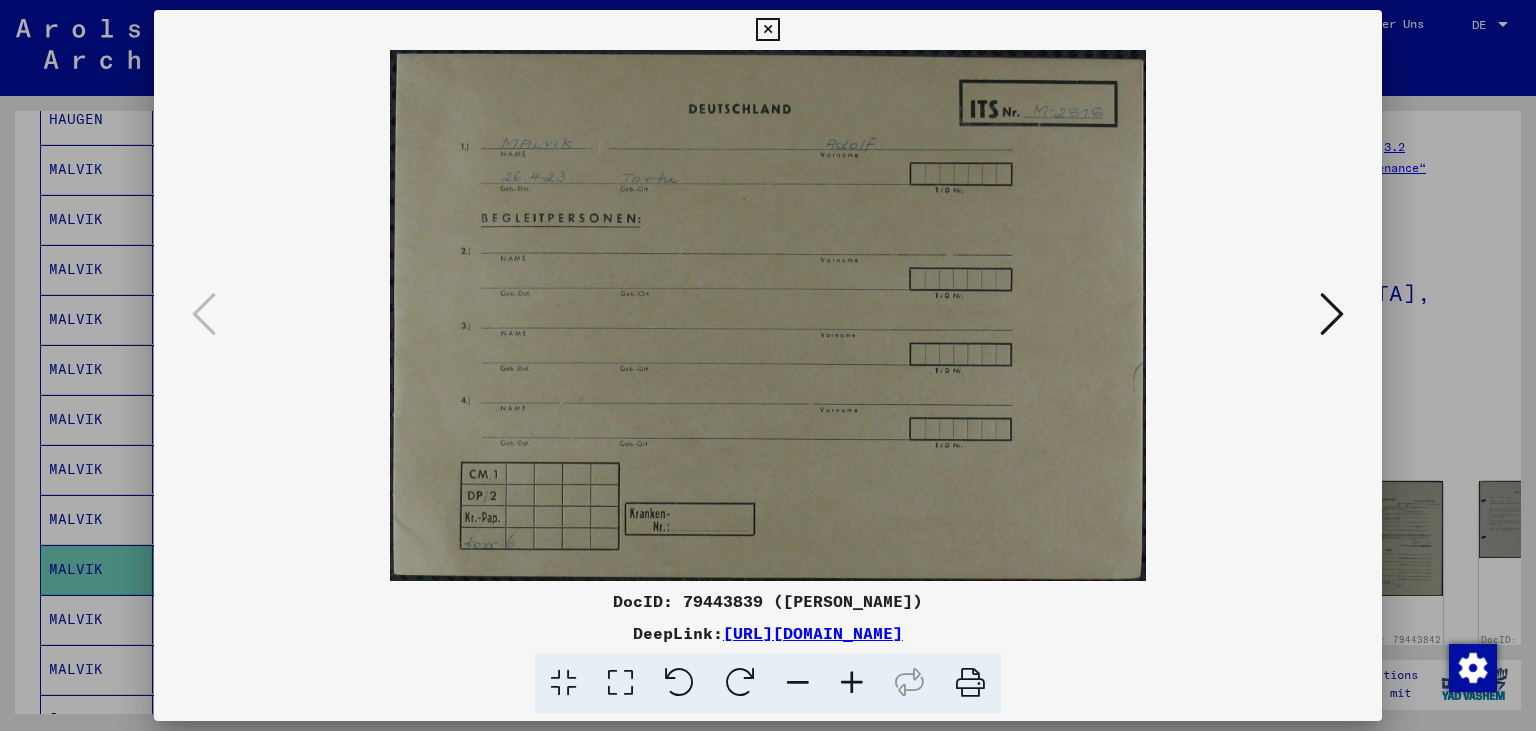 click at bounding box center [1332, 314] 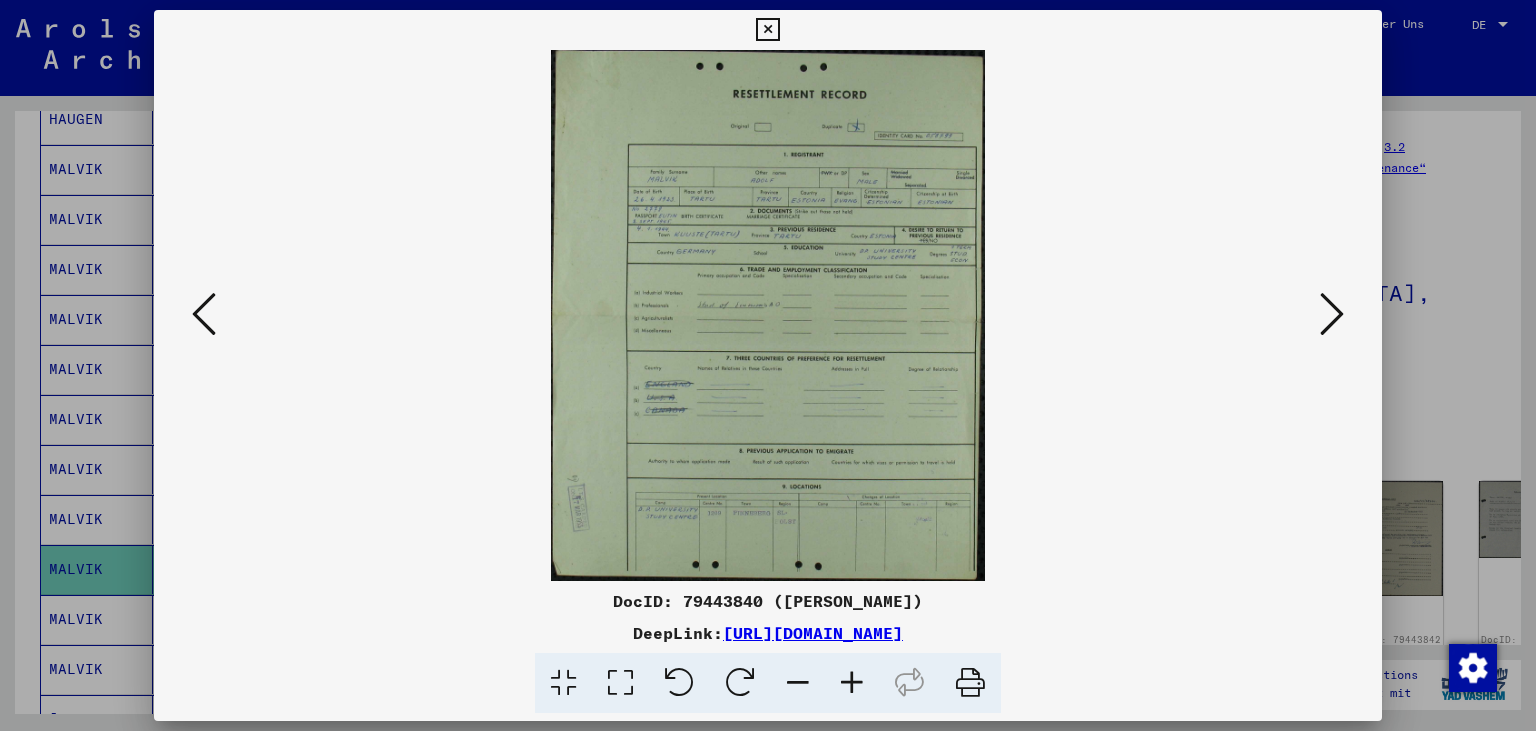 click at bounding box center [852, 683] 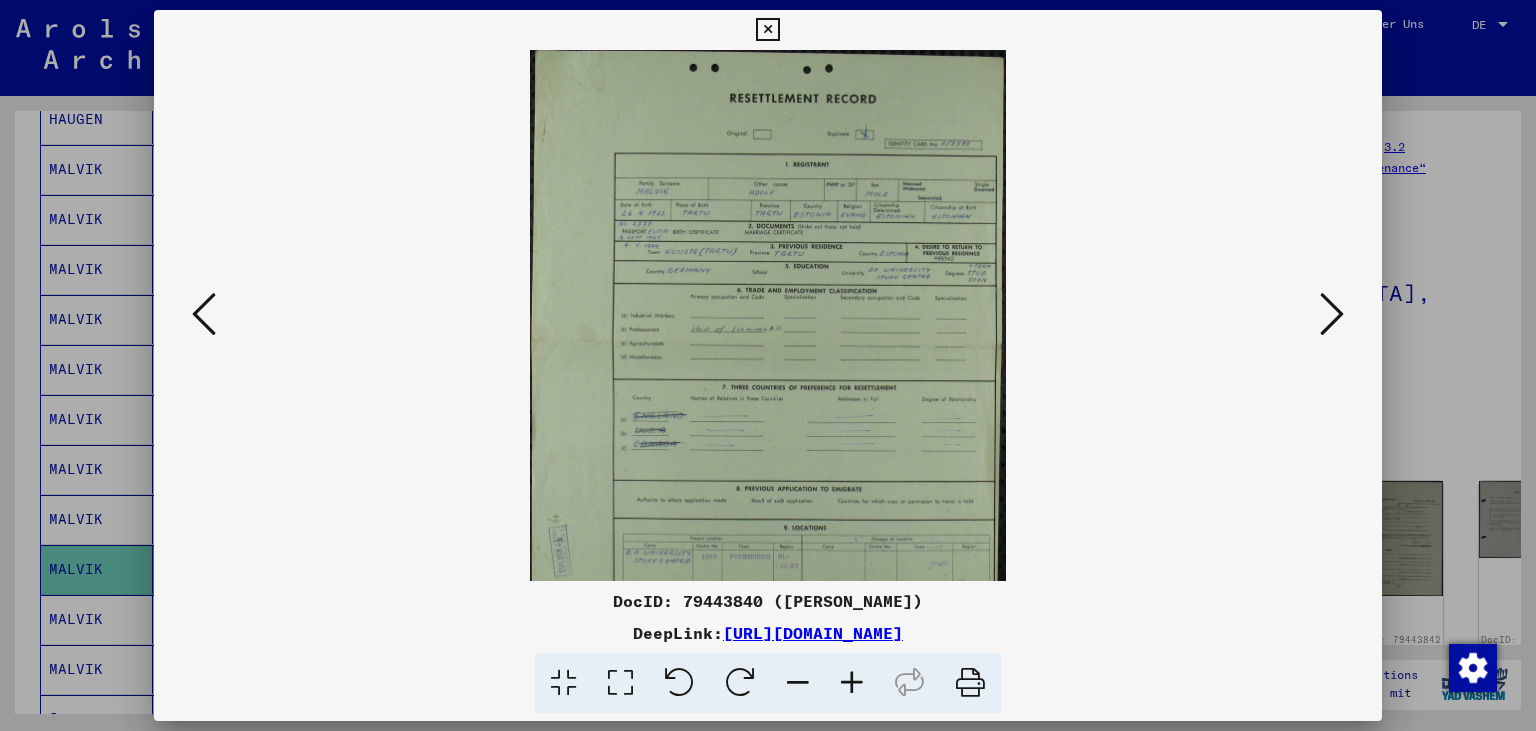 click at bounding box center [852, 683] 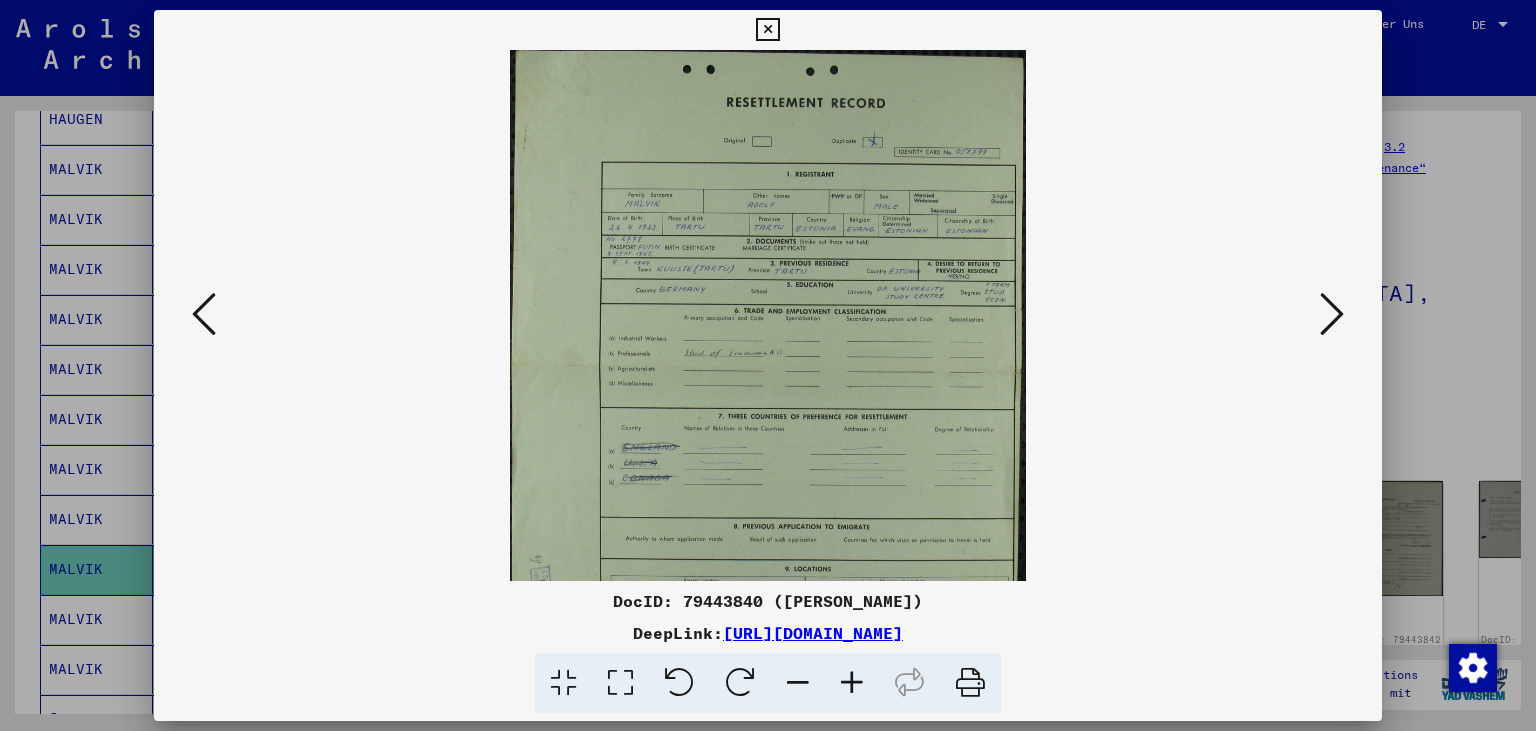 click at bounding box center (852, 683) 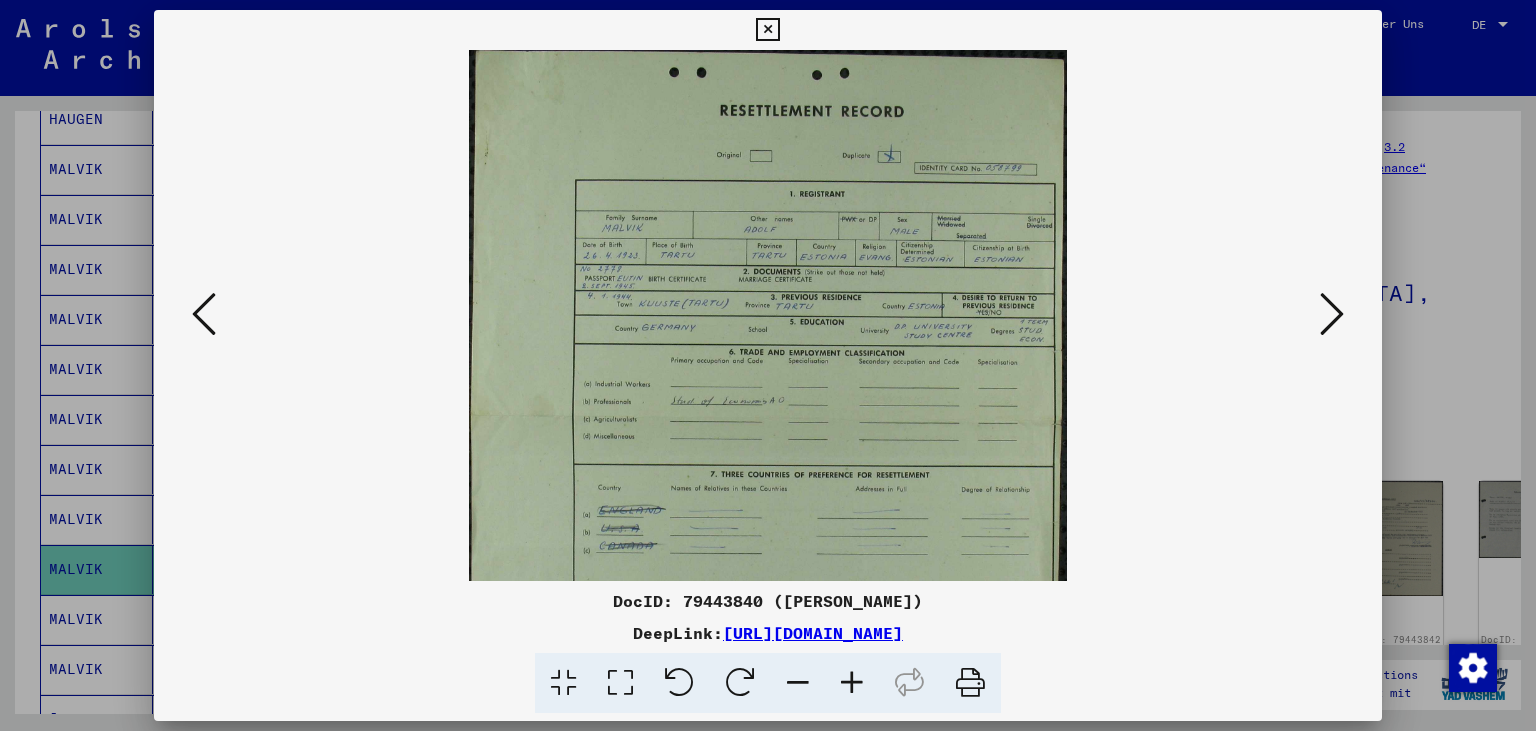 click at bounding box center (852, 683) 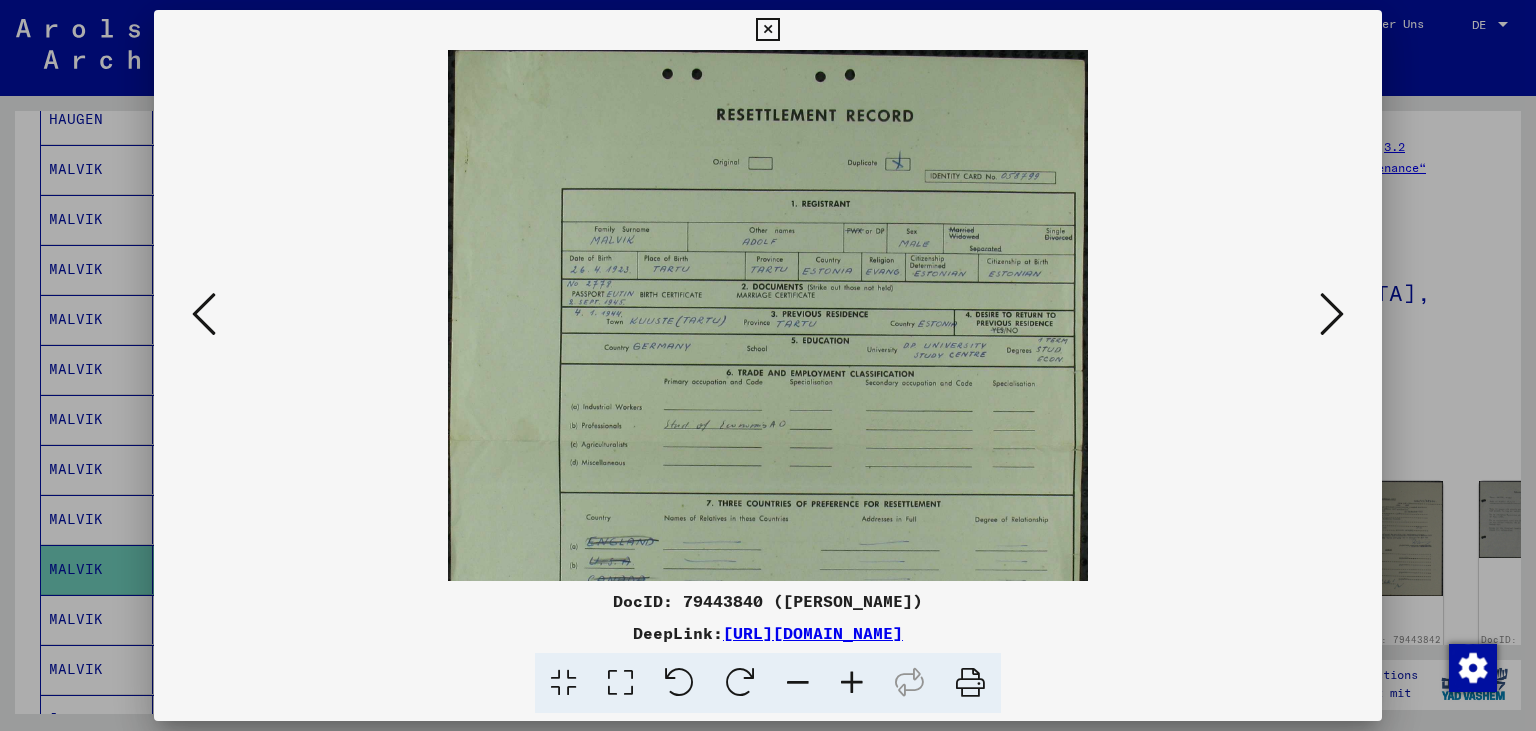 click at bounding box center (852, 683) 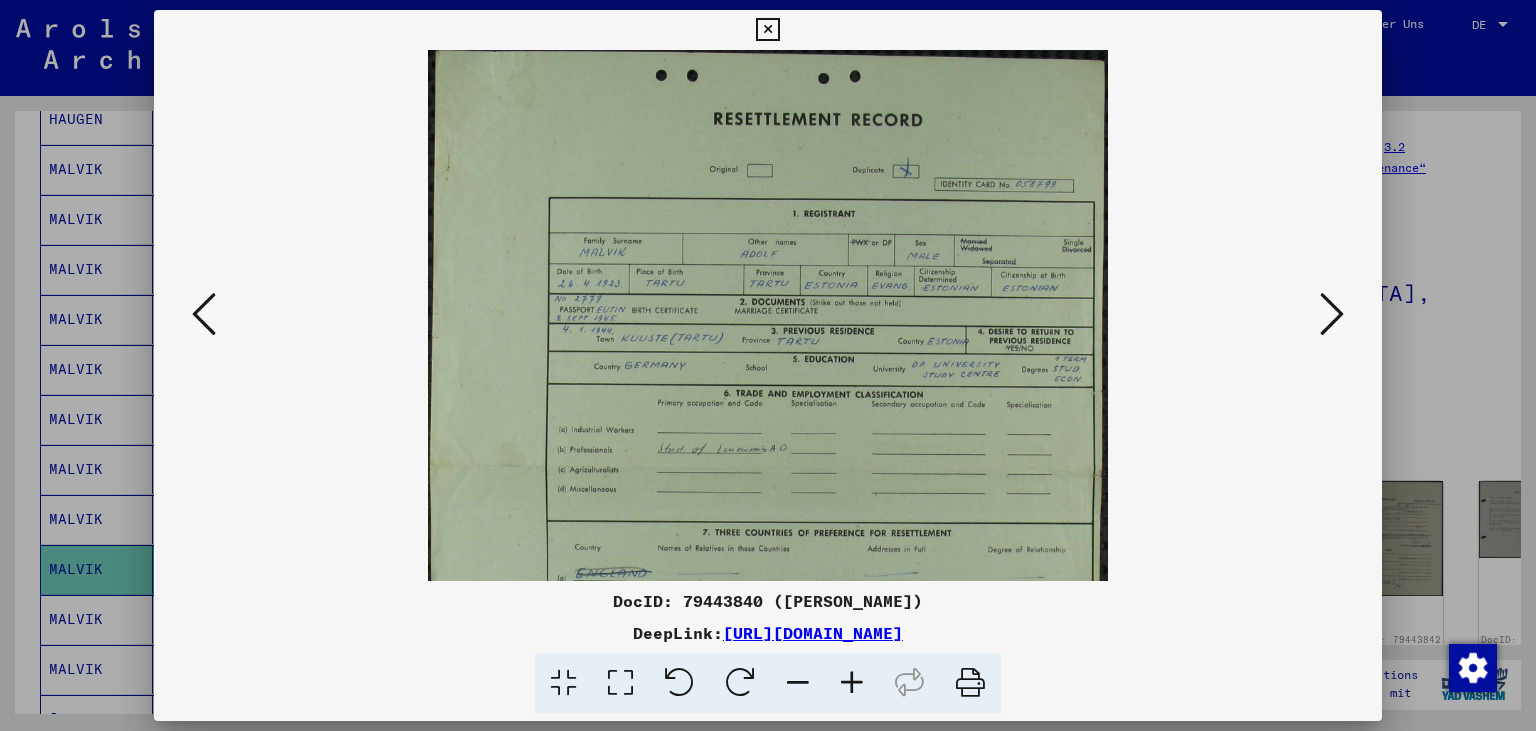 click at bounding box center (852, 683) 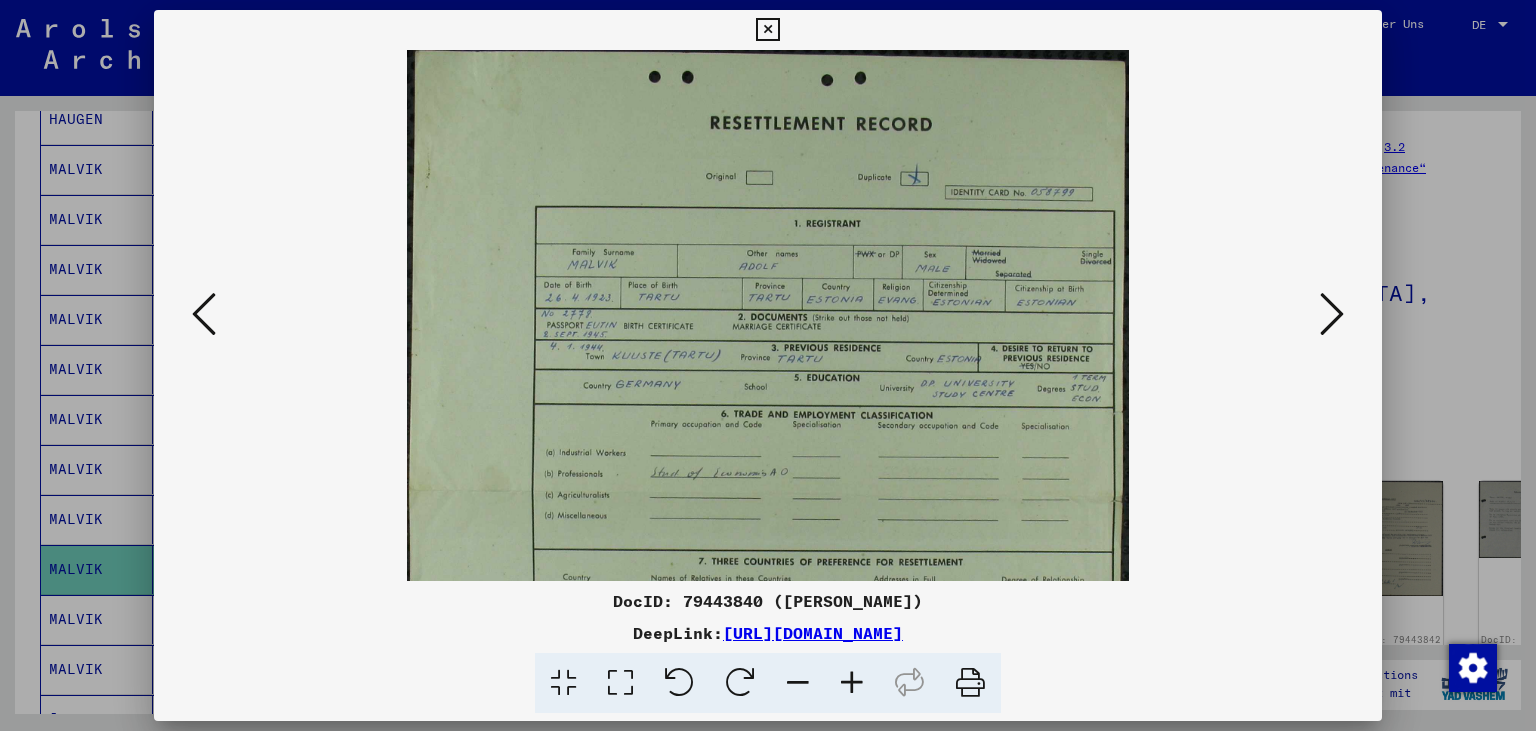click at bounding box center [852, 683] 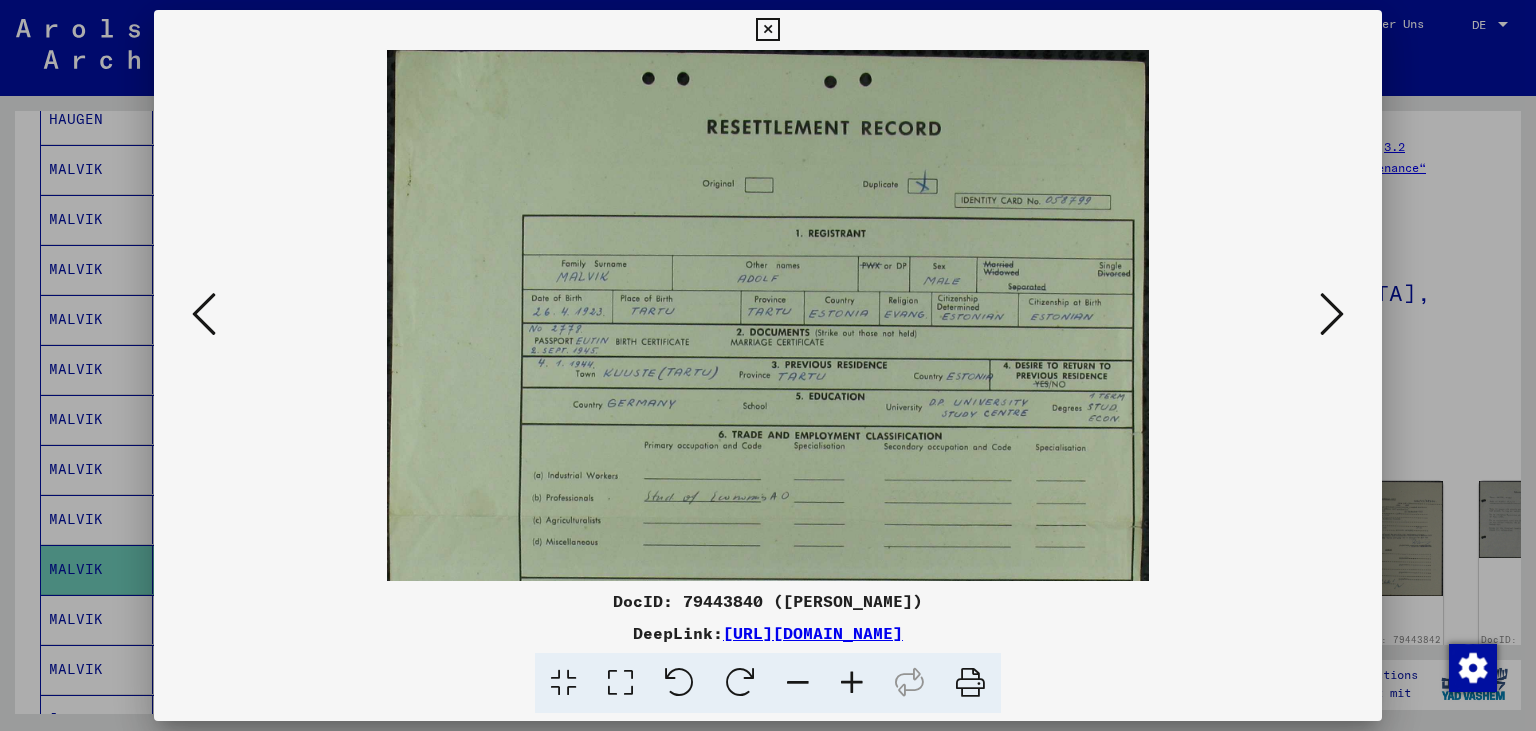 click at bounding box center (852, 683) 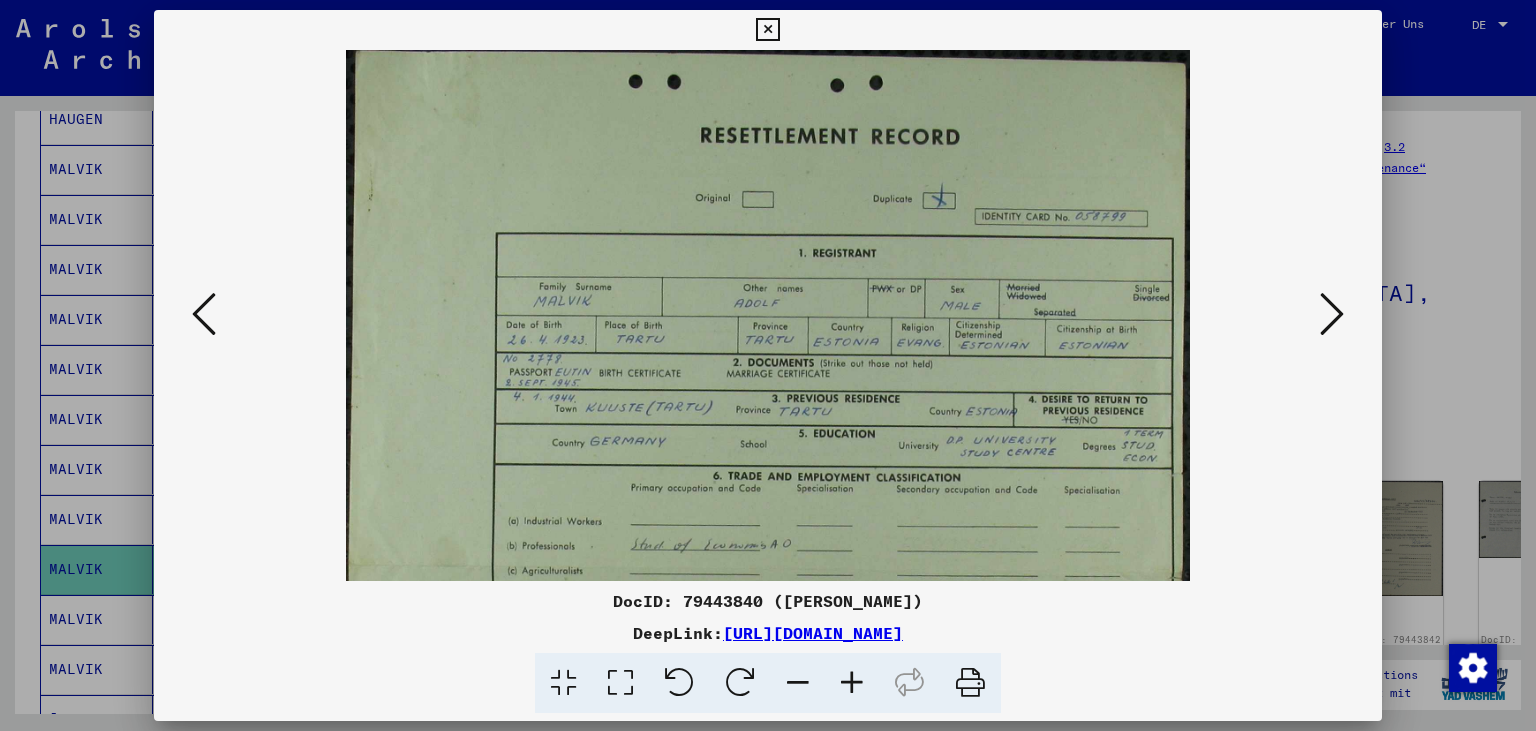 click at bounding box center (852, 683) 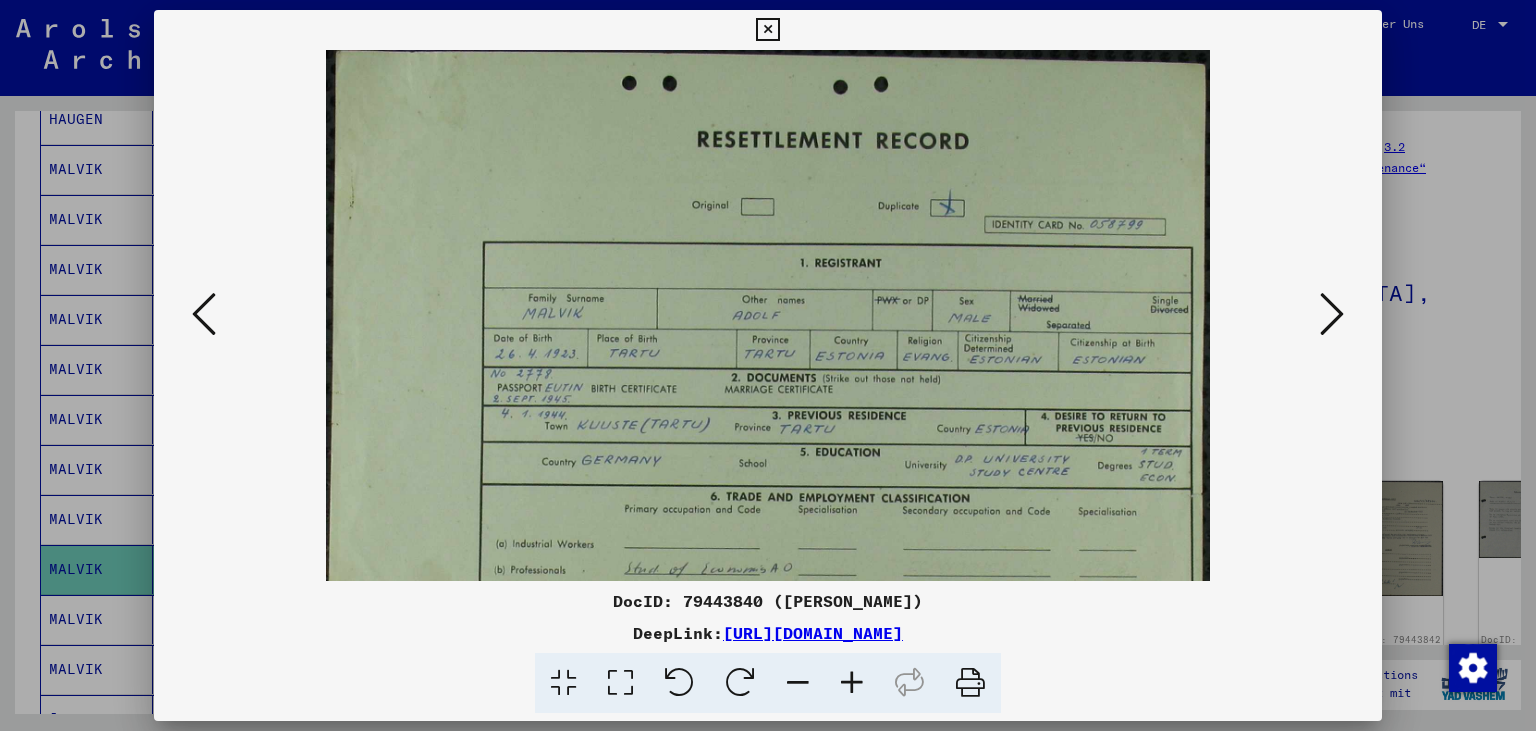 click at bounding box center (852, 683) 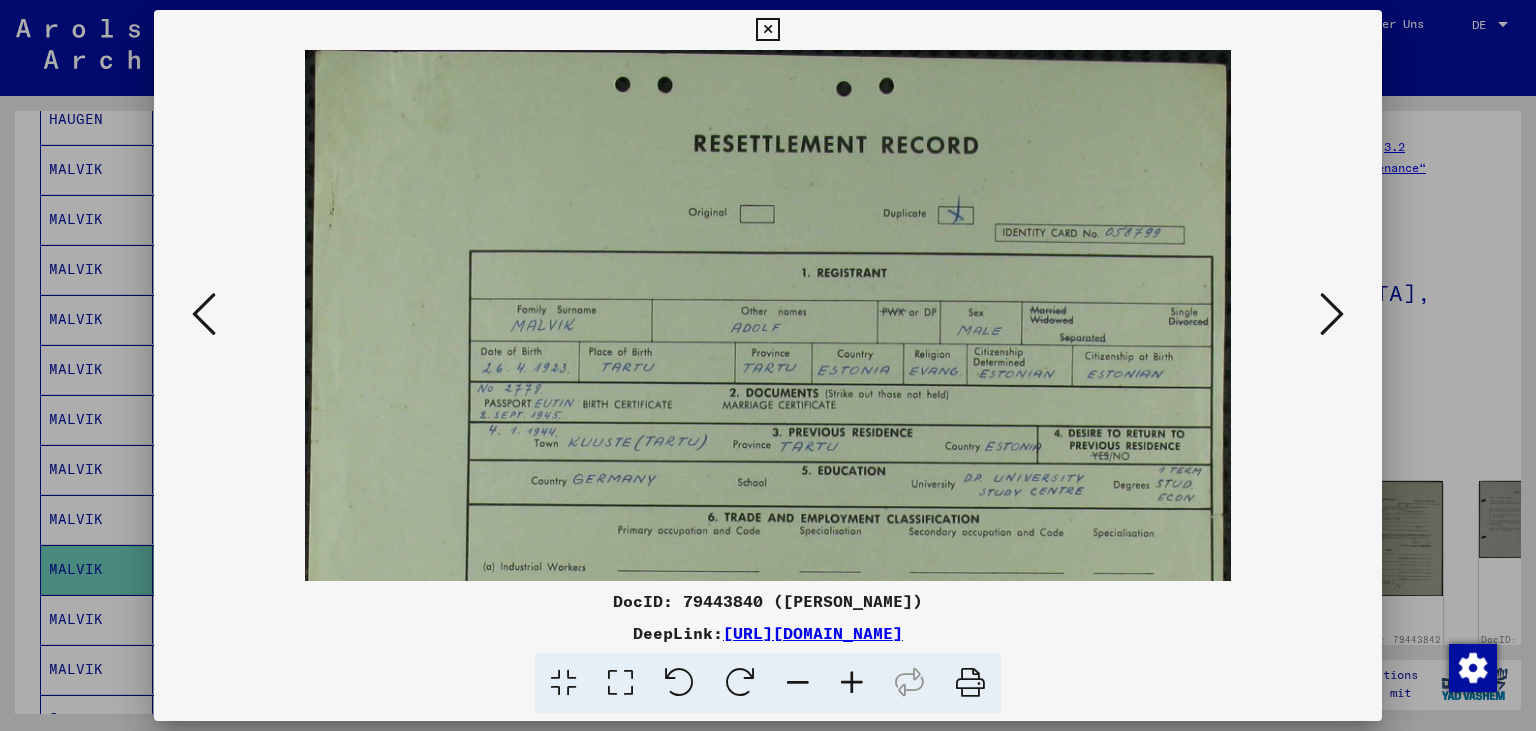 click at bounding box center [852, 683] 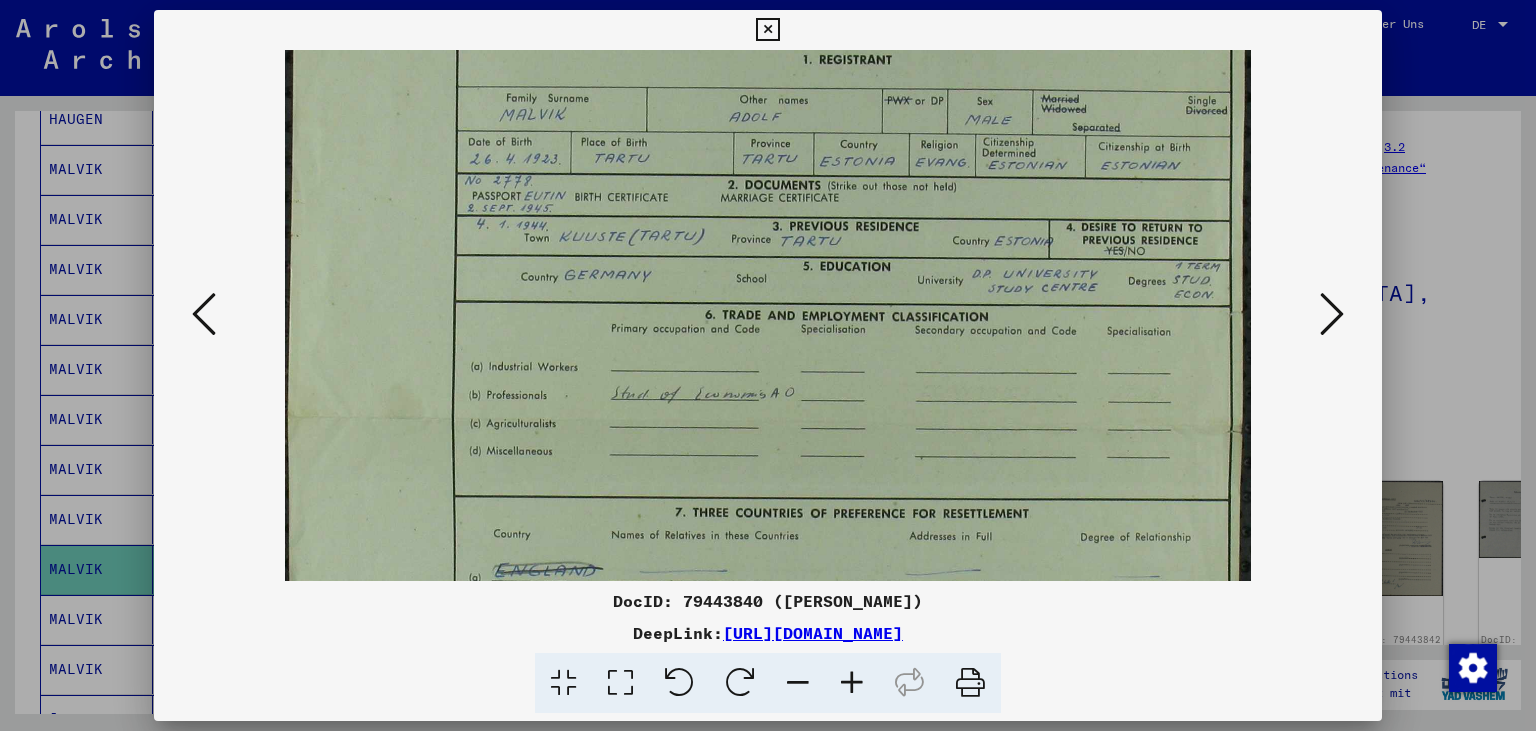 drag, startPoint x: 1082, startPoint y: 443, endPoint x: 1081, endPoint y: 218, distance: 225.00223 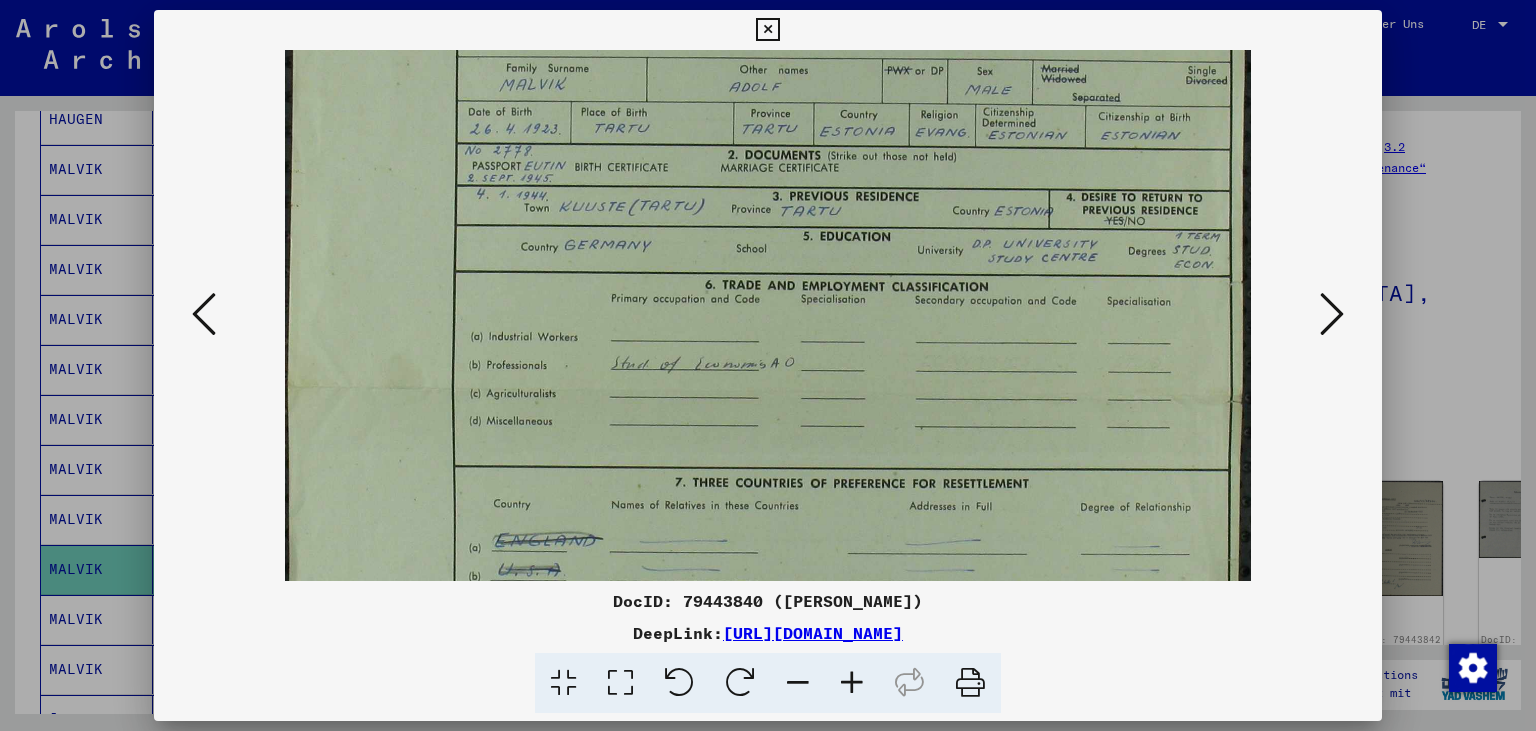 scroll, scrollTop: 255, scrollLeft: 0, axis: vertical 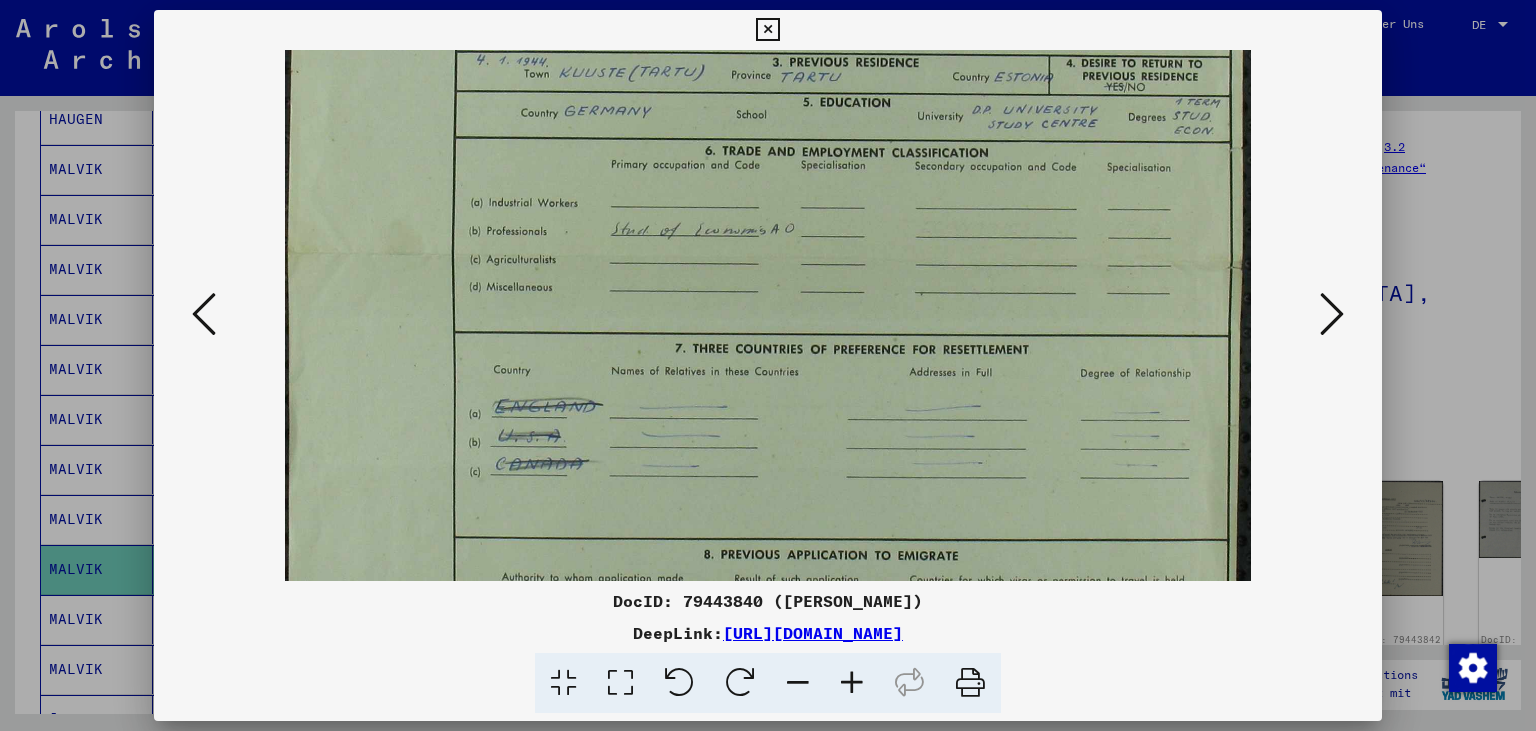 drag, startPoint x: 1142, startPoint y: 407, endPoint x: 1148, endPoint y: 242, distance: 165.10905 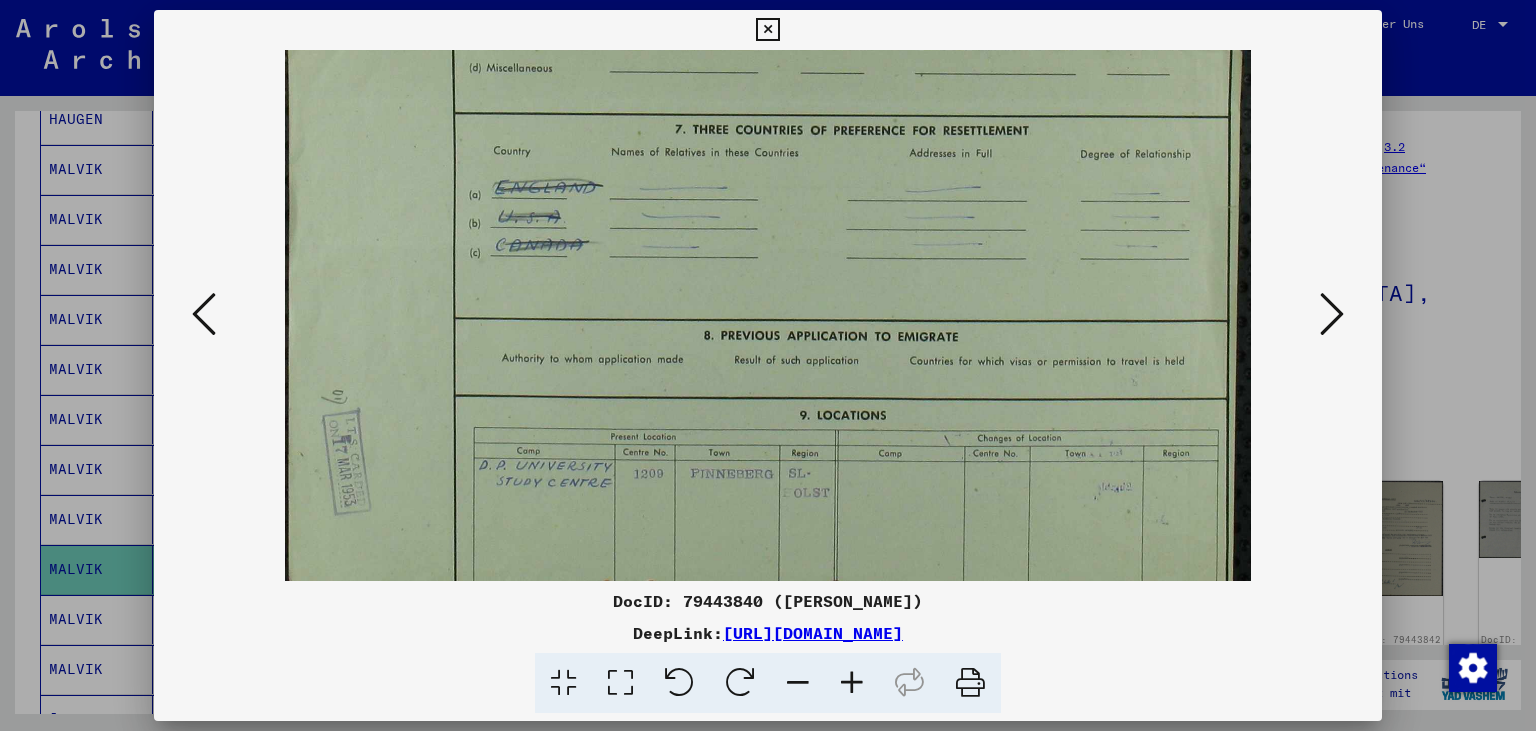 drag, startPoint x: 1116, startPoint y: 432, endPoint x: 1109, endPoint y: 218, distance: 214.11446 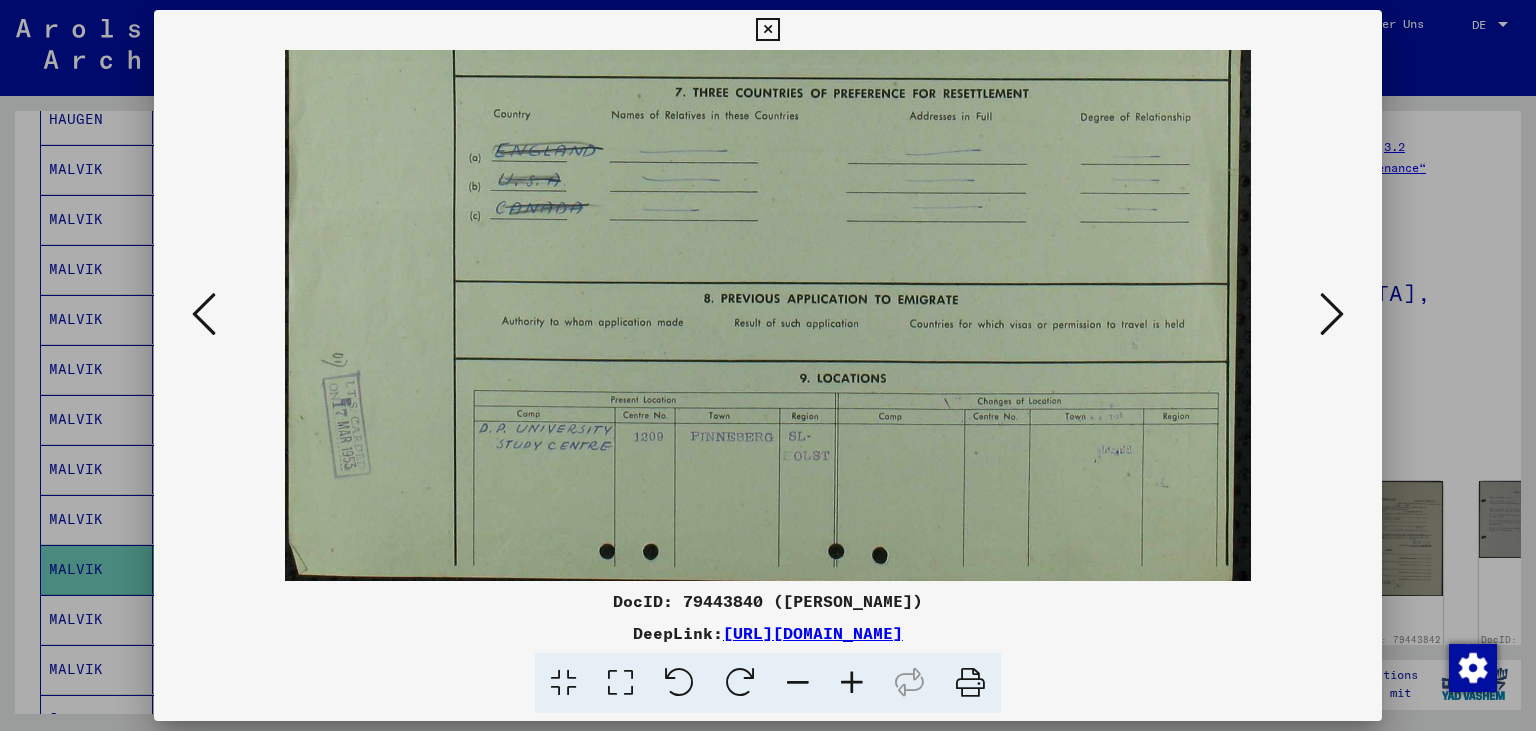 scroll, scrollTop: 650, scrollLeft: 0, axis: vertical 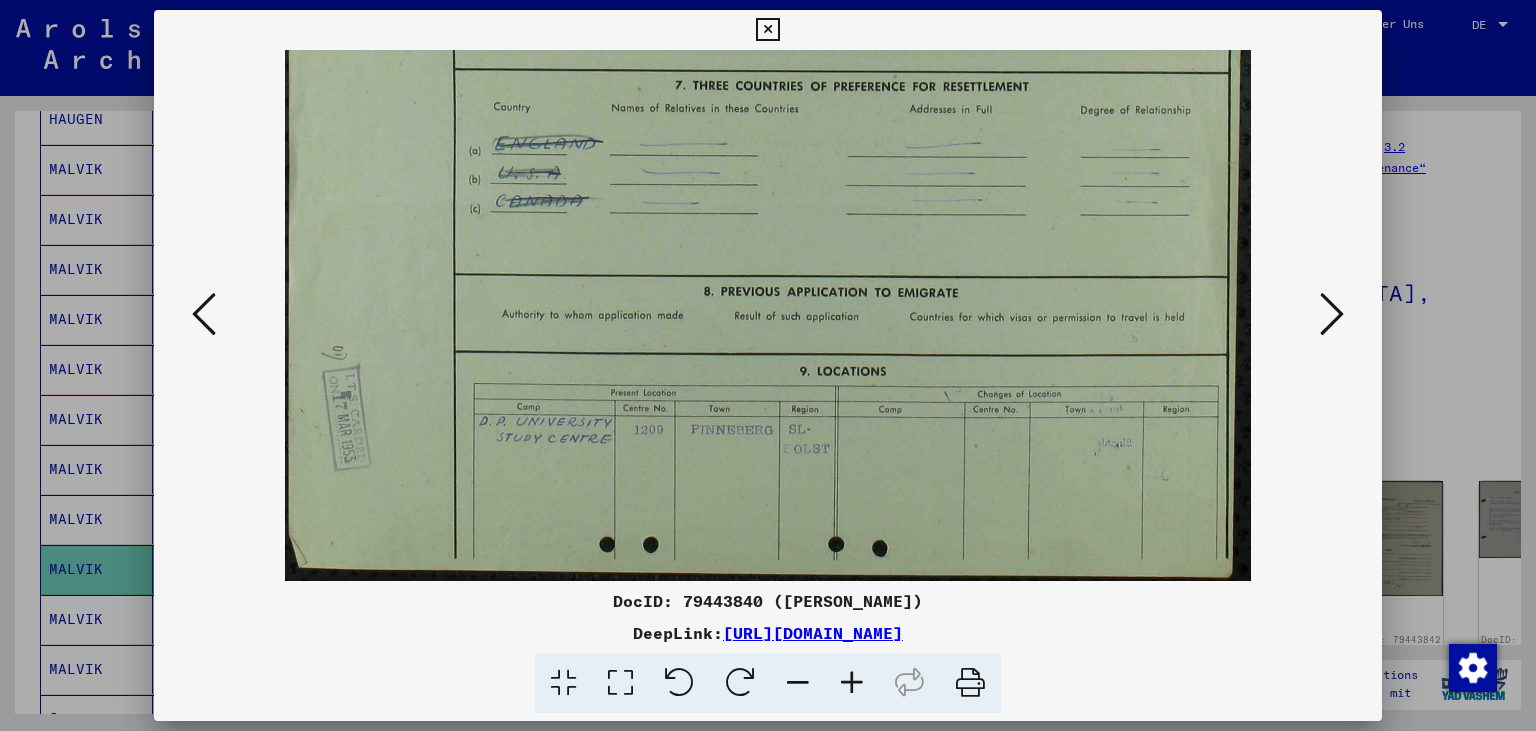 drag, startPoint x: 1086, startPoint y: 500, endPoint x: 1089, endPoint y: 398, distance: 102.044106 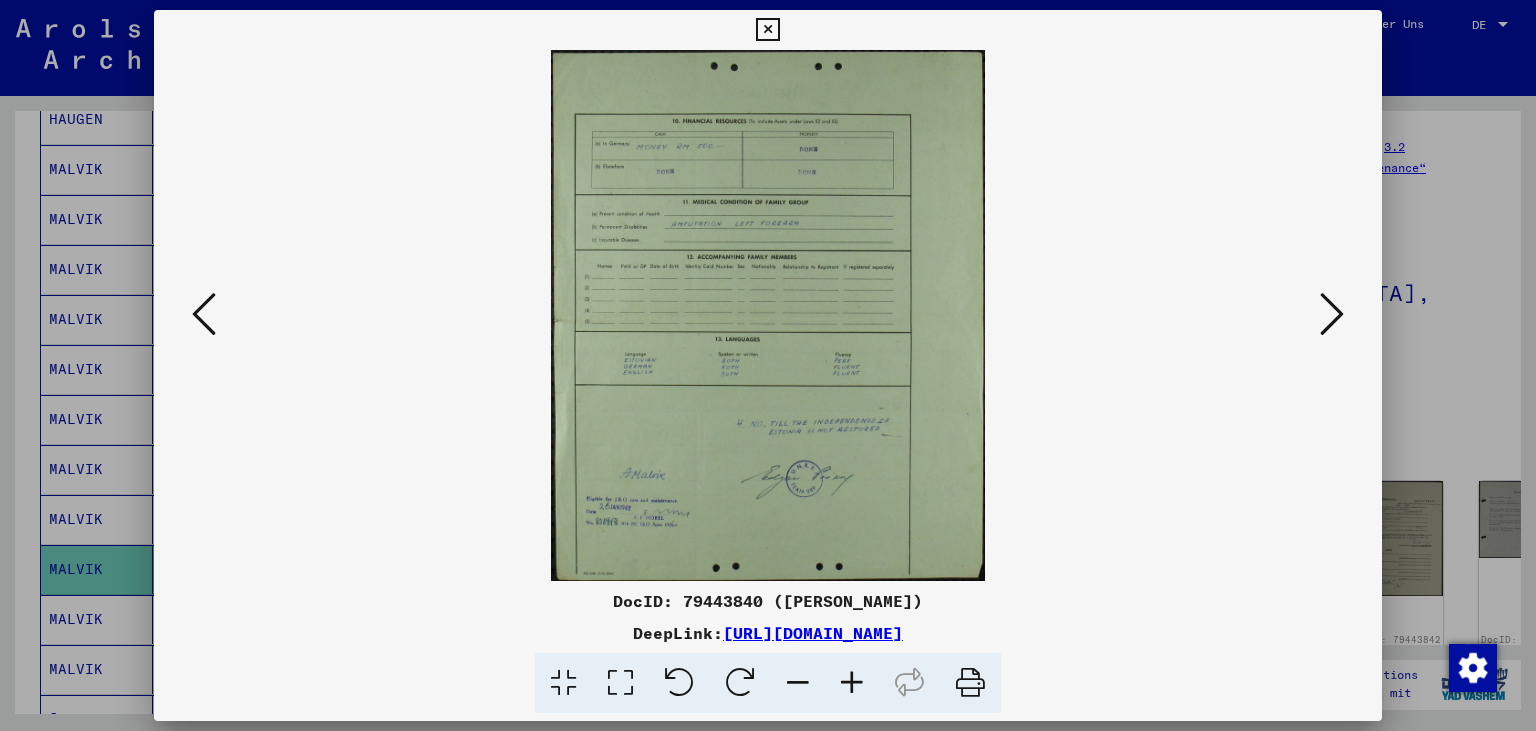 scroll, scrollTop: 0, scrollLeft: 0, axis: both 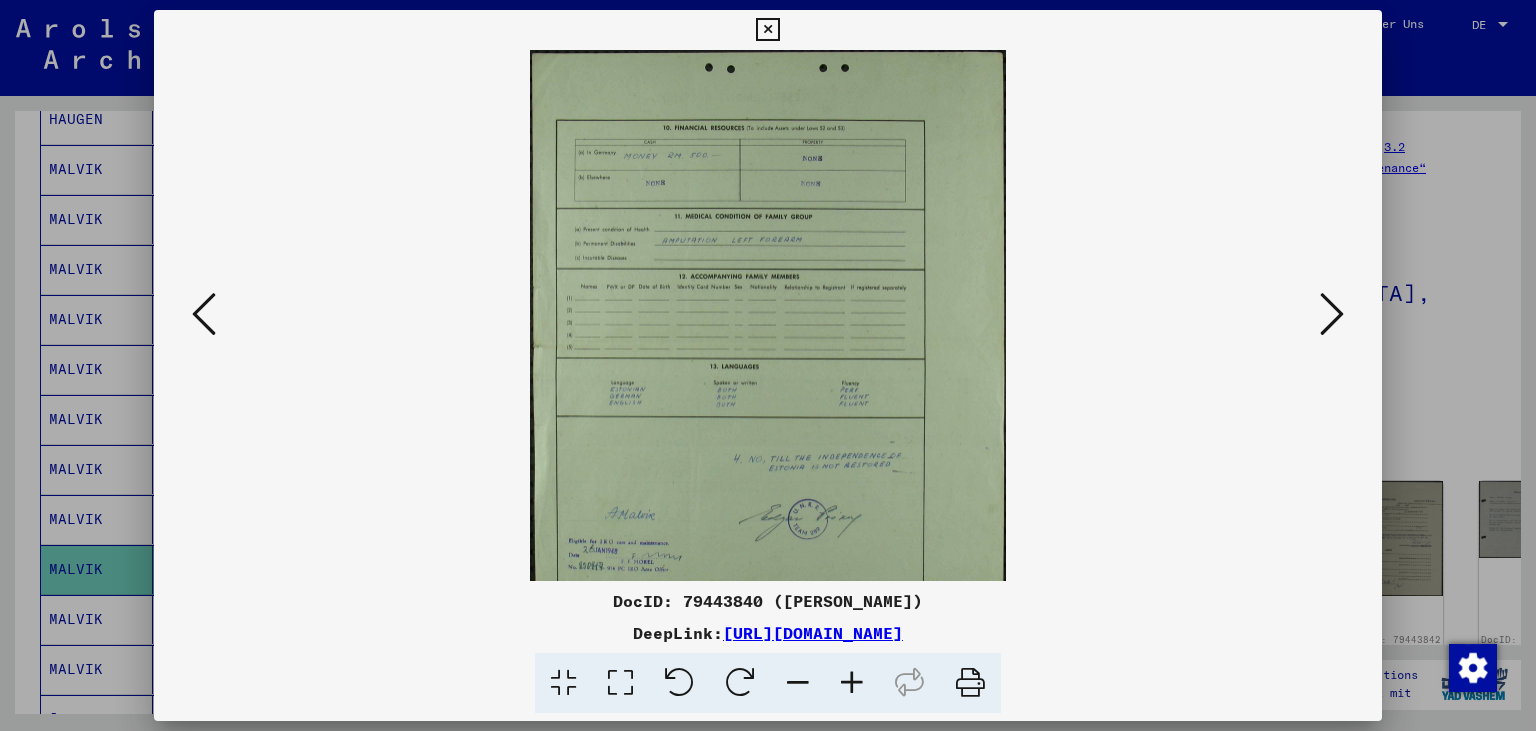 click at bounding box center [852, 683] 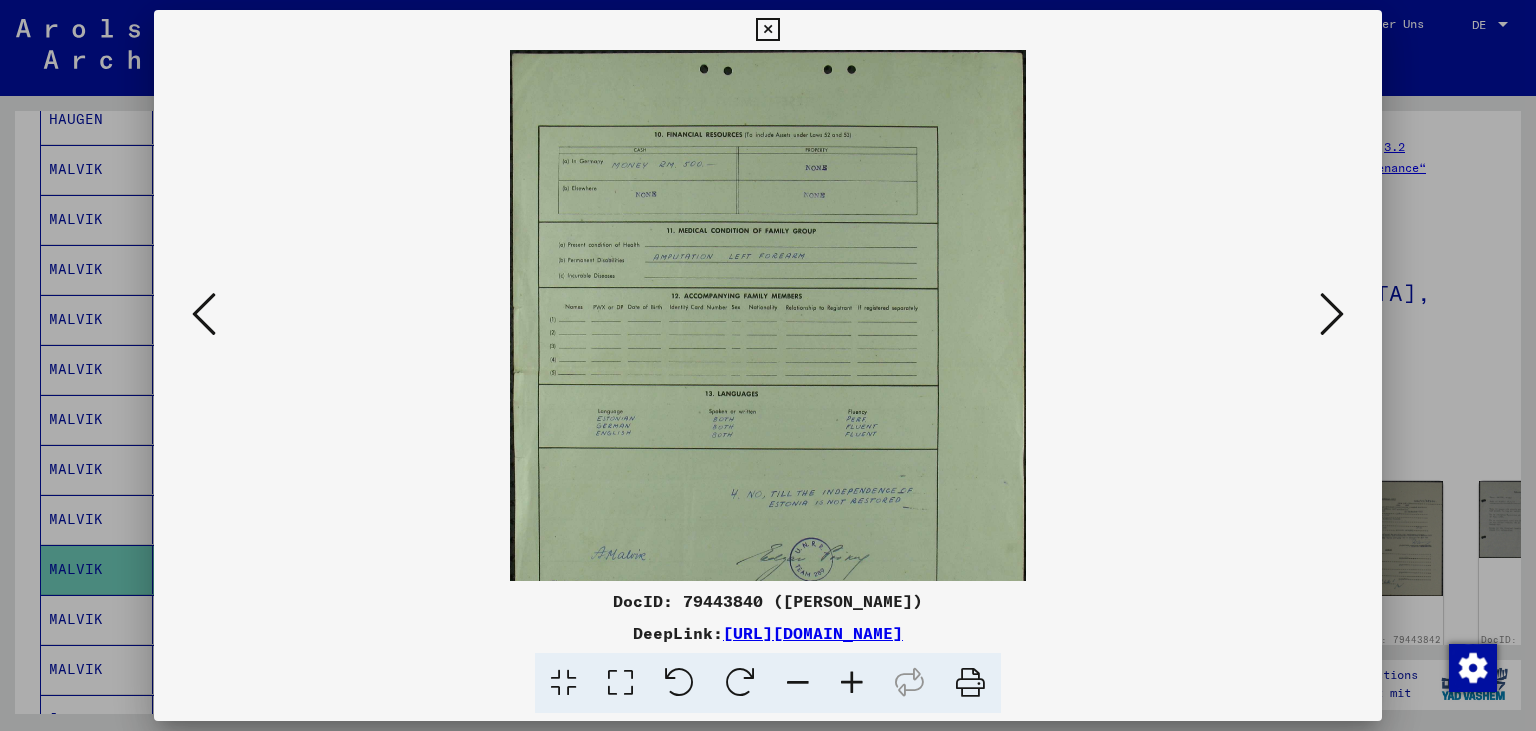 click at bounding box center [852, 683] 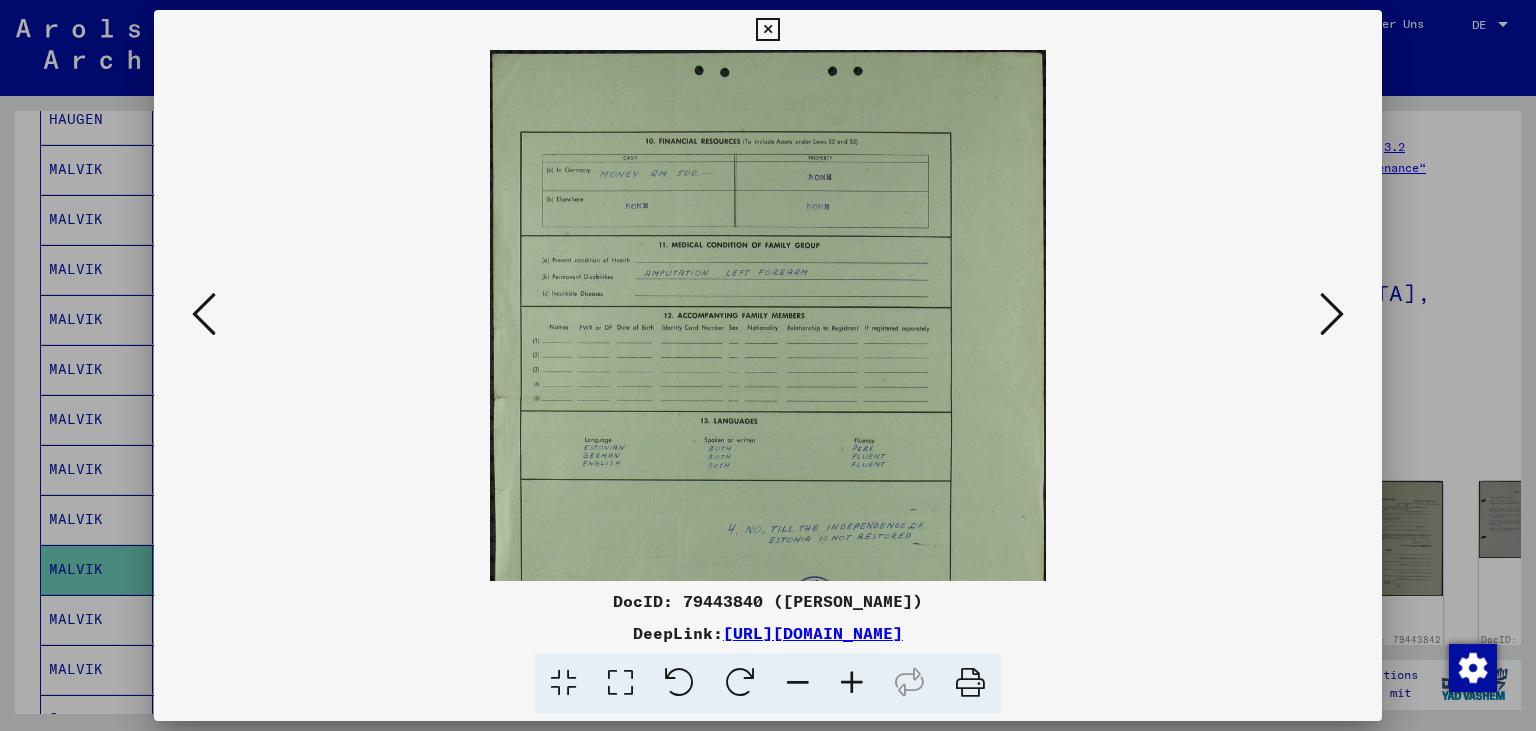 click at bounding box center (852, 683) 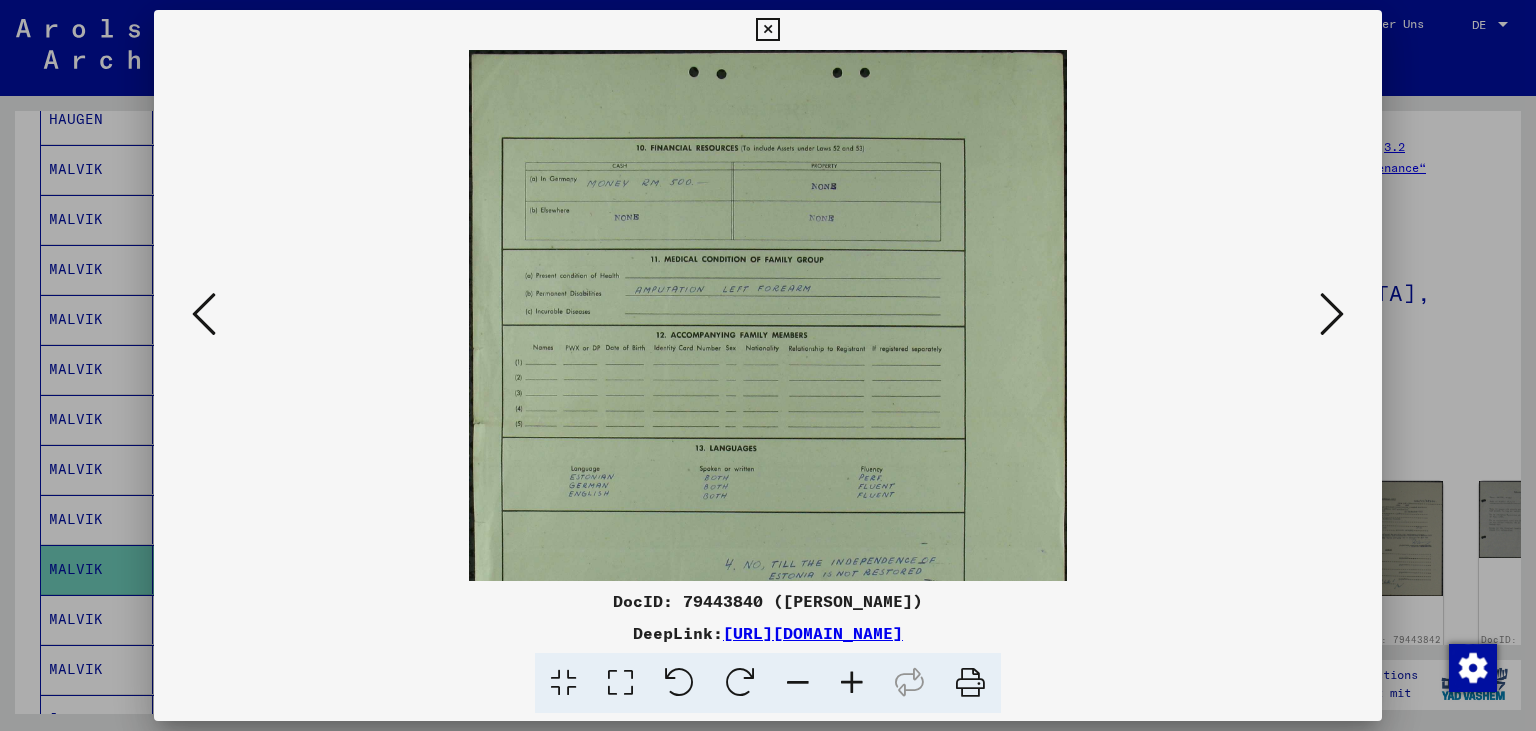 click at bounding box center (852, 683) 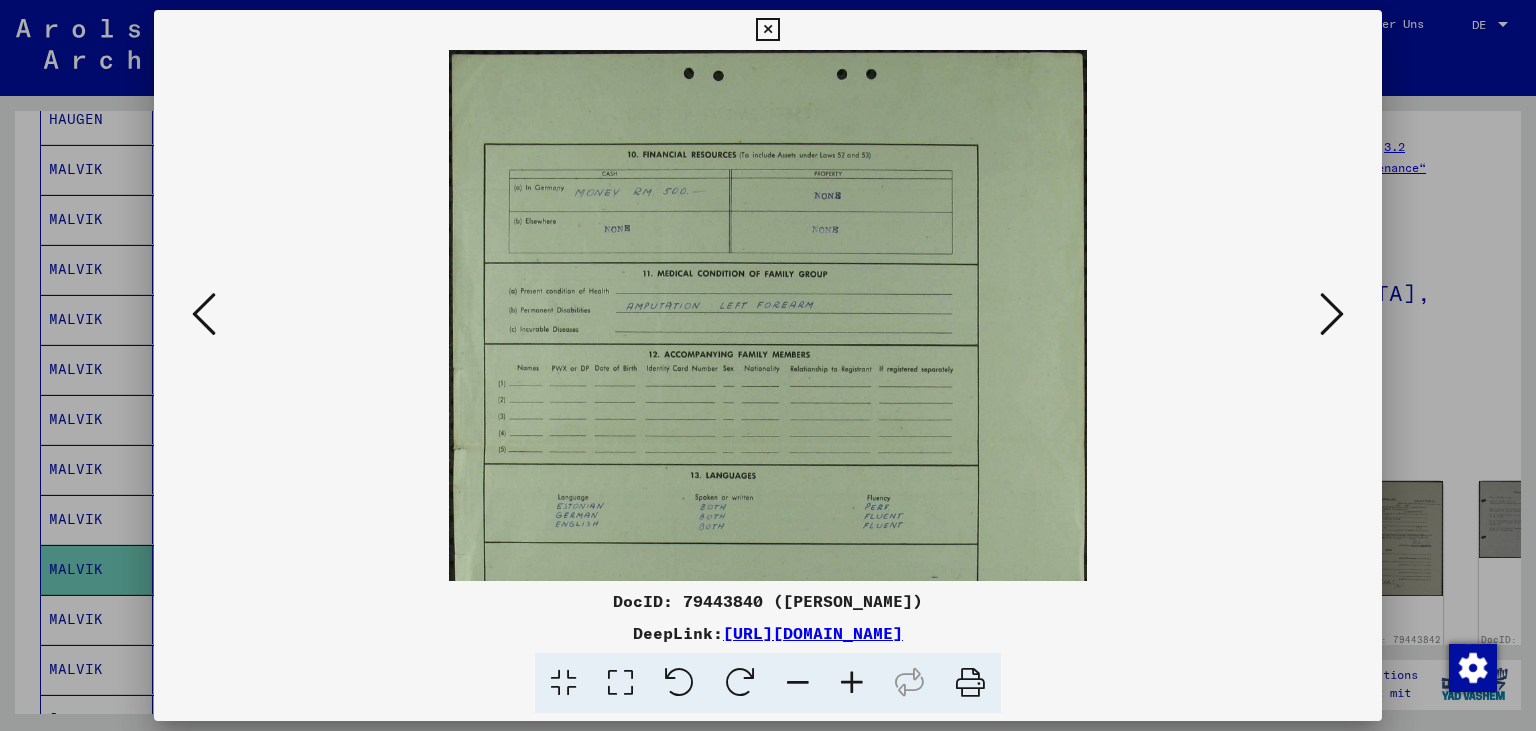 click at bounding box center (852, 683) 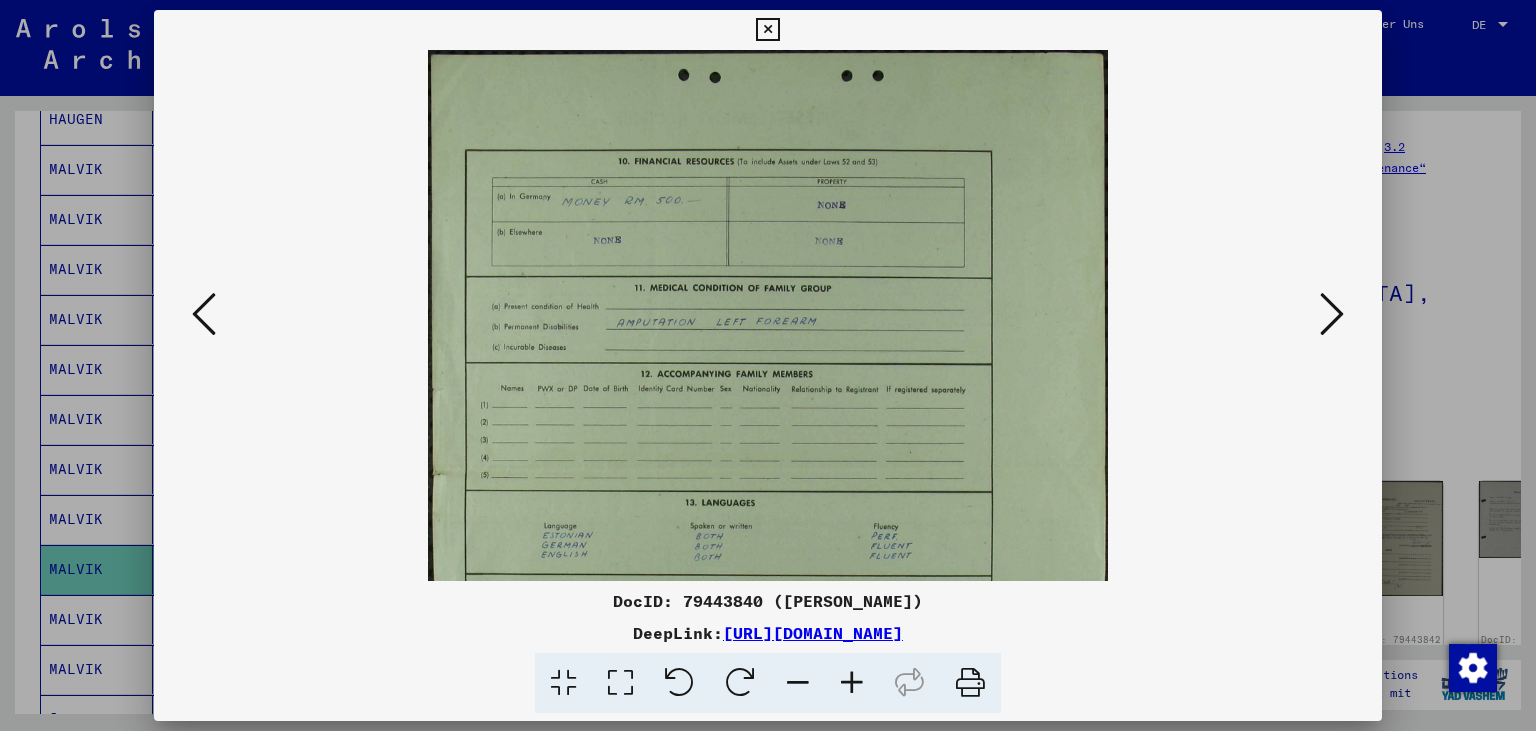 click at bounding box center [852, 683] 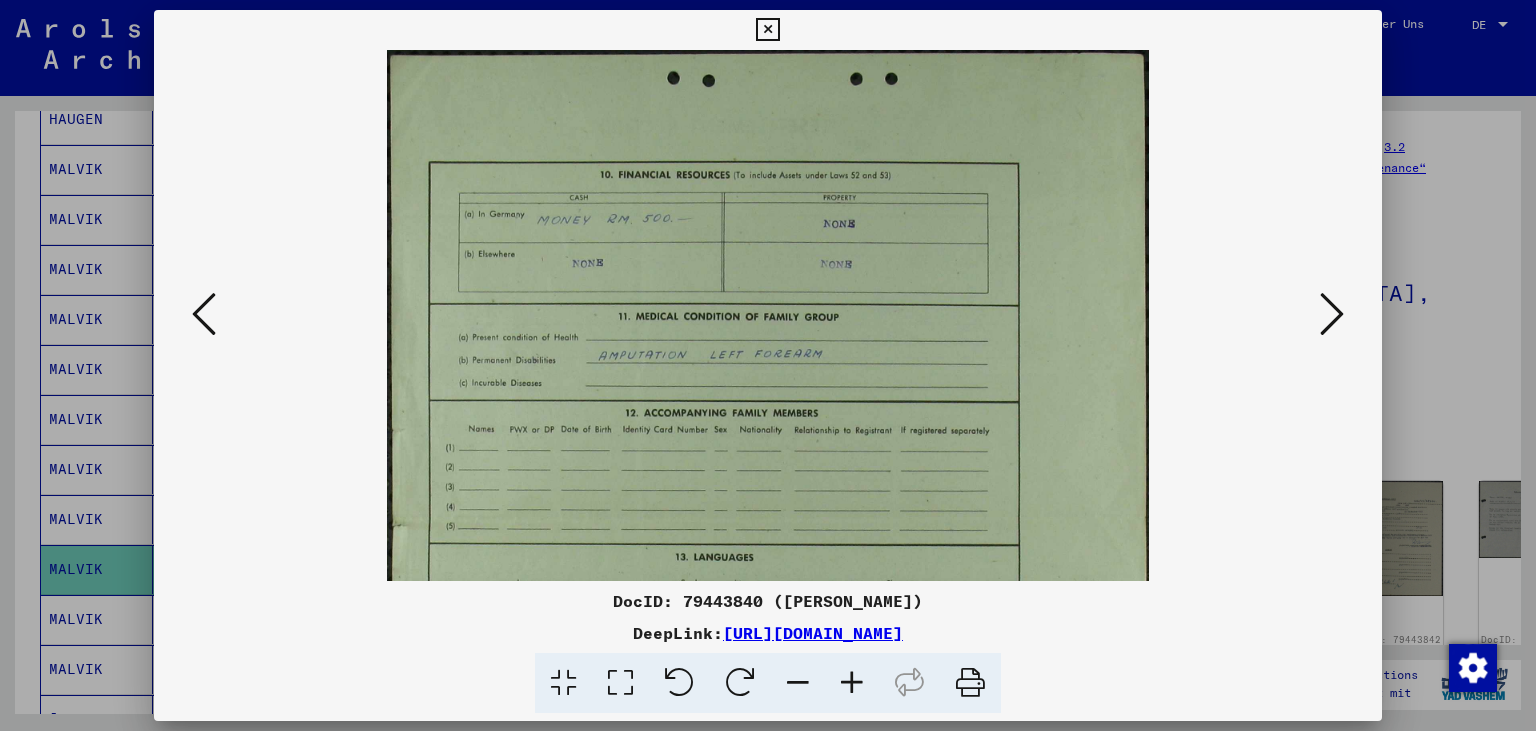 click at bounding box center [852, 683] 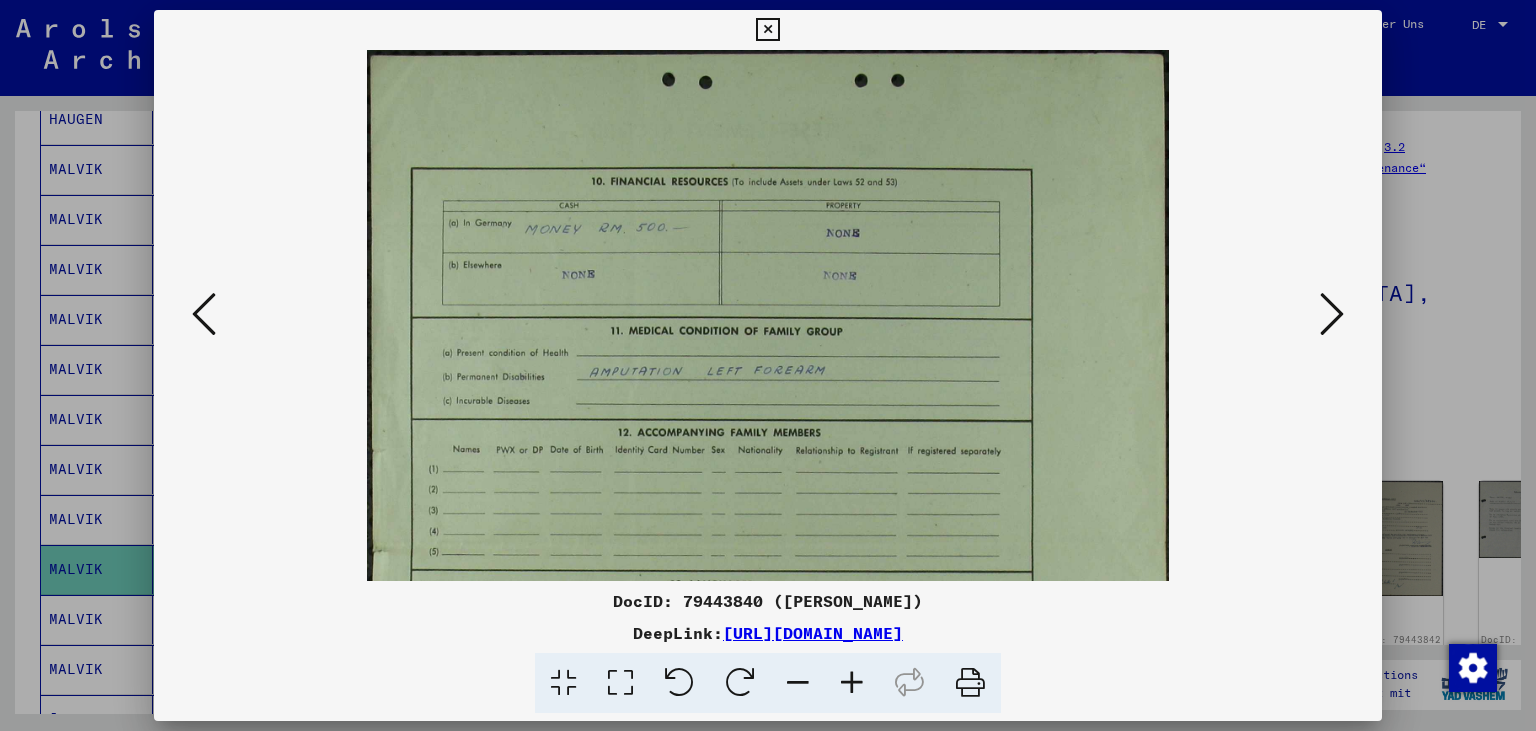 click at bounding box center [852, 683] 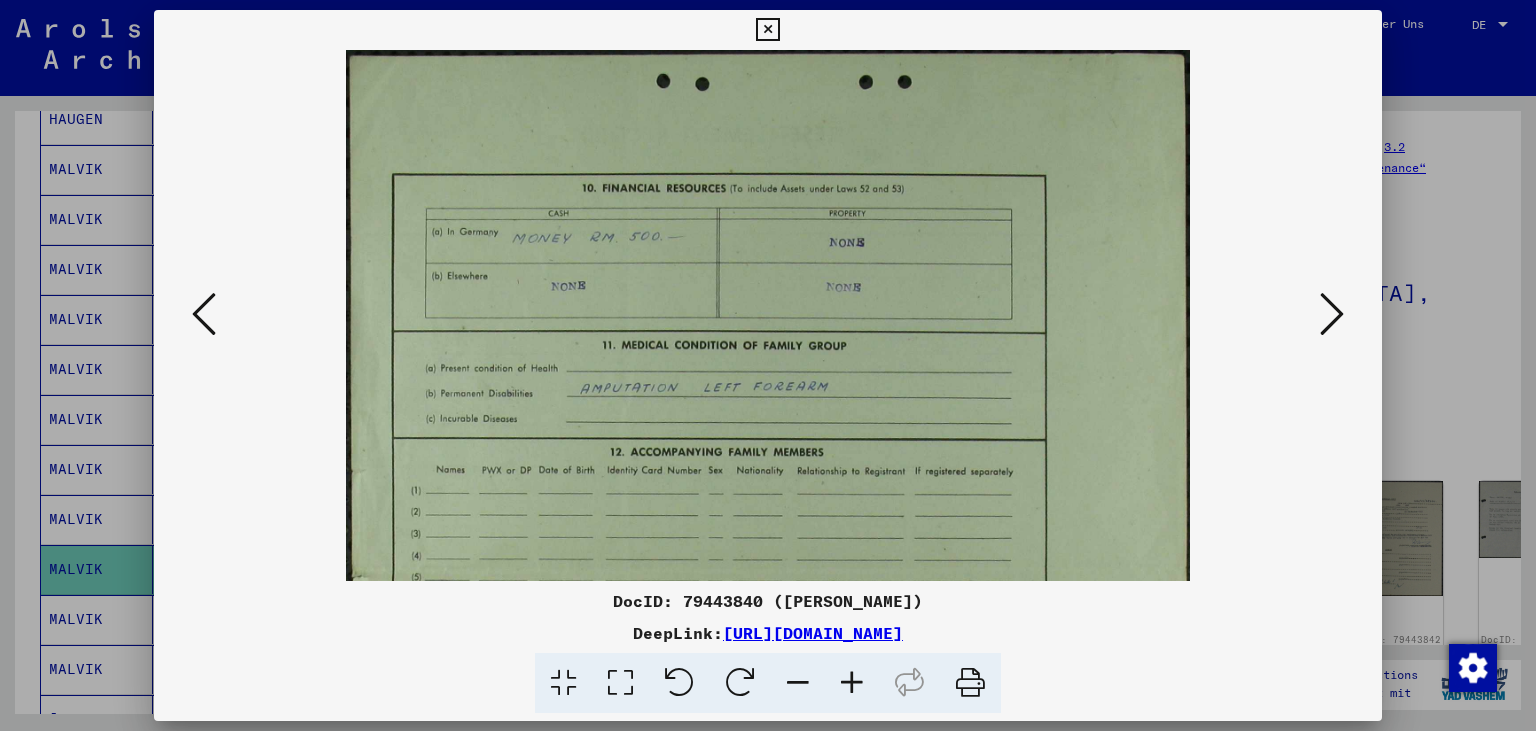 click at bounding box center (852, 683) 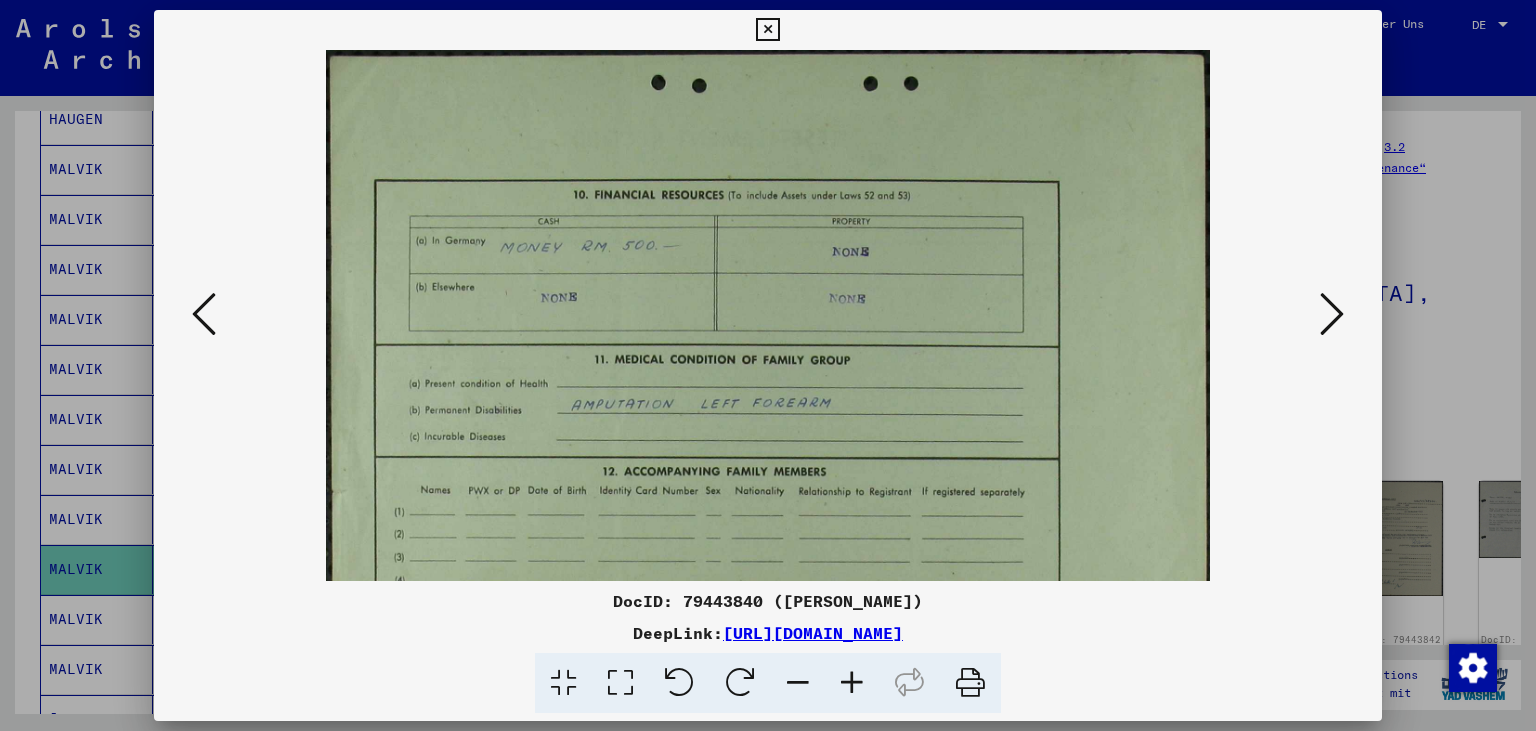 click at bounding box center [852, 683] 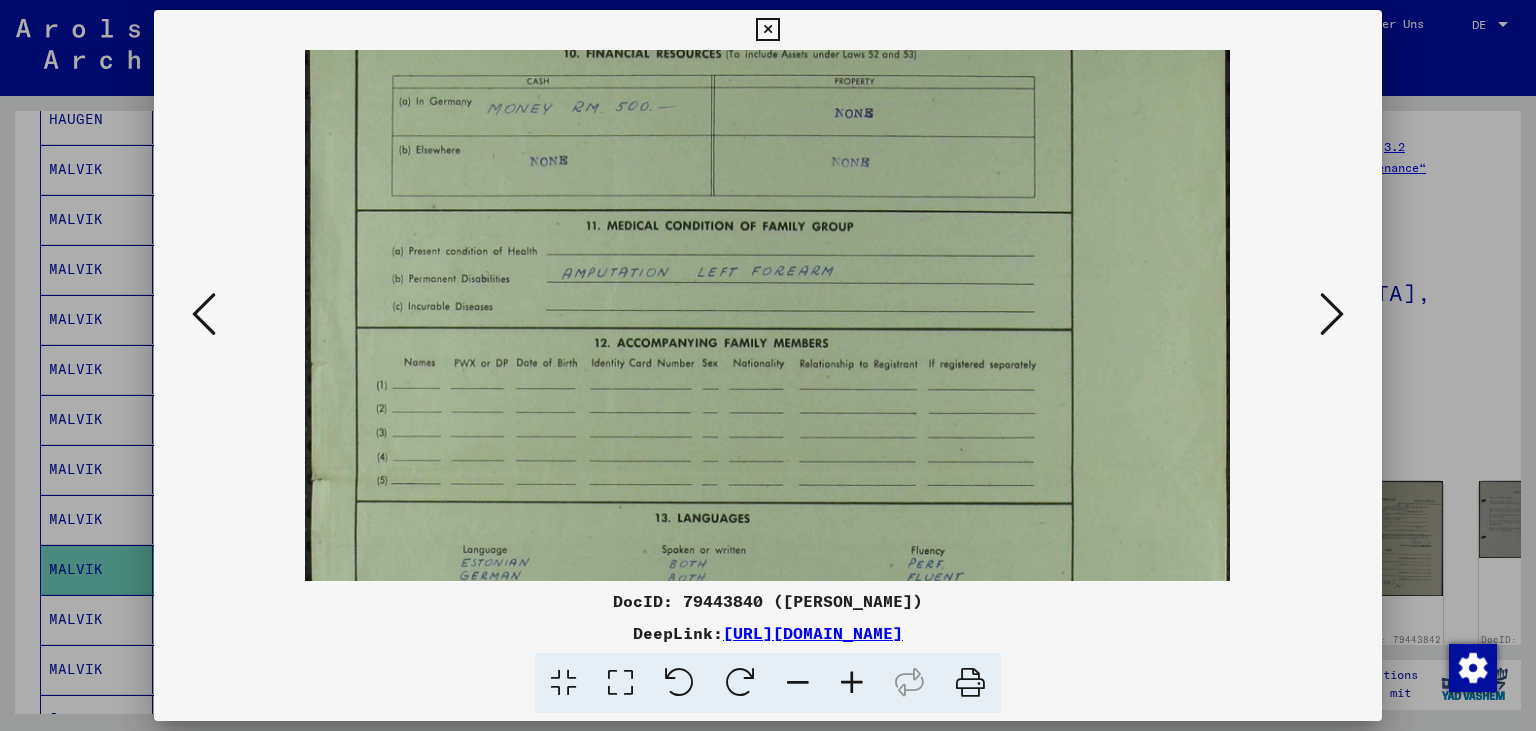 scroll, scrollTop: 157, scrollLeft: 0, axis: vertical 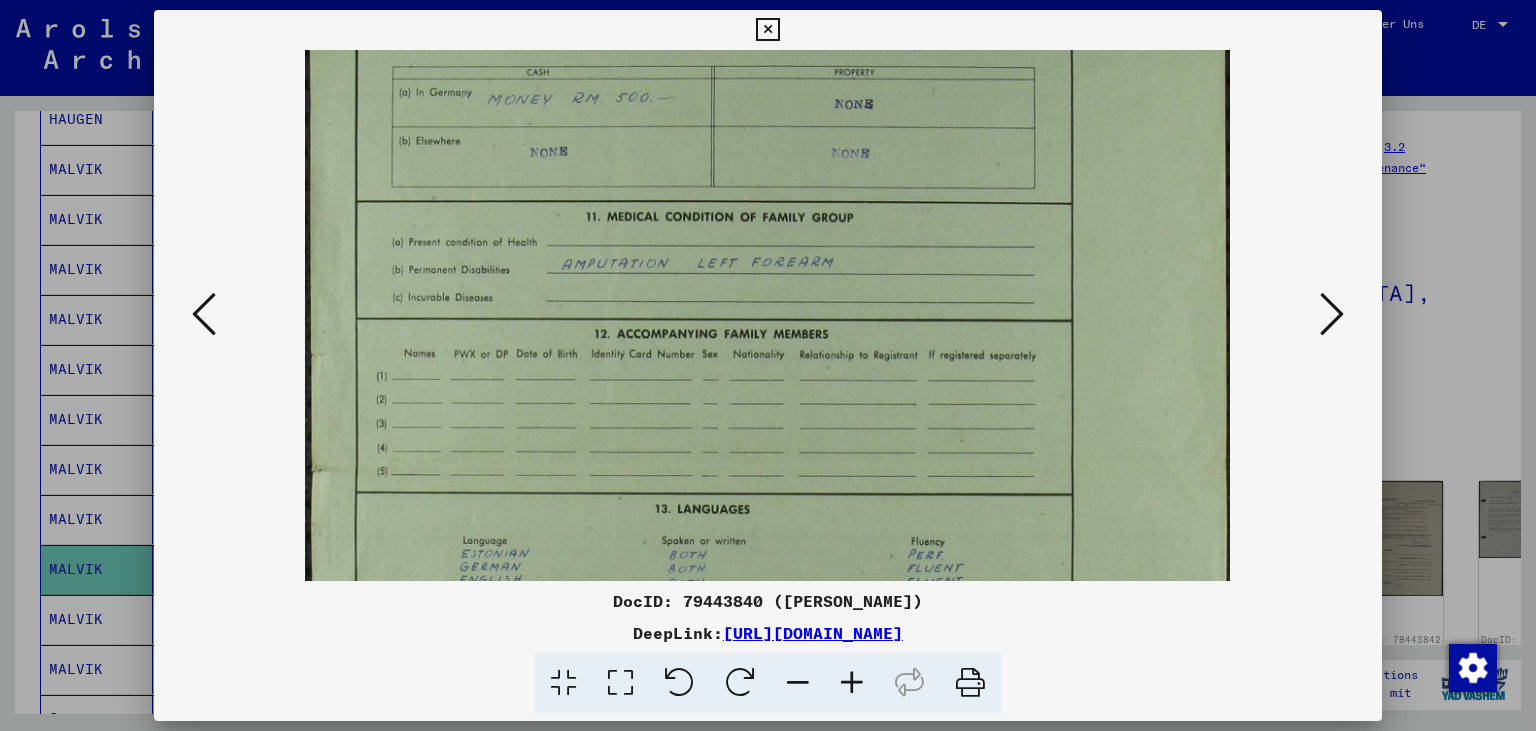 drag, startPoint x: 994, startPoint y: 374, endPoint x: 1004, endPoint y: 217, distance: 157.31815 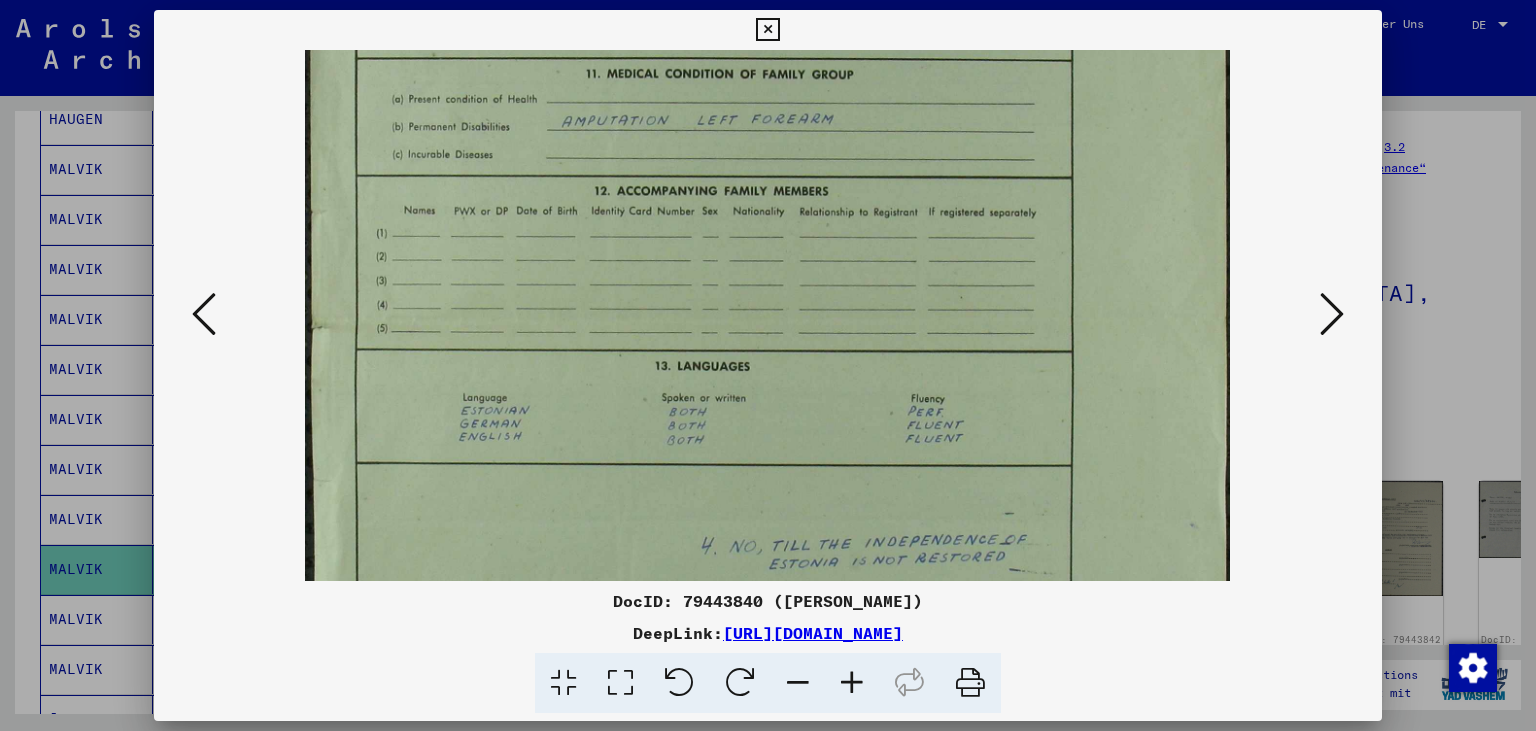 drag, startPoint x: 834, startPoint y: 391, endPoint x: 825, endPoint y: 247, distance: 144.28098 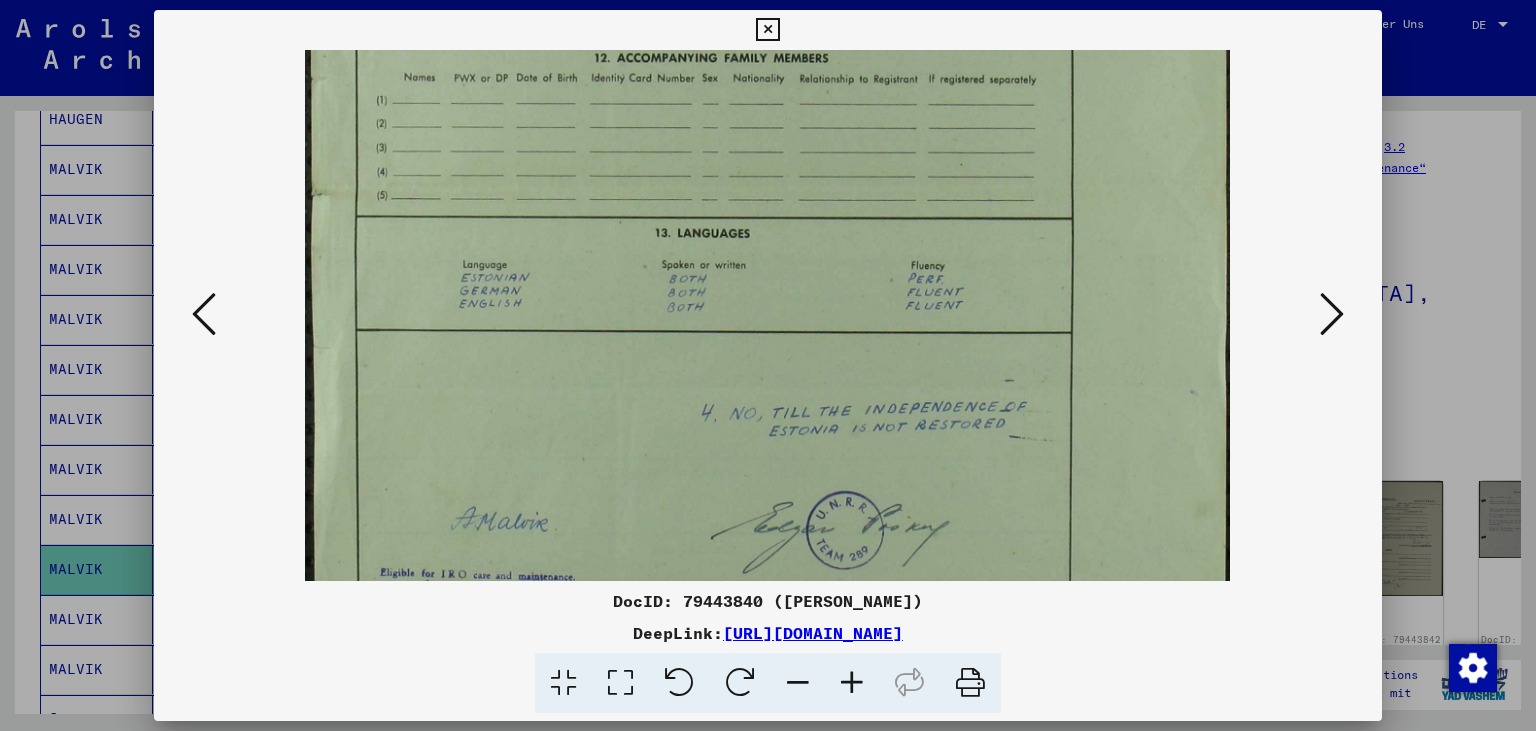 drag, startPoint x: 829, startPoint y: 354, endPoint x: 791, endPoint y: 217, distance: 142.17242 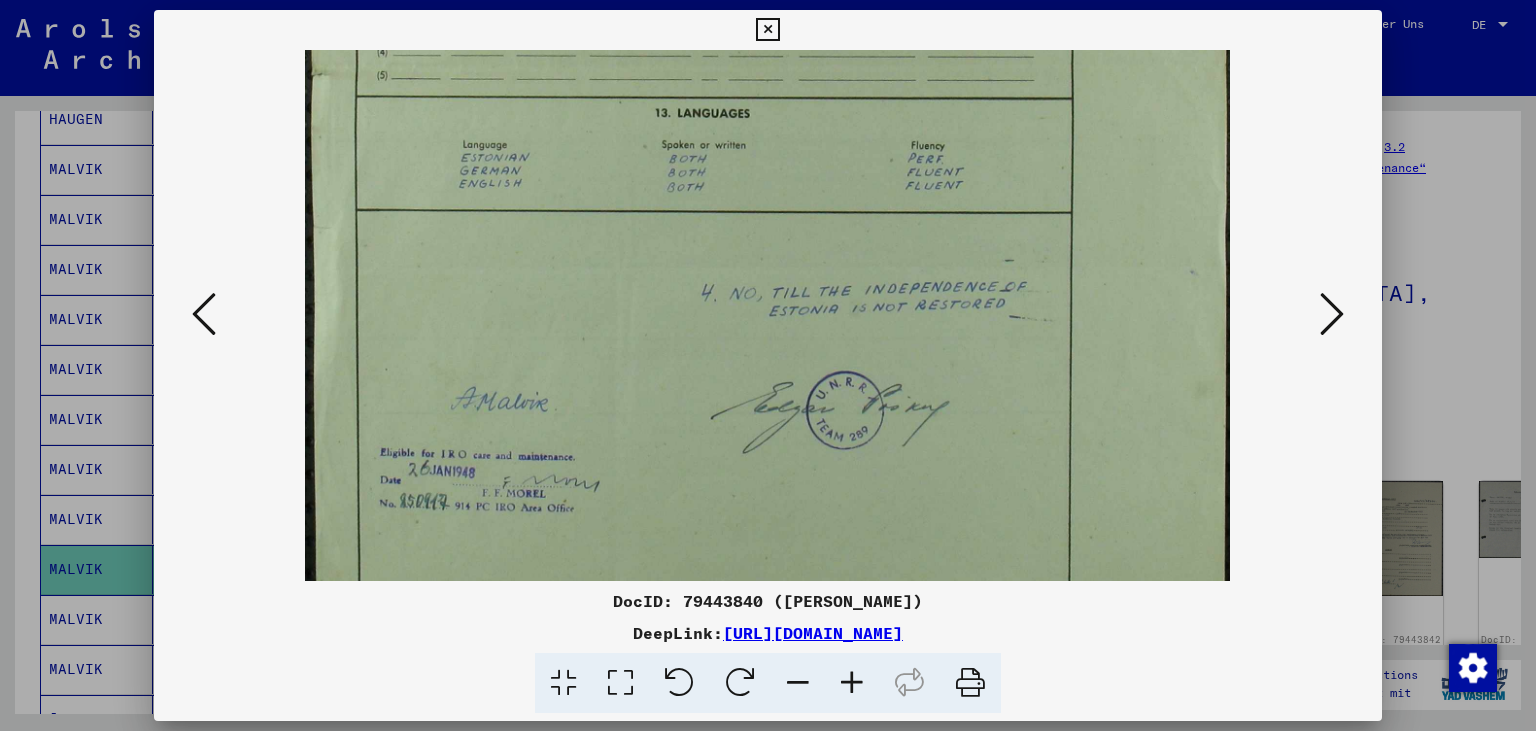 drag, startPoint x: 804, startPoint y: 347, endPoint x: 804, endPoint y: 231, distance: 116 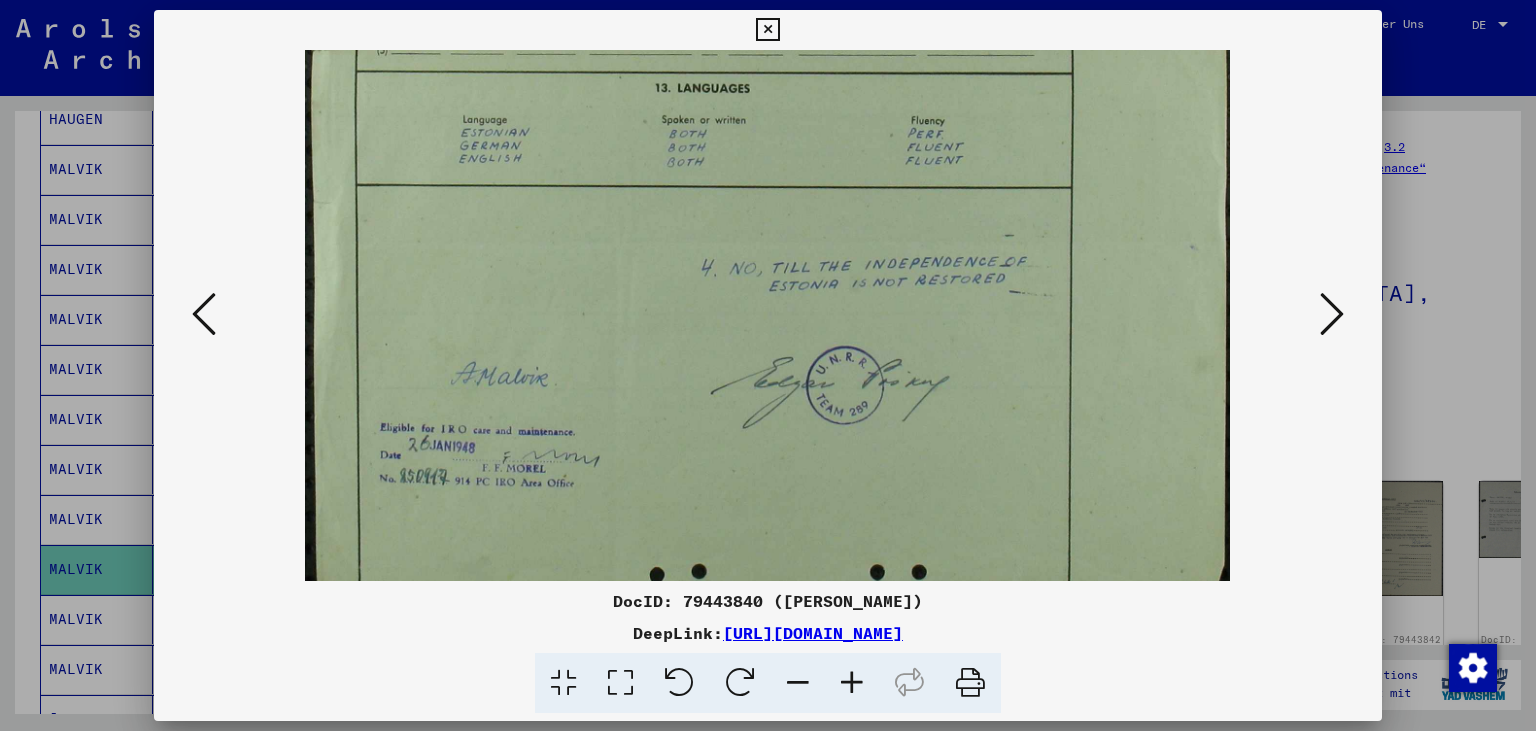 scroll, scrollTop: 600, scrollLeft: 0, axis: vertical 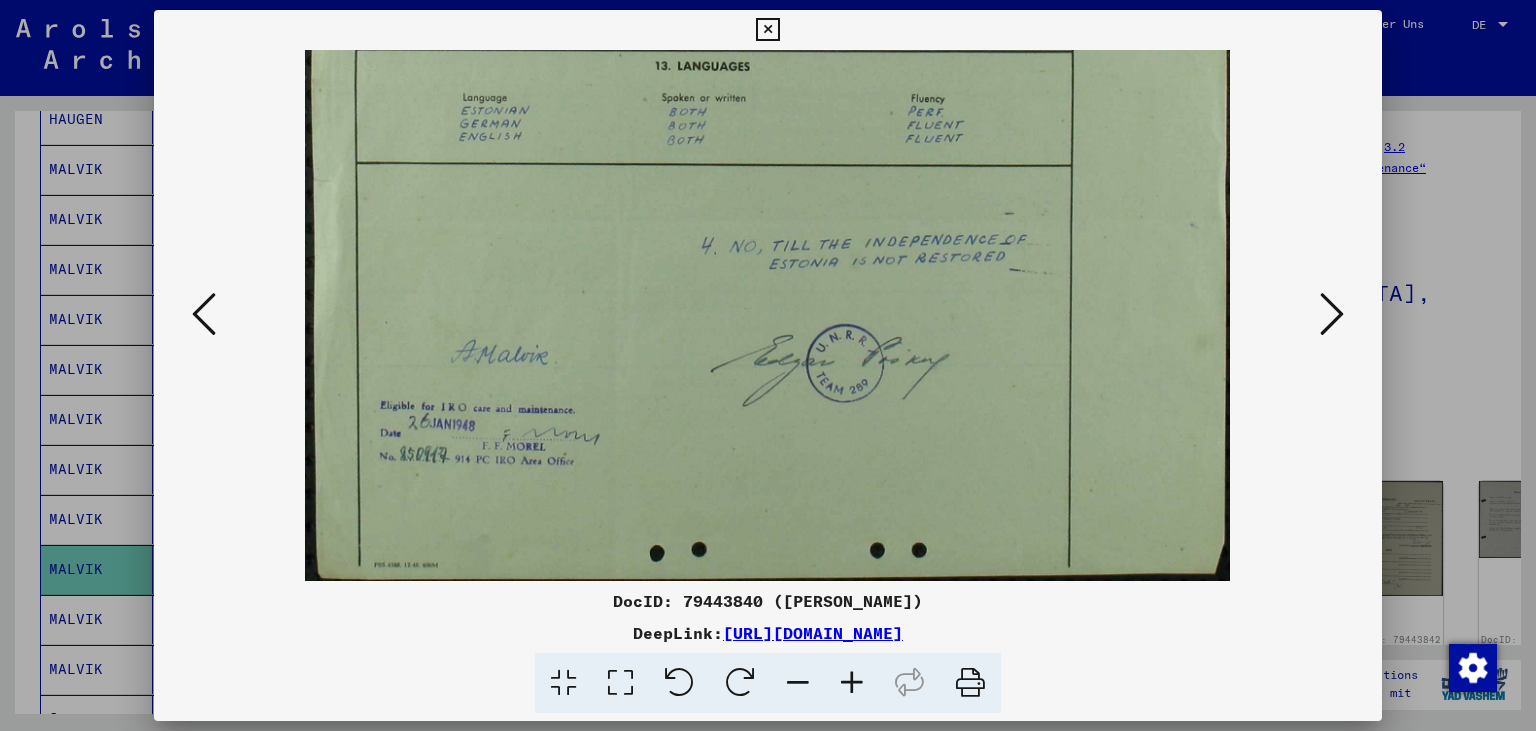 drag, startPoint x: 824, startPoint y: 365, endPoint x: 829, endPoint y: 316, distance: 49.25444 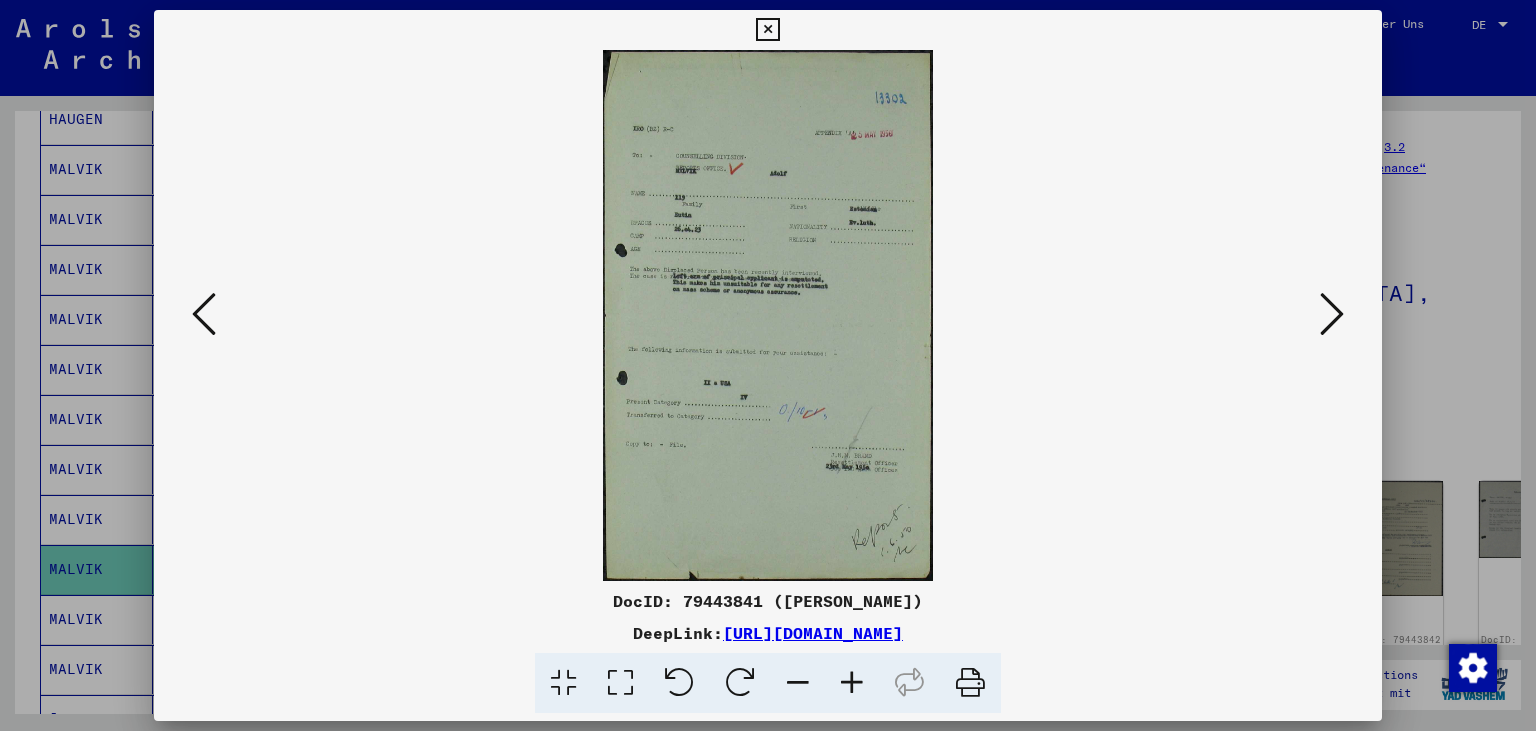 scroll, scrollTop: 0, scrollLeft: 0, axis: both 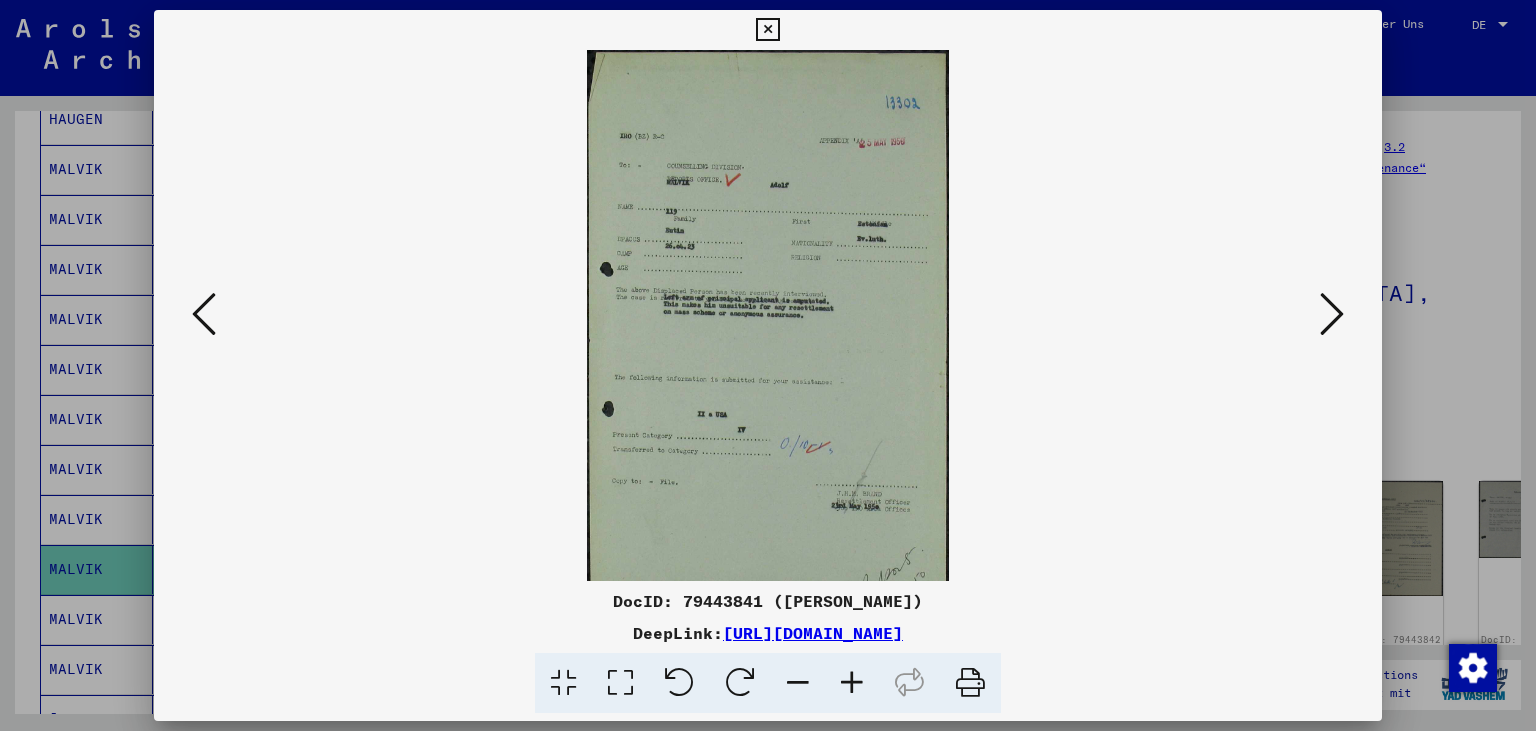 click at bounding box center [852, 683] 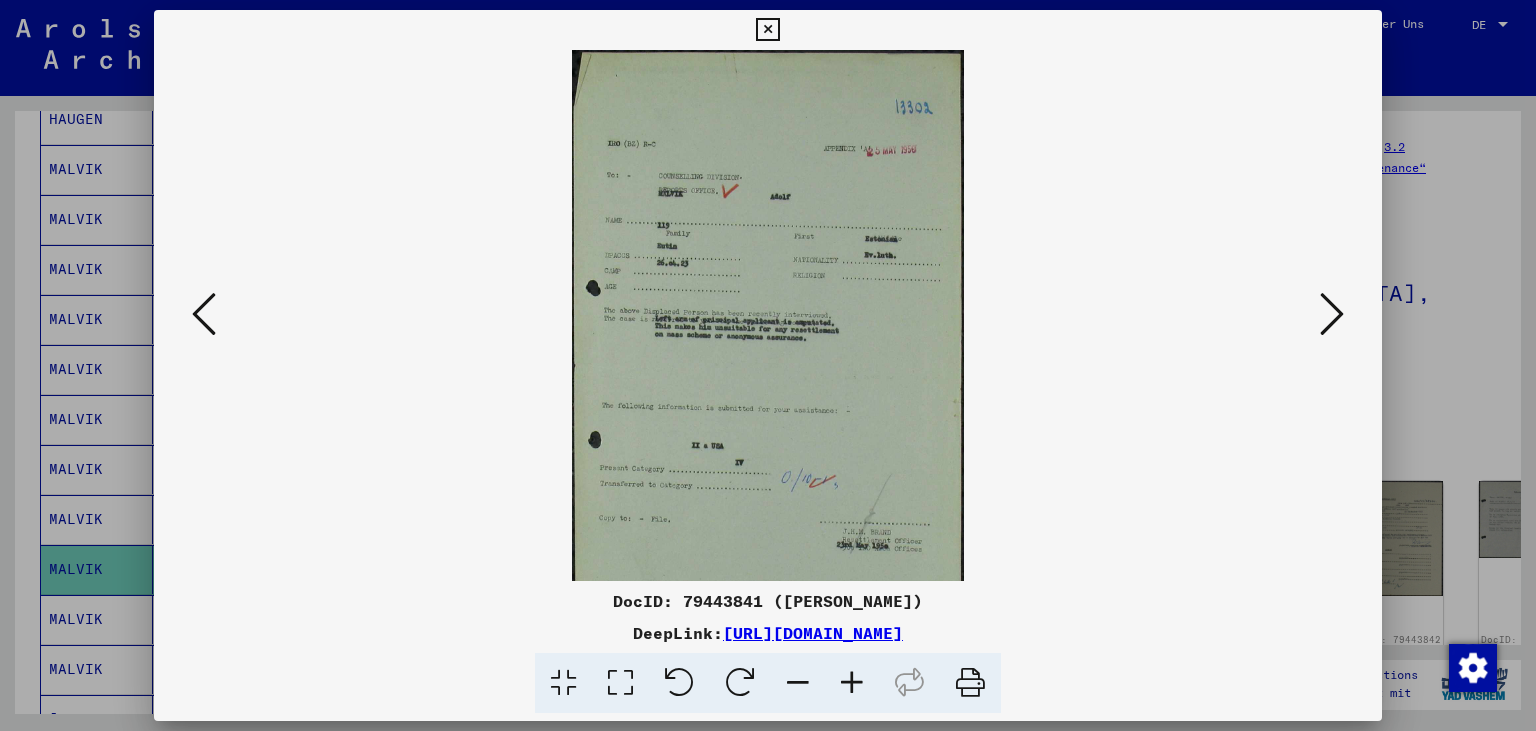 click at bounding box center [852, 683] 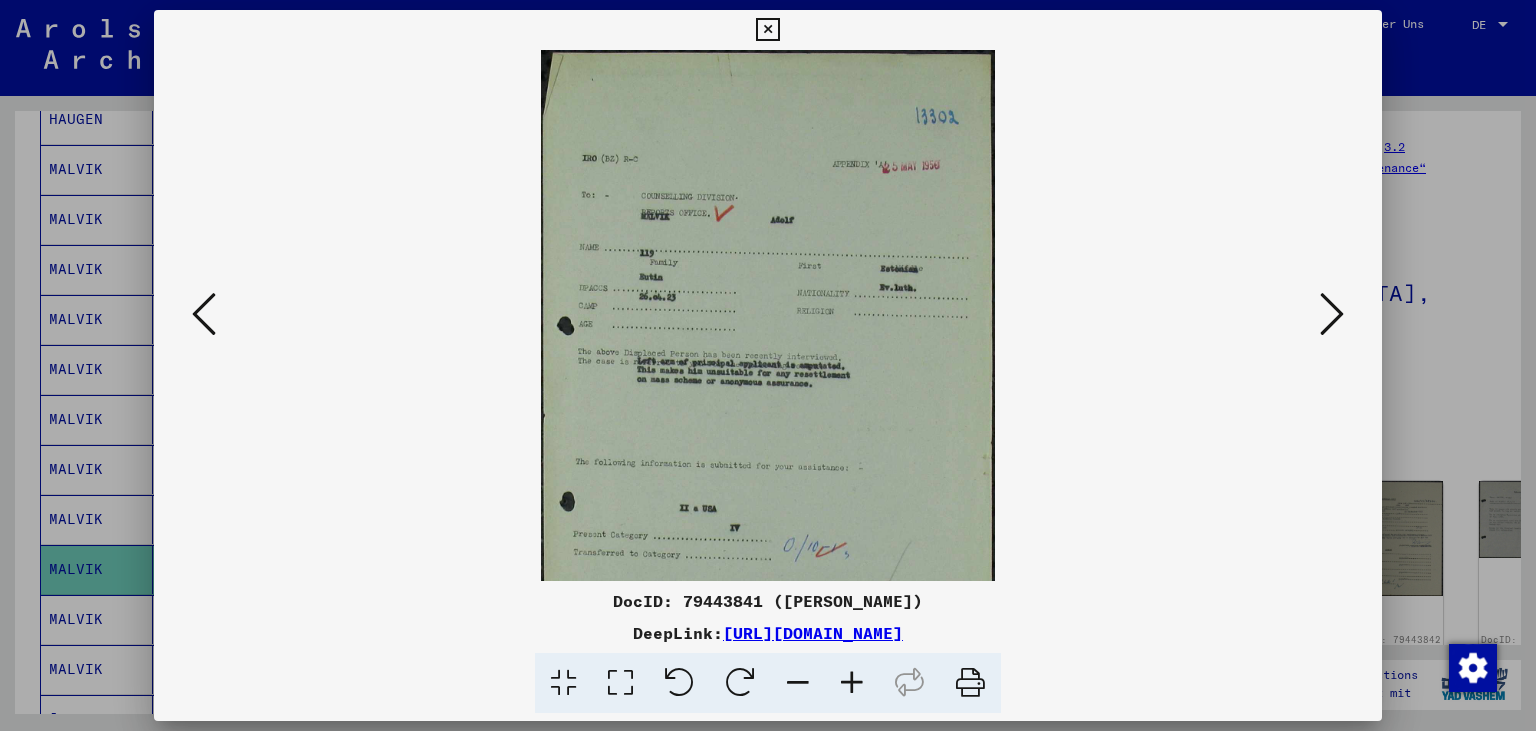click at bounding box center [852, 683] 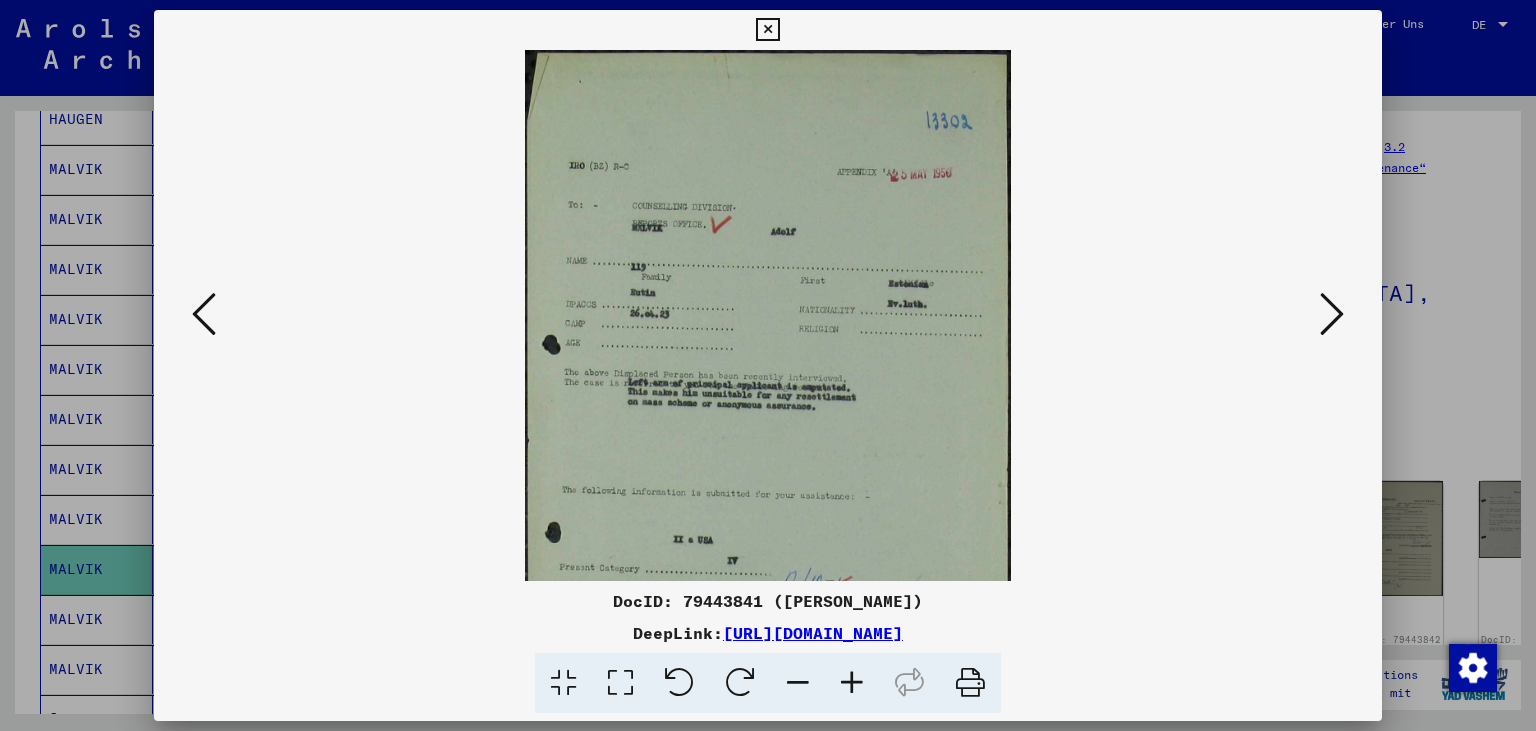 click at bounding box center [852, 683] 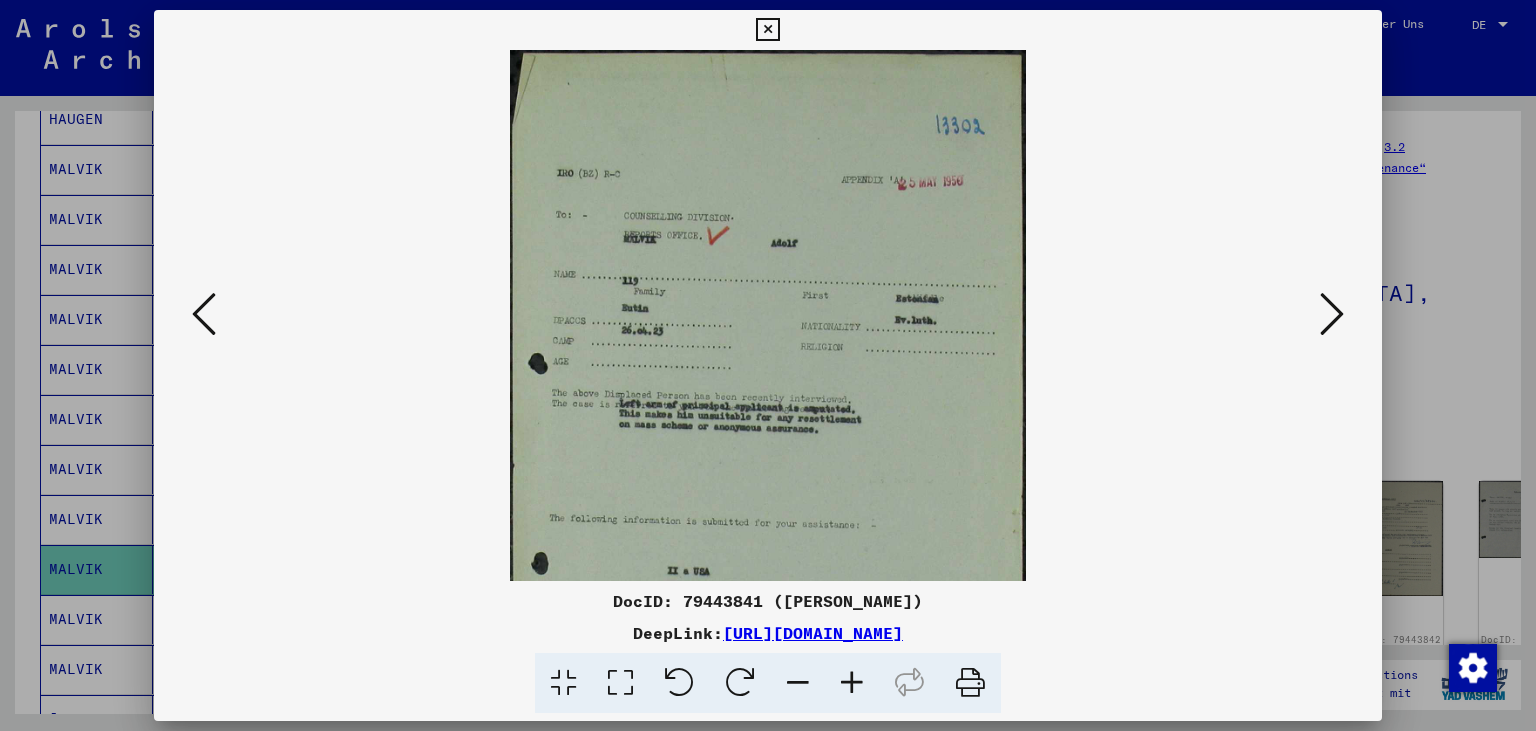 click at bounding box center (852, 683) 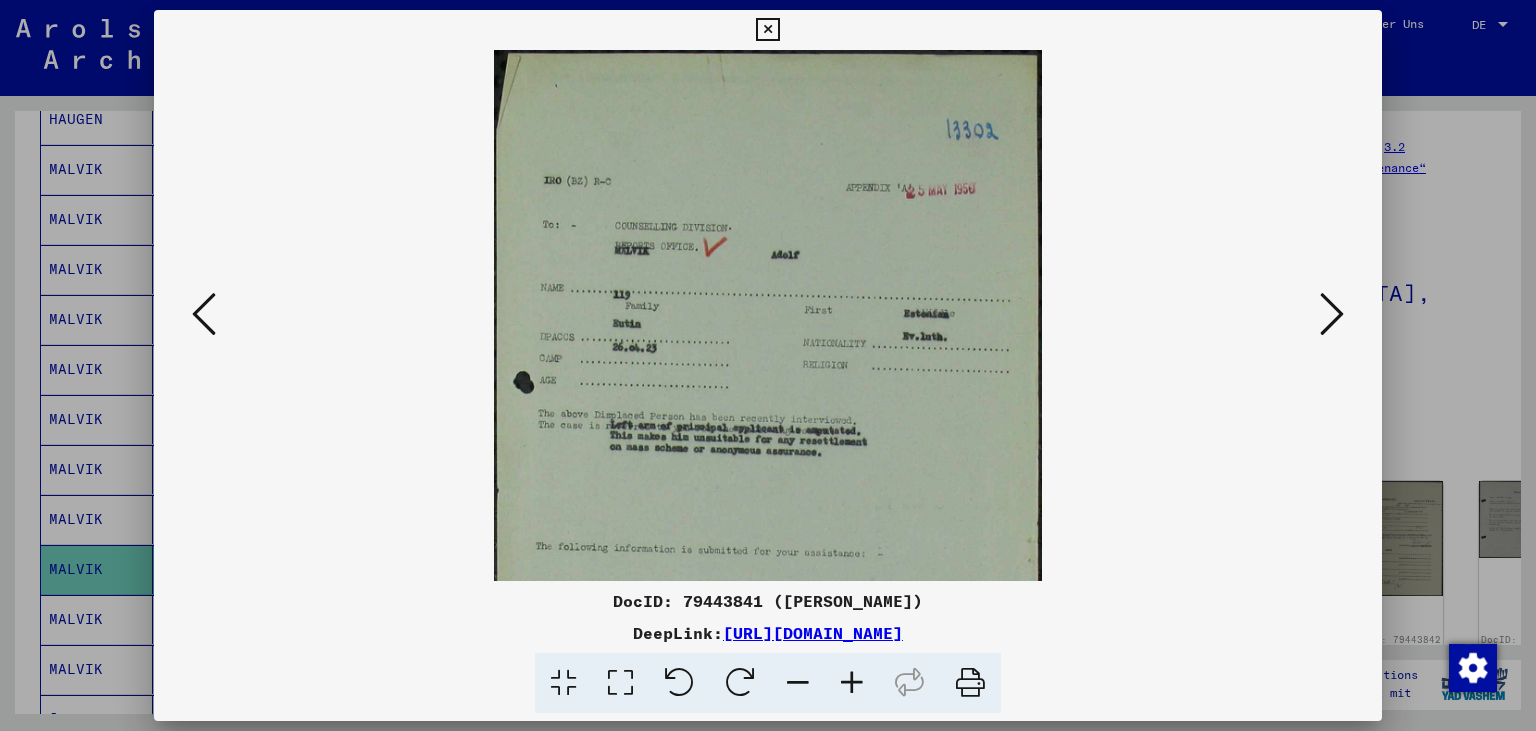 click at bounding box center (852, 683) 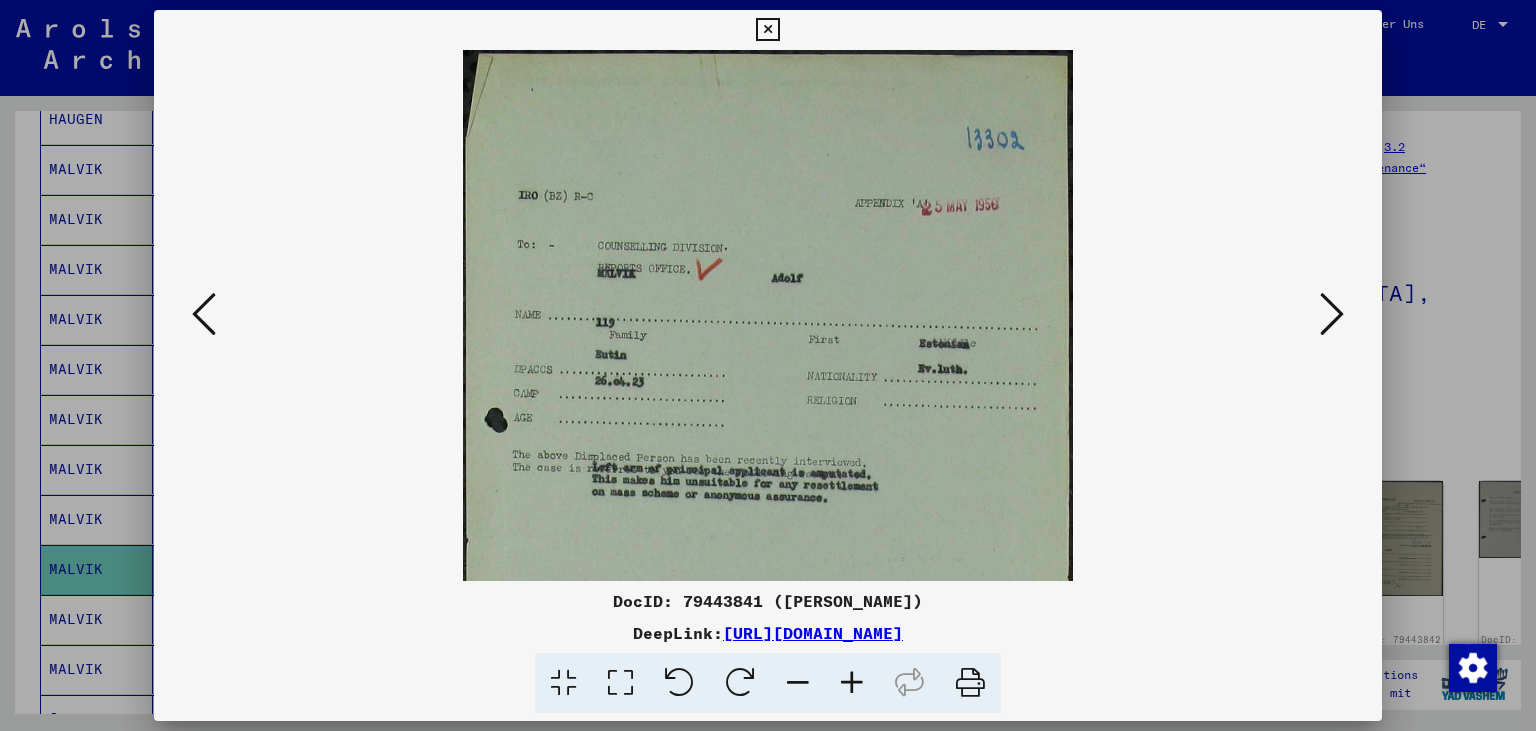 click at bounding box center [852, 683] 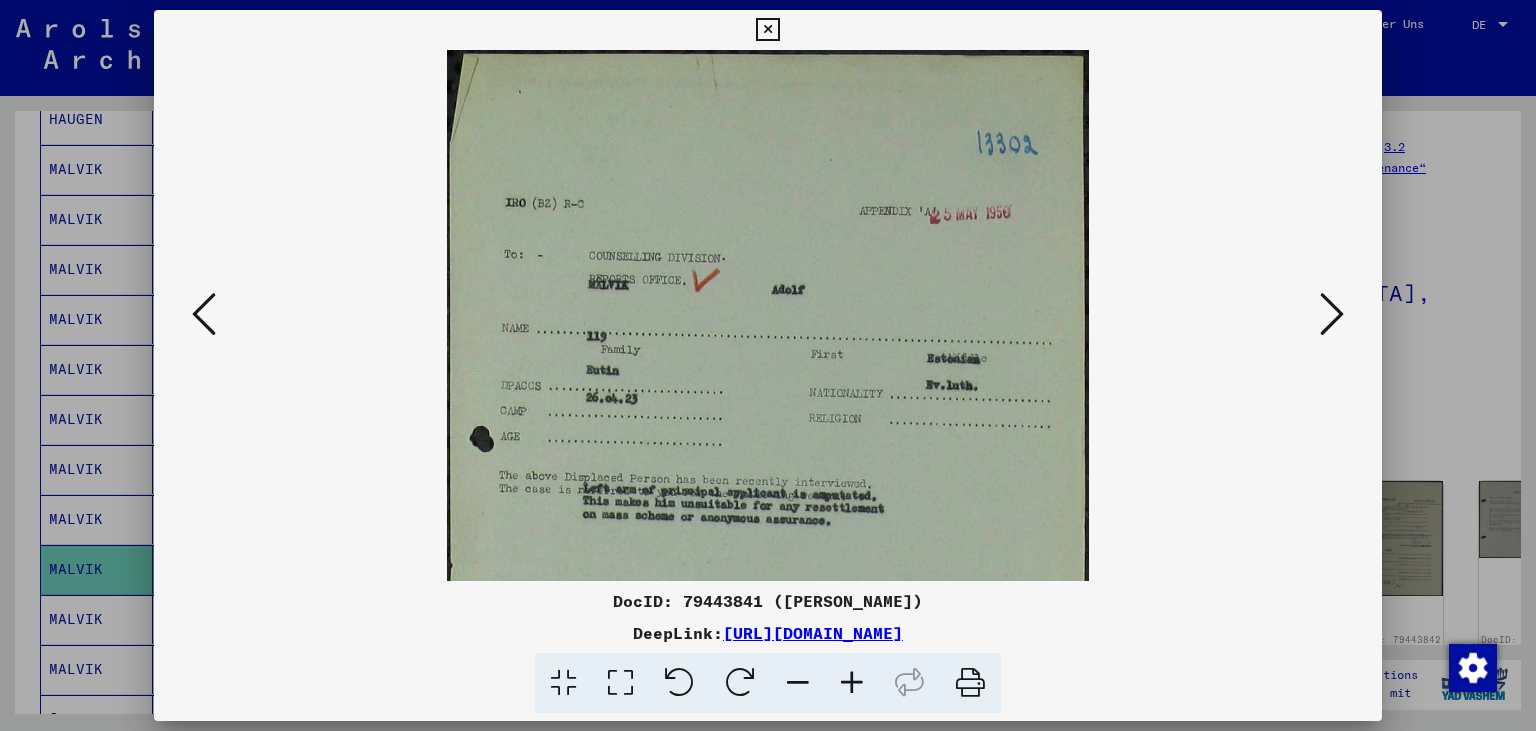 click at bounding box center [852, 683] 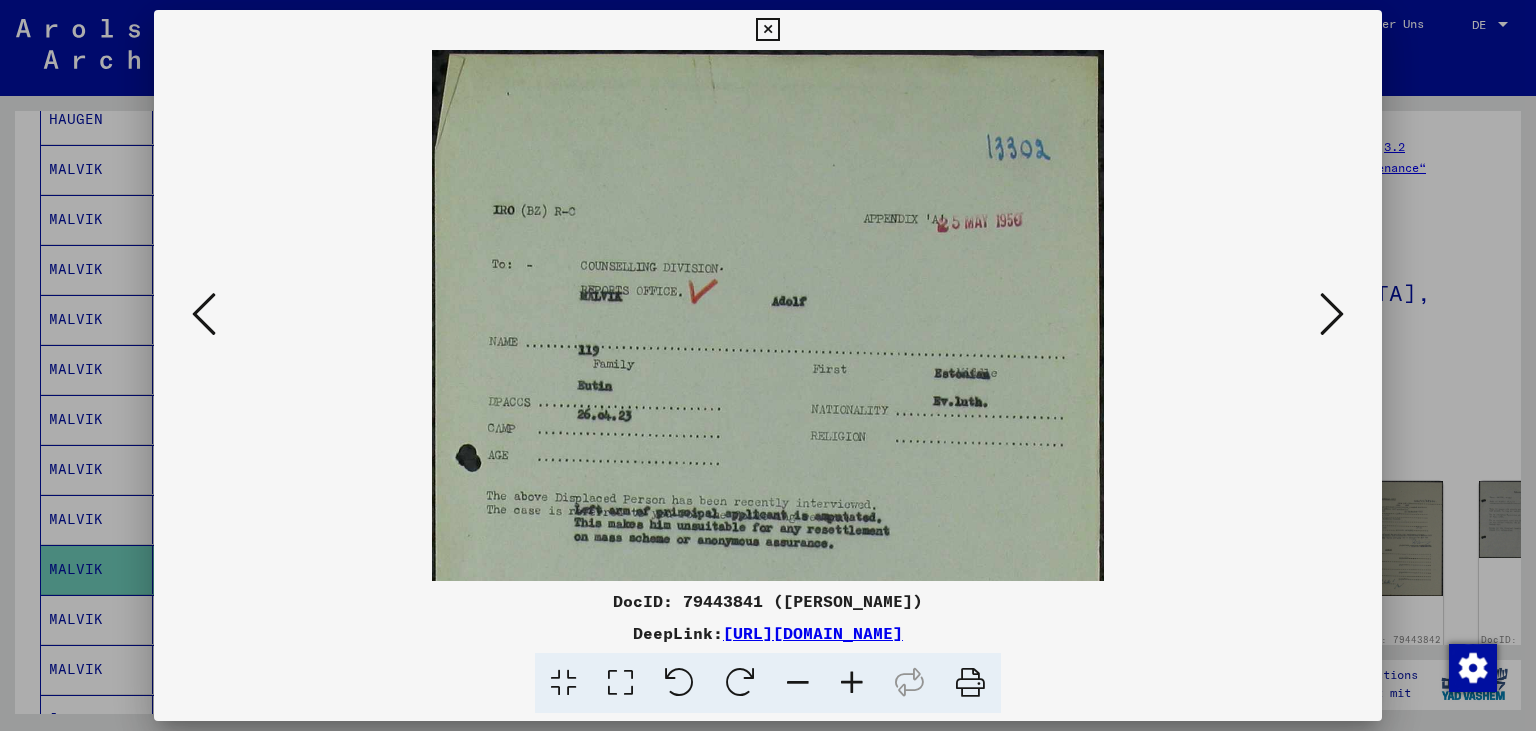 click at bounding box center [852, 683] 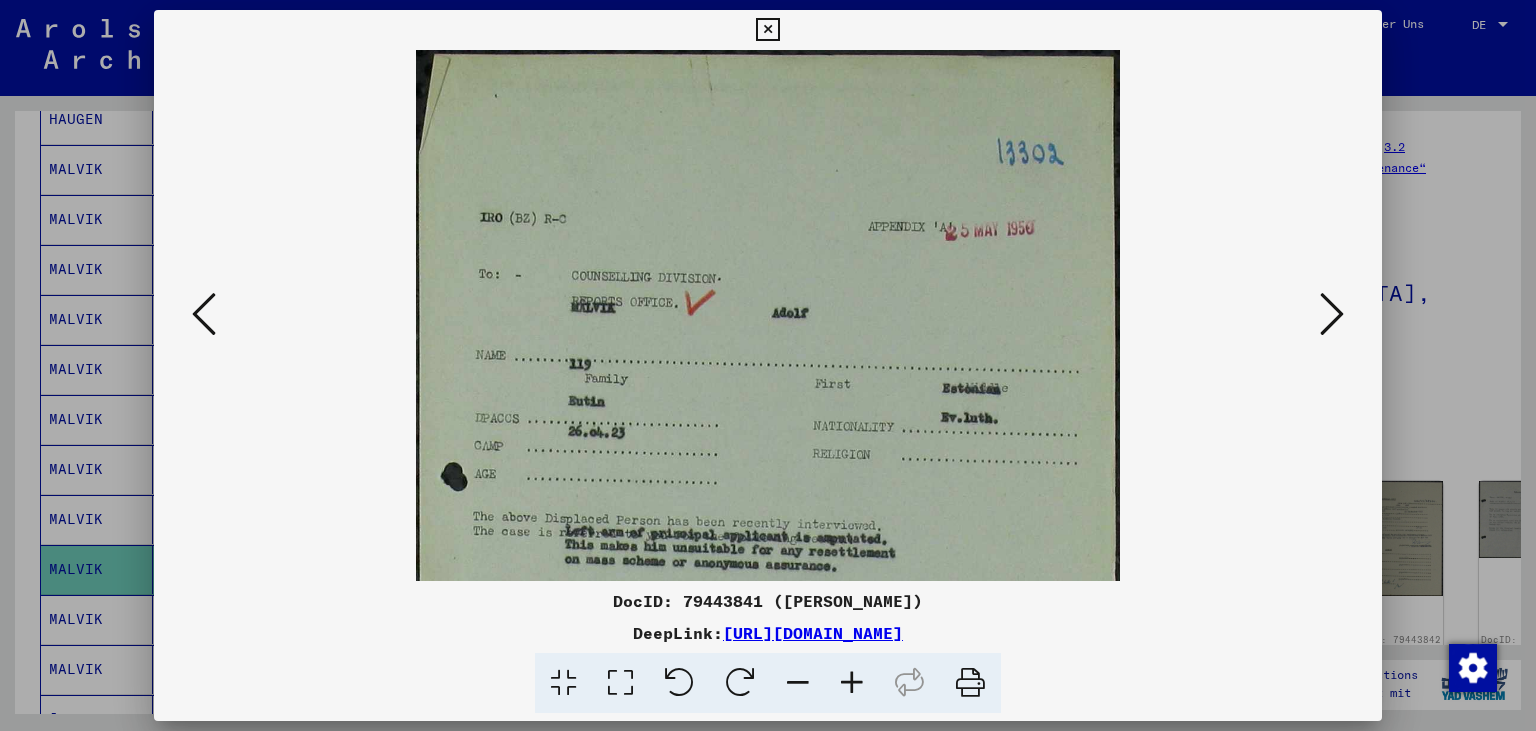 click at bounding box center [852, 683] 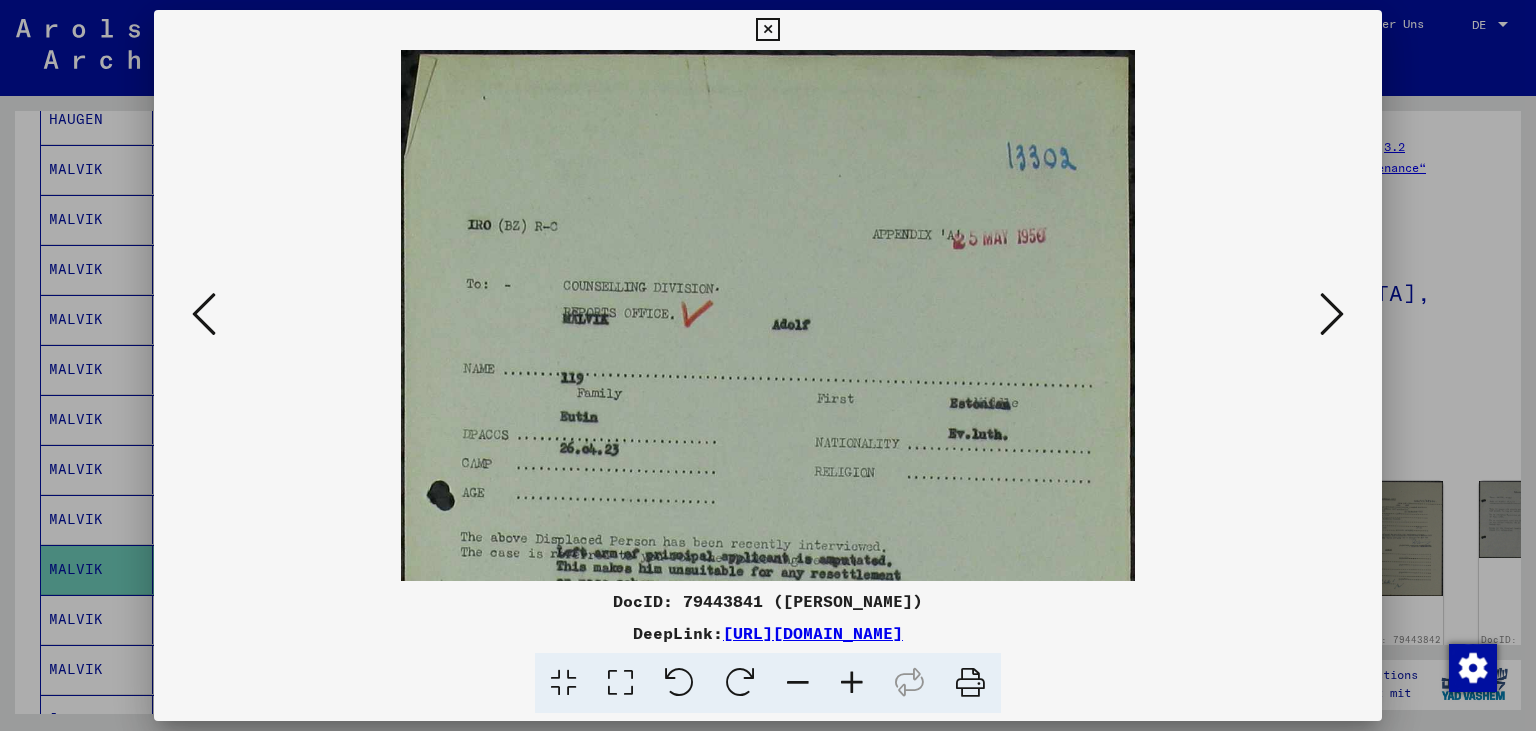 click at bounding box center (852, 683) 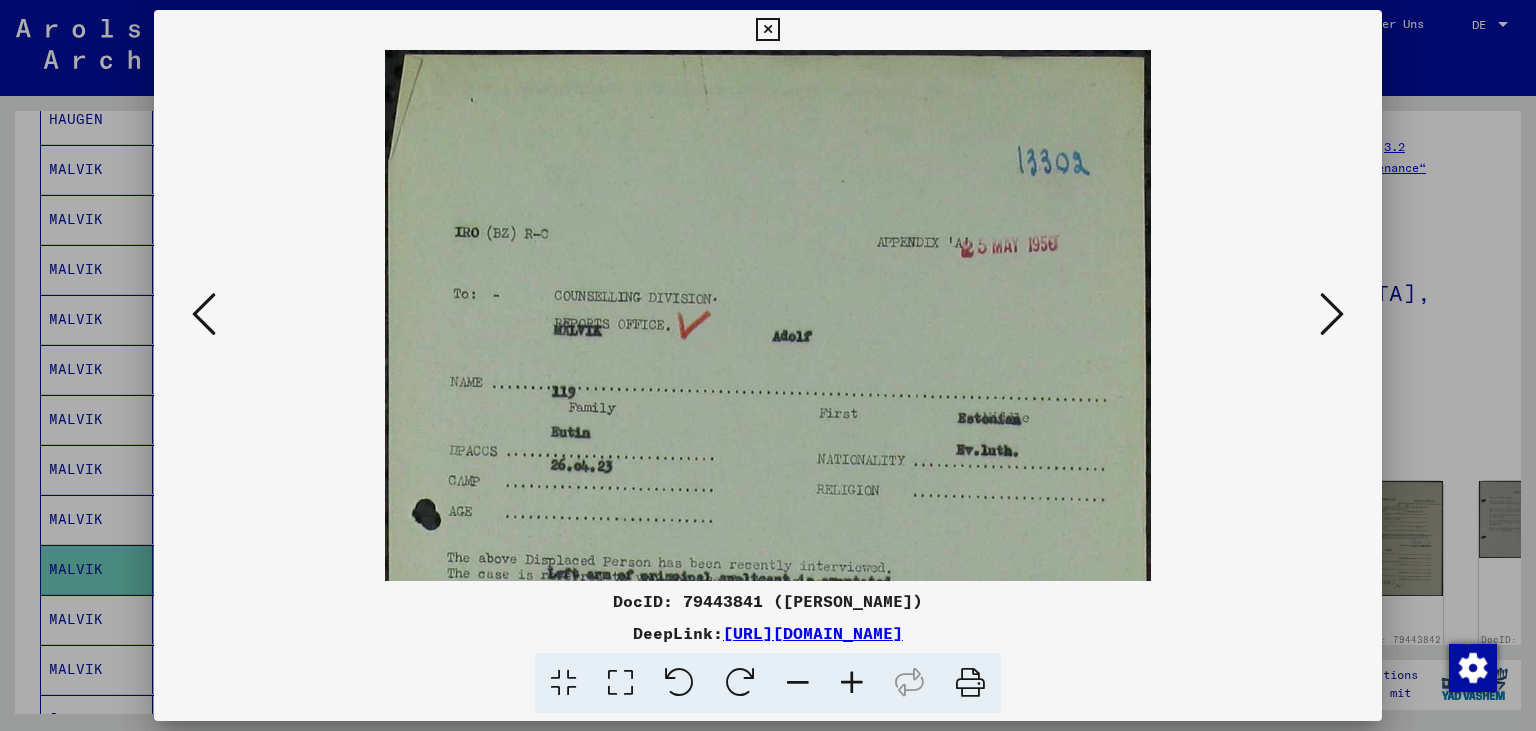 click at bounding box center (852, 683) 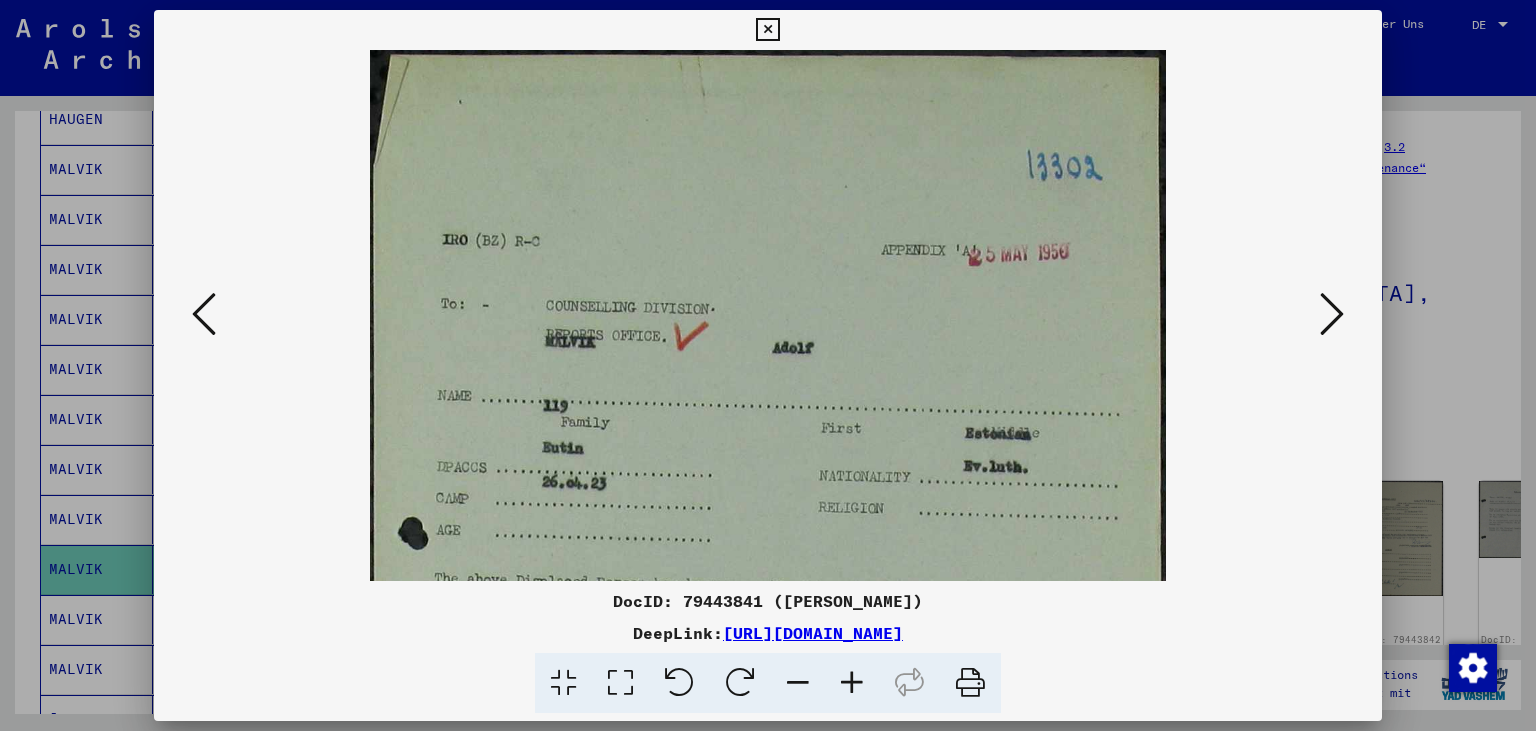 click at bounding box center (852, 683) 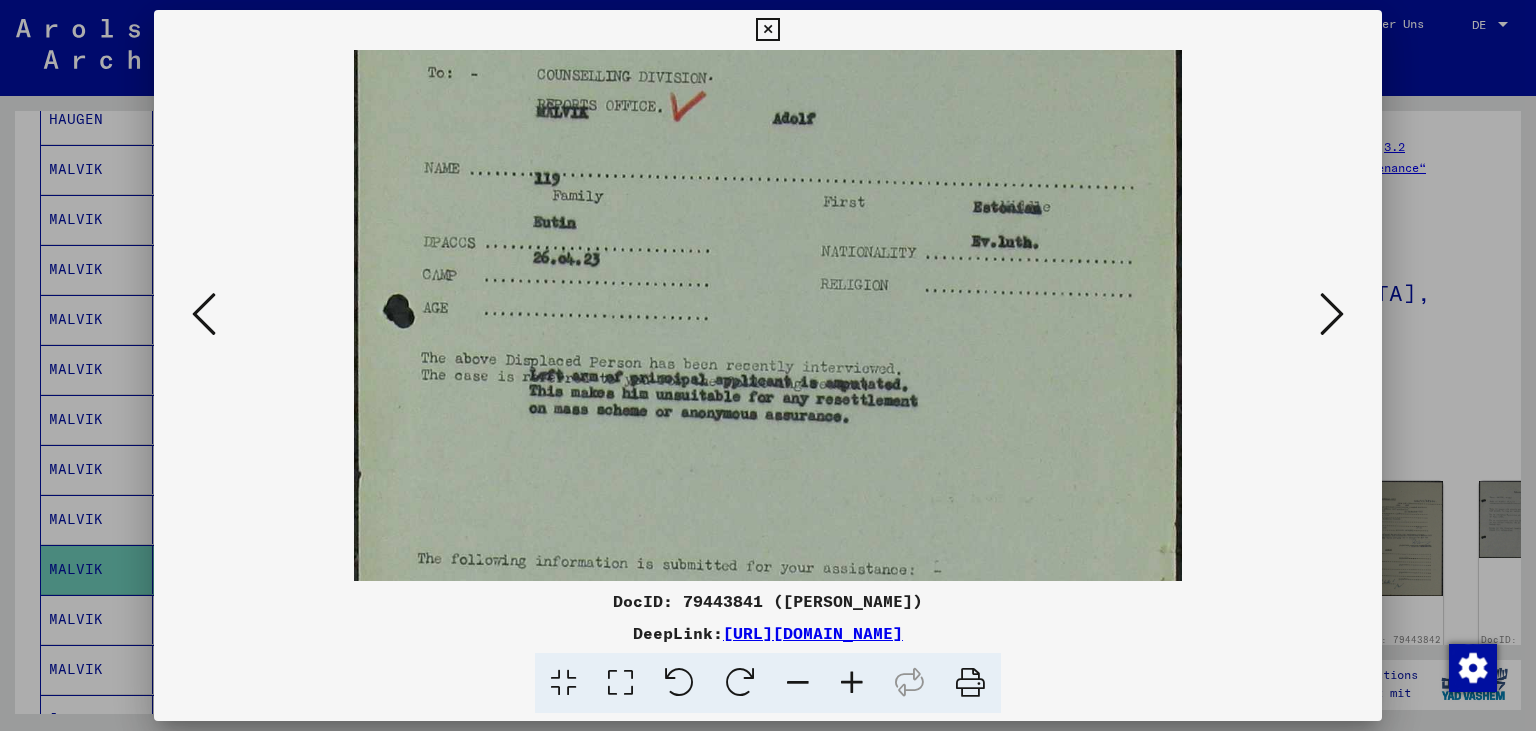 drag, startPoint x: 824, startPoint y: 483, endPoint x: 816, endPoint y: 235, distance: 248.129 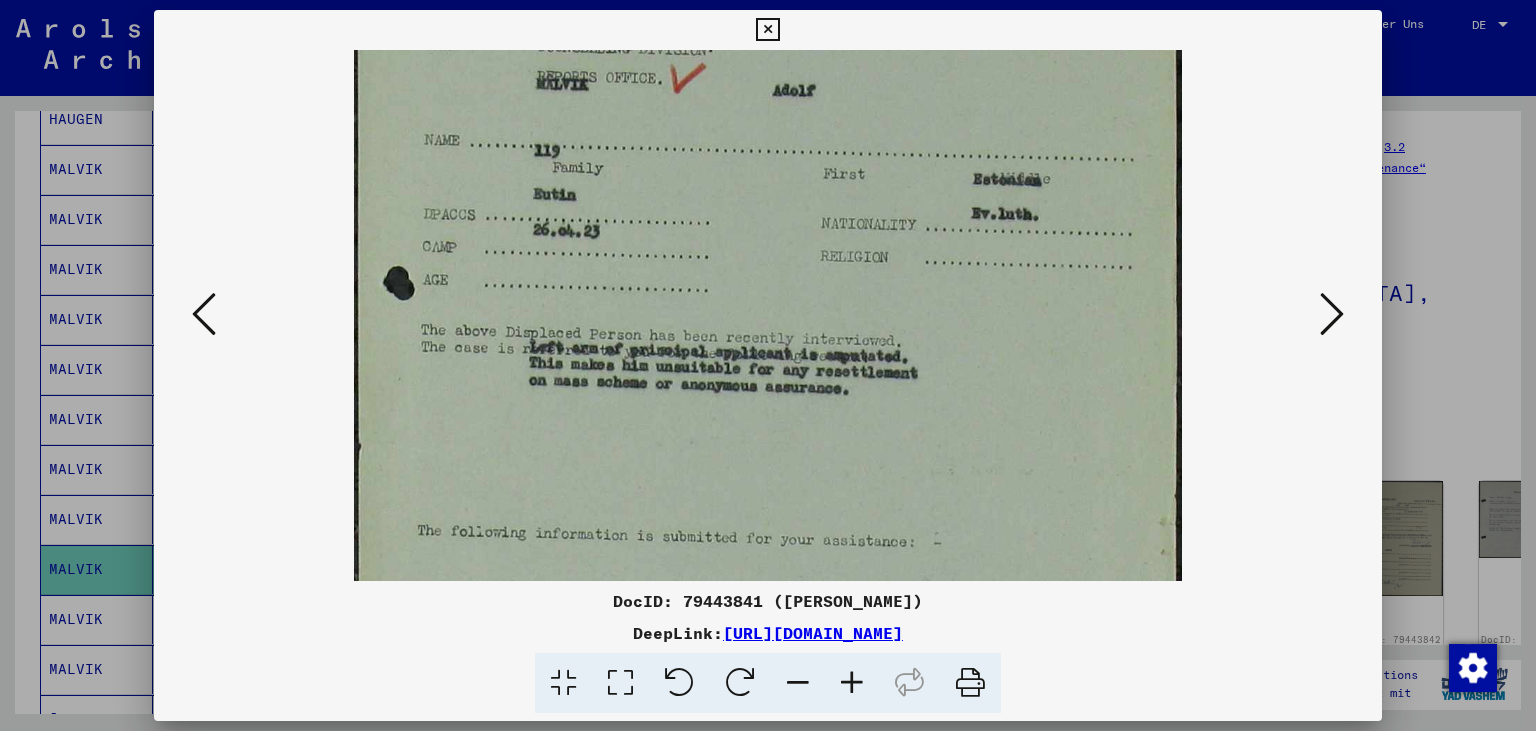 scroll, scrollTop: 270, scrollLeft: 0, axis: vertical 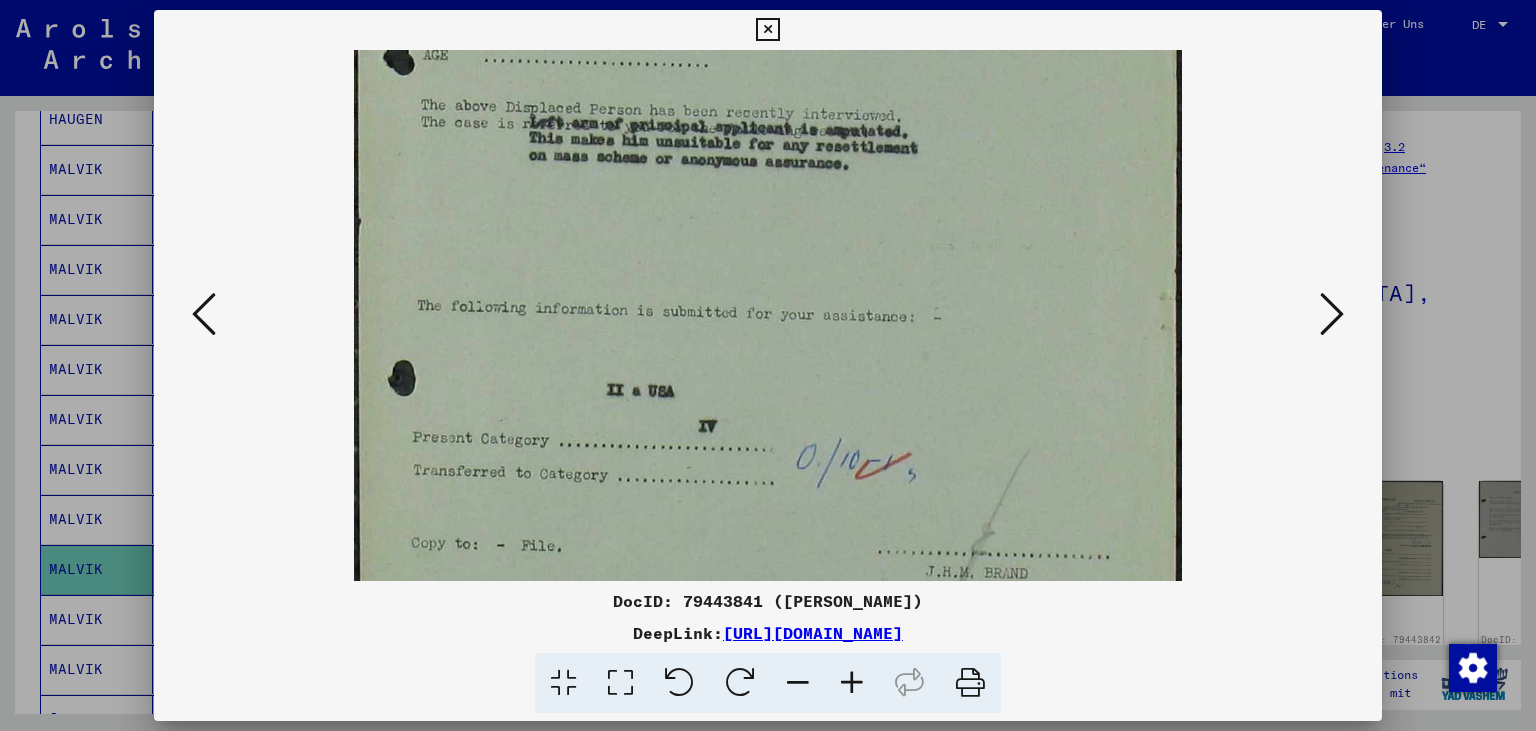 drag, startPoint x: 938, startPoint y: 438, endPoint x: 931, endPoint y: 190, distance: 248.09877 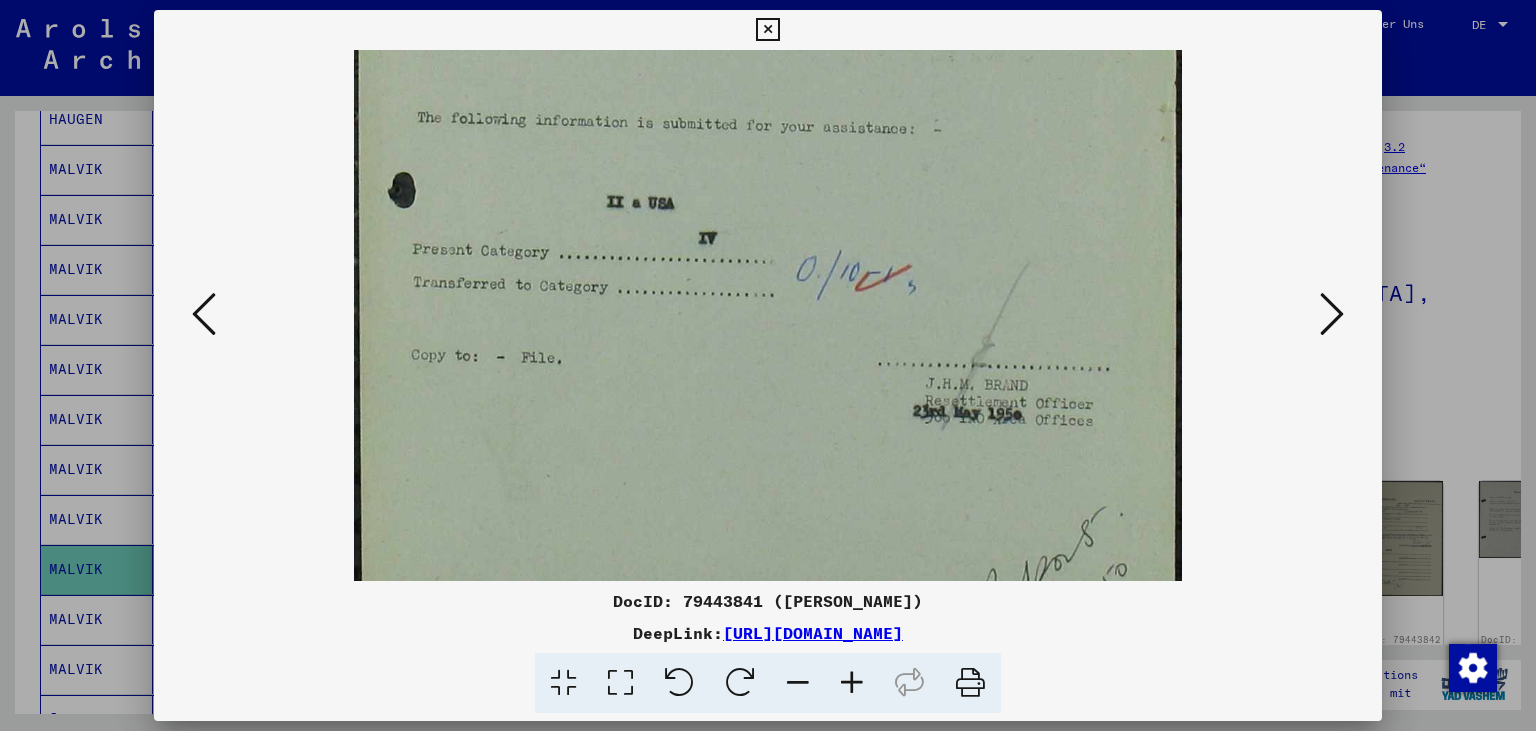 drag, startPoint x: 976, startPoint y: 401, endPoint x: 954, endPoint y: 205, distance: 197.23083 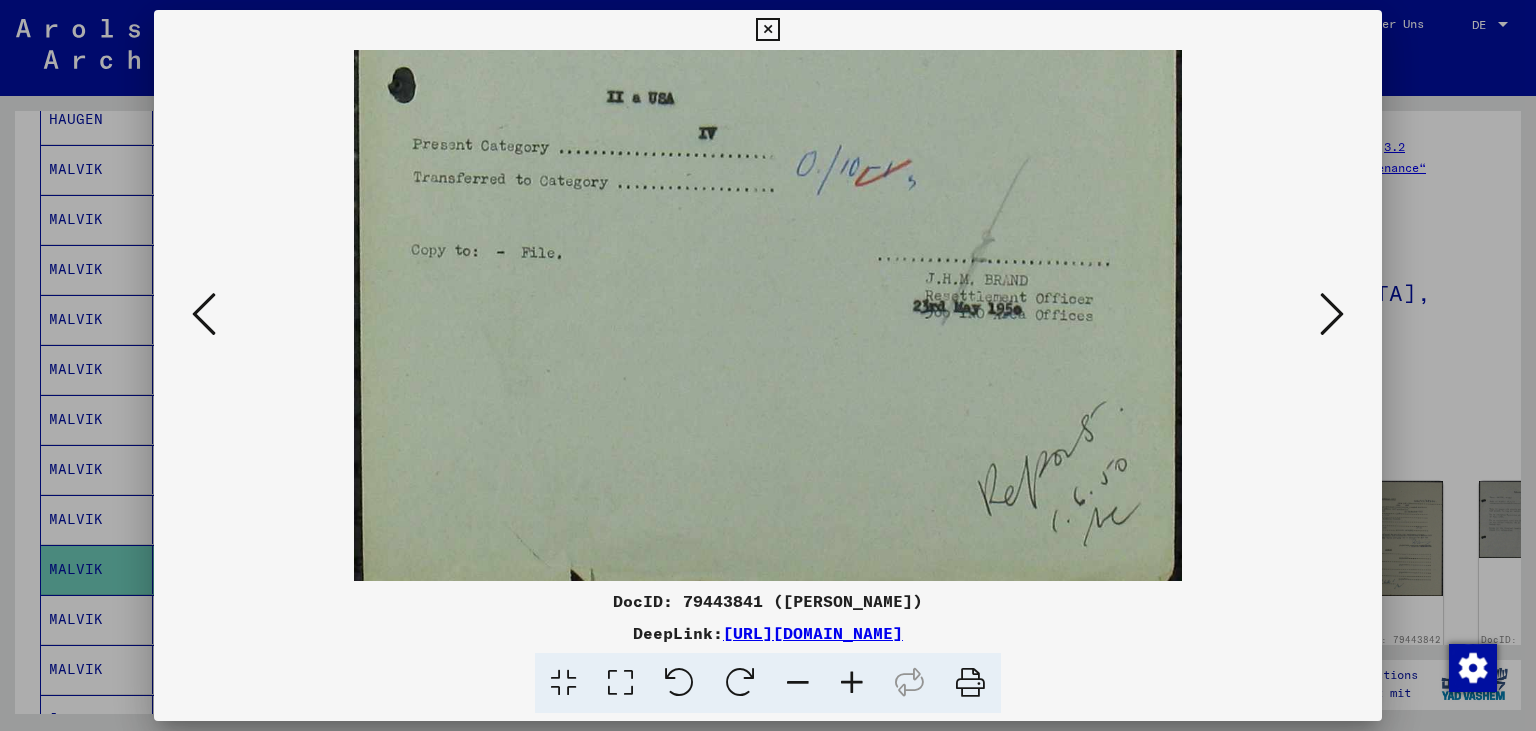 scroll, scrollTop: 800, scrollLeft: 0, axis: vertical 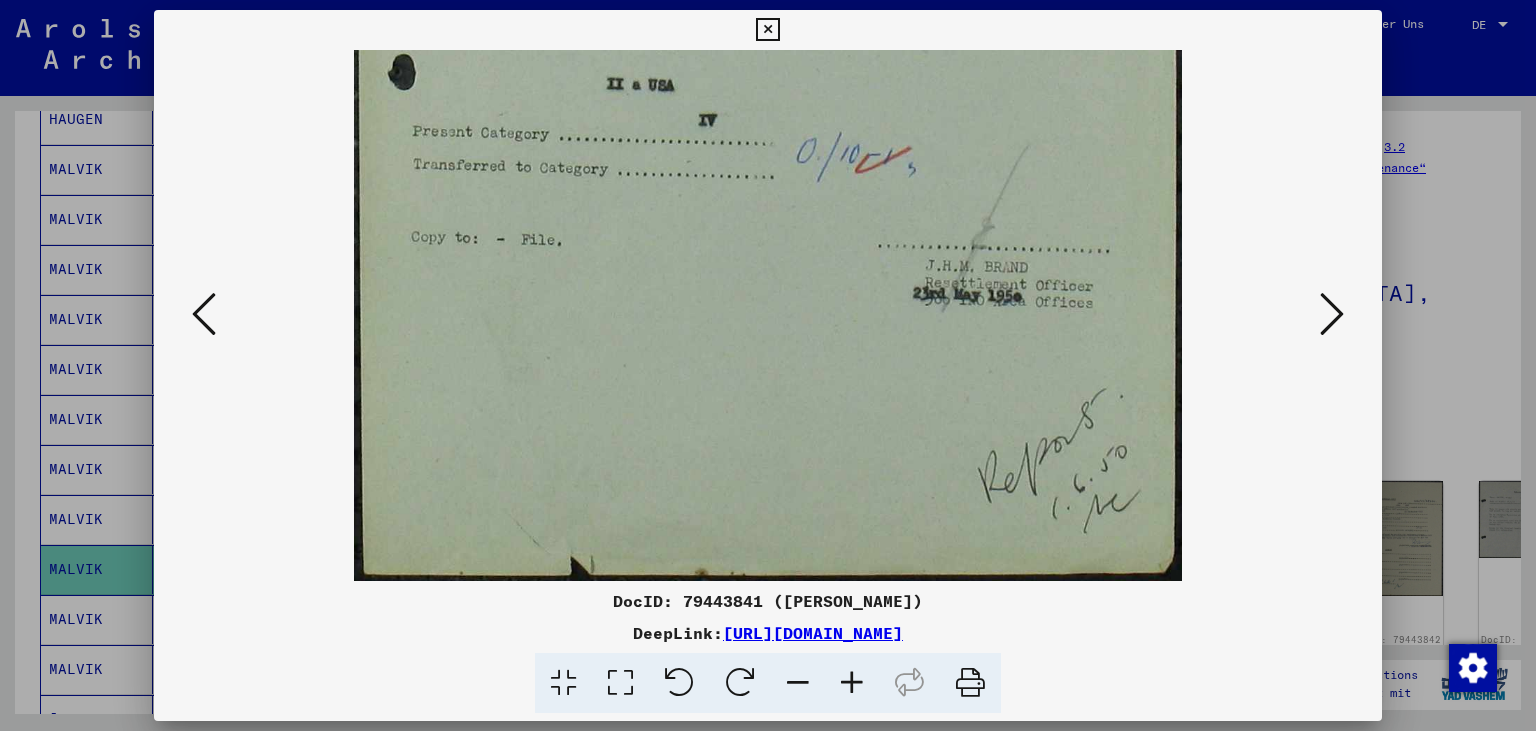 drag, startPoint x: 1024, startPoint y: 456, endPoint x: 990, endPoint y: 261, distance: 197.94191 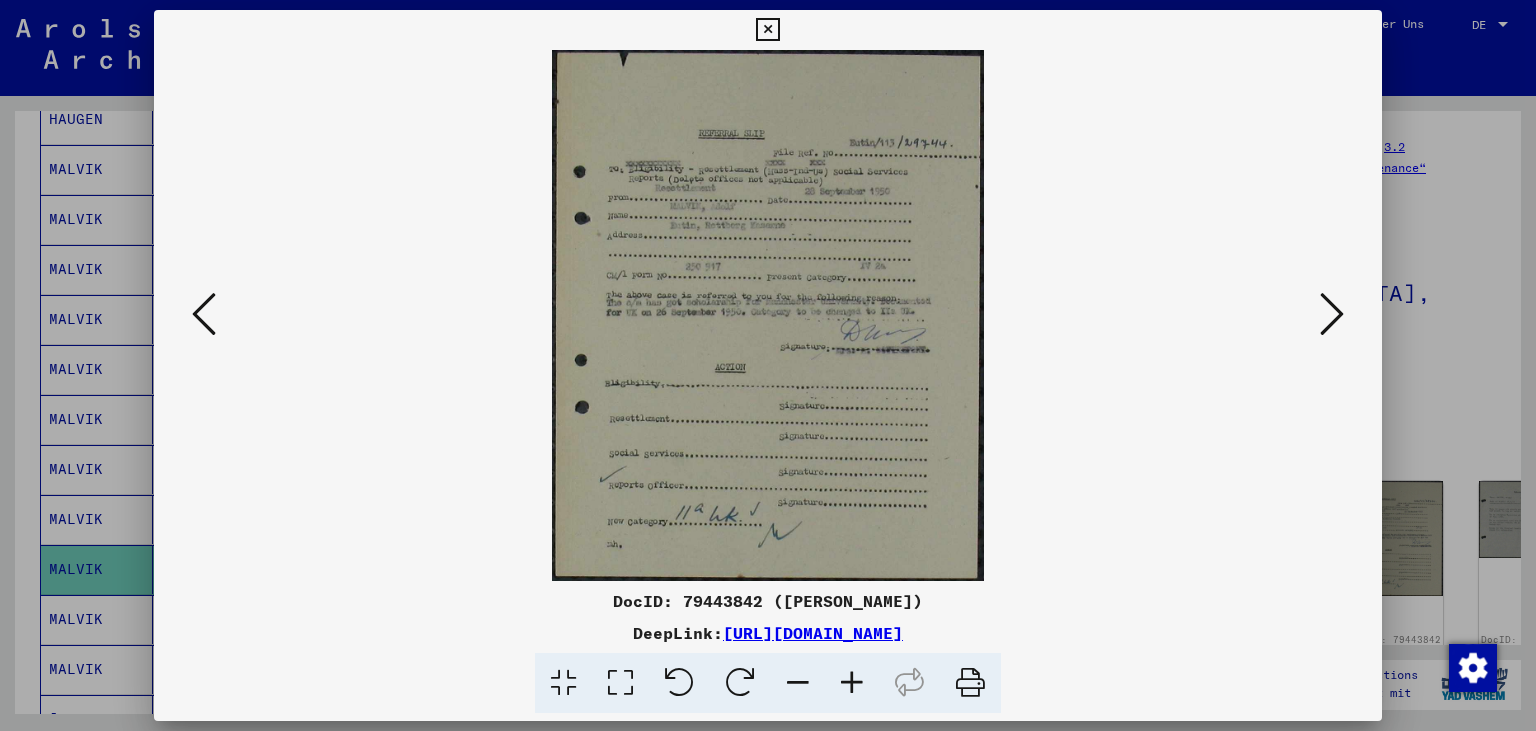 click at bounding box center (852, 683) 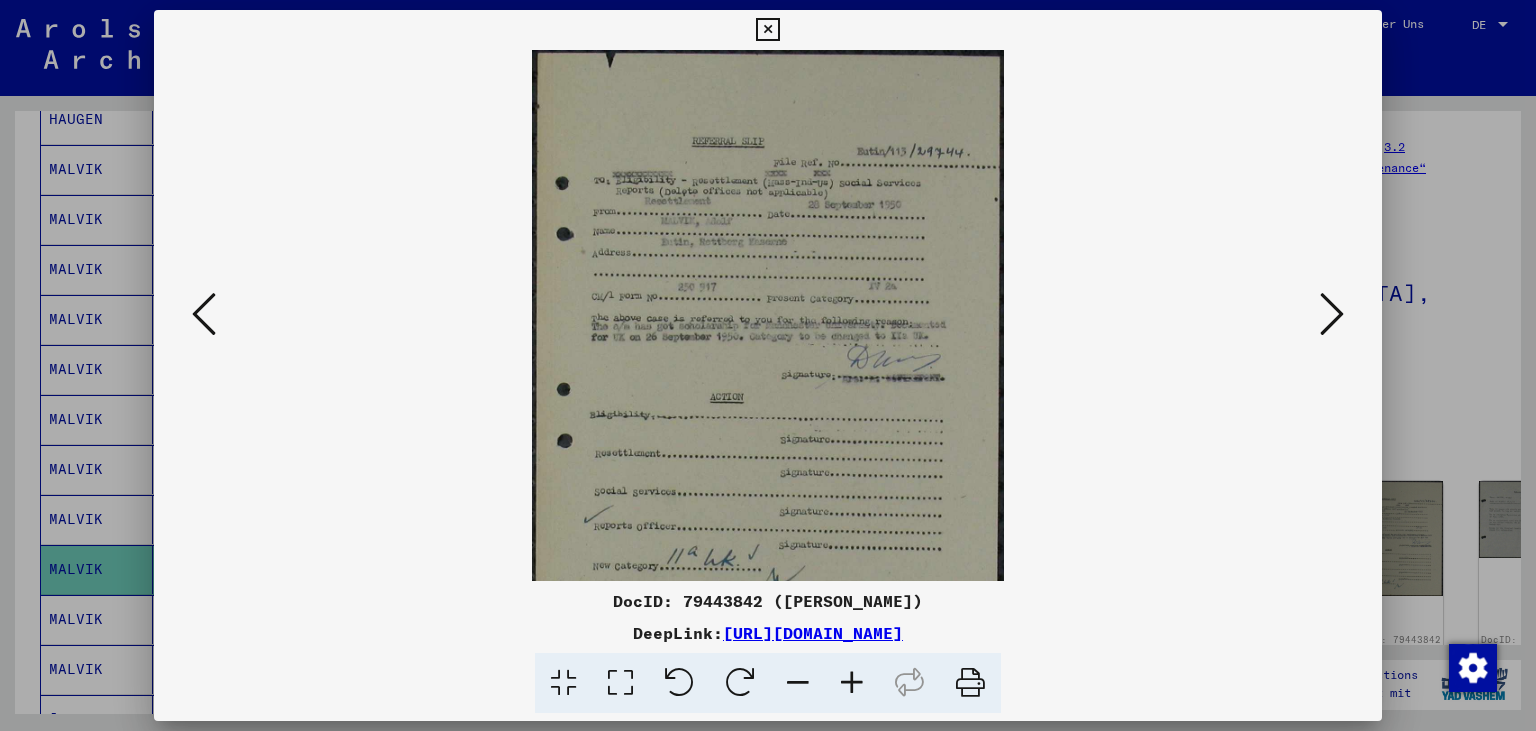 click at bounding box center (852, 683) 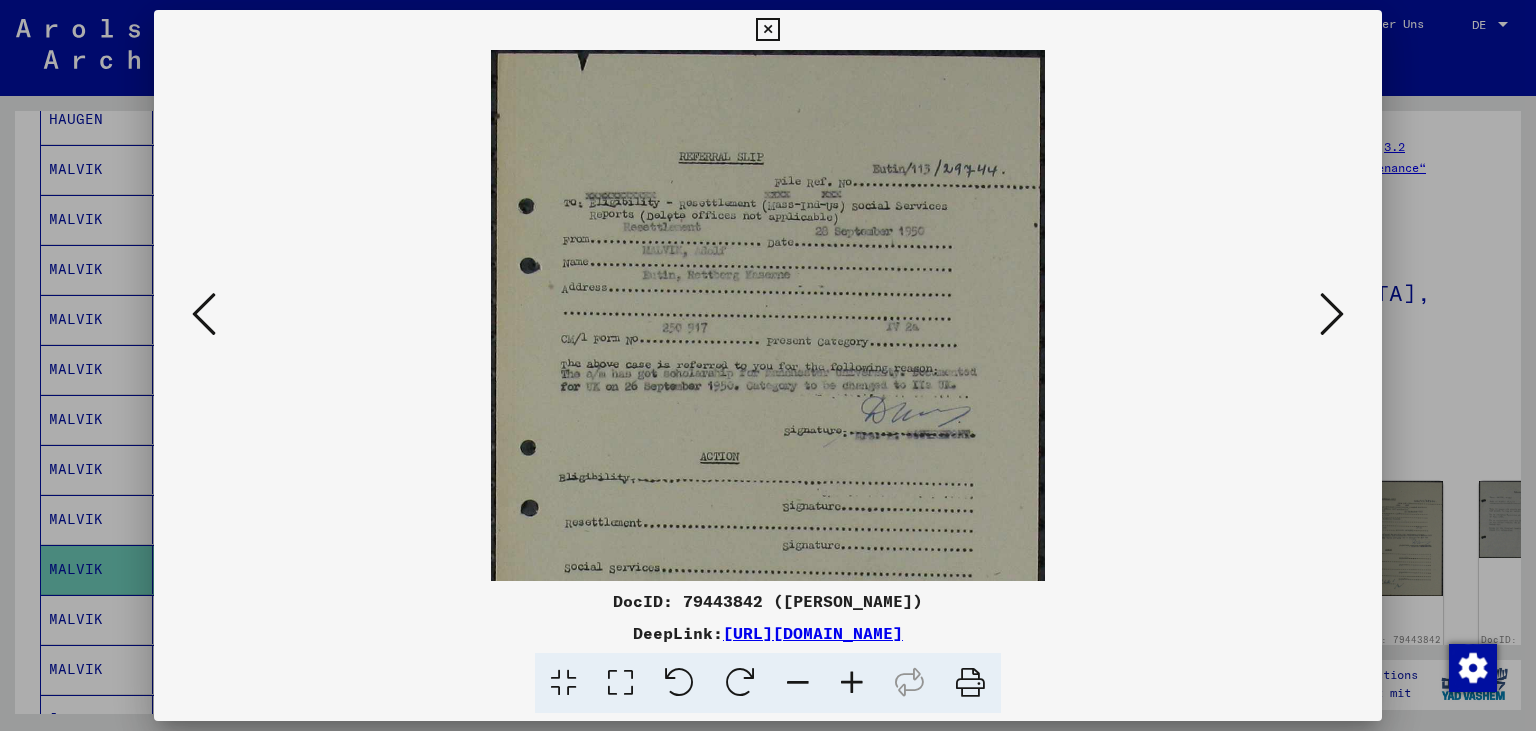 click at bounding box center (852, 683) 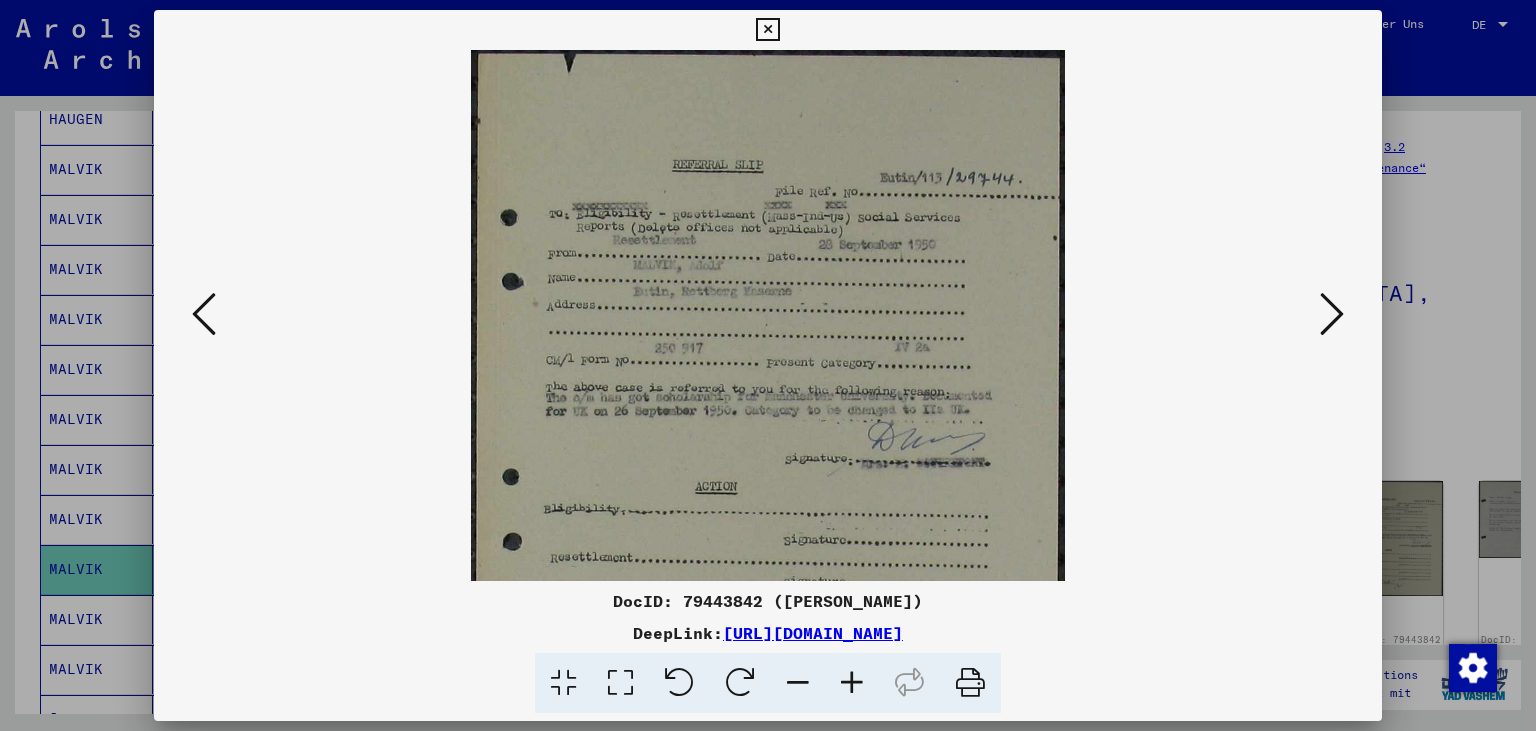 click at bounding box center [852, 683] 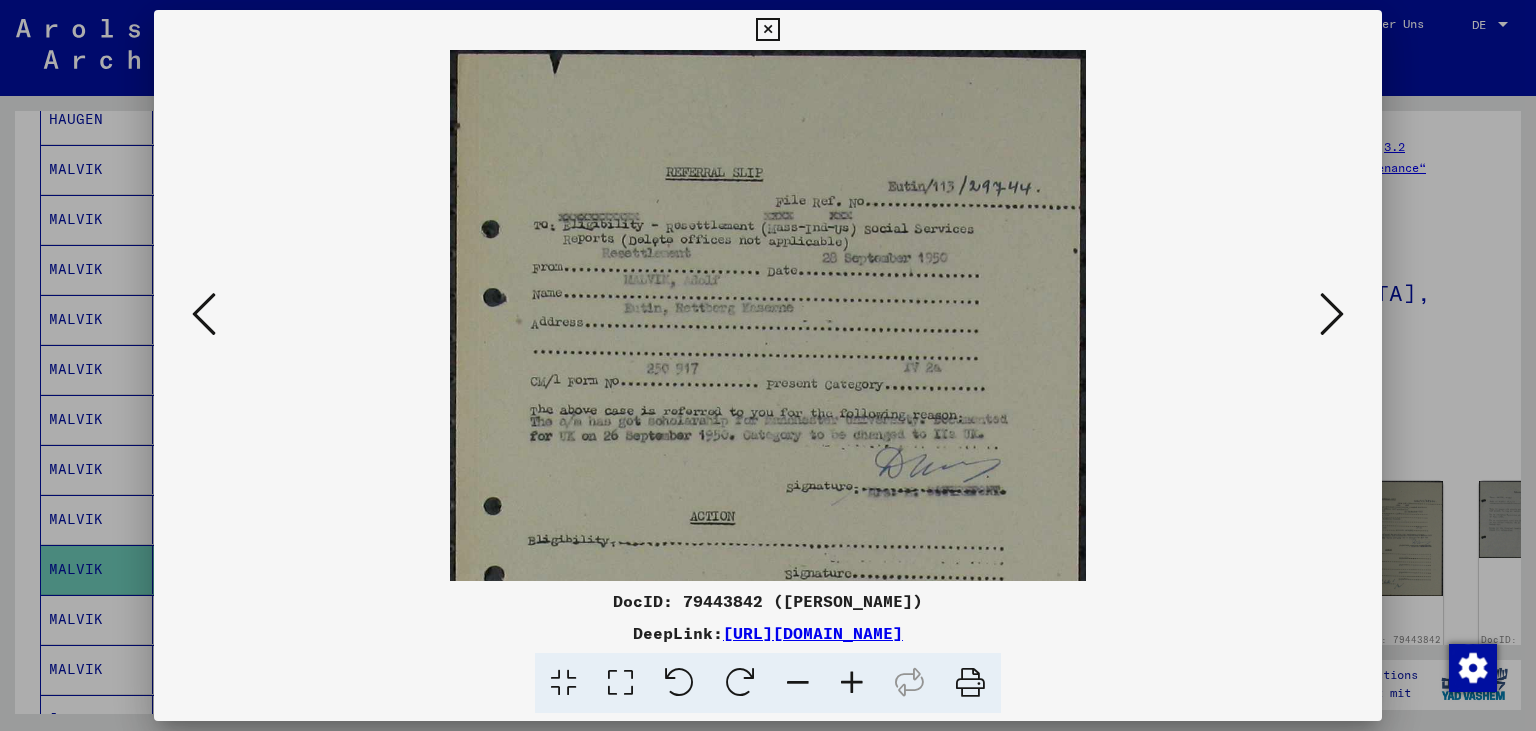 click at bounding box center (852, 683) 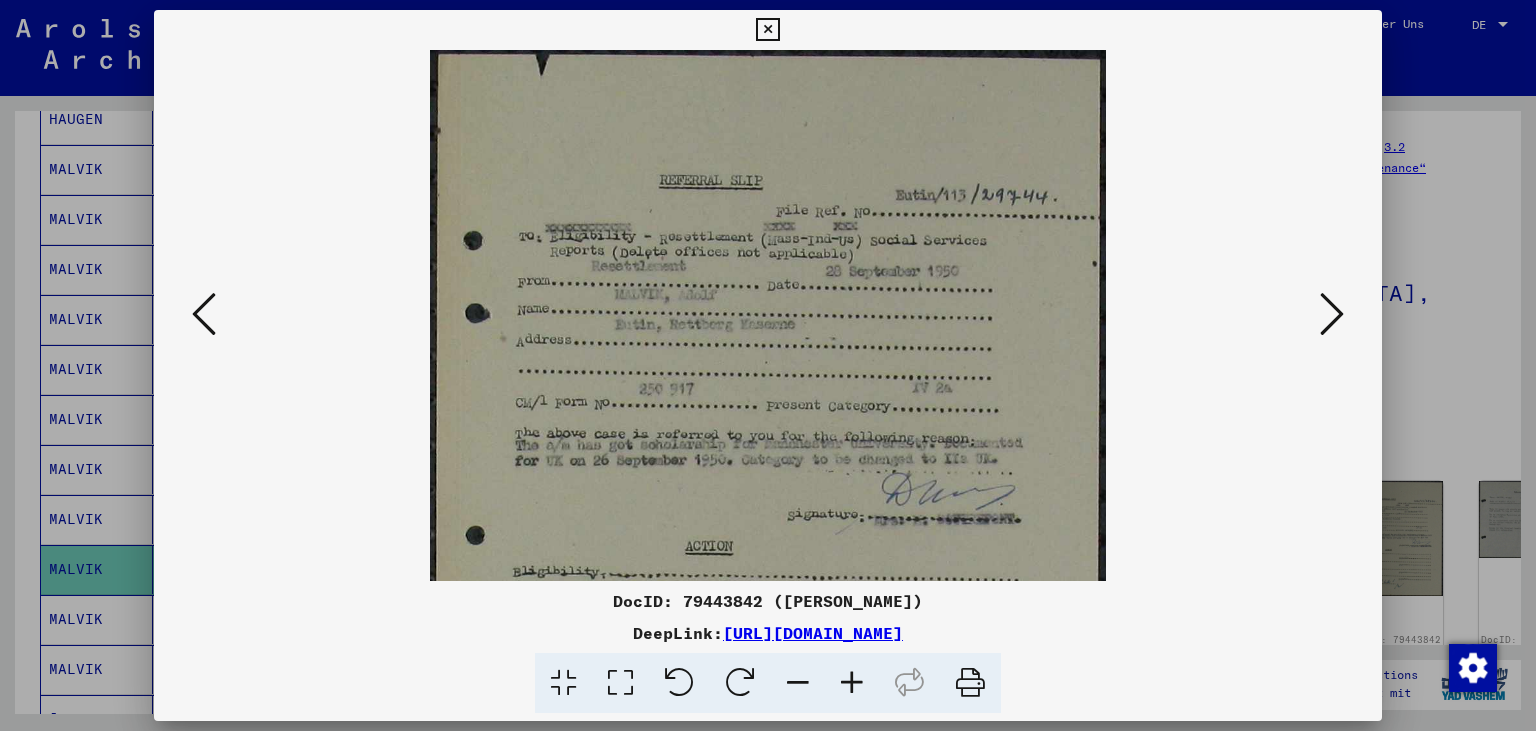 click at bounding box center [852, 683] 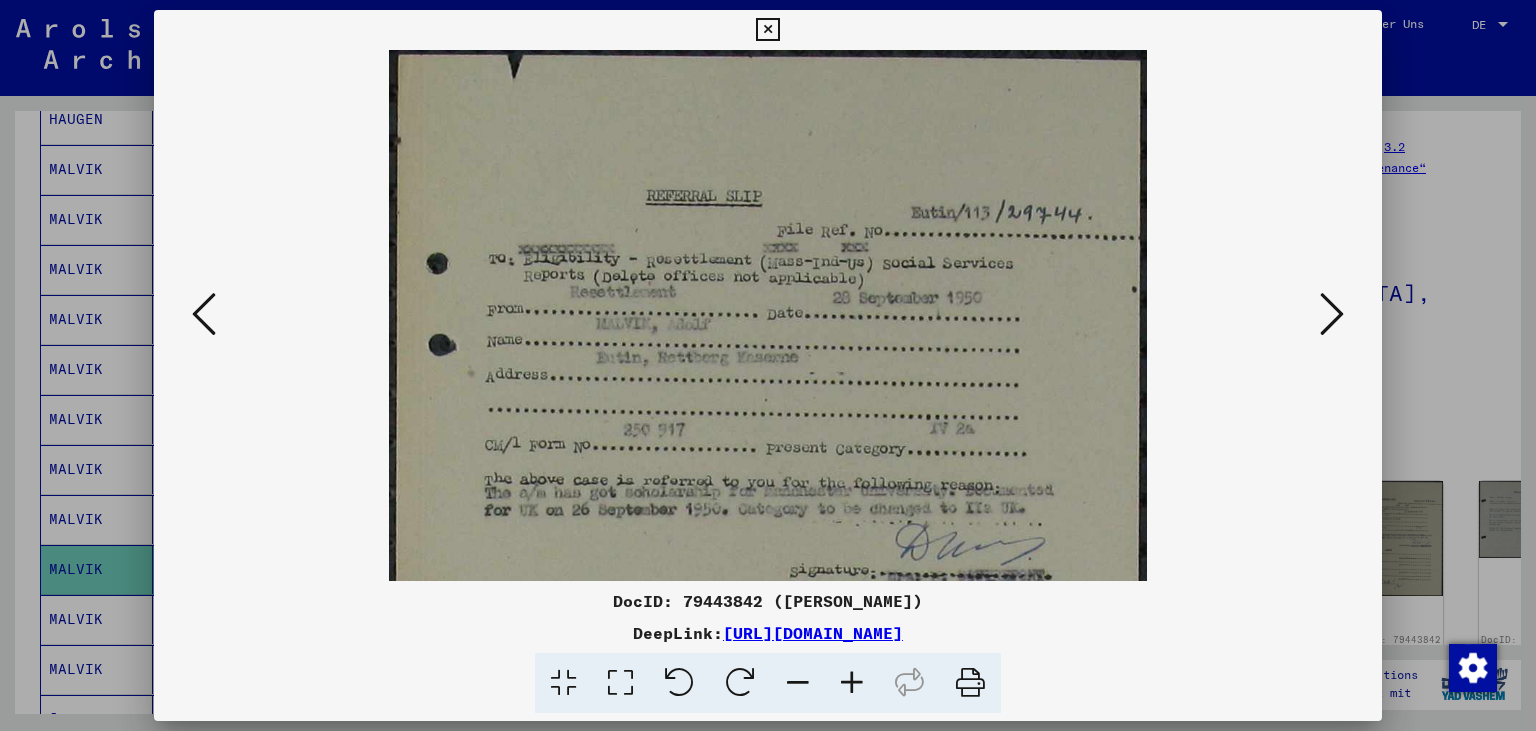 click at bounding box center [852, 683] 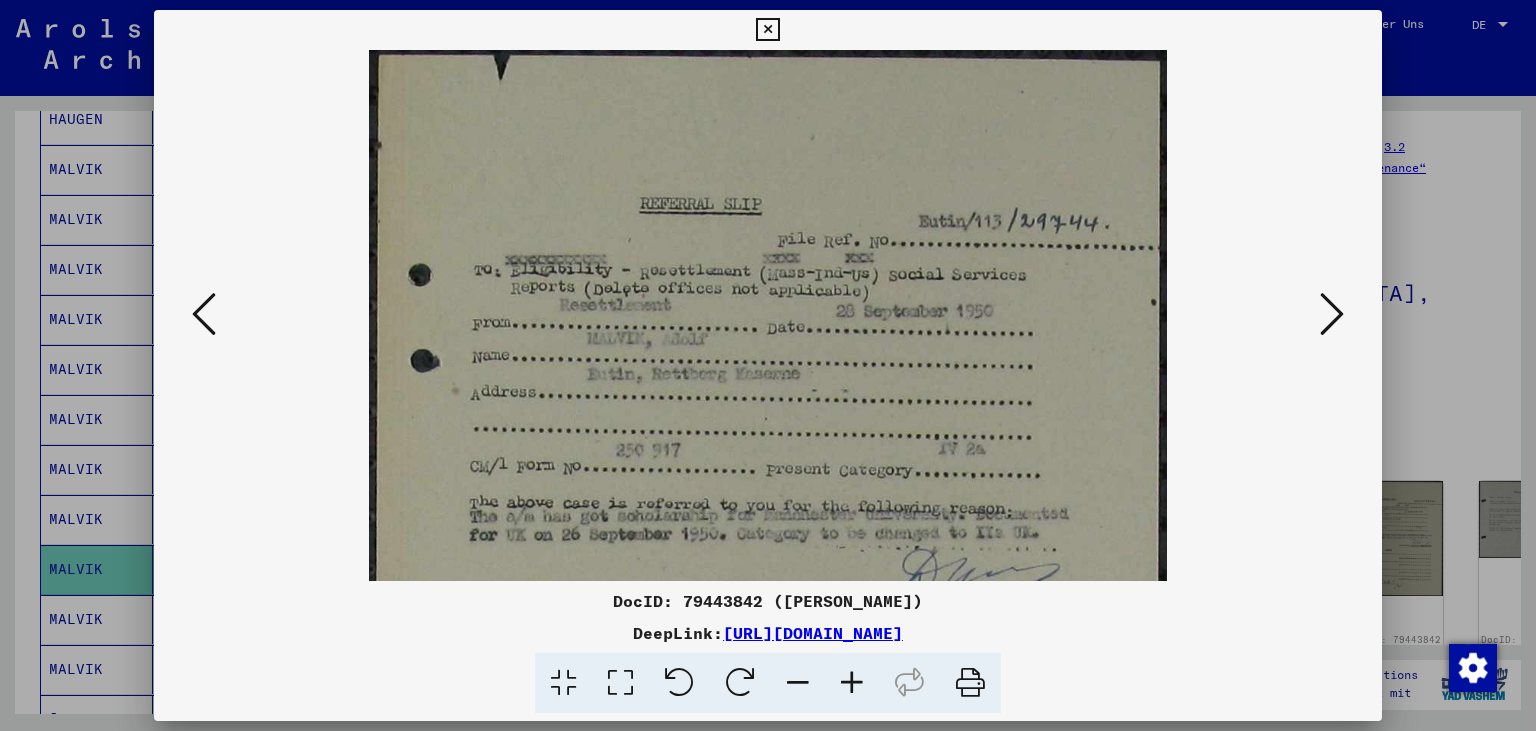 click at bounding box center [852, 683] 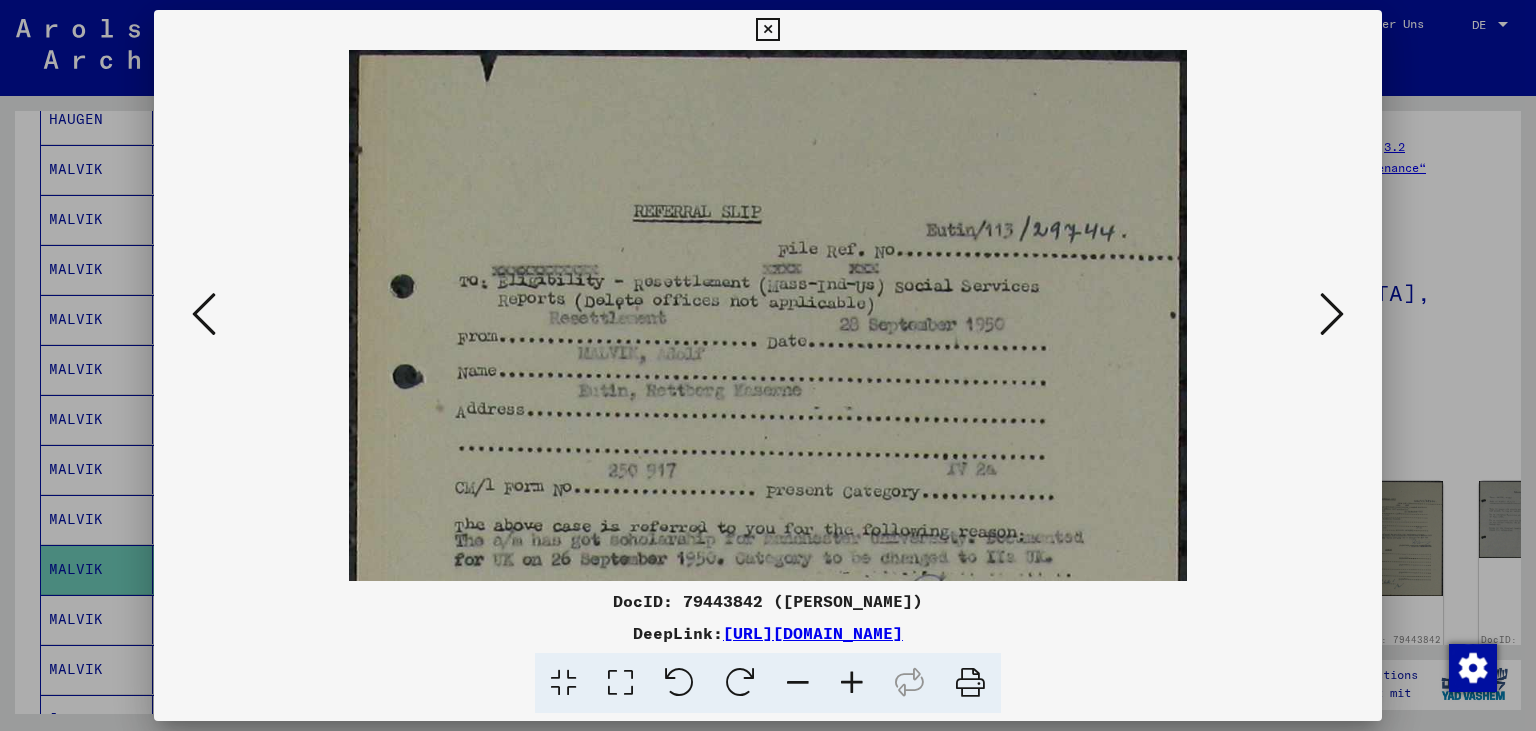 click at bounding box center [852, 683] 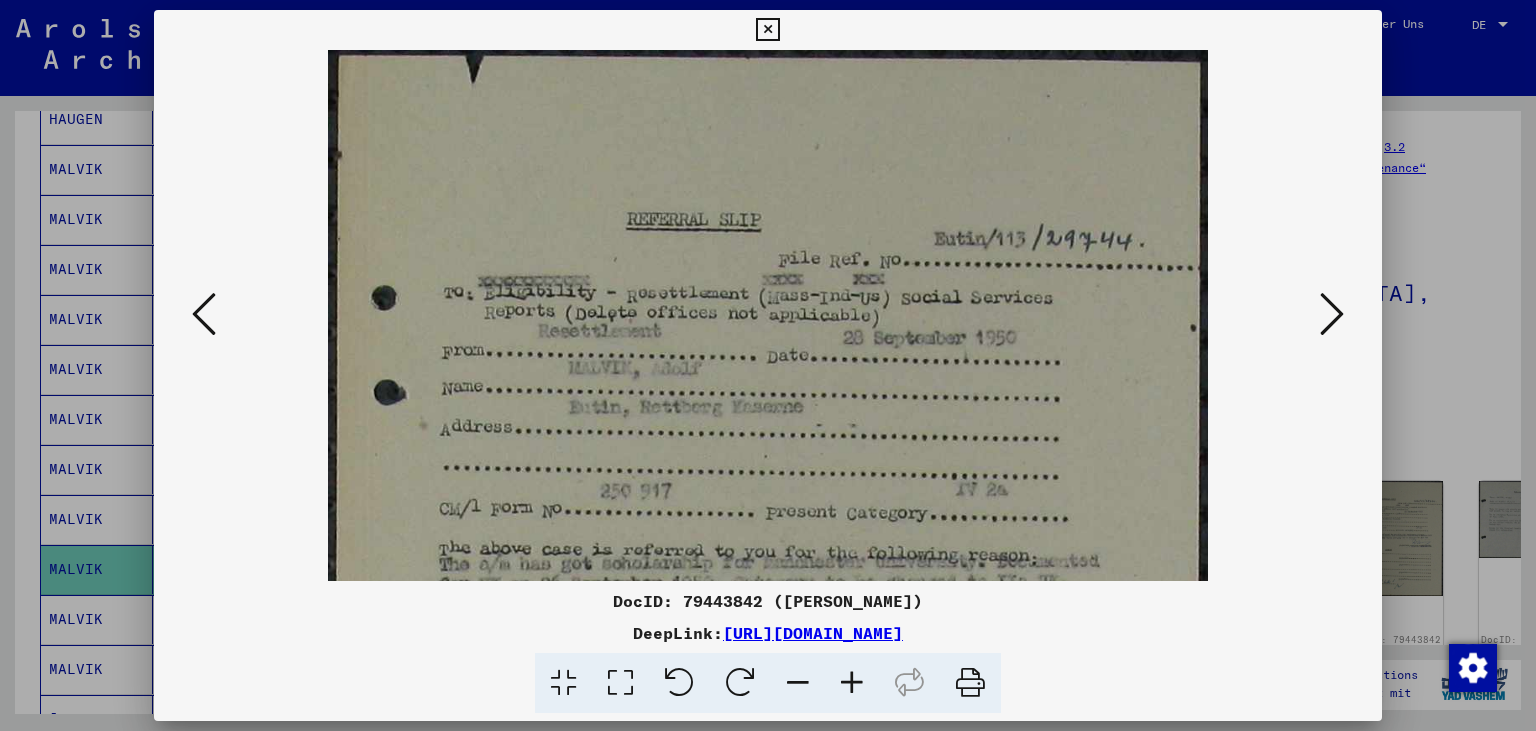 click at bounding box center [852, 683] 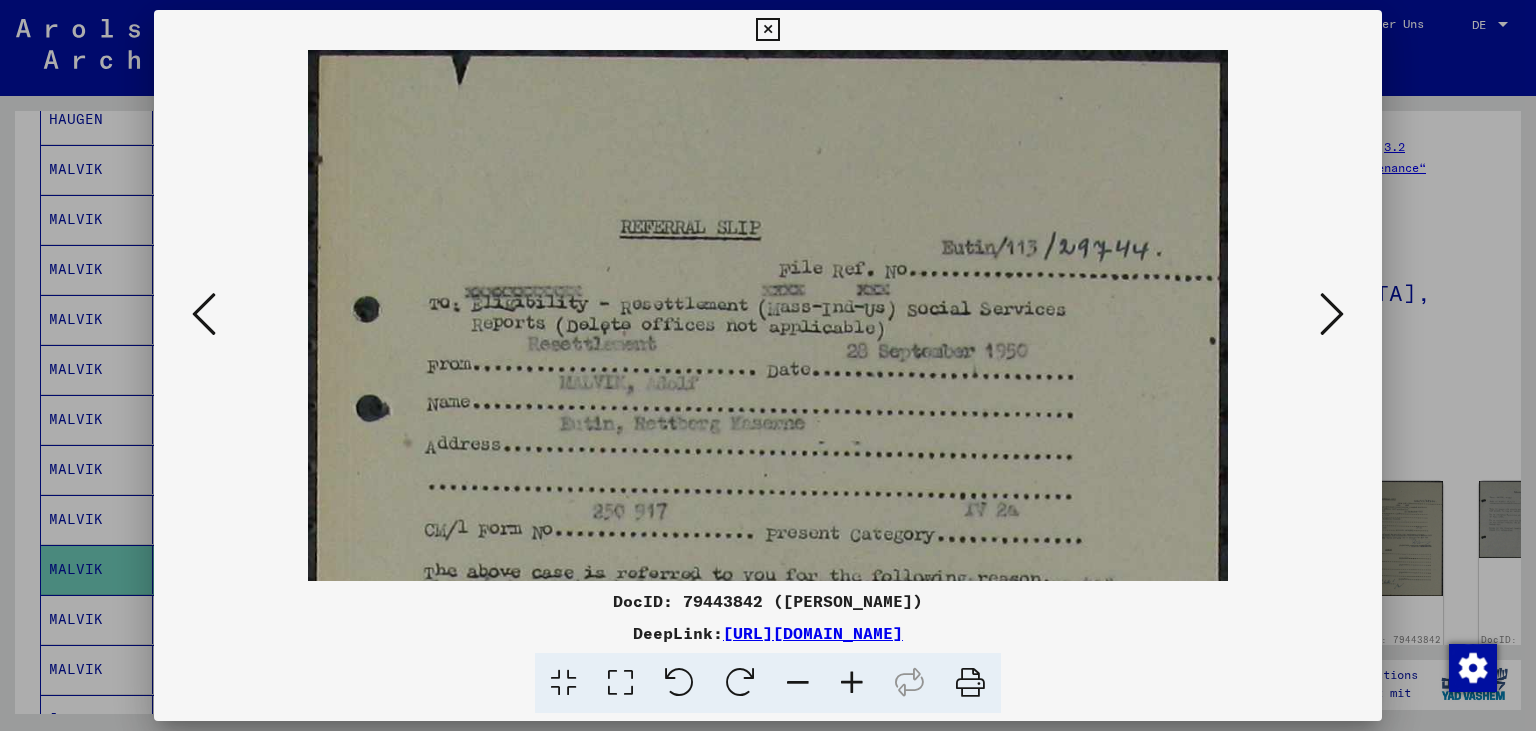 click at bounding box center [852, 683] 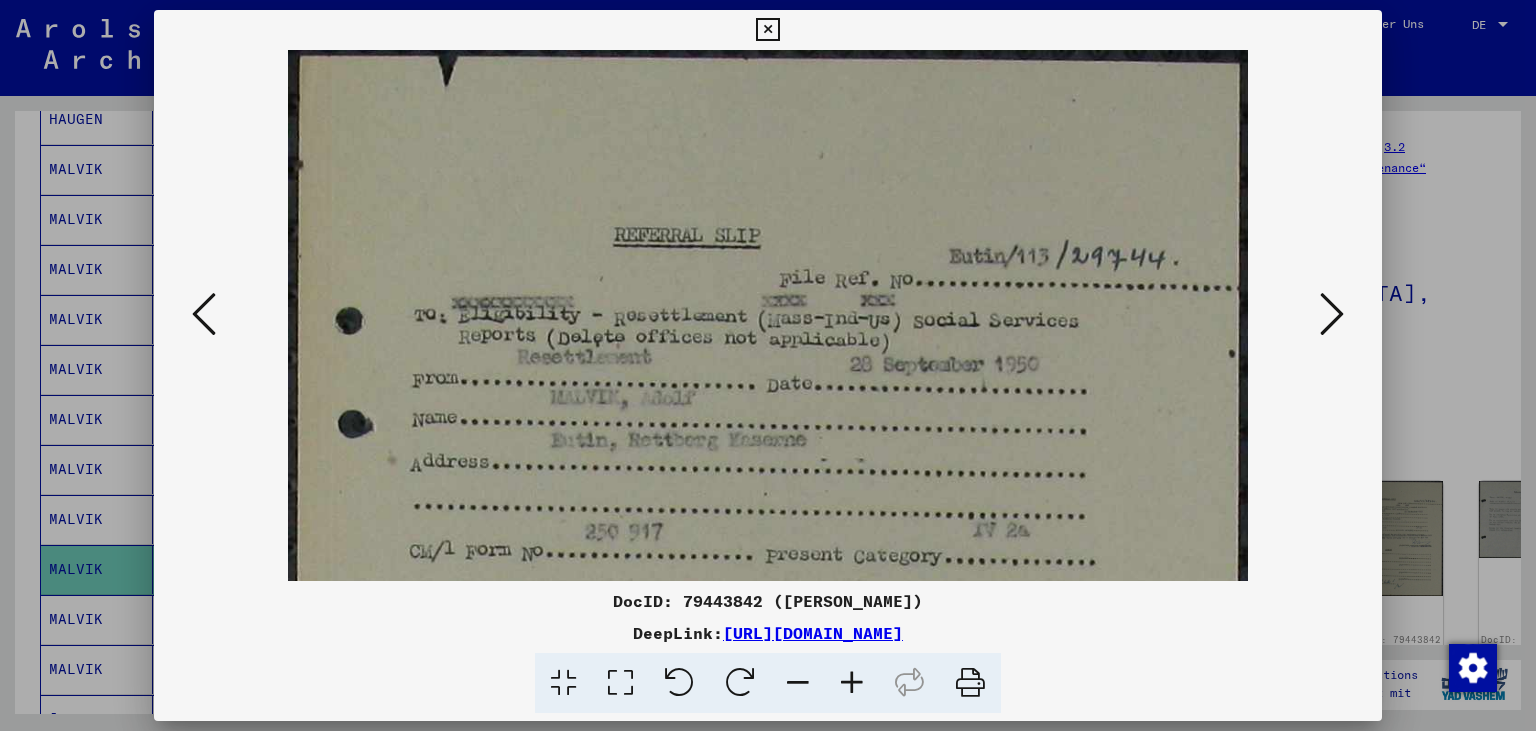 click at bounding box center (852, 683) 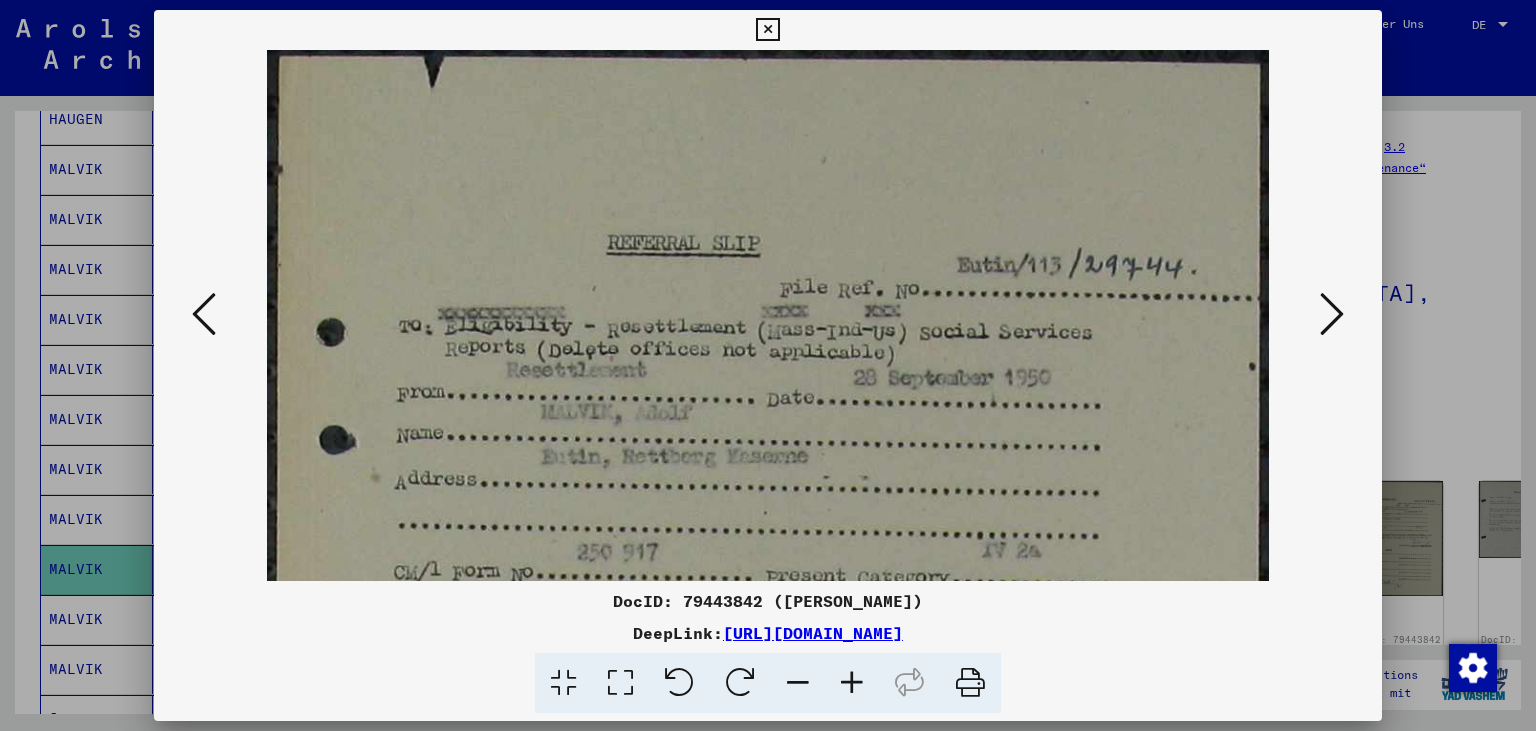 click at bounding box center (852, 683) 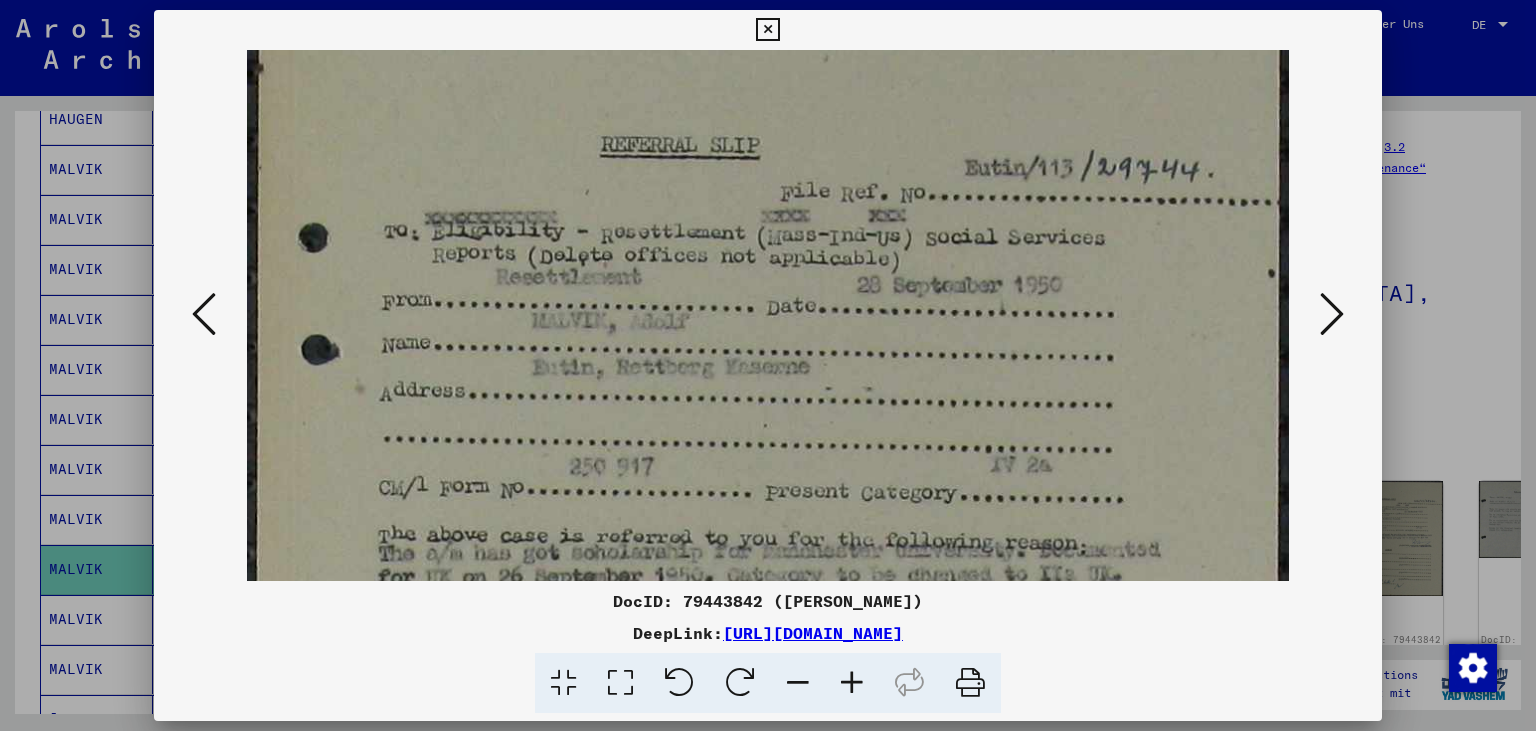 drag, startPoint x: 960, startPoint y: 506, endPoint x: 968, endPoint y: 346, distance: 160.19987 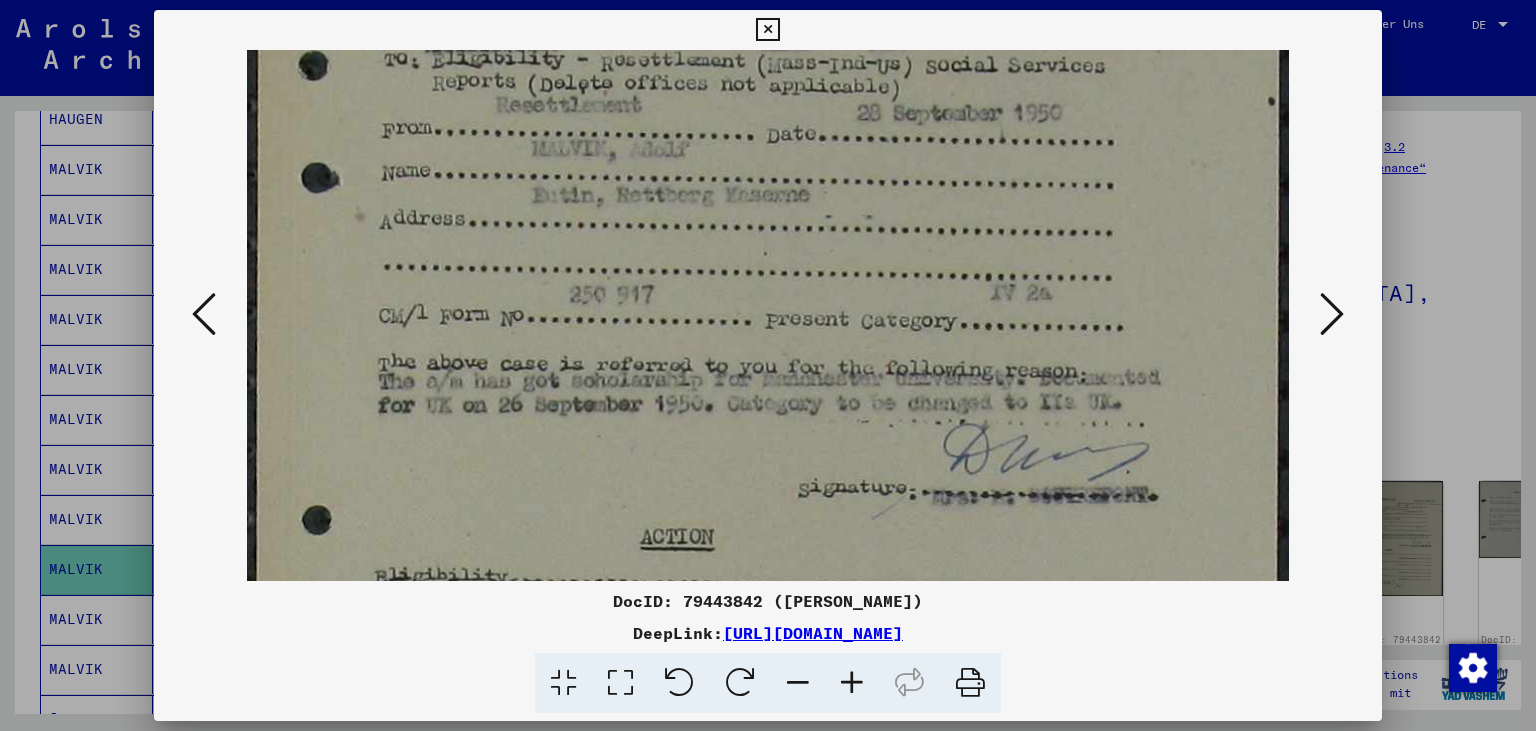 scroll, scrollTop: 291, scrollLeft: 0, axis: vertical 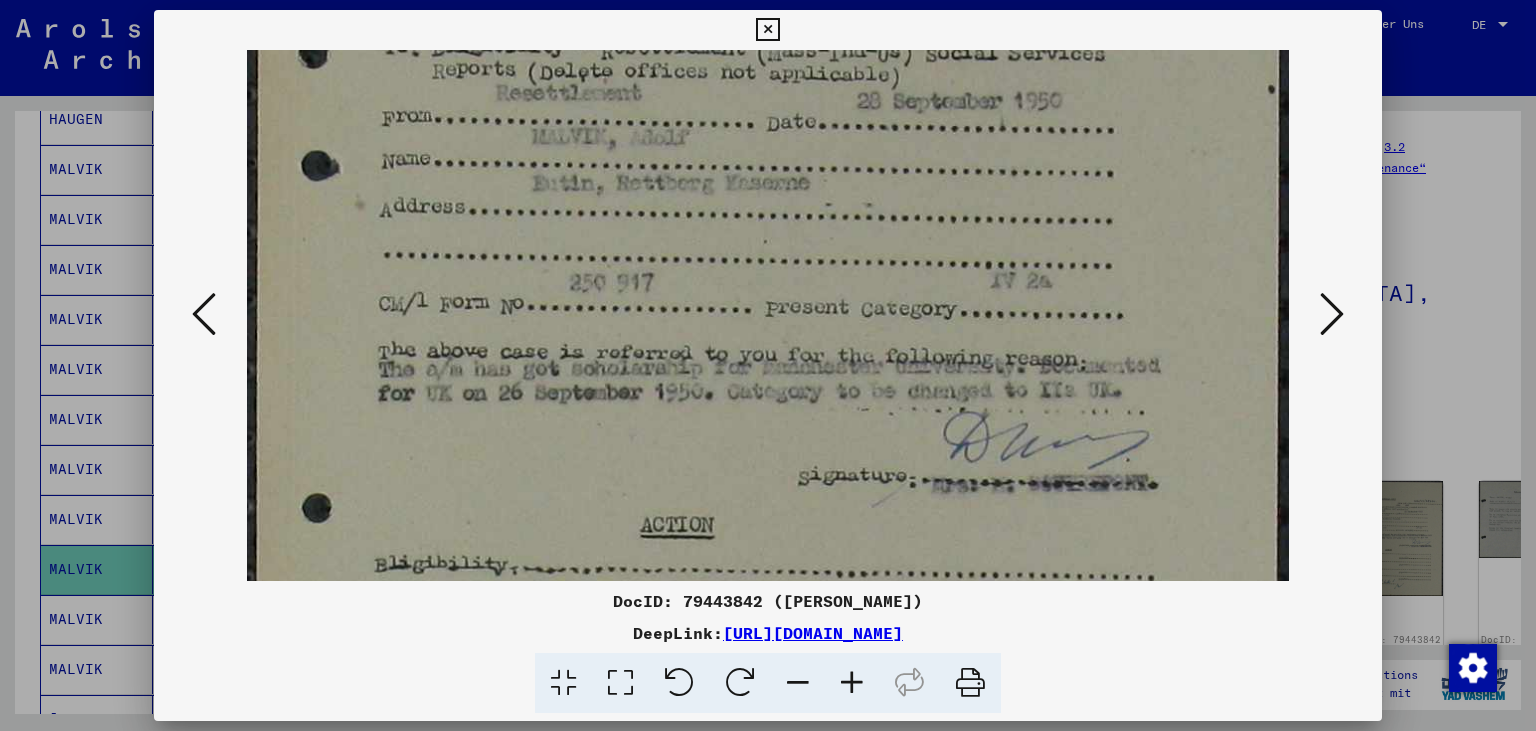 drag, startPoint x: 1002, startPoint y: 490, endPoint x: 1018, endPoint y: 378, distance: 113.137085 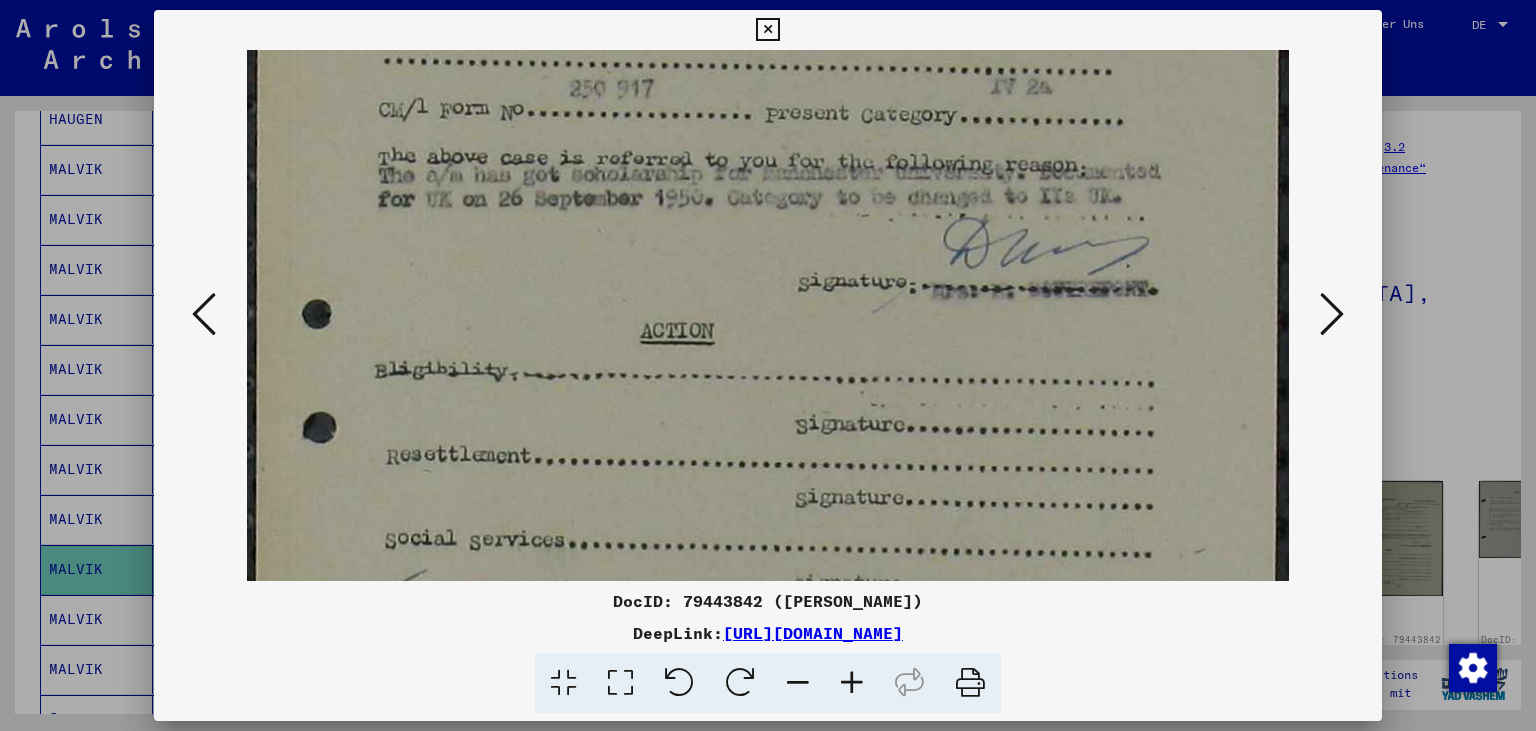 drag, startPoint x: 1034, startPoint y: 497, endPoint x: 1006, endPoint y: 286, distance: 212.84972 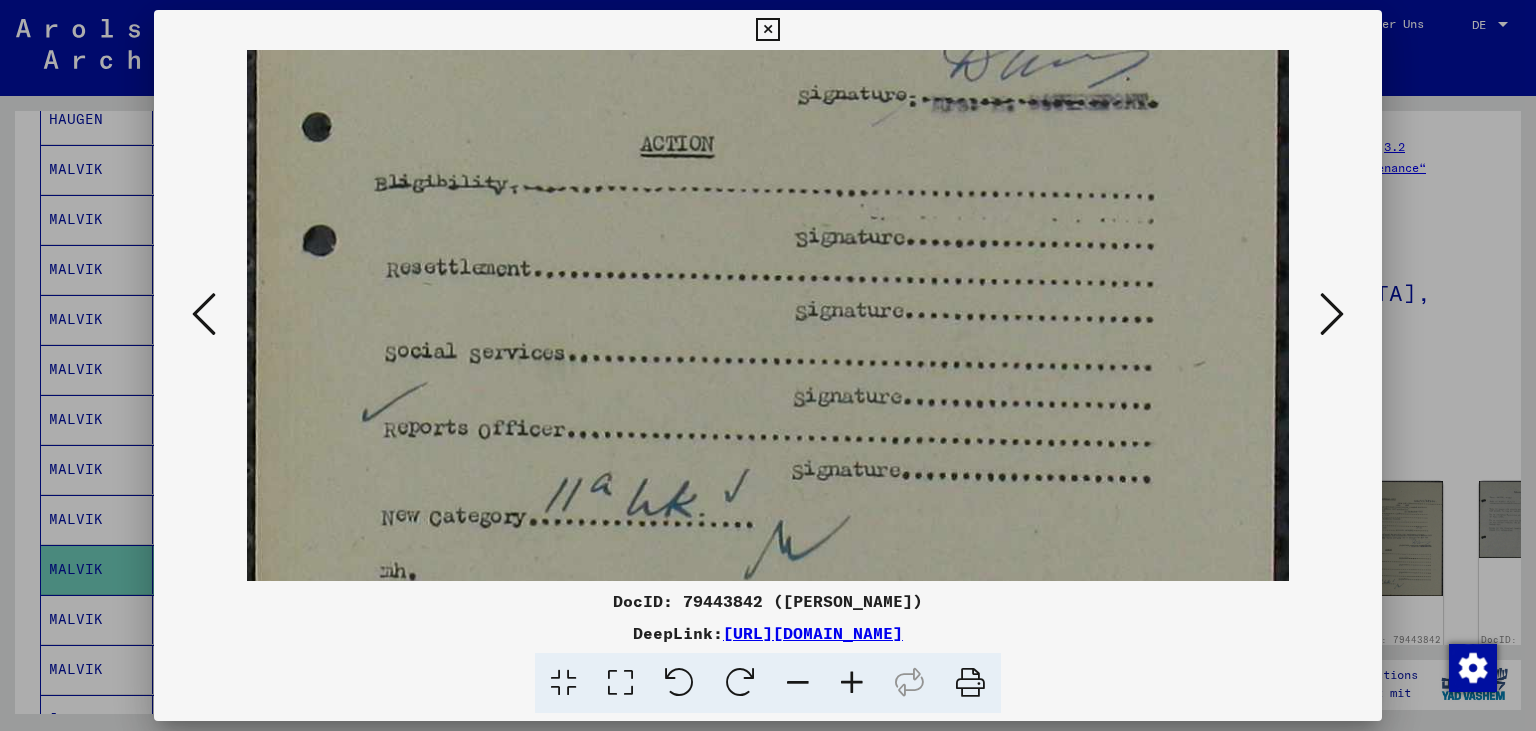 drag, startPoint x: 999, startPoint y: 538, endPoint x: 983, endPoint y: 290, distance: 248.5156 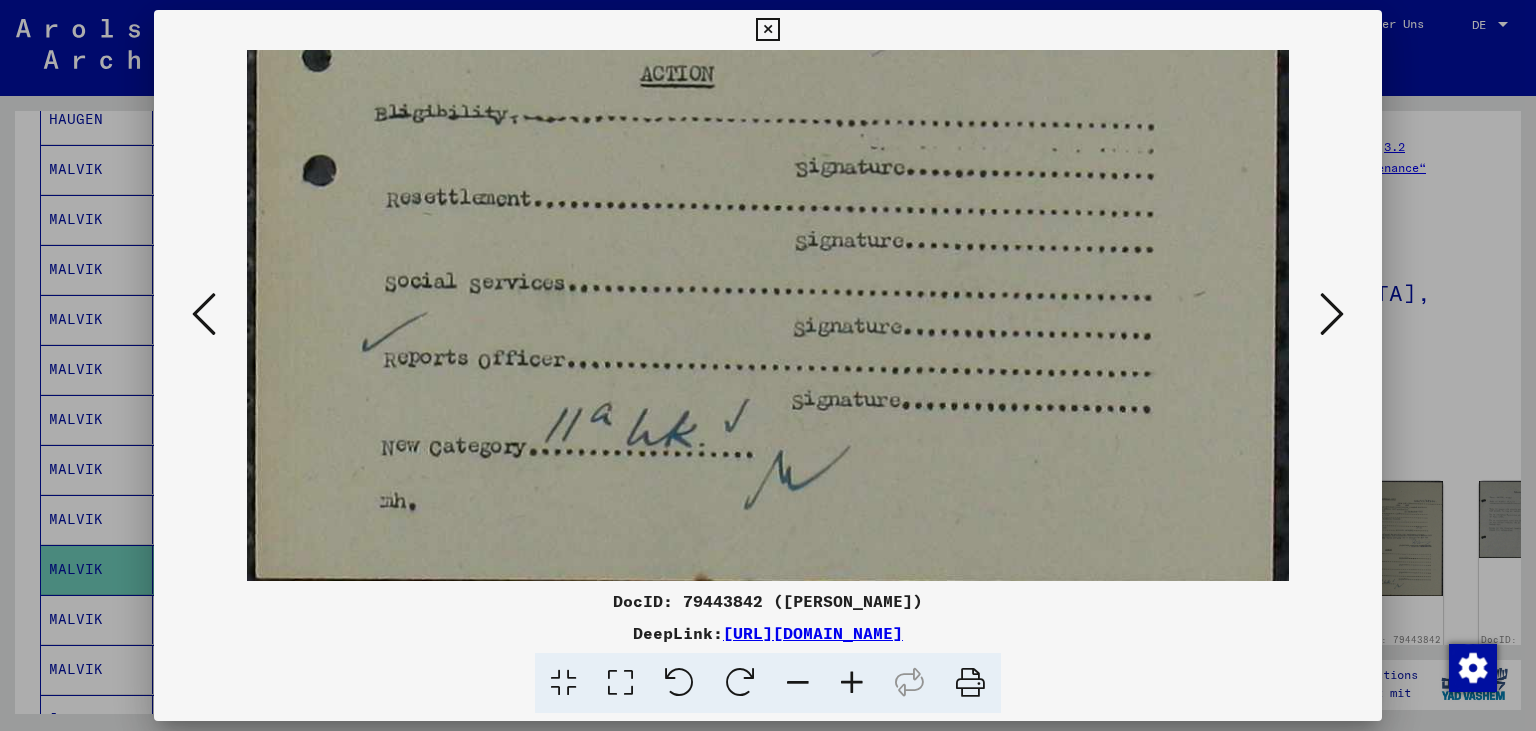 scroll, scrollTop: 750, scrollLeft: 0, axis: vertical 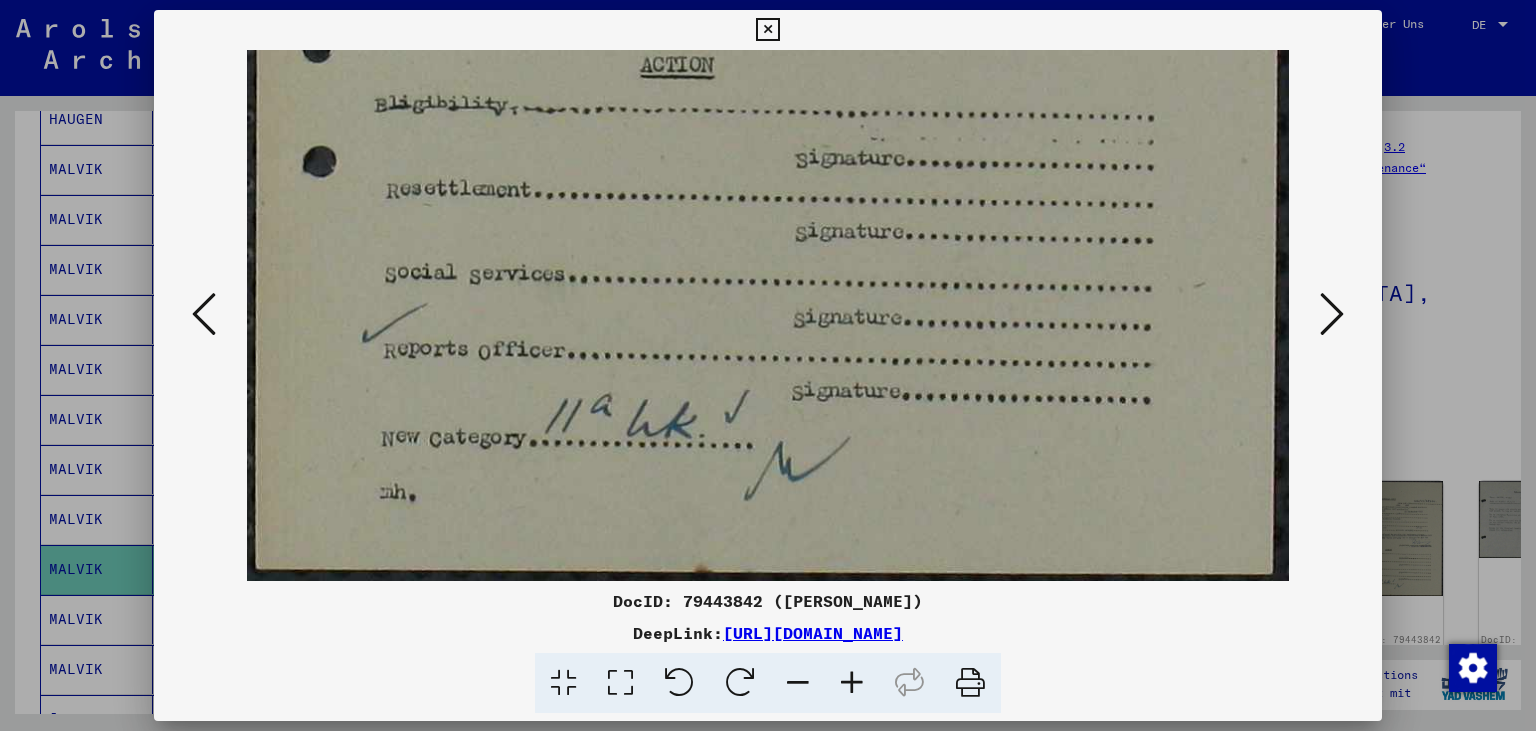 drag, startPoint x: 1005, startPoint y: 470, endPoint x: 974, endPoint y: 196, distance: 275.74808 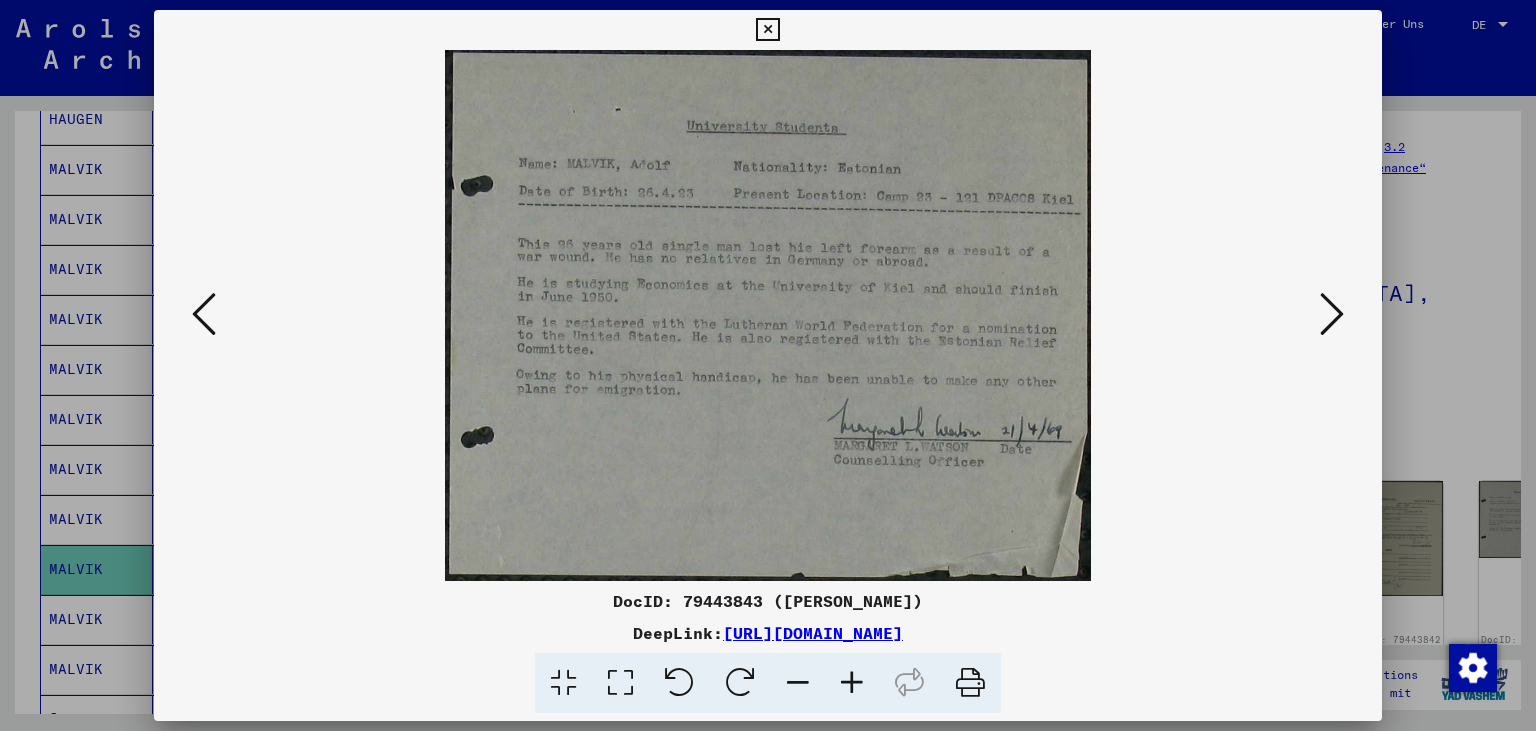 click at bounding box center [1332, 314] 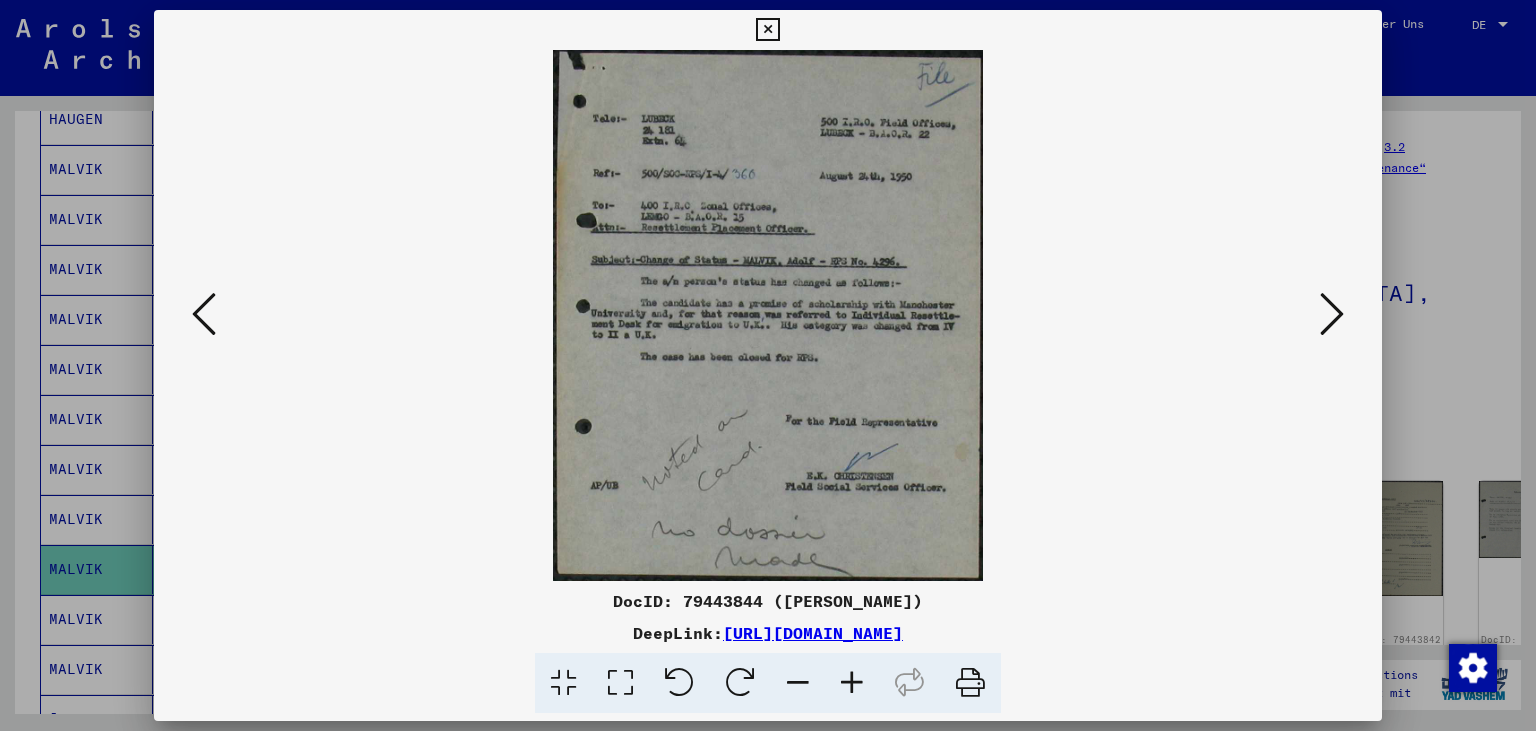 click at bounding box center [852, 683] 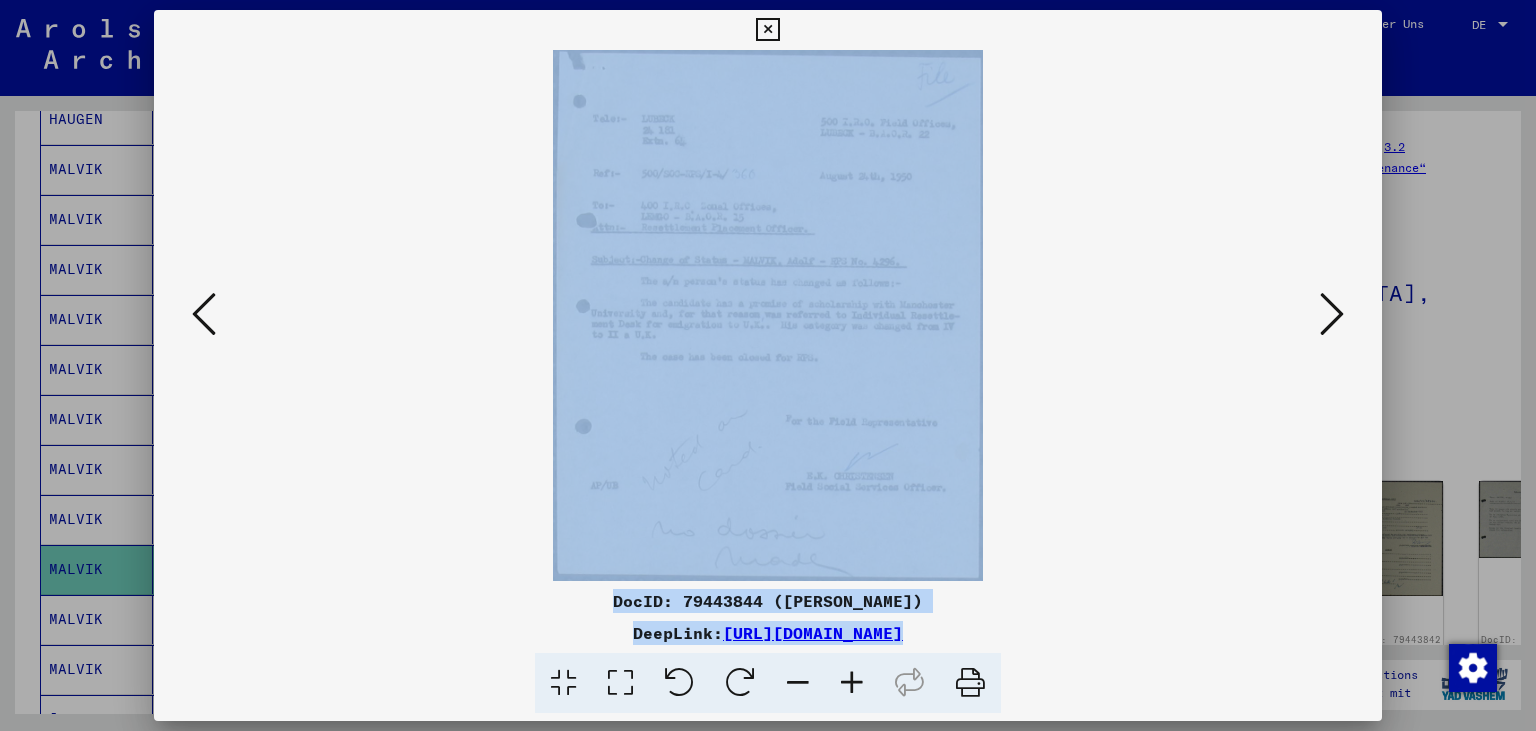 click at bounding box center [852, 683] 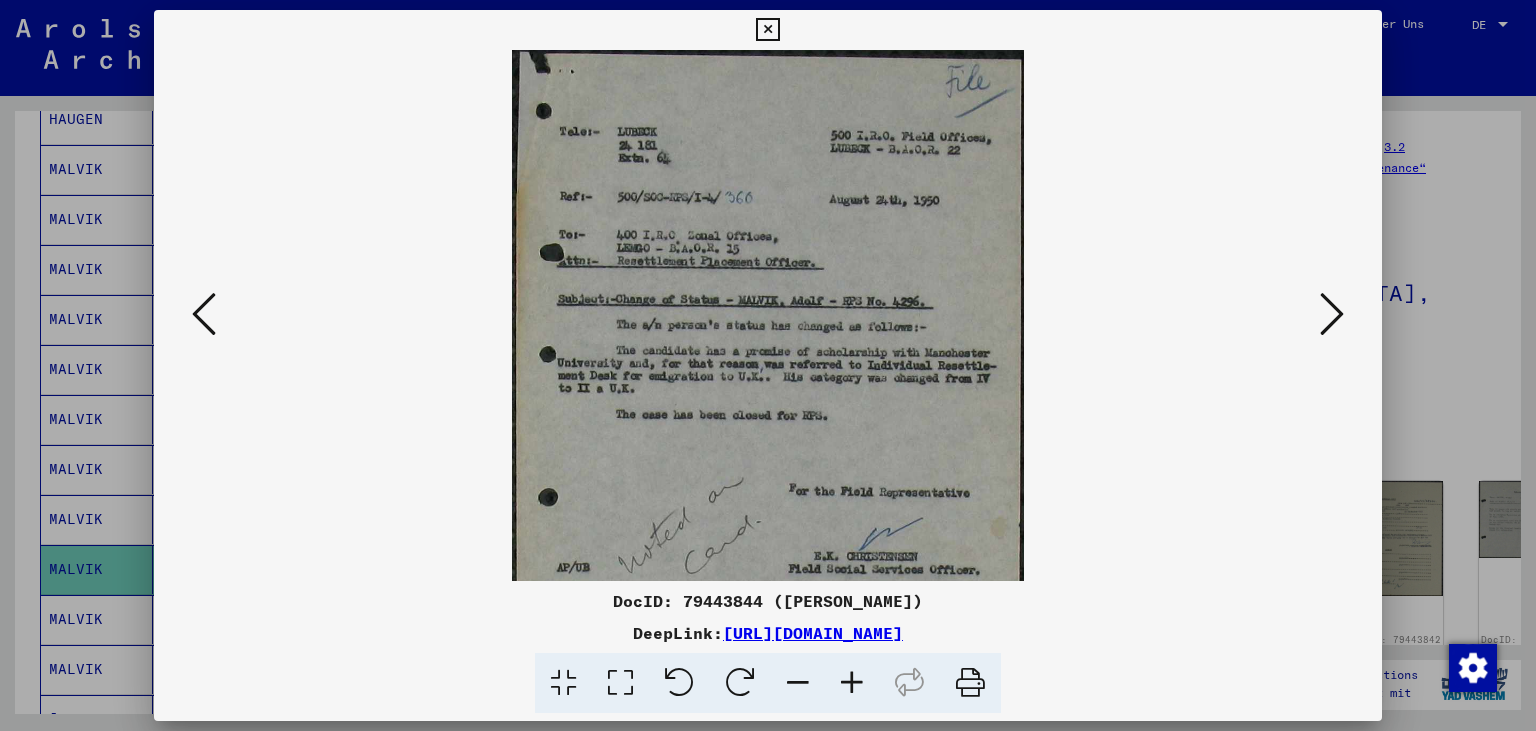 click at bounding box center [852, 683] 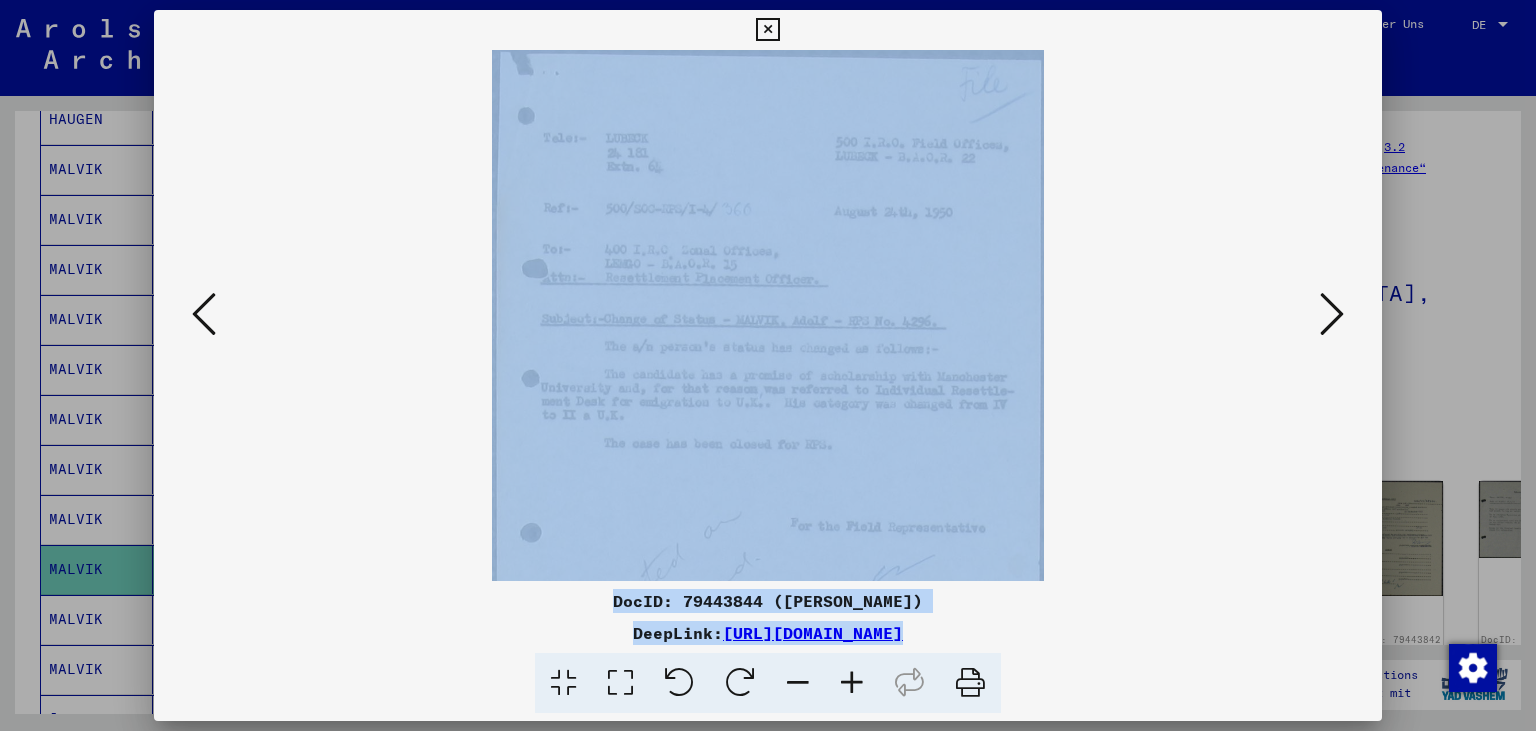 click at bounding box center [852, 683] 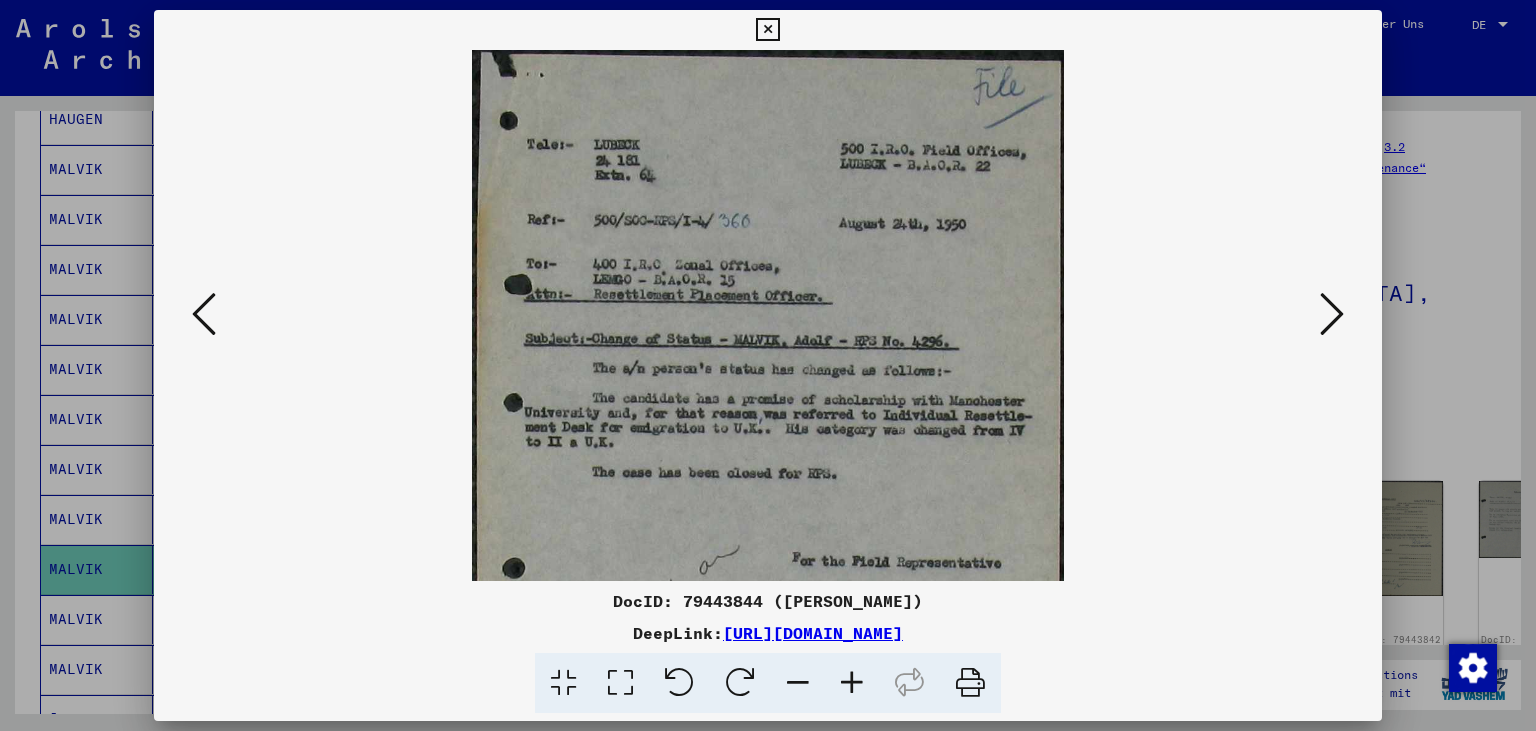 click at bounding box center [852, 683] 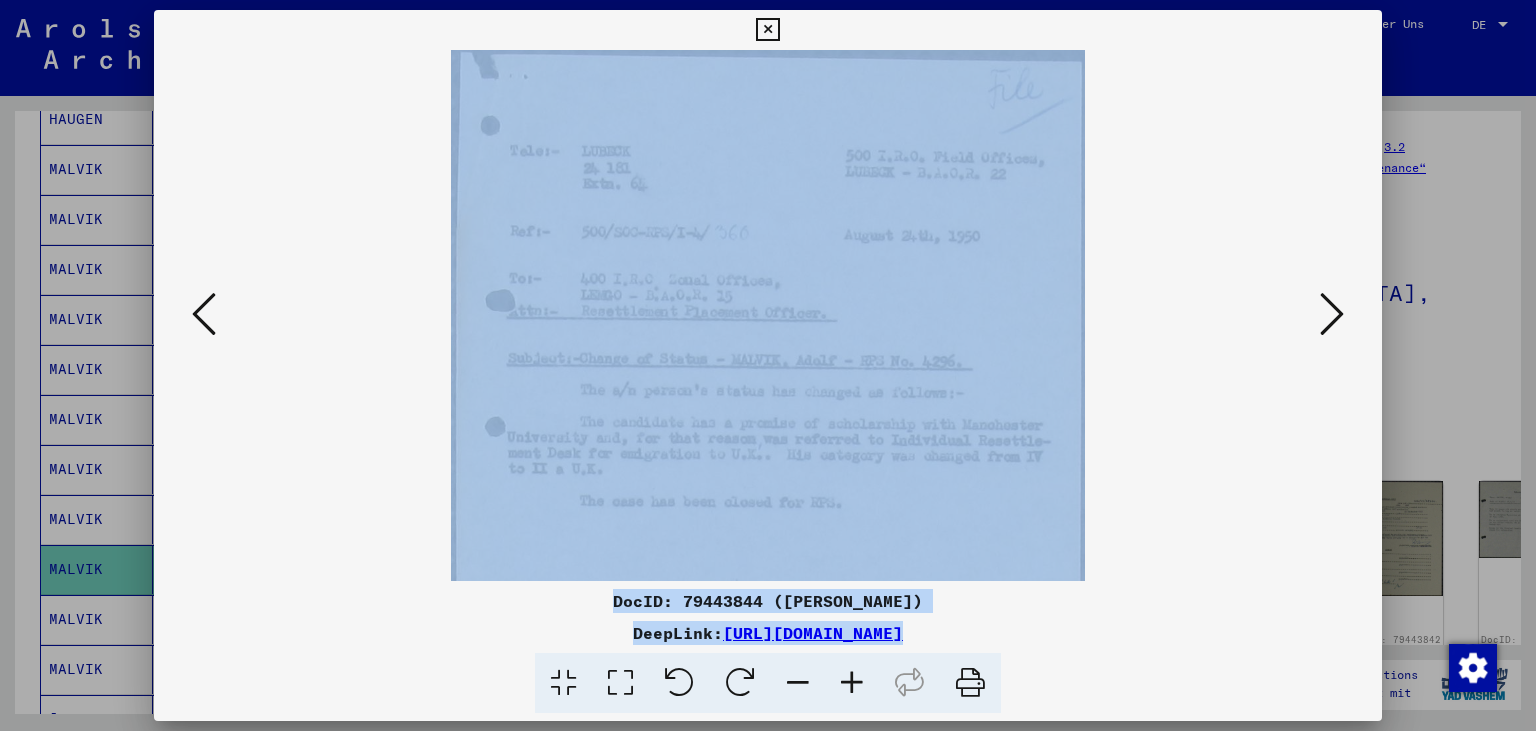 click at bounding box center (852, 683) 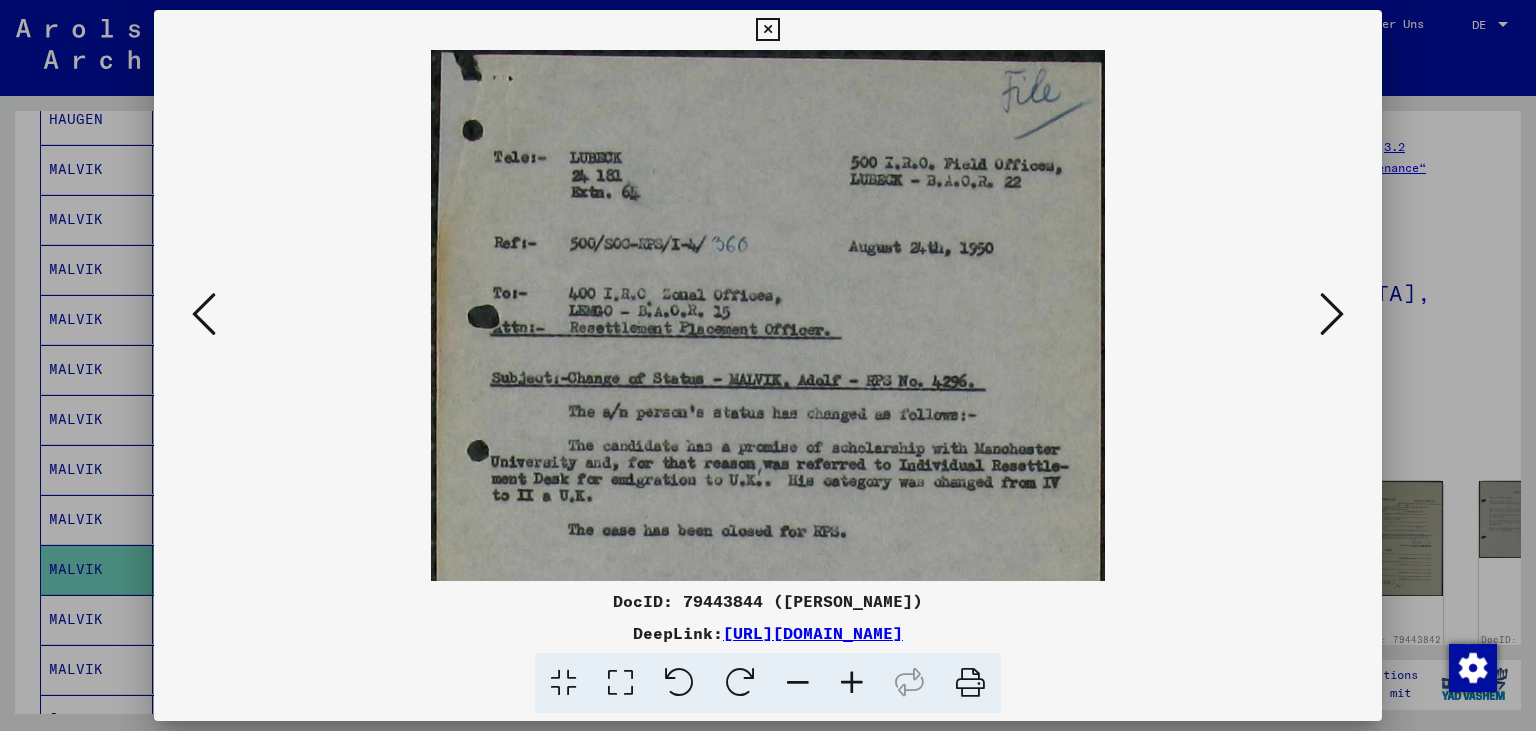 click at bounding box center (852, 683) 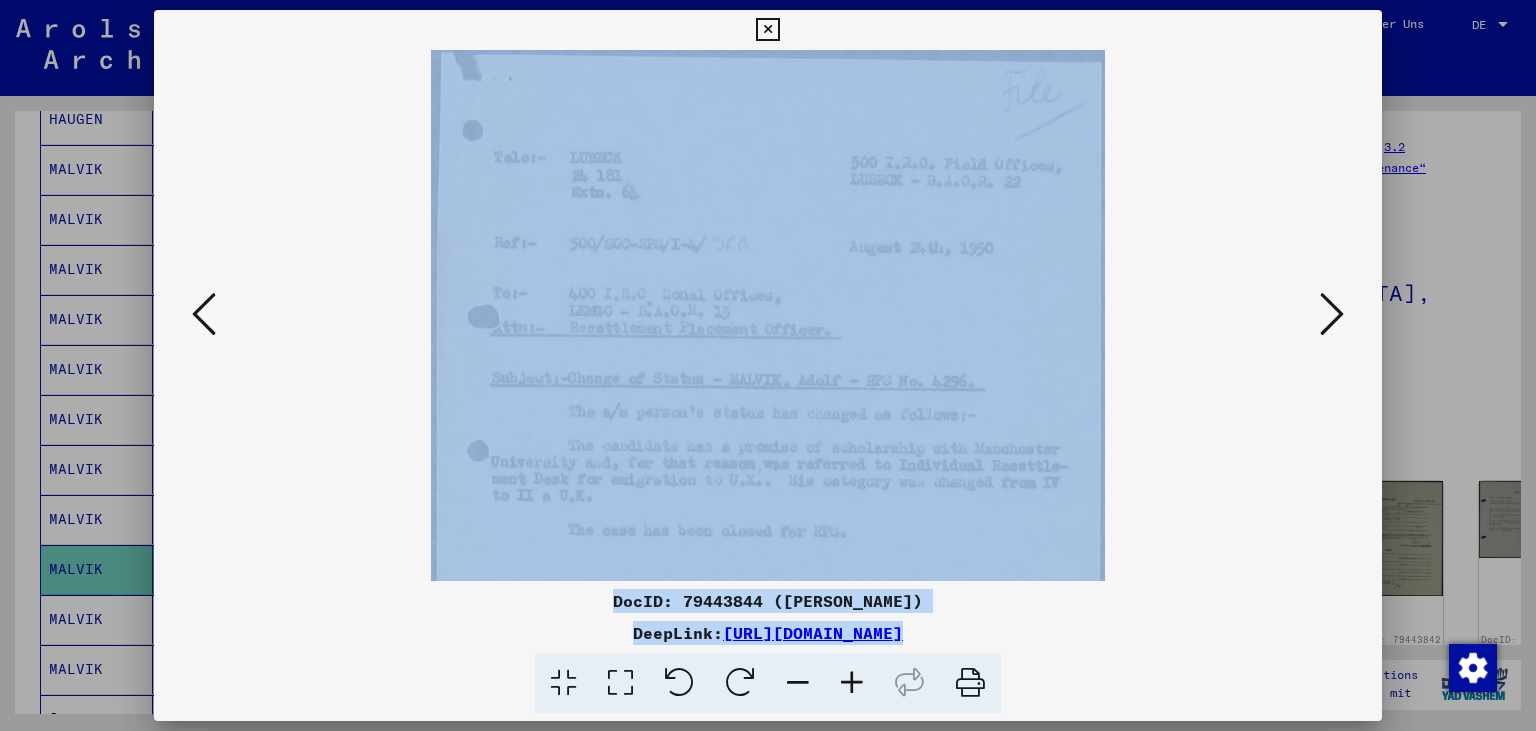 click at bounding box center [852, 683] 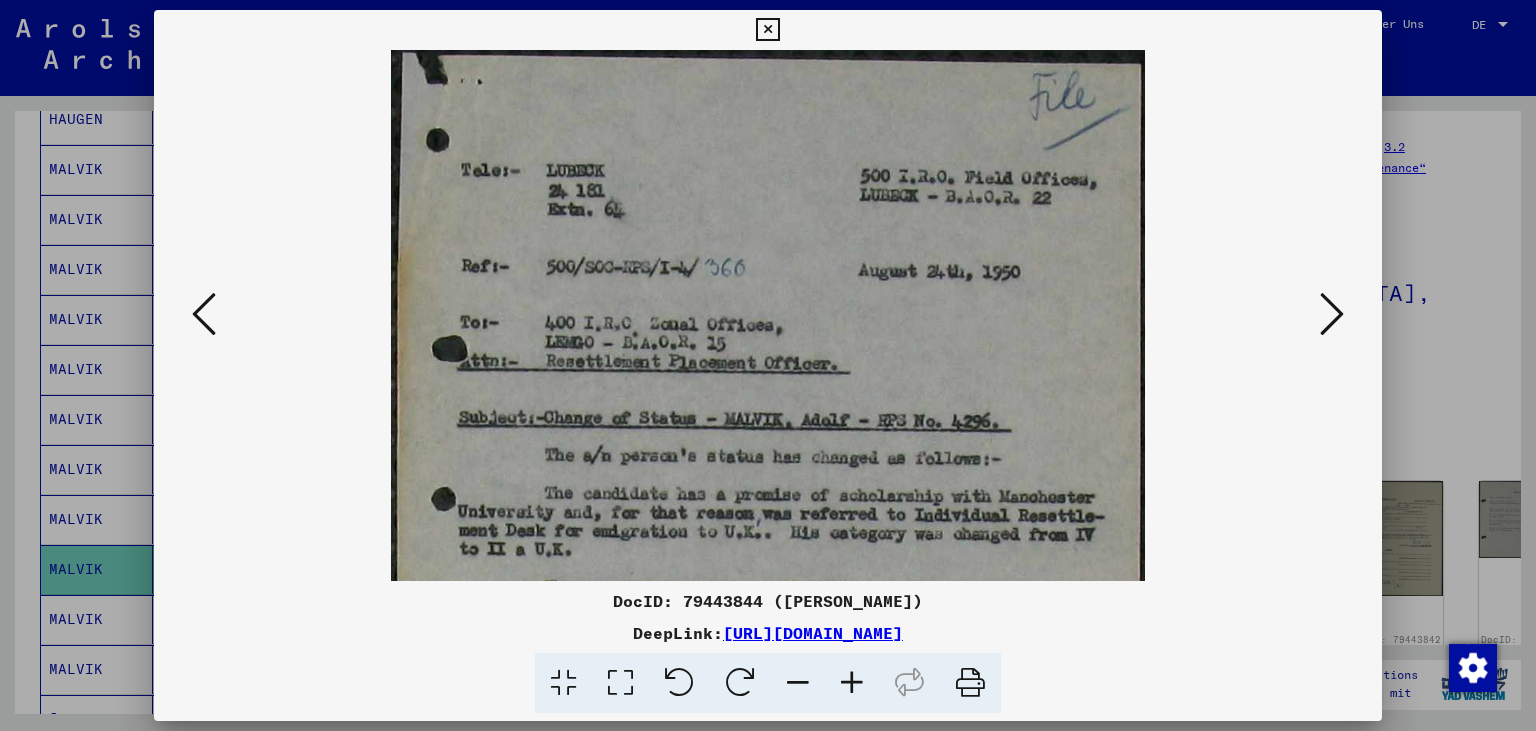 click at bounding box center (852, 683) 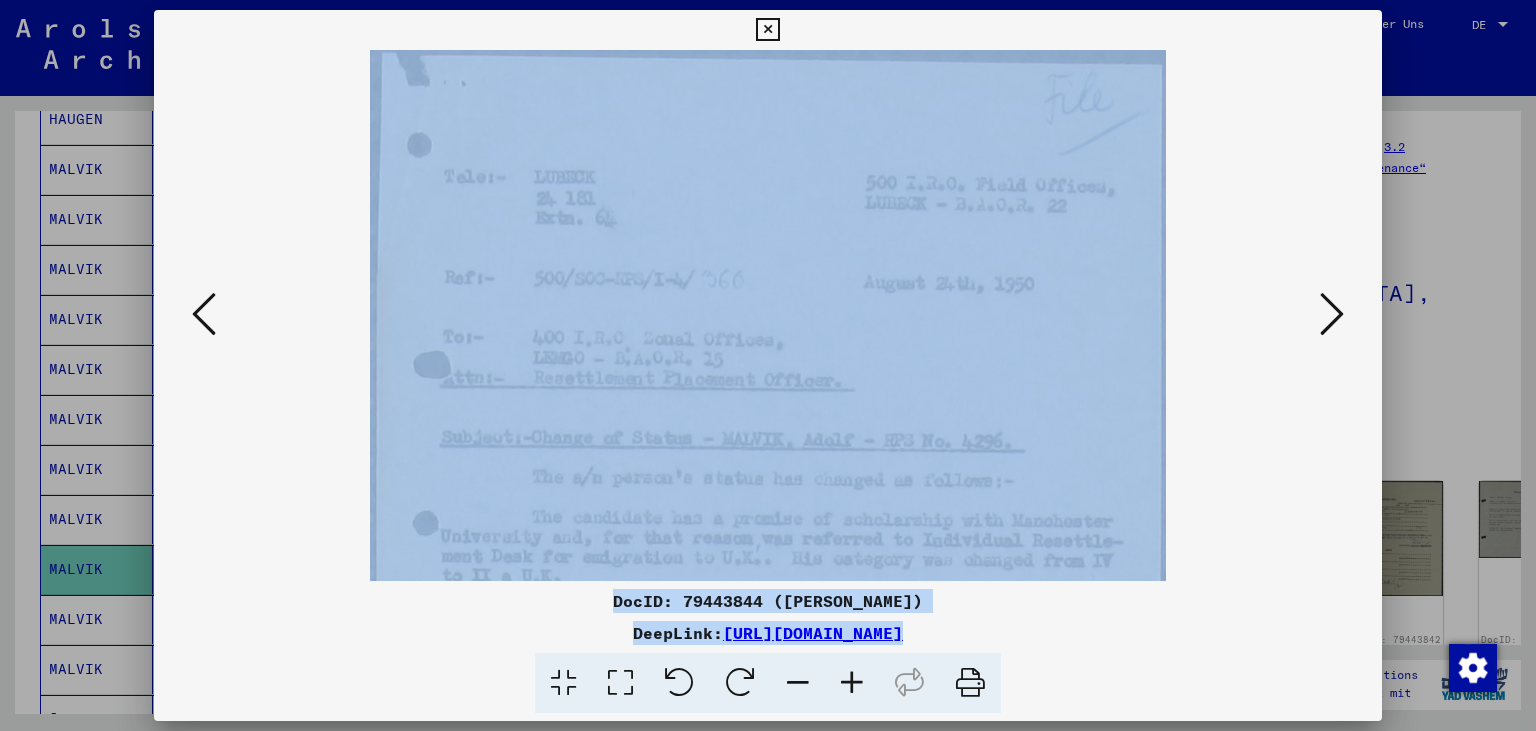 click at bounding box center [852, 683] 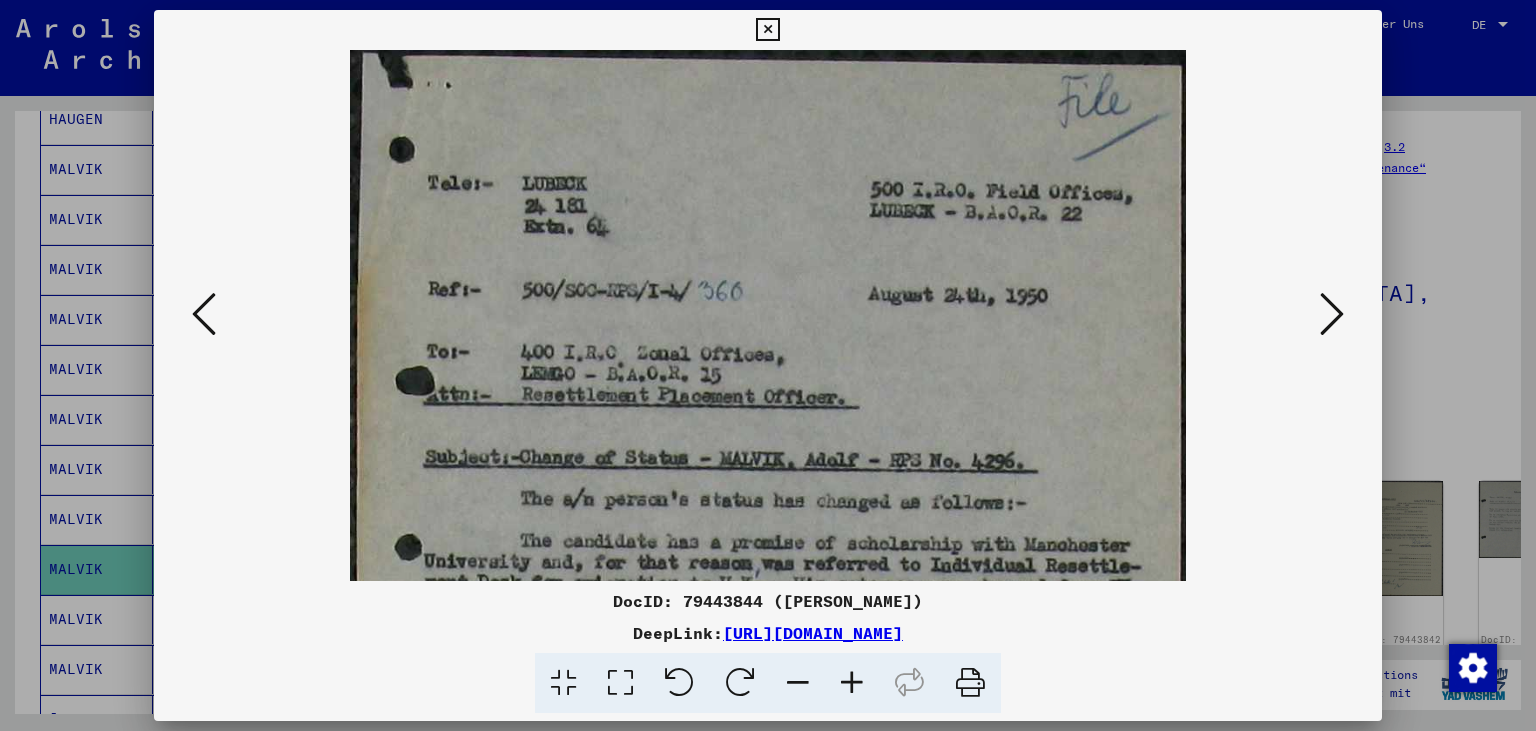 click at bounding box center [852, 683] 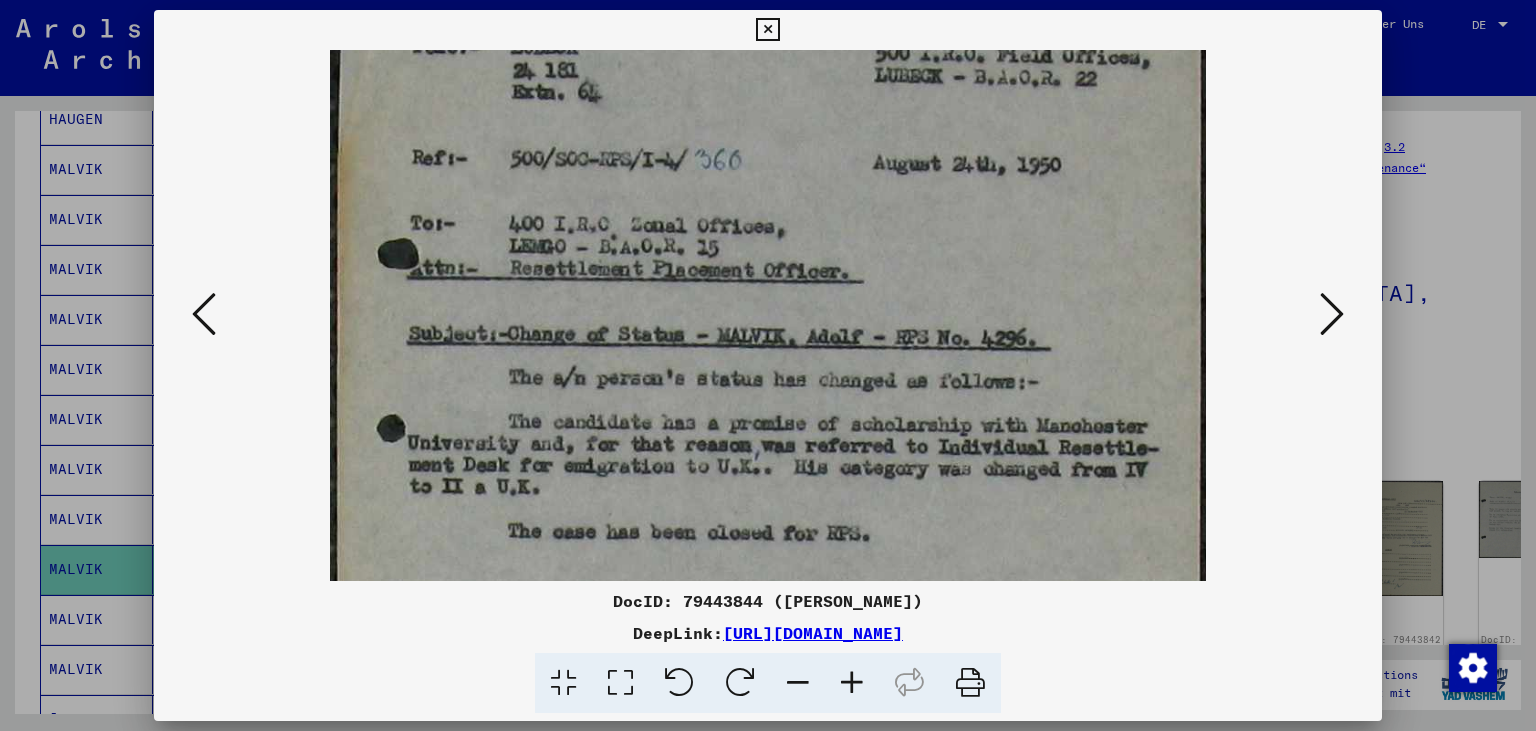 drag, startPoint x: 962, startPoint y: 474, endPoint x: 978, endPoint y: 323, distance: 151.84532 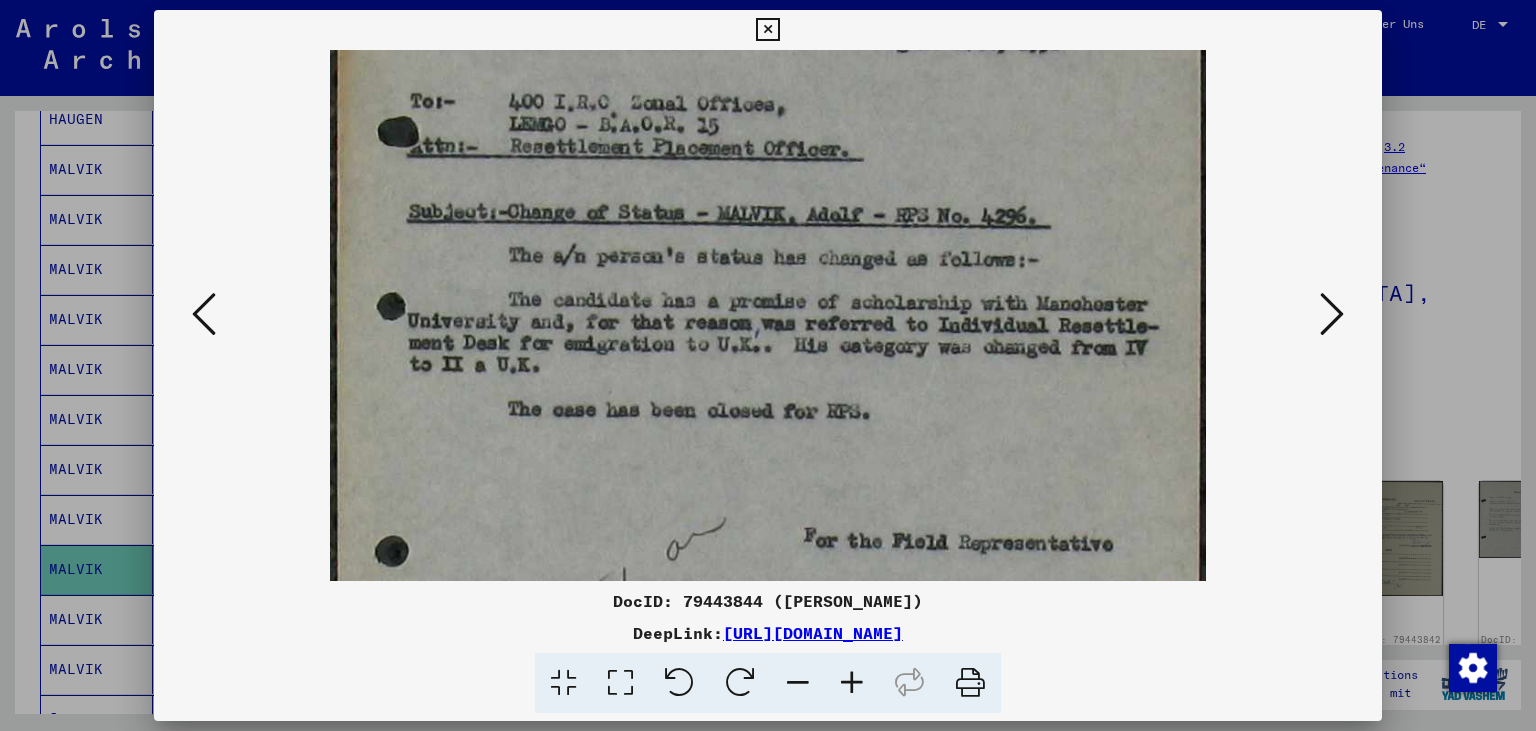 drag, startPoint x: 1033, startPoint y: 483, endPoint x: 1041, endPoint y: 368, distance: 115.27792 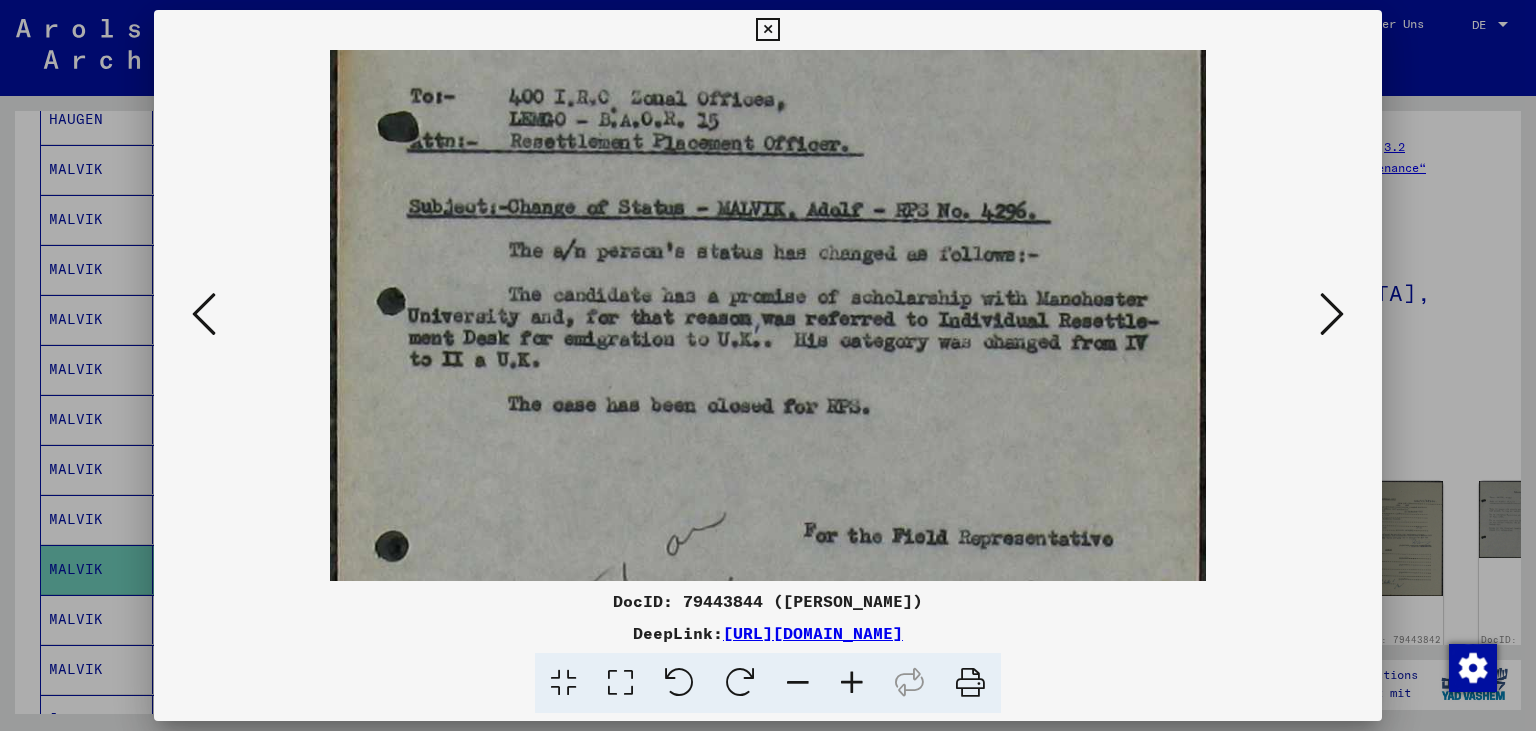 scroll, scrollTop: 274, scrollLeft: 0, axis: vertical 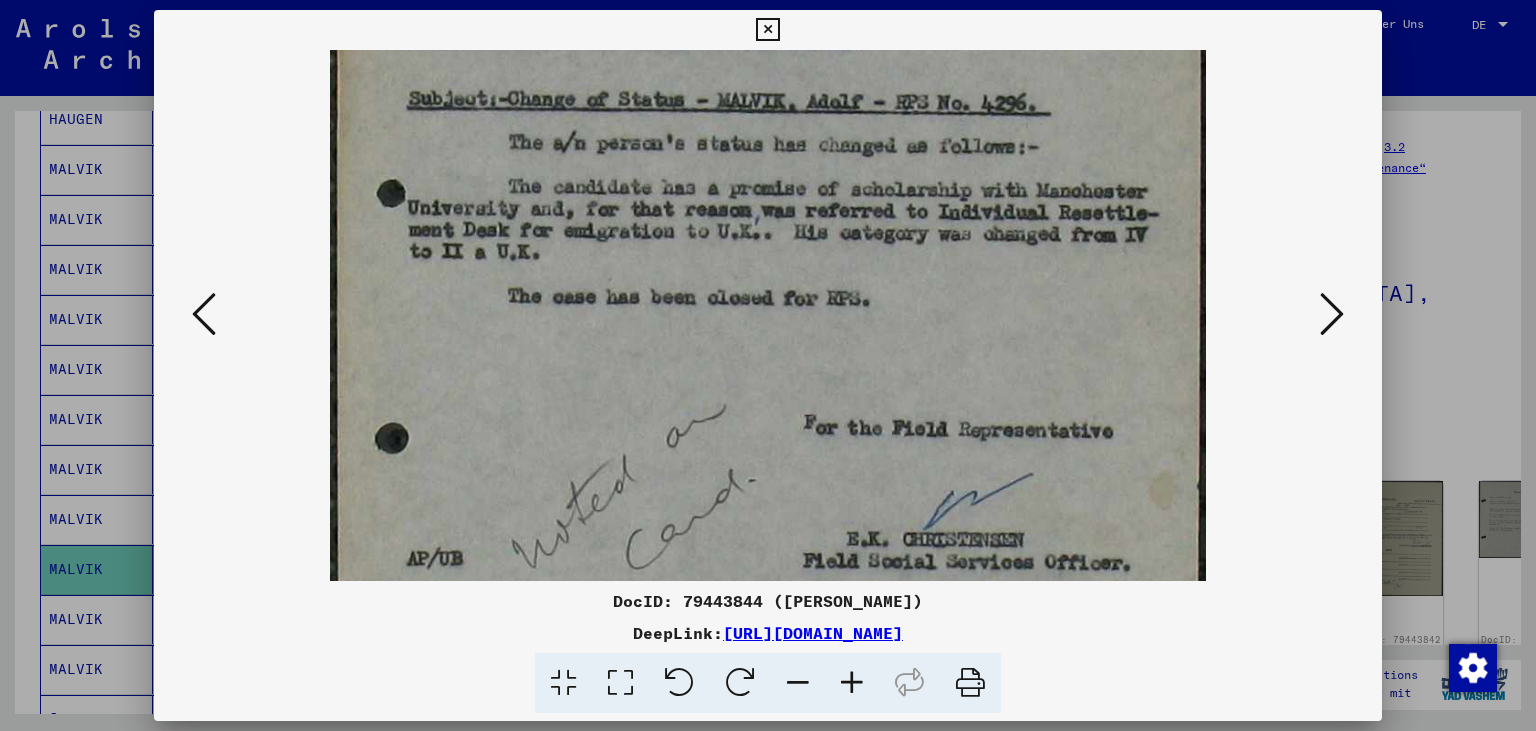 drag, startPoint x: 1063, startPoint y: 465, endPoint x: 1084, endPoint y: 349, distance: 117.88554 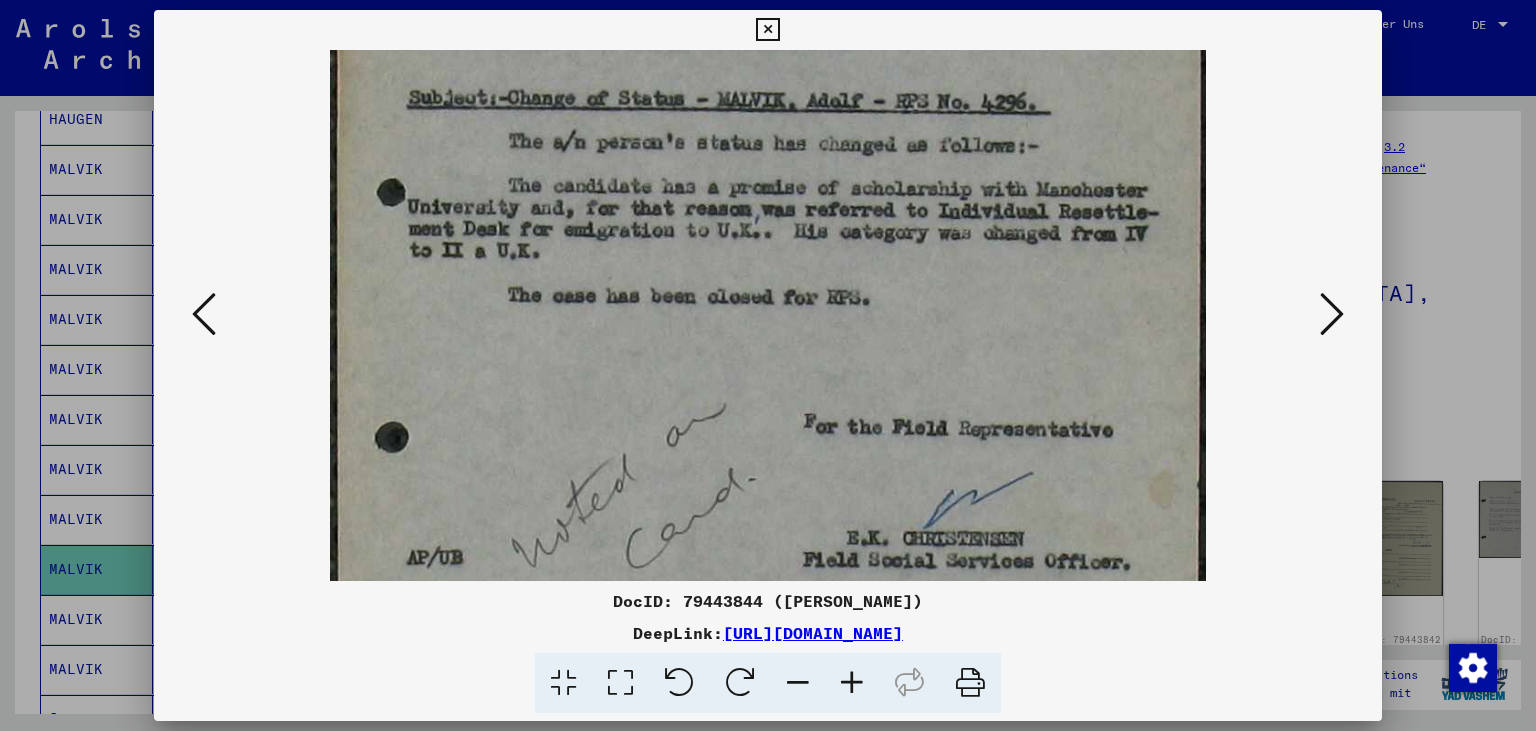 click at bounding box center [768, 211] 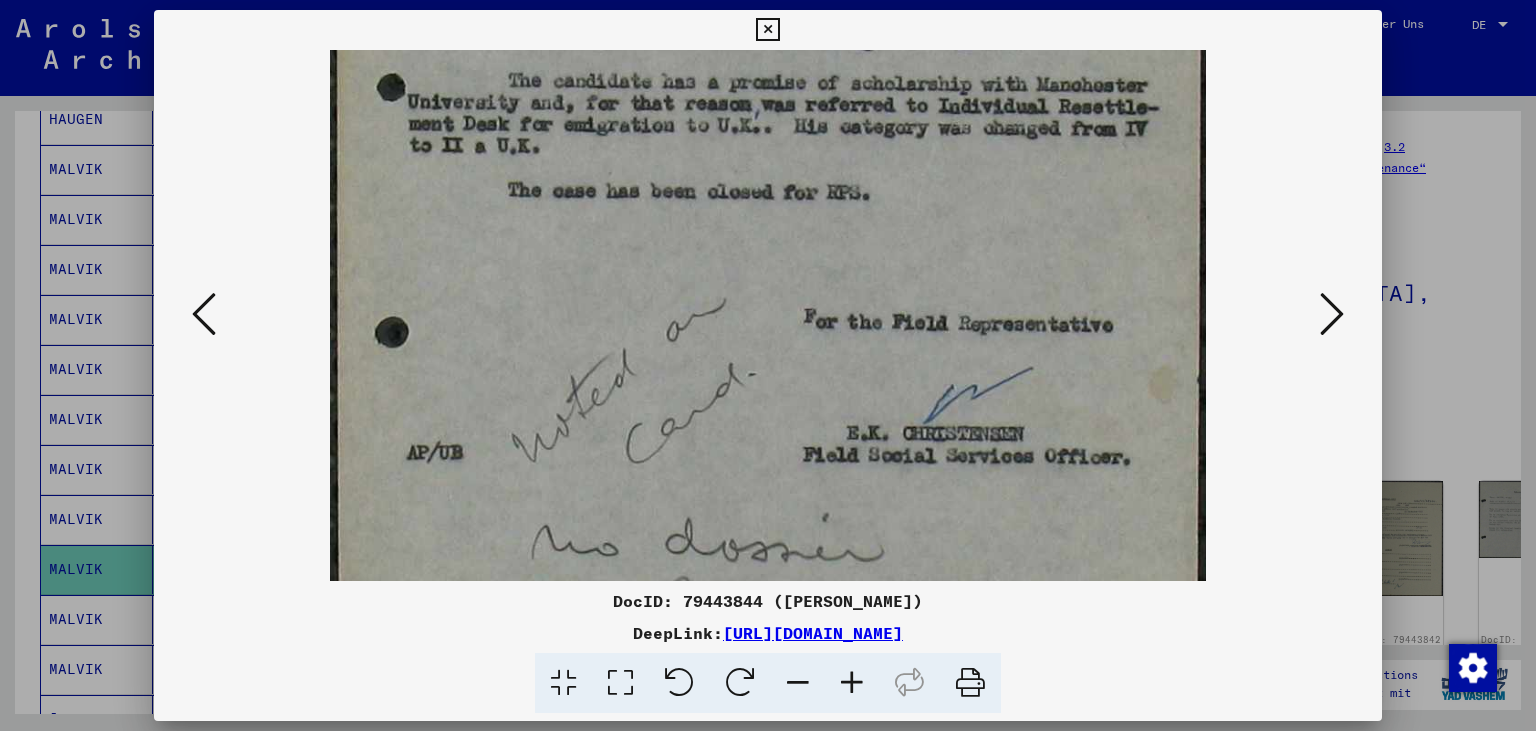 drag, startPoint x: 1069, startPoint y: 503, endPoint x: 1069, endPoint y: 387, distance: 116 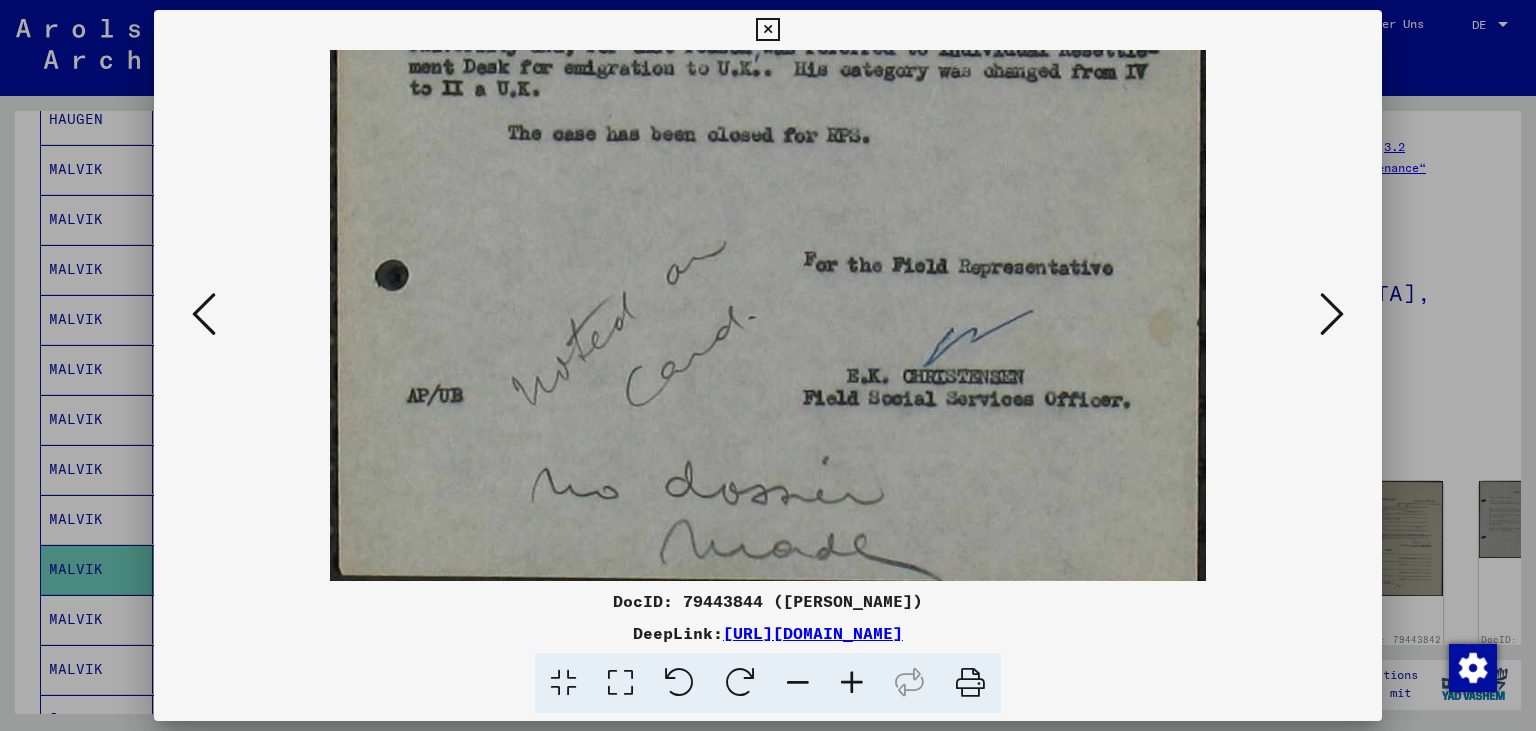 scroll, scrollTop: 550, scrollLeft: 0, axis: vertical 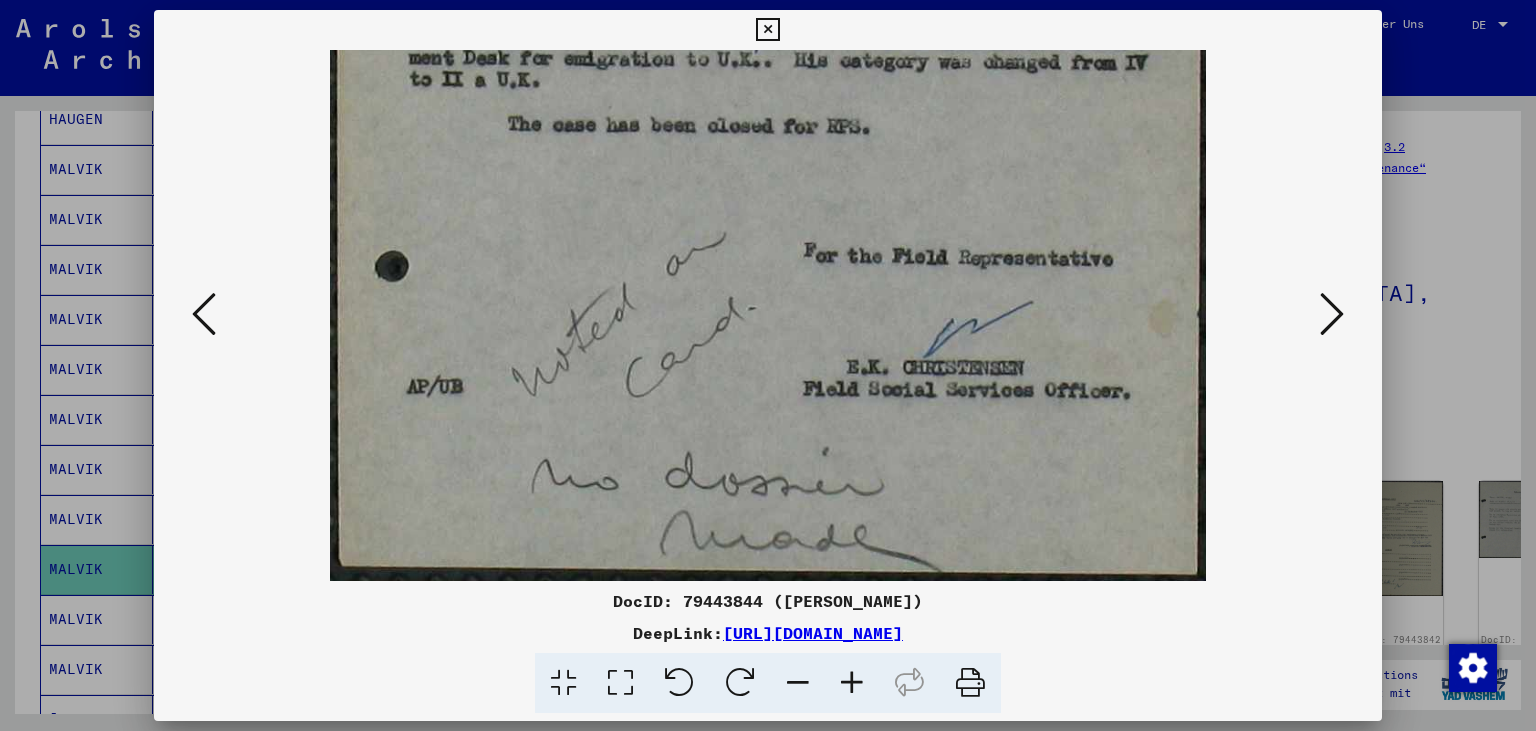drag, startPoint x: 1046, startPoint y: 510, endPoint x: 1030, endPoint y: 367, distance: 143.89232 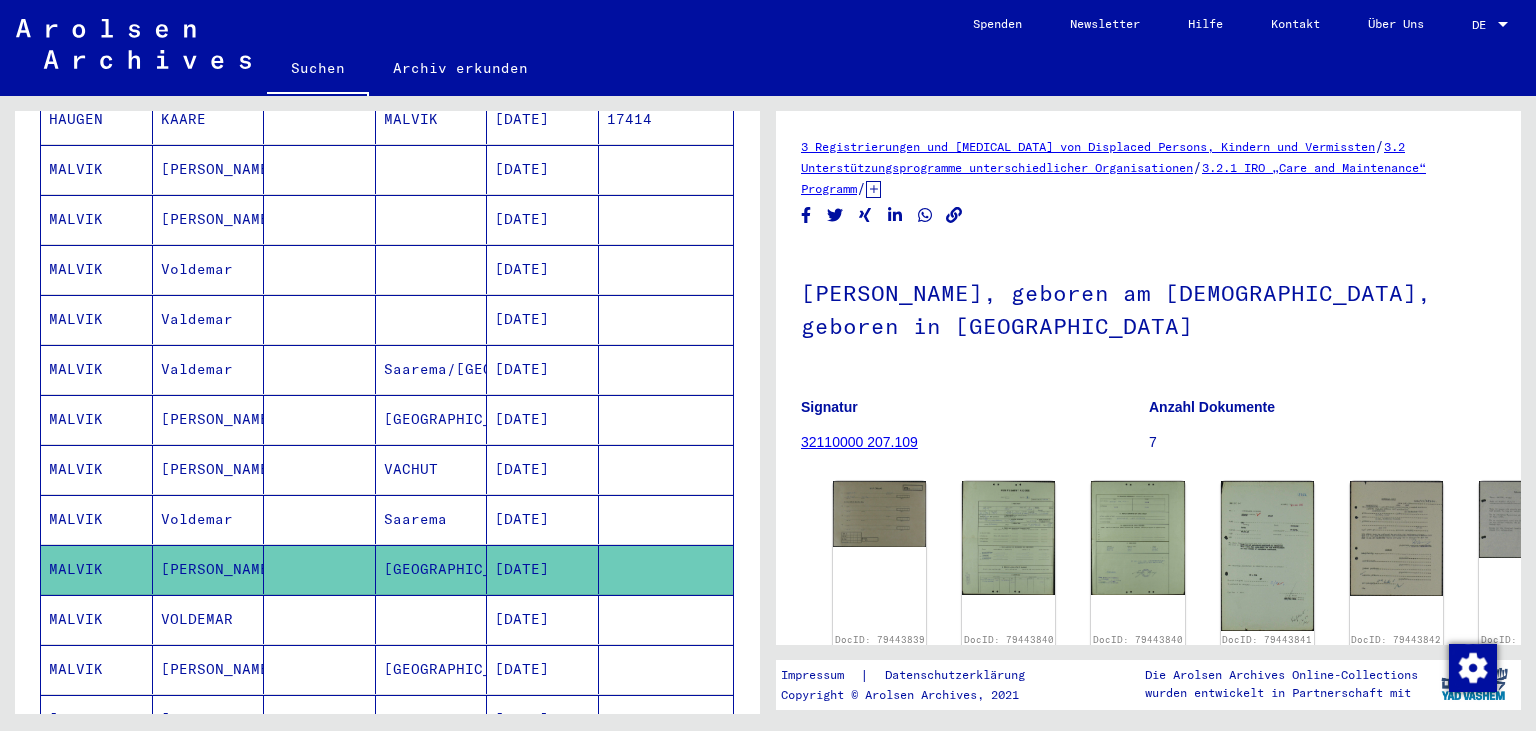 scroll, scrollTop: 442, scrollLeft: 0, axis: vertical 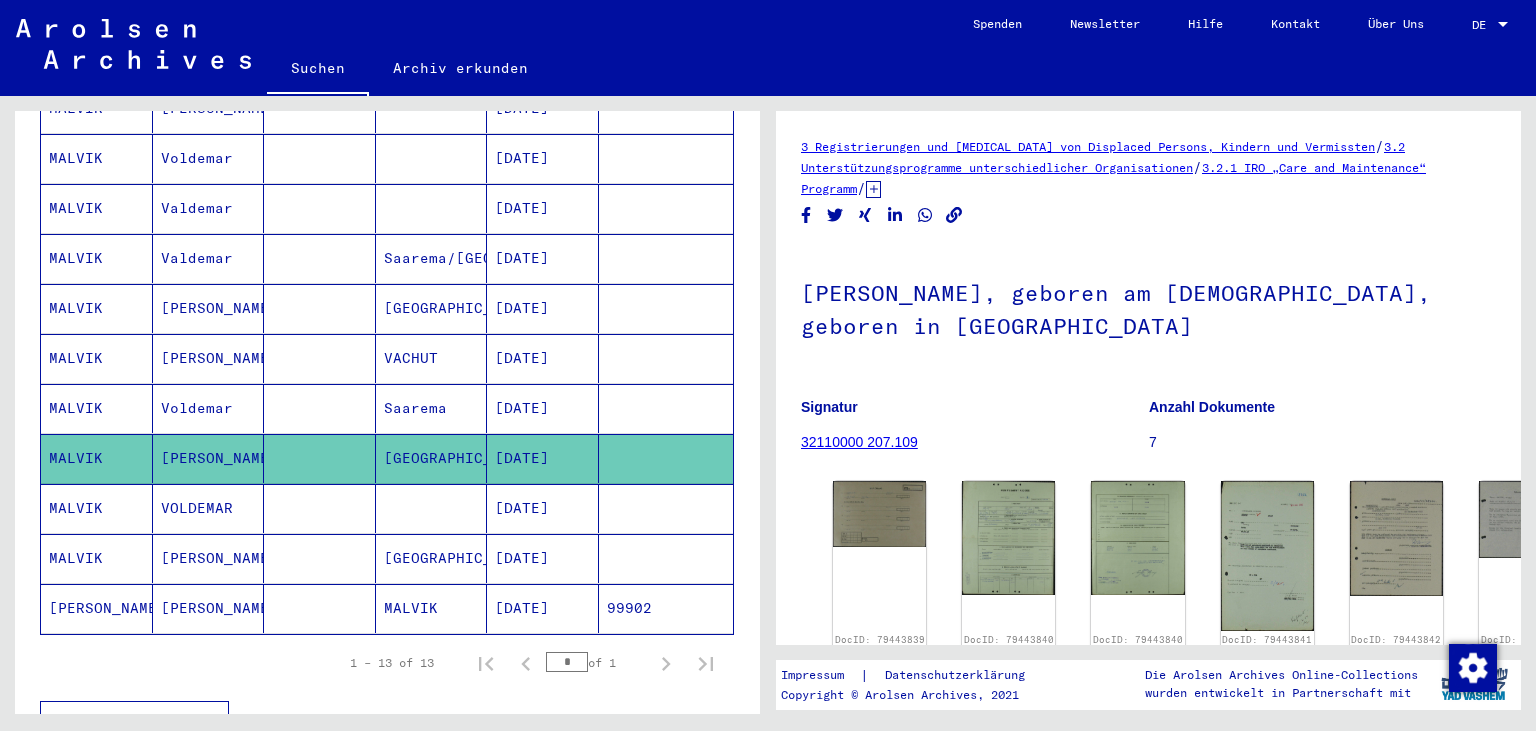 click on "MALVIK" at bounding box center (97, 608) 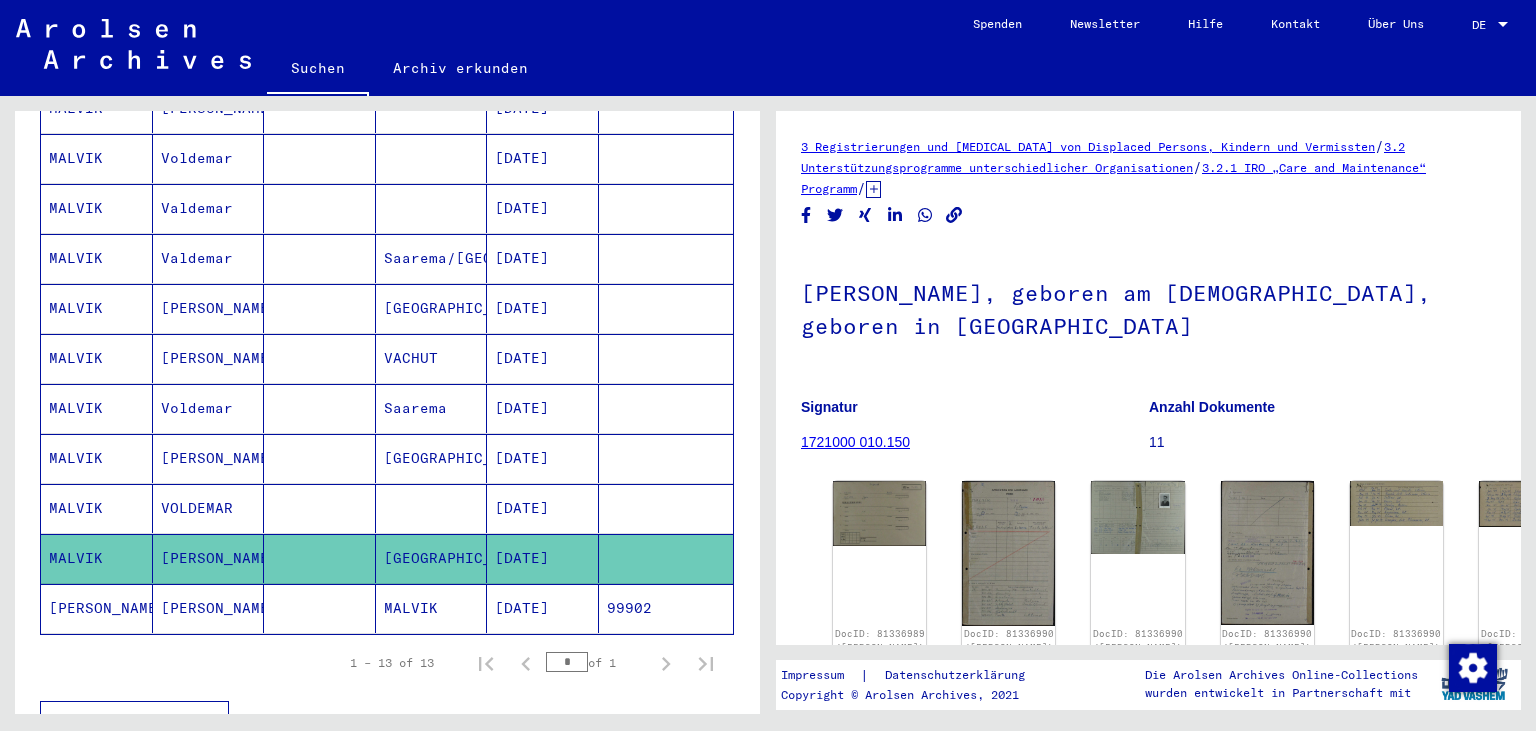 click on "Signatur 1721000 010.150" 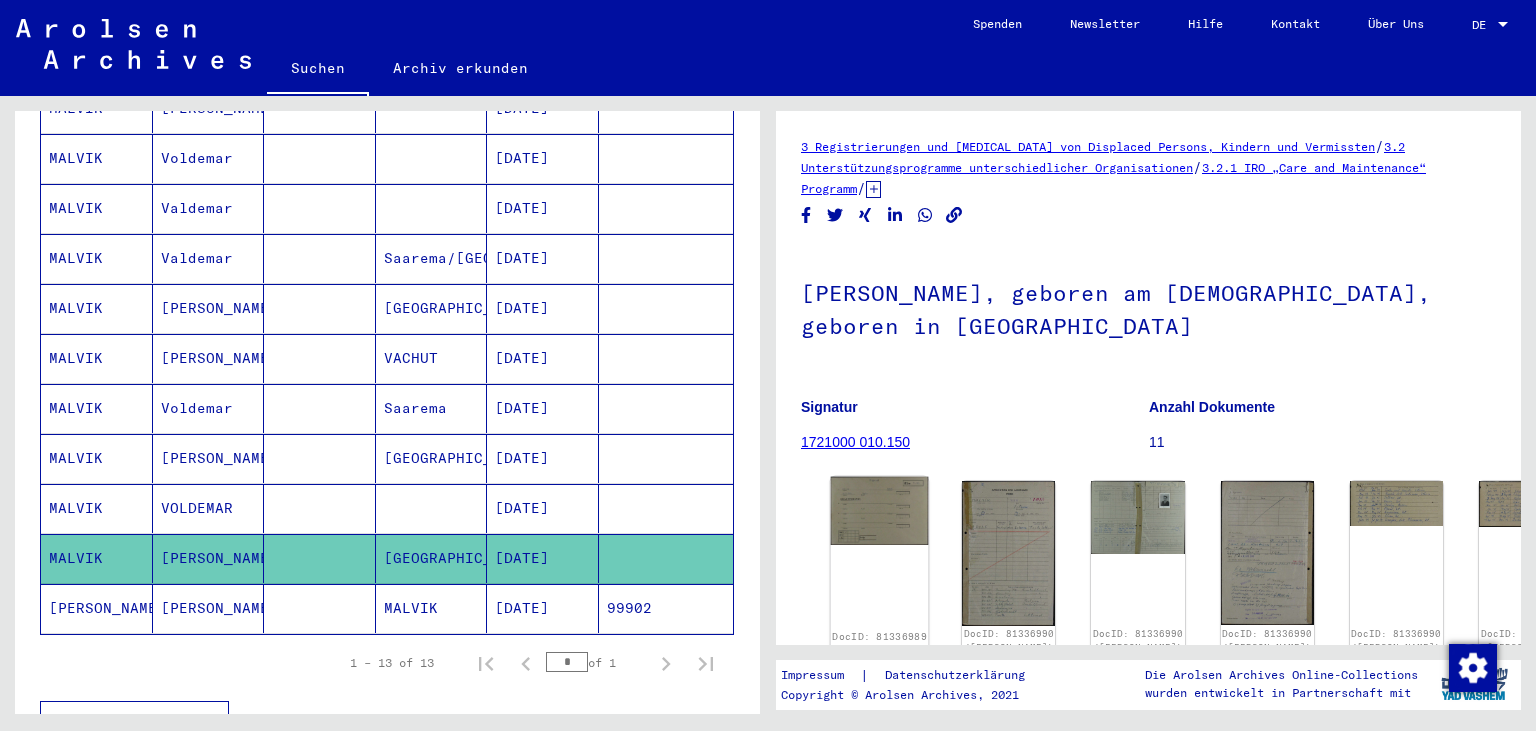 click 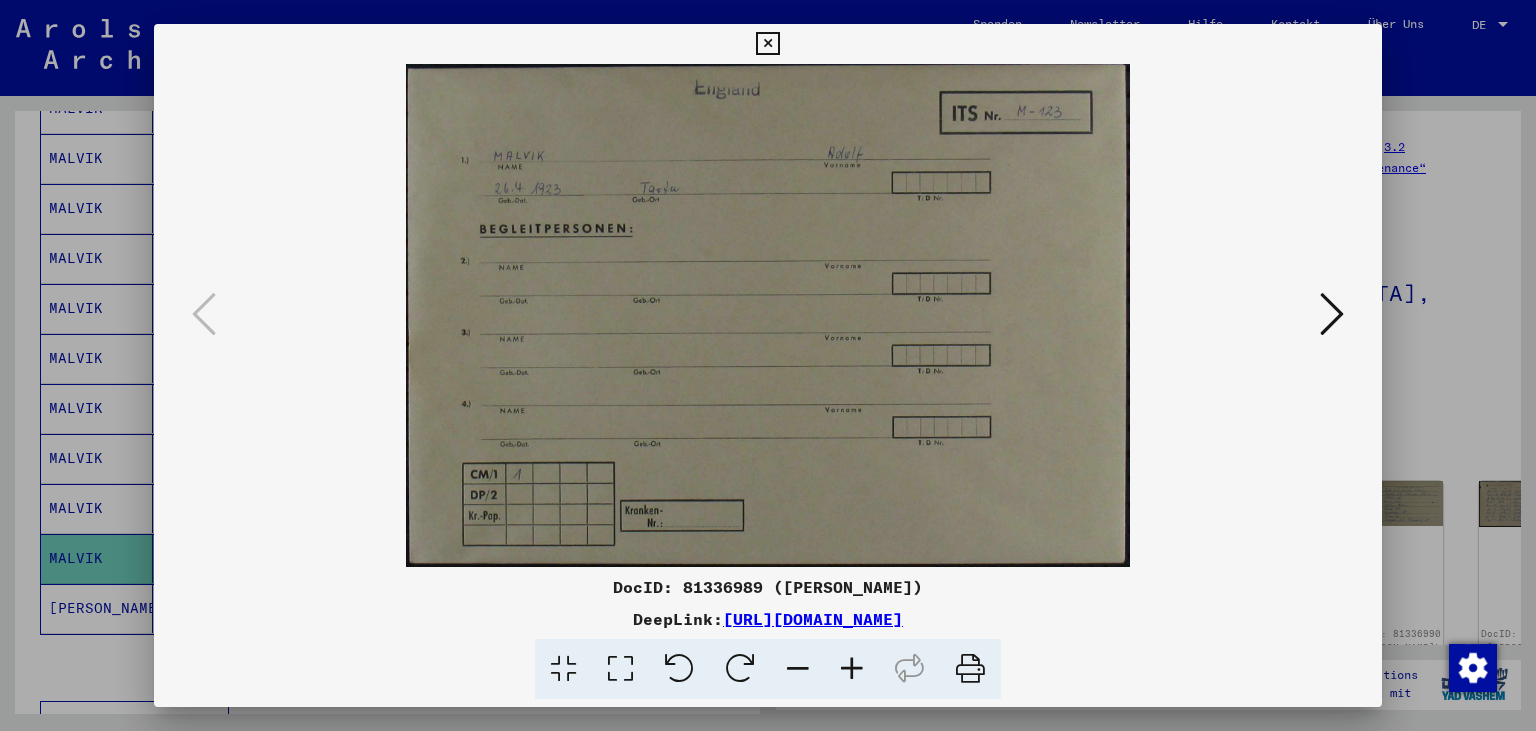click at bounding box center (852, 669) 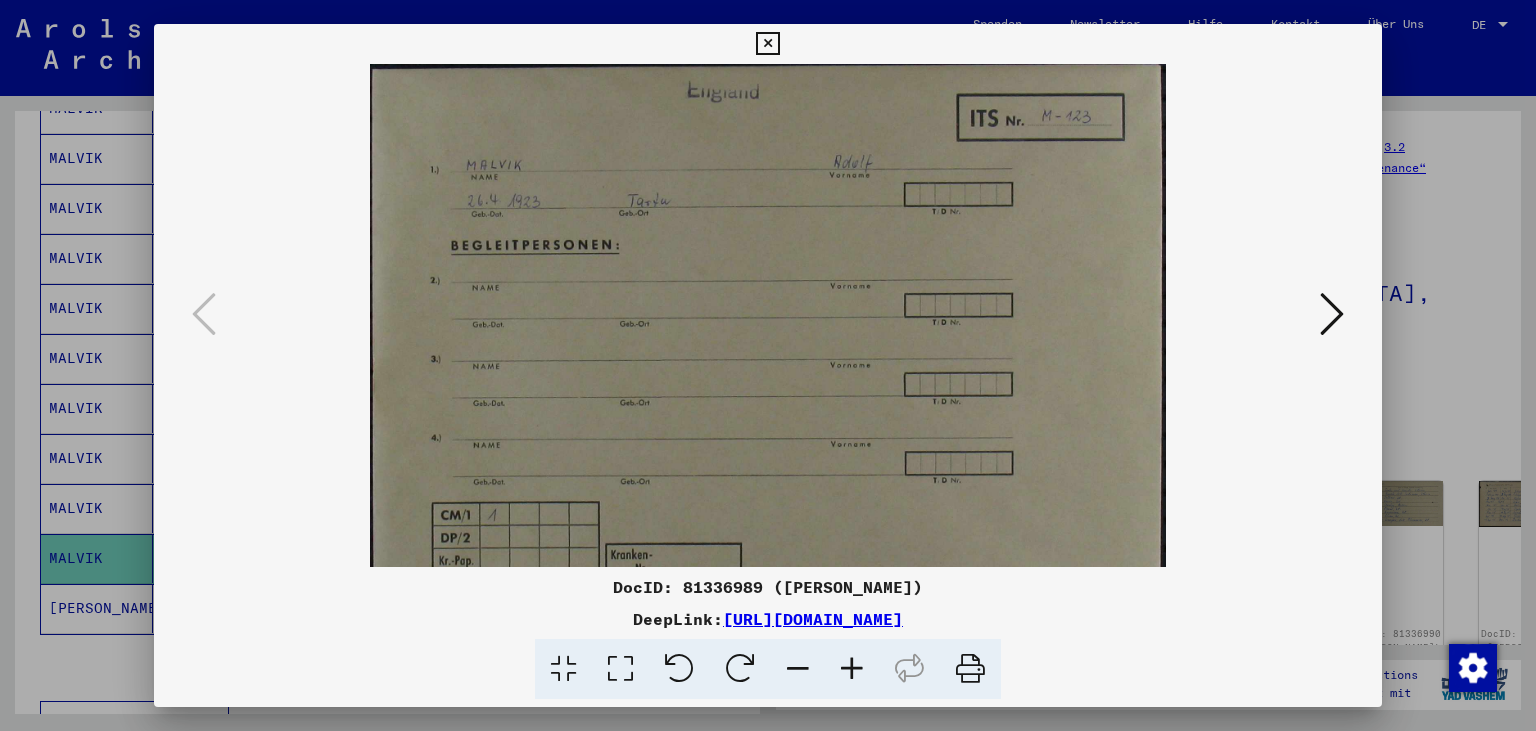 click at bounding box center (852, 669) 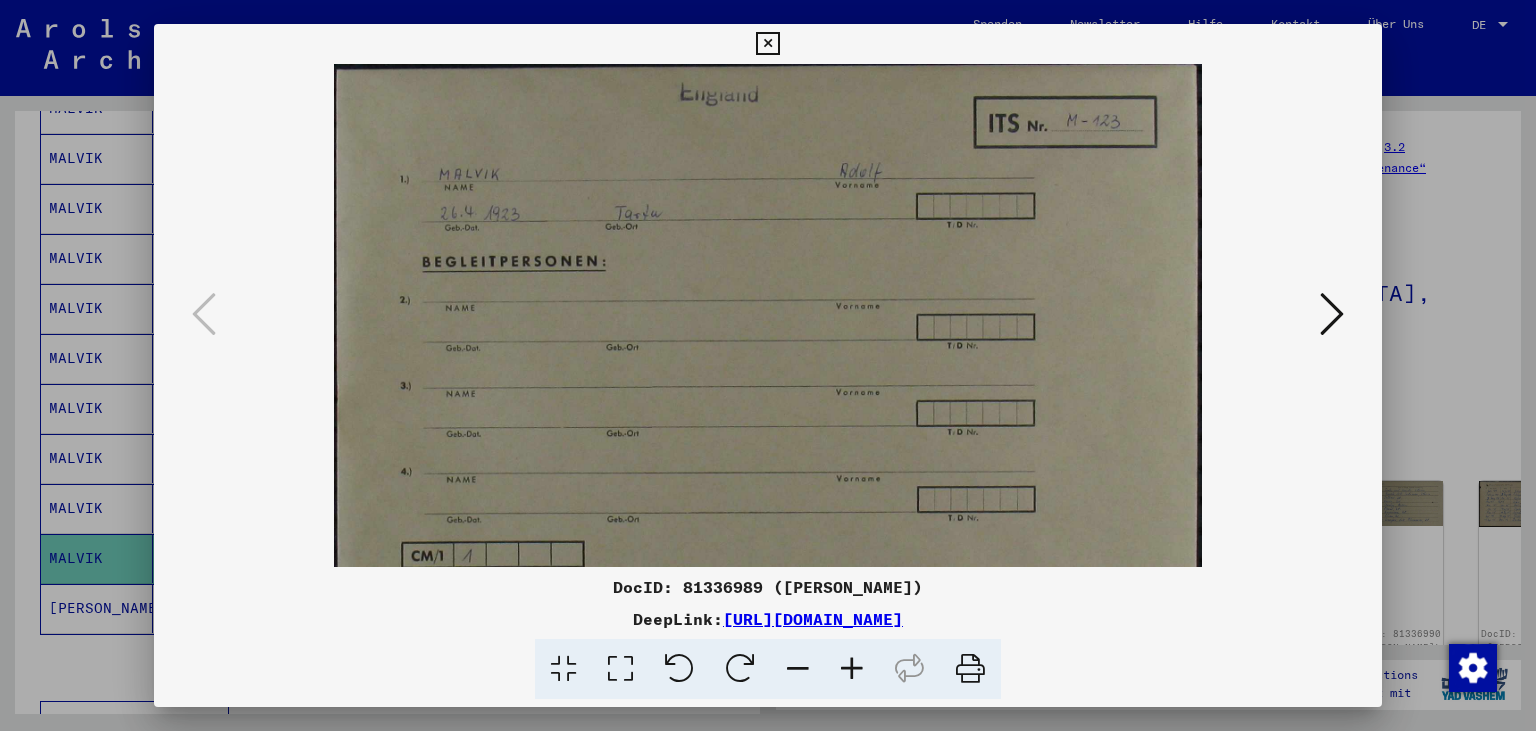 click at bounding box center (852, 669) 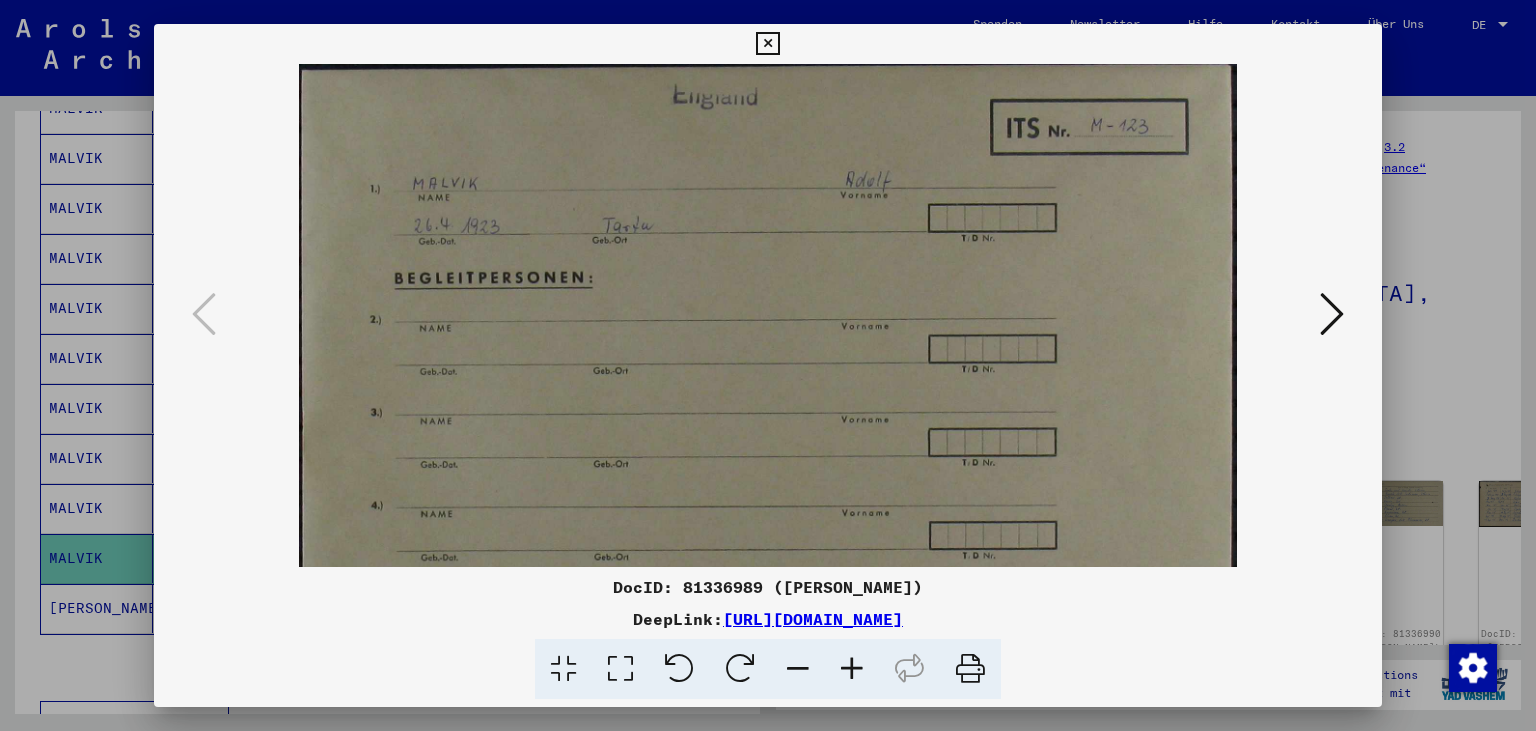 click at bounding box center (852, 669) 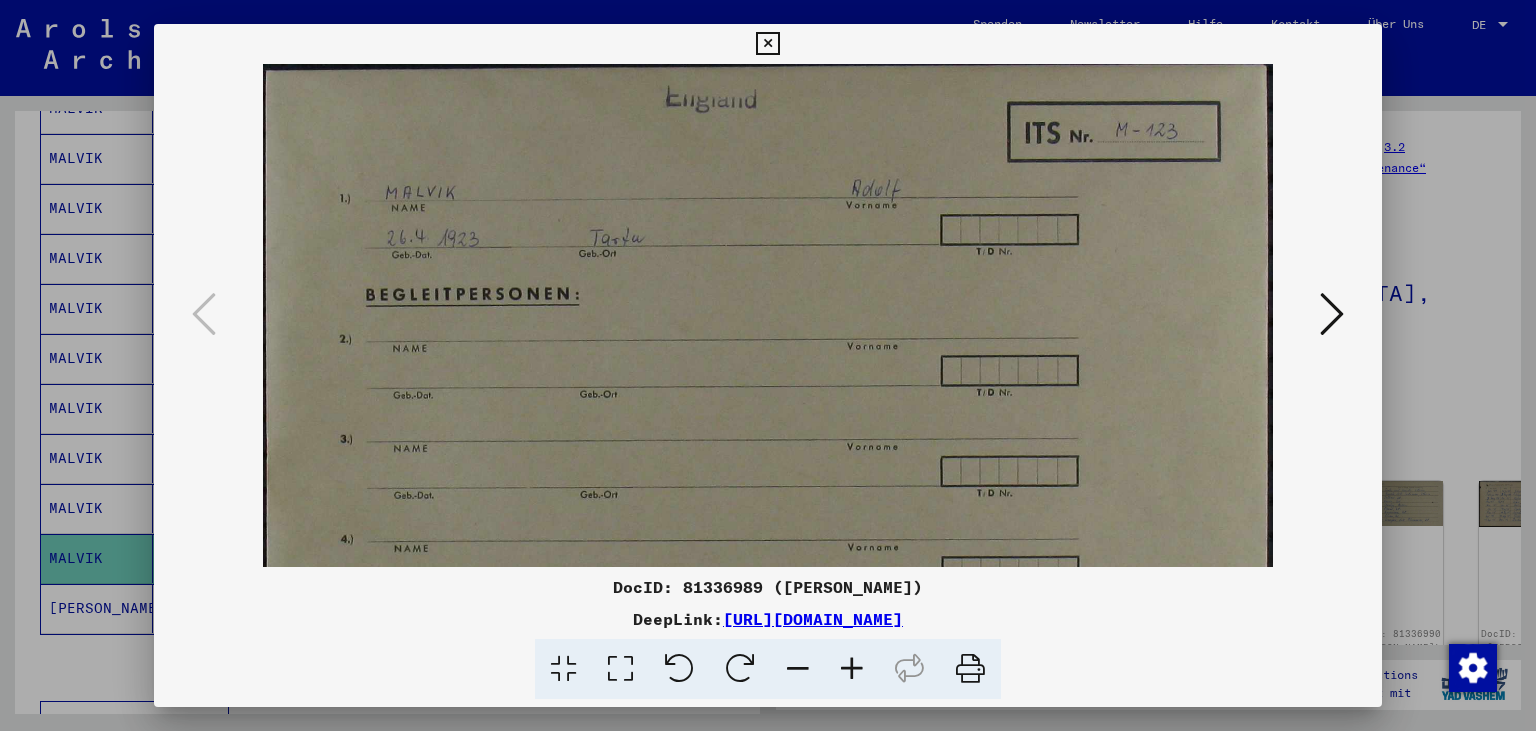click at bounding box center [852, 669] 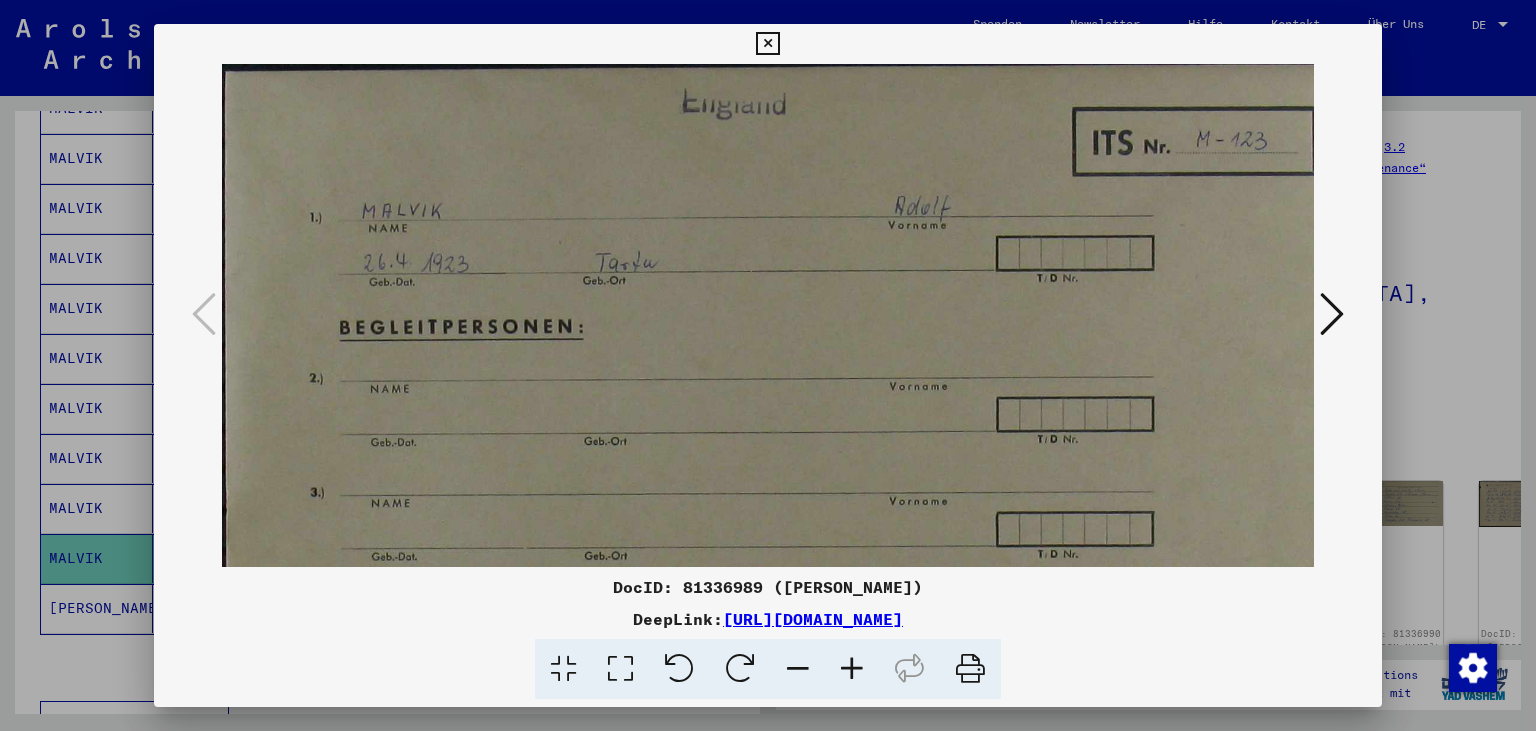 click at bounding box center [852, 669] 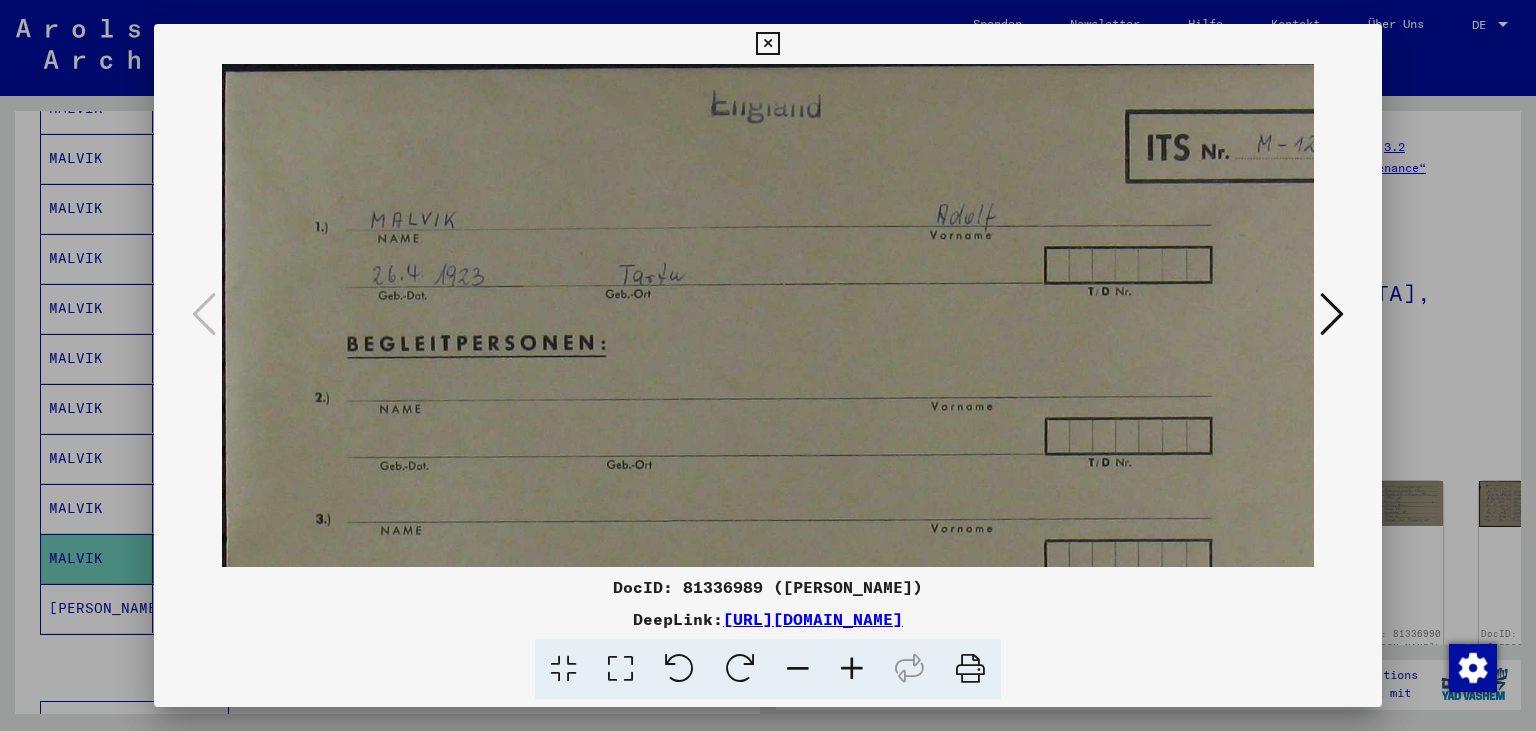click at bounding box center (852, 669) 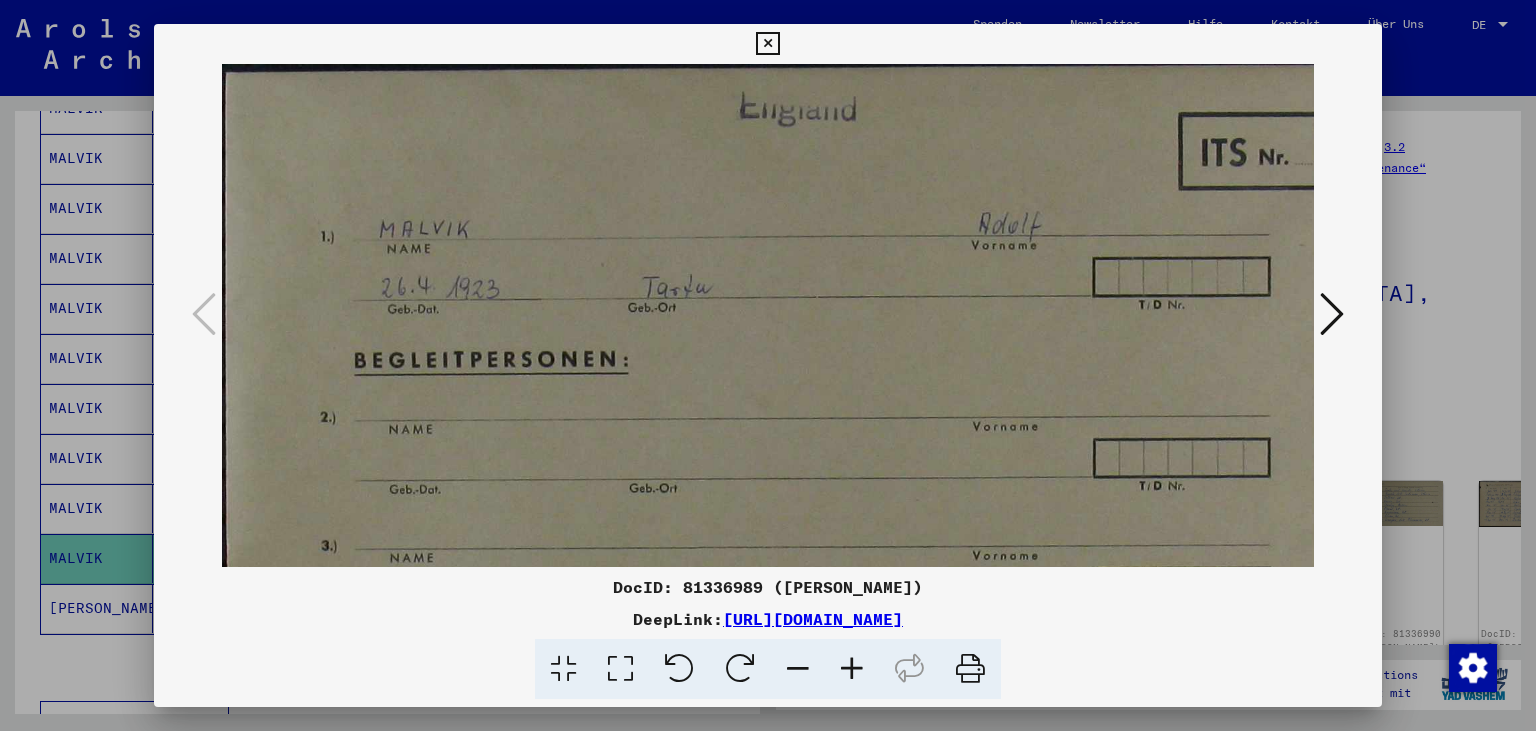 click at bounding box center (852, 669) 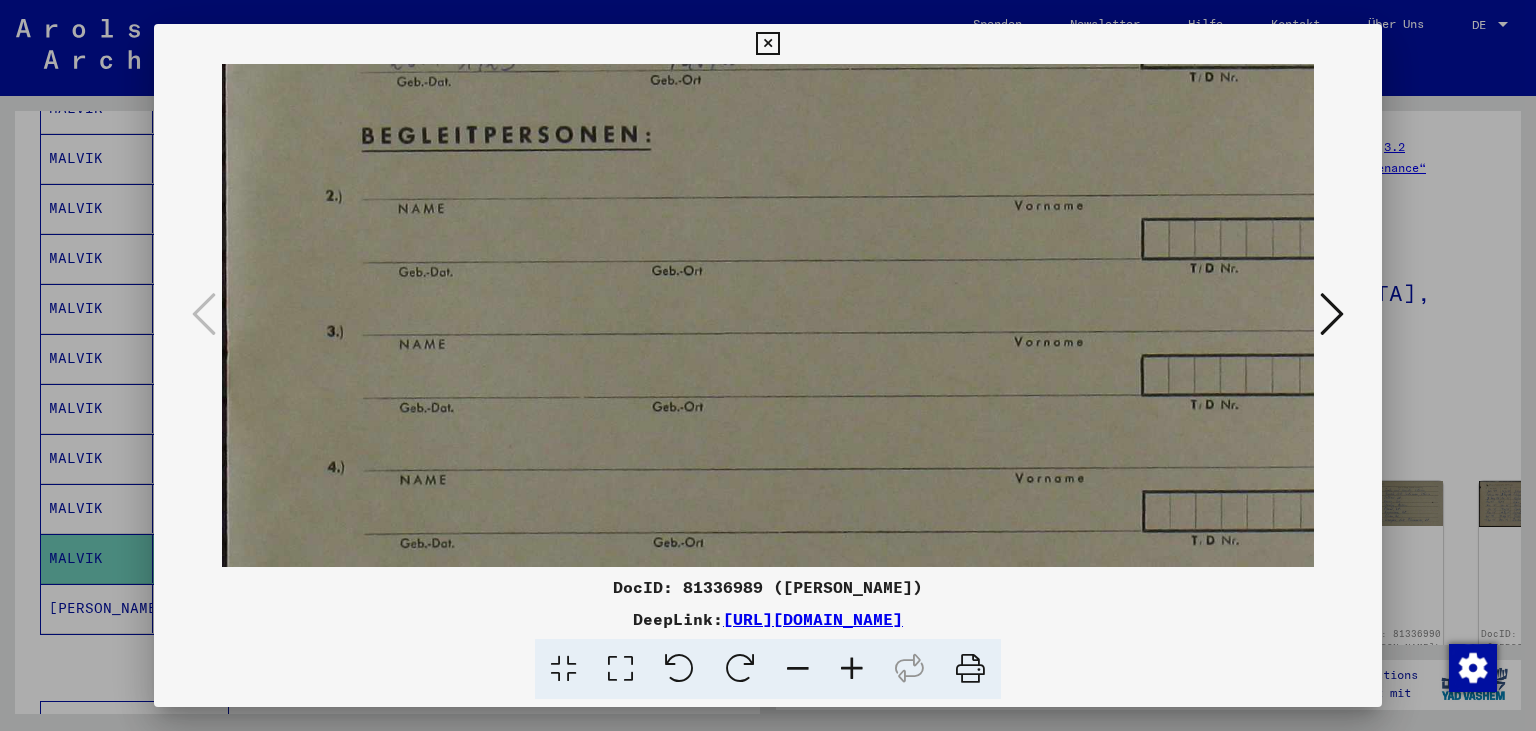 scroll, scrollTop: 252, scrollLeft: 0, axis: vertical 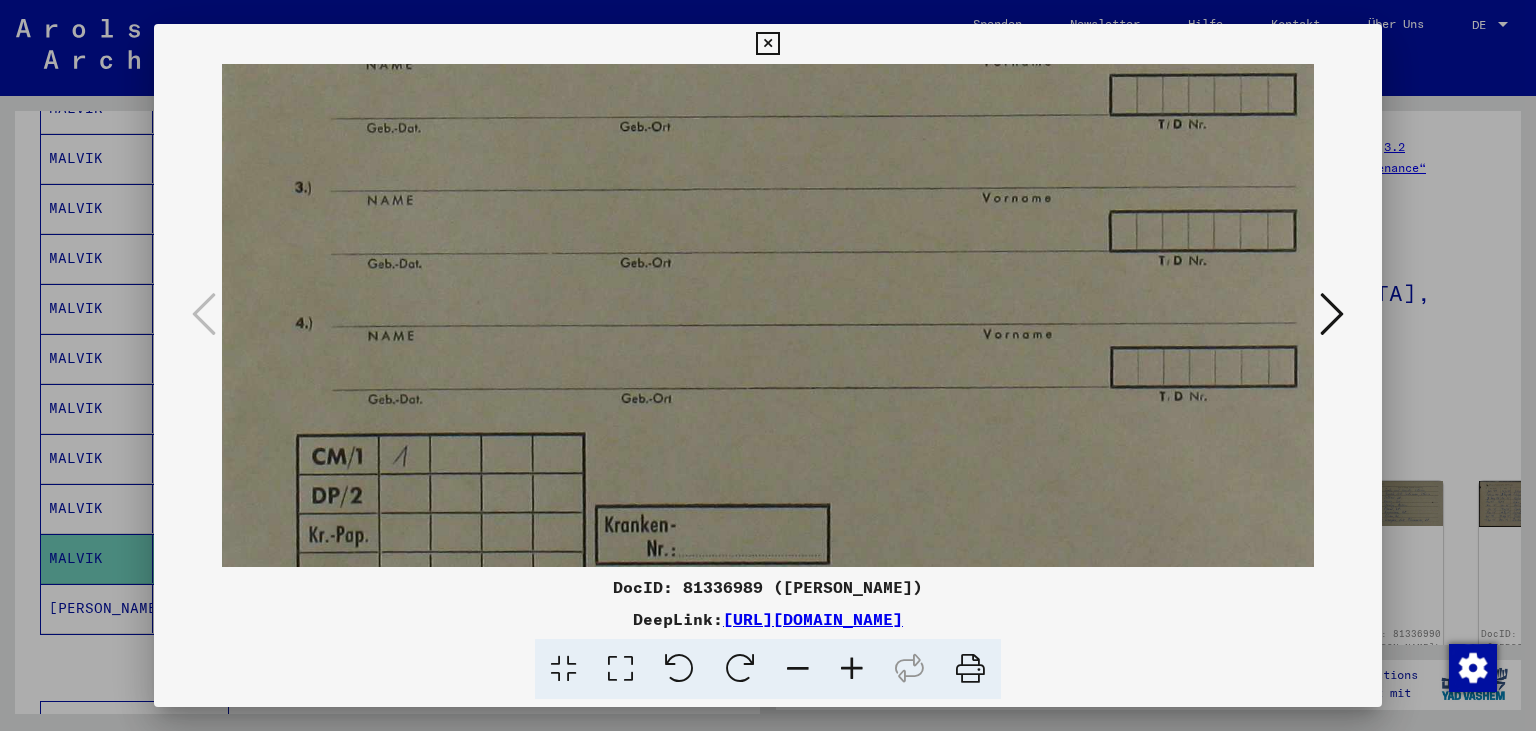 drag, startPoint x: 894, startPoint y: 452, endPoint x: 882, endPoint y: 76, distance: 376.19144 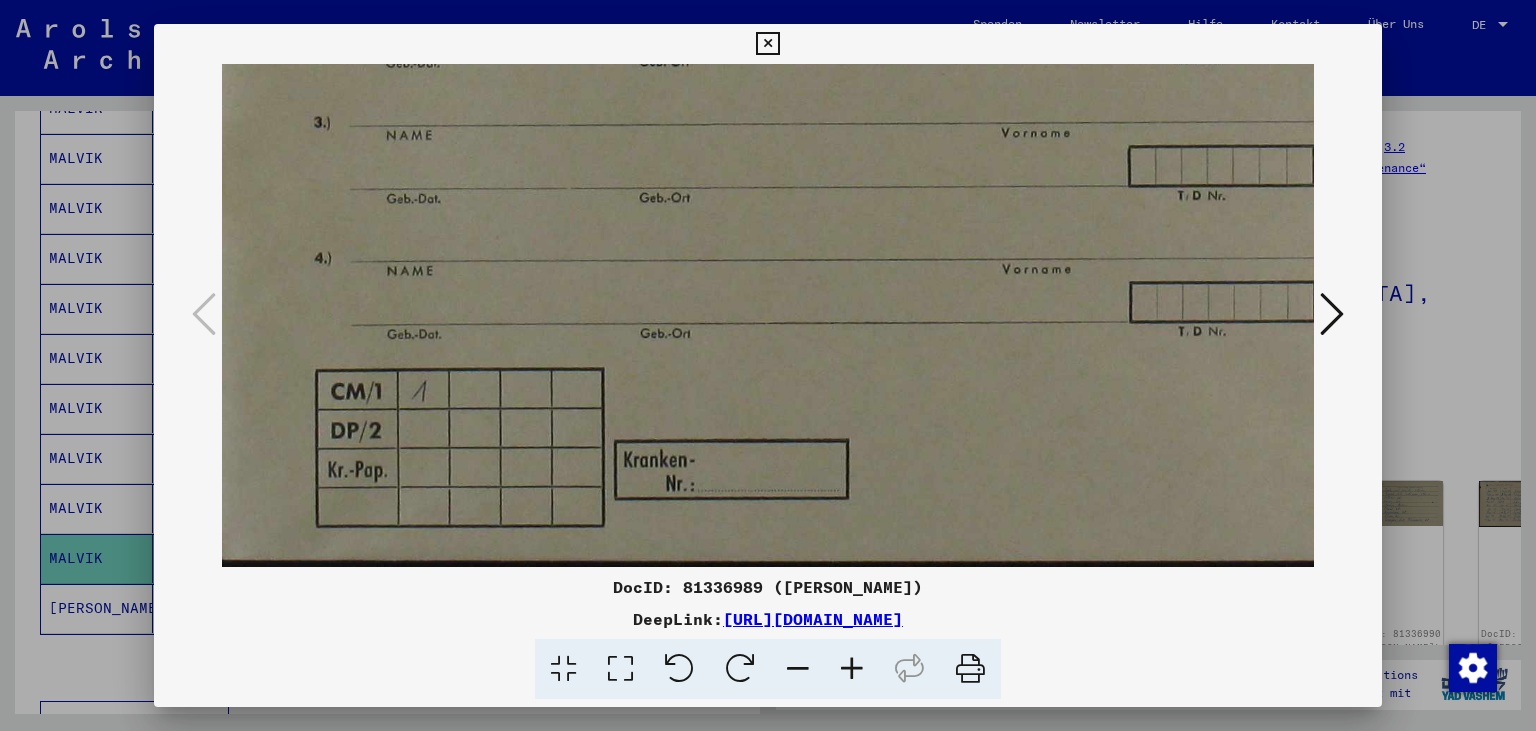 drag, startPoint x: 861, startPoint y: 318, endPoint x: 879, endPoint y: 180, distance: 139.16896 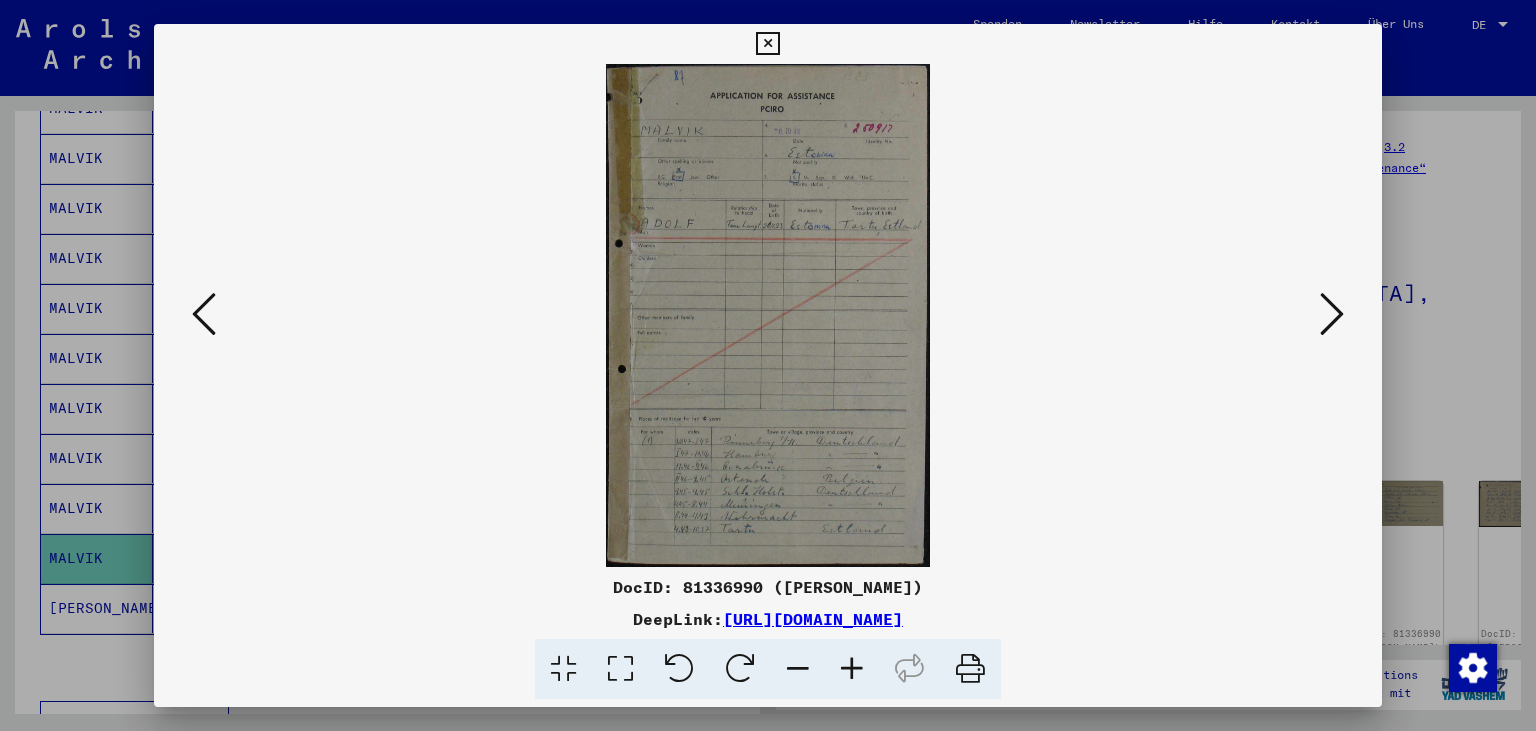click at bounding box center [852, 669] 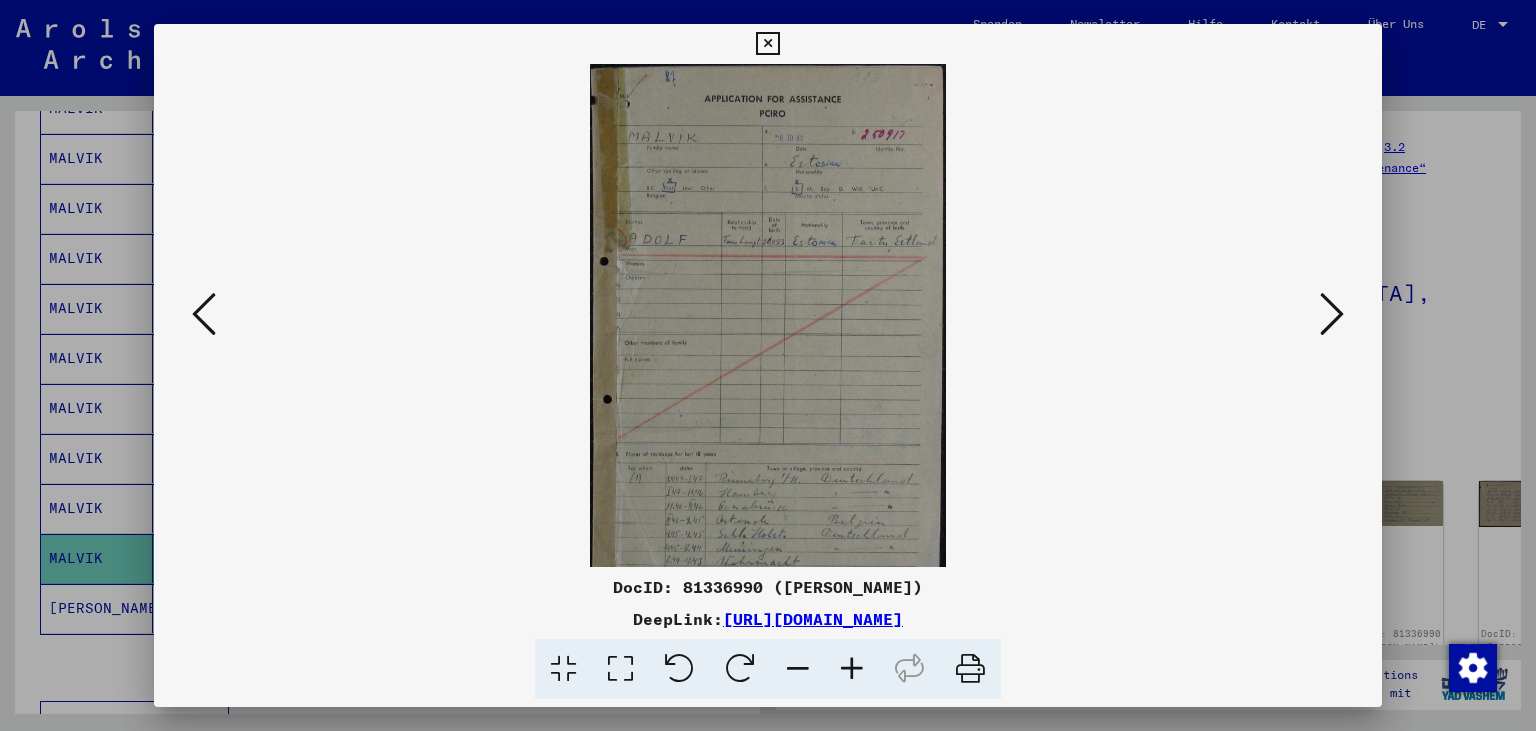 click at bounding box center [852, 669] 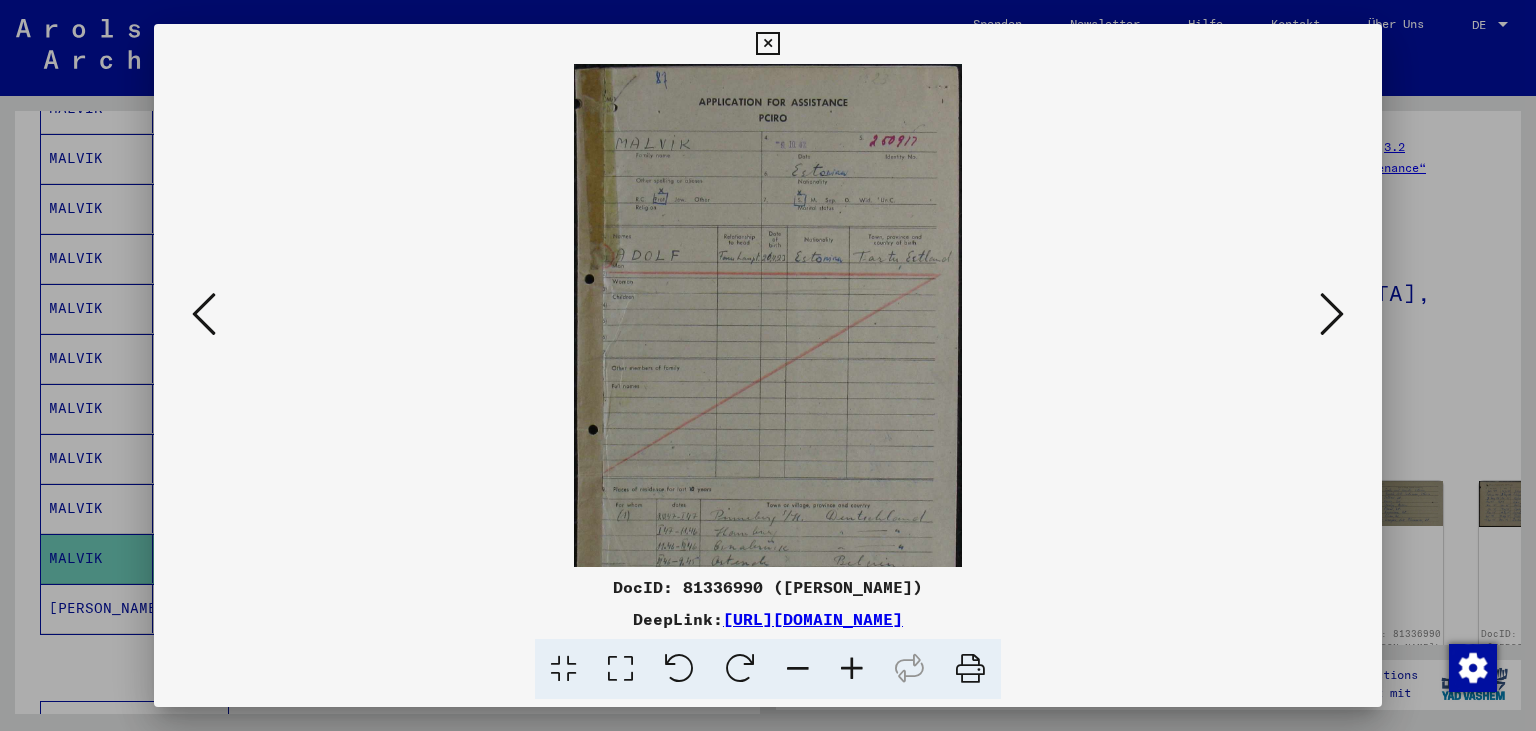 click at bounding box center [852, 669] 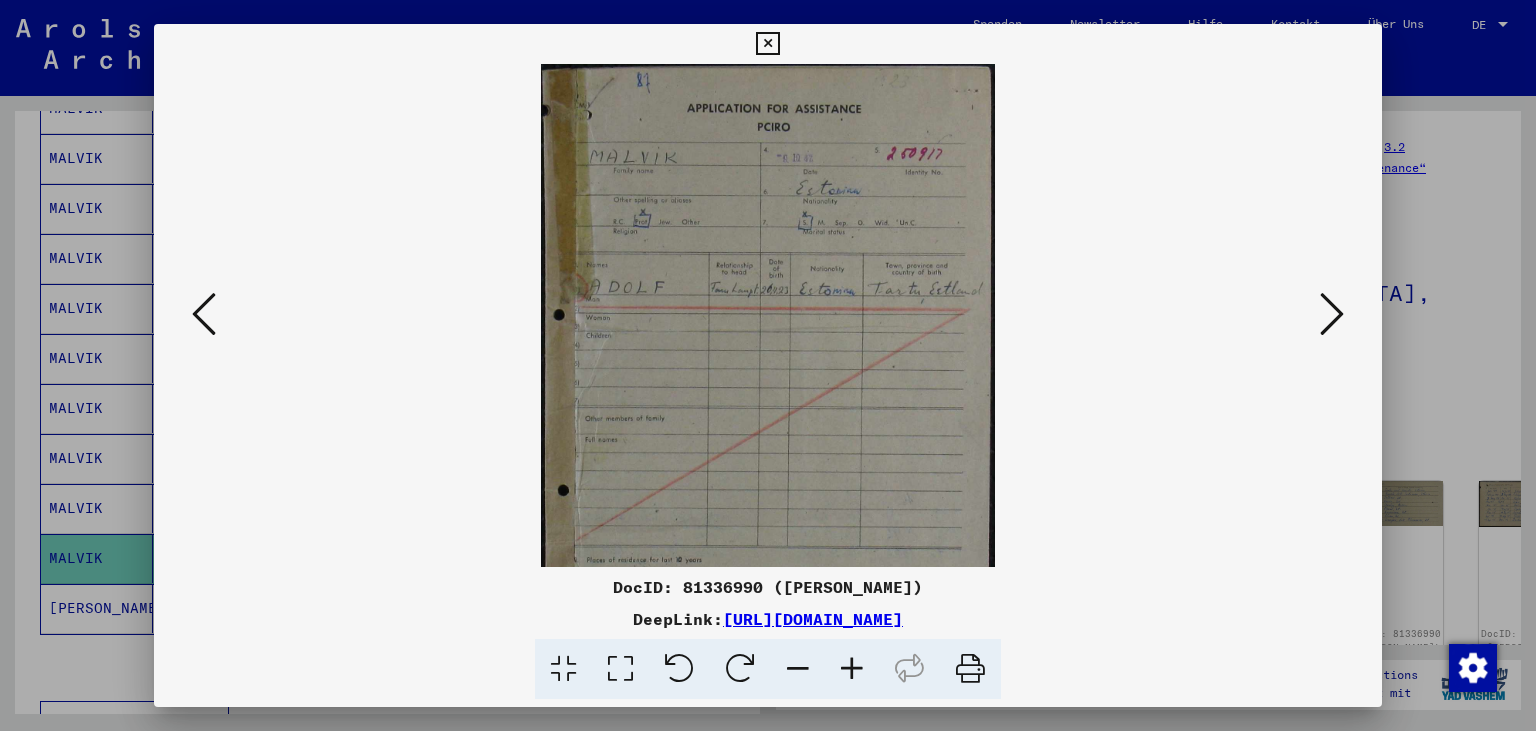 click at bounding box center [852, 669] 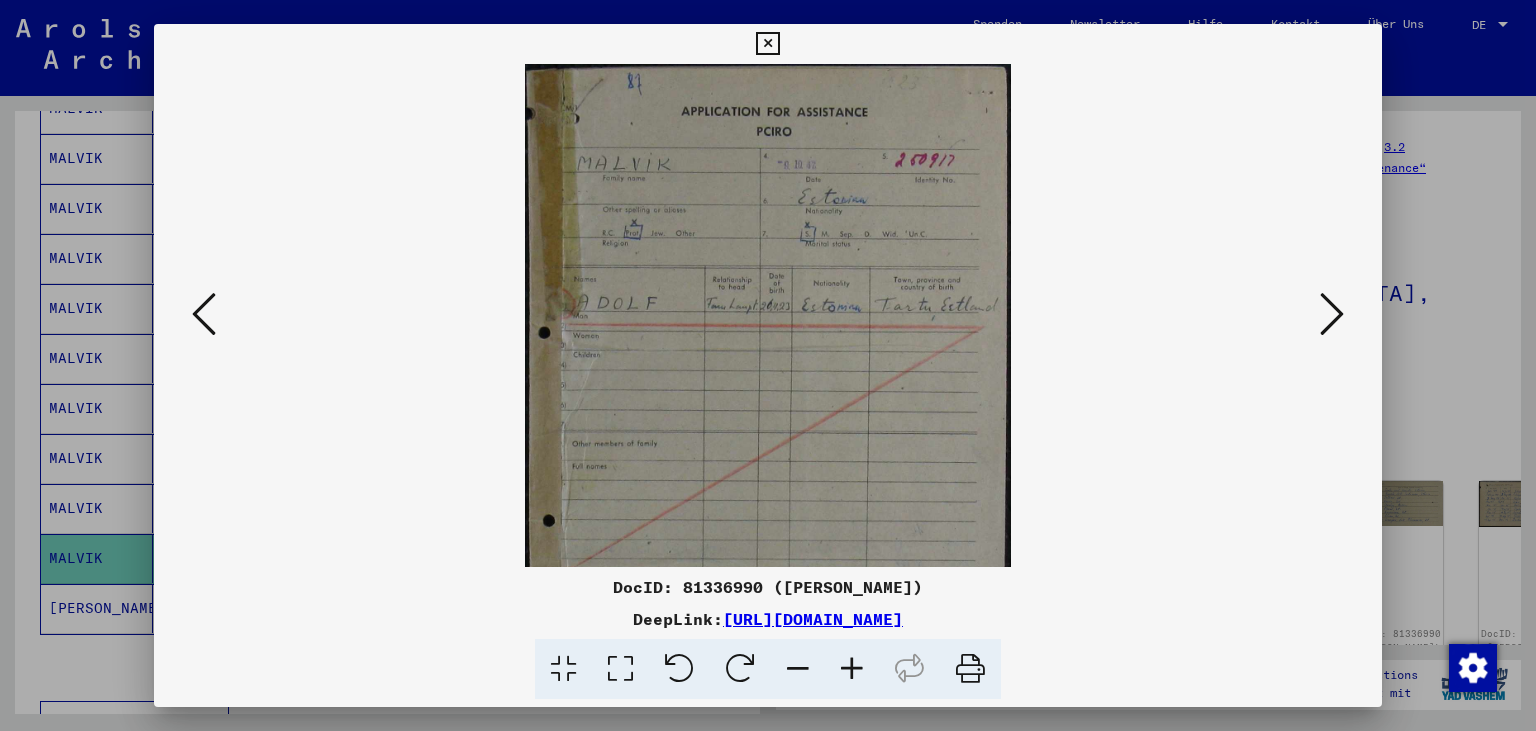 click at bounding box center (852, 669) 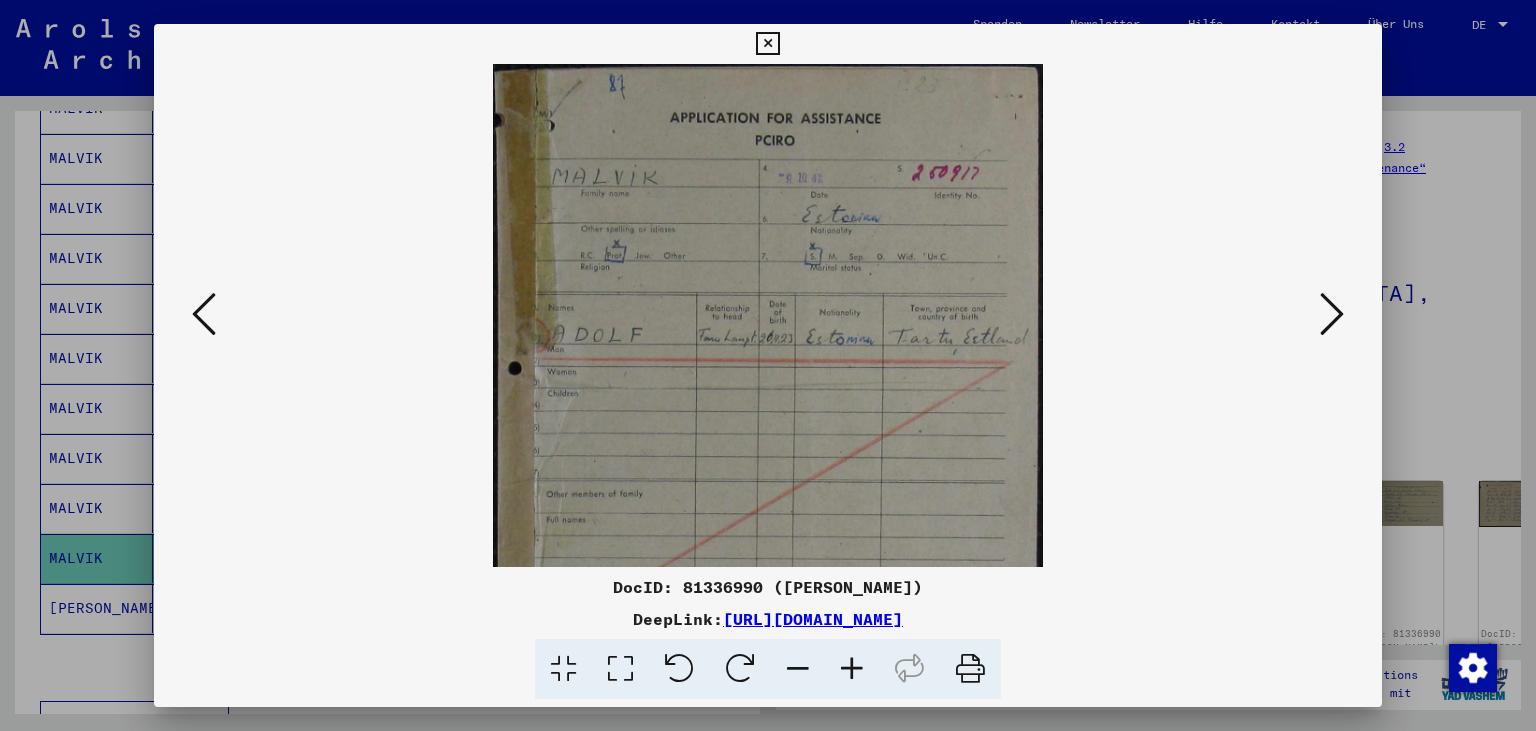 click at bounding box center (852, 669) 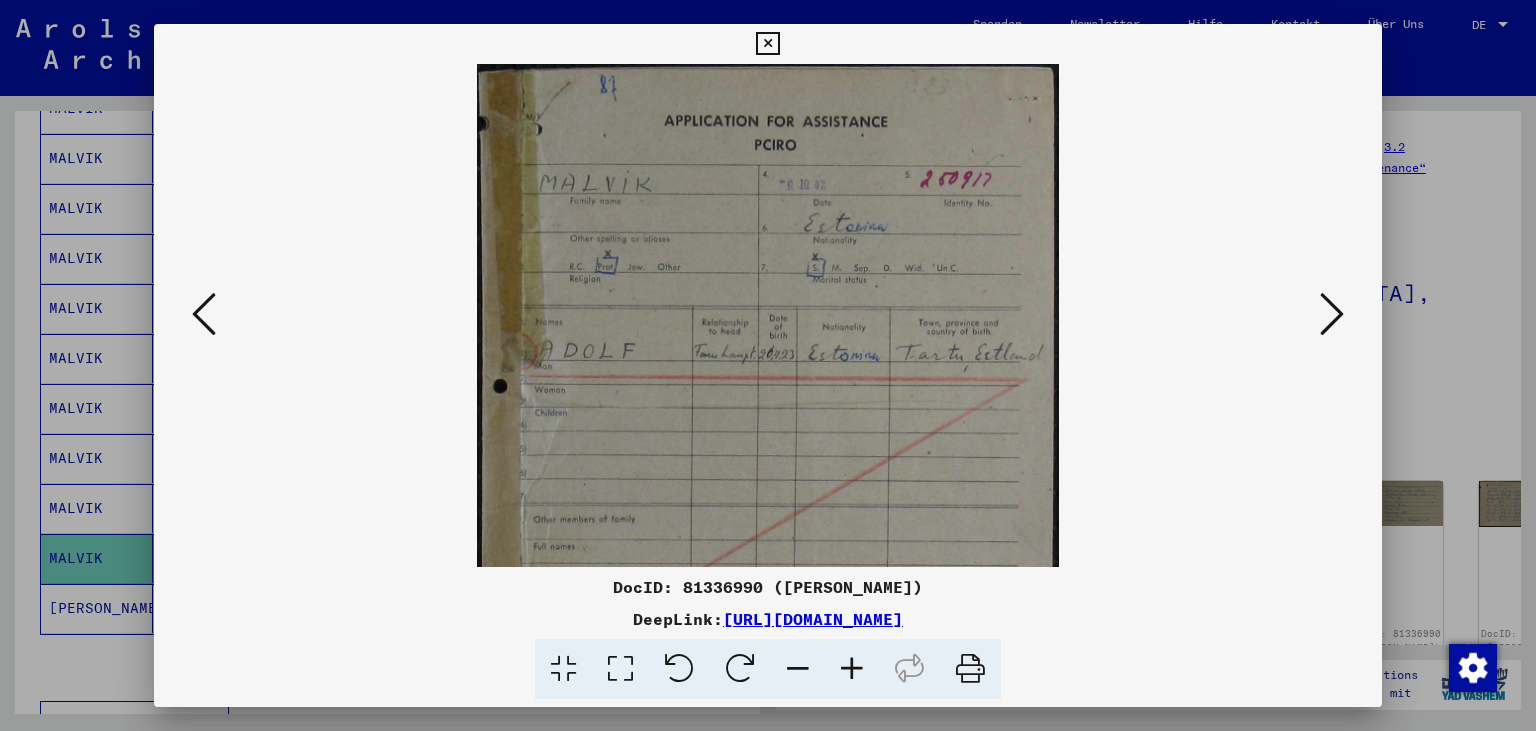 click at bounding box center (852, 669) 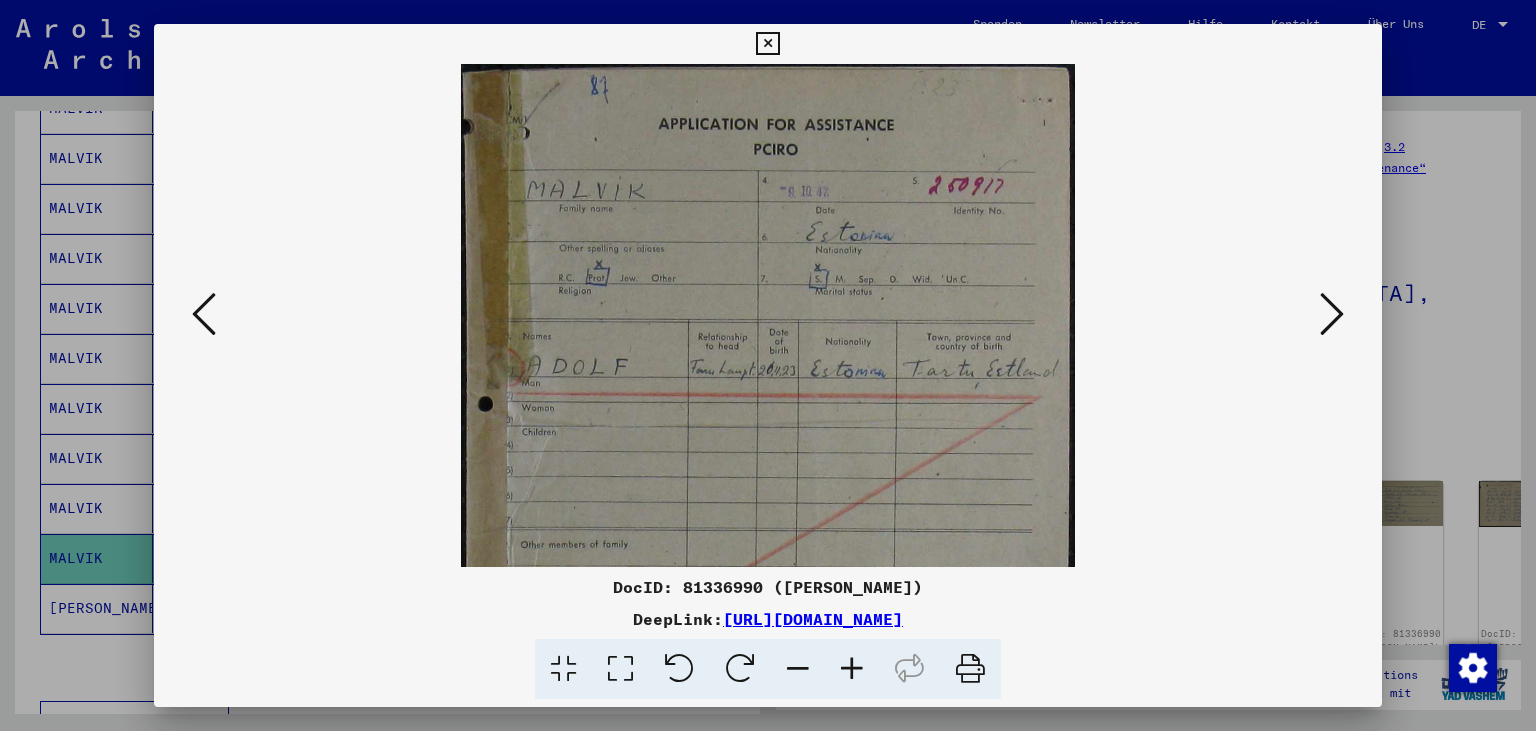 click at bounding box center (852, 669) 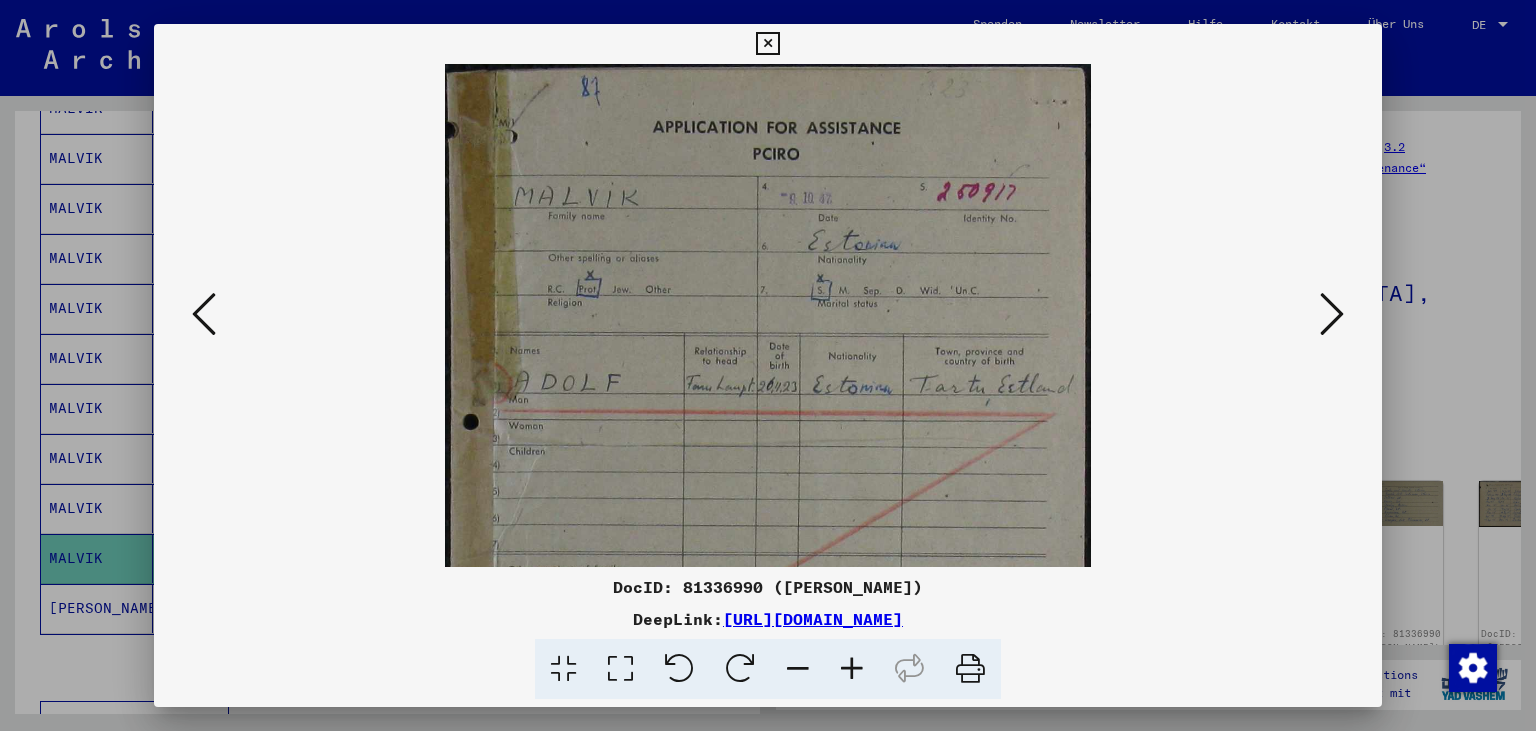 click at bounding box center (852, 669) 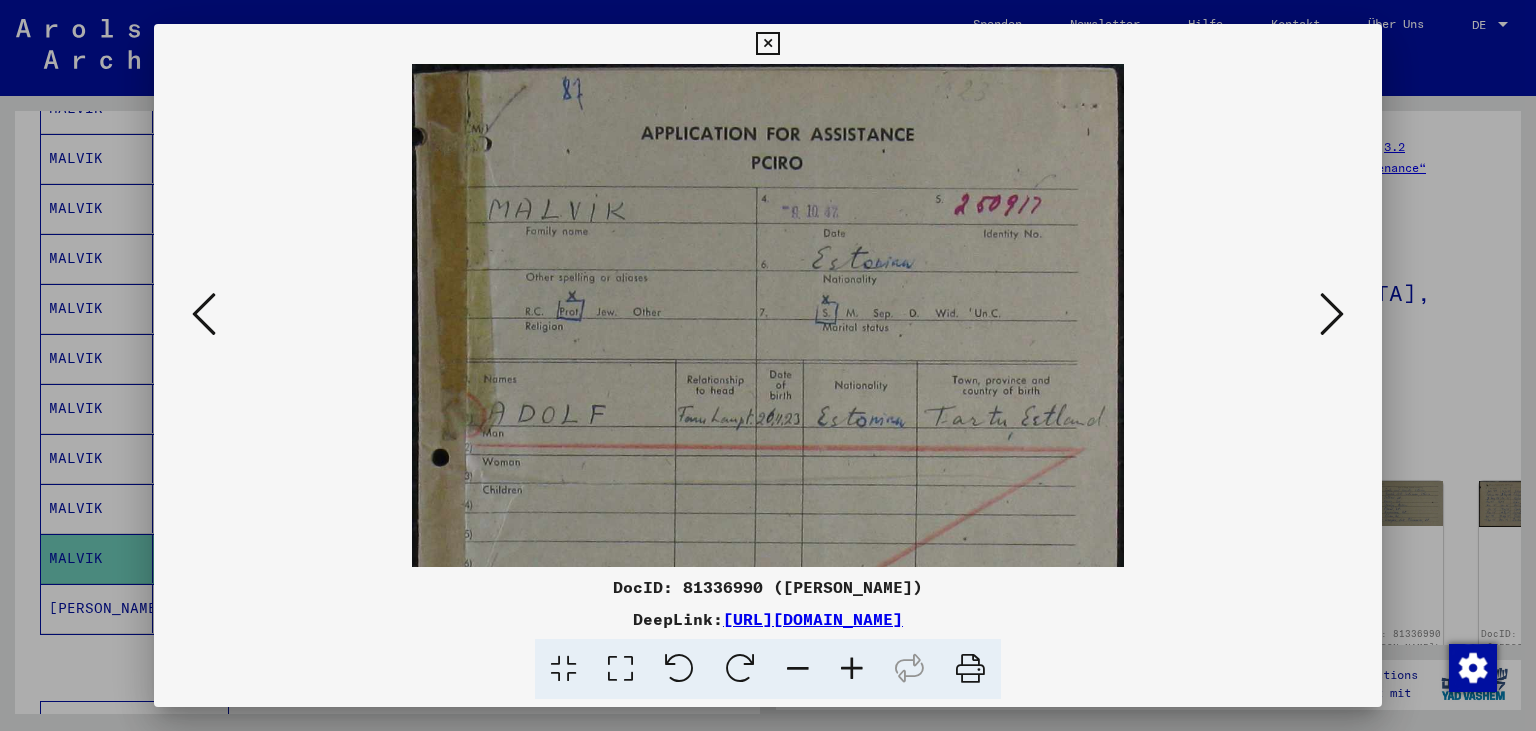 click at bounding box center [852, 669] 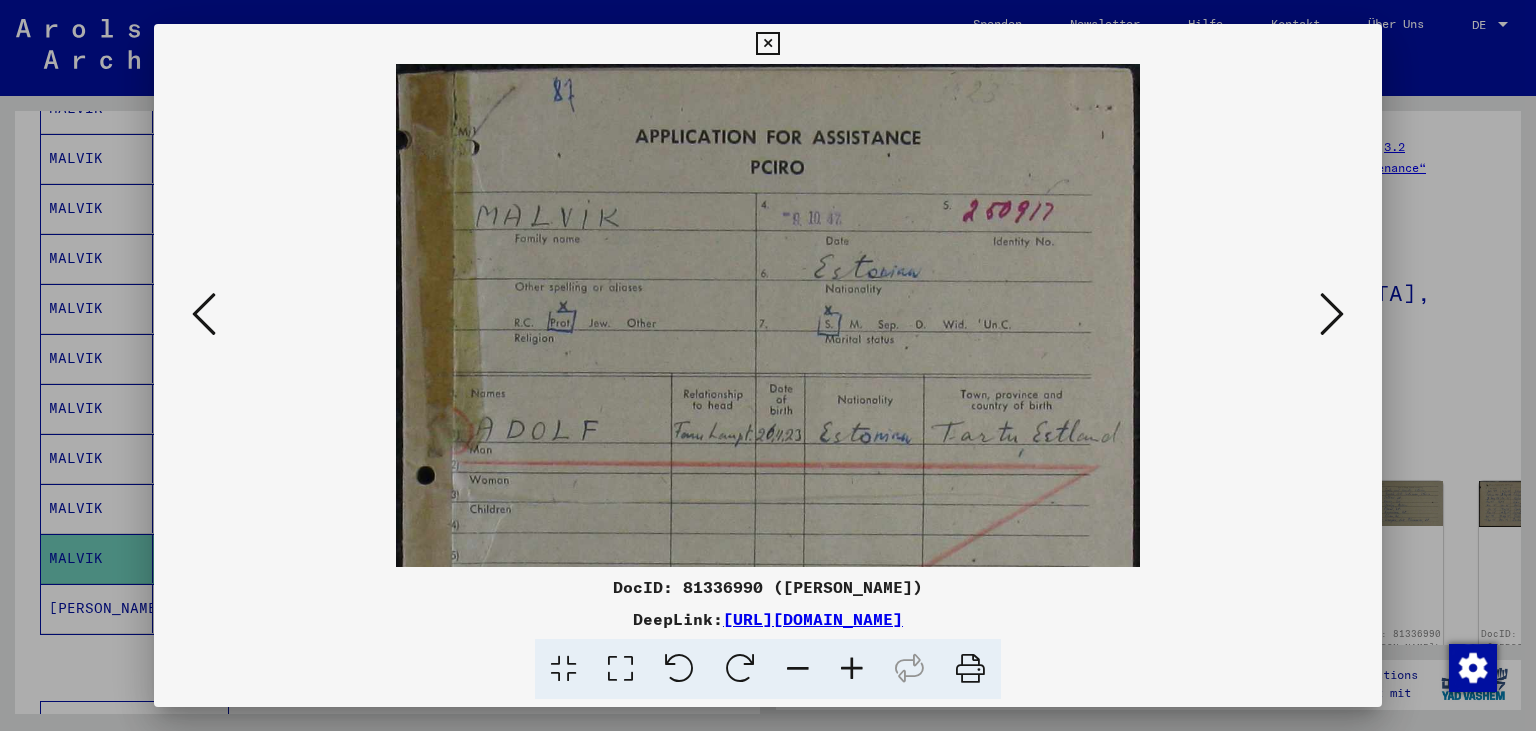 click at bounding box center [852, 669] 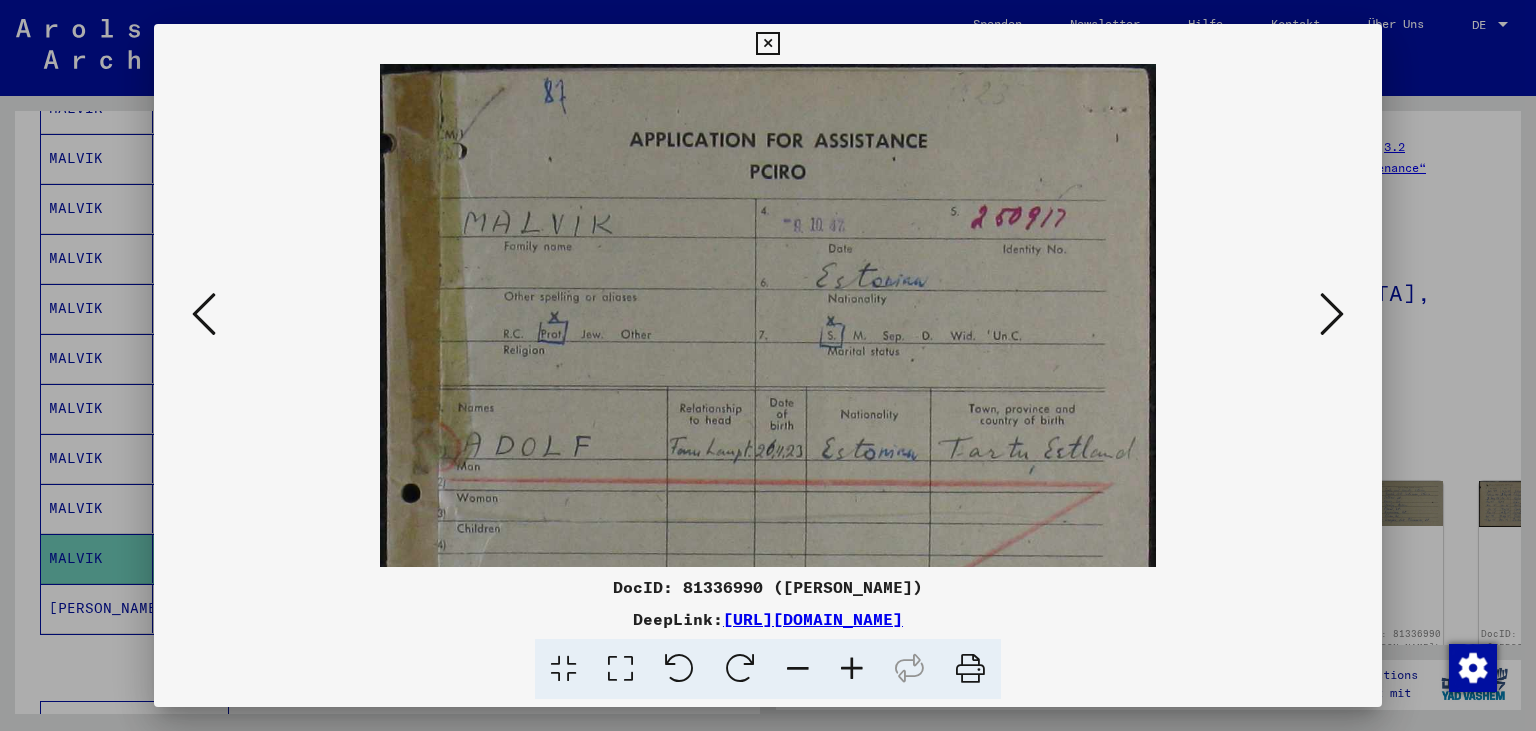 click at bounding box center (852, 669) 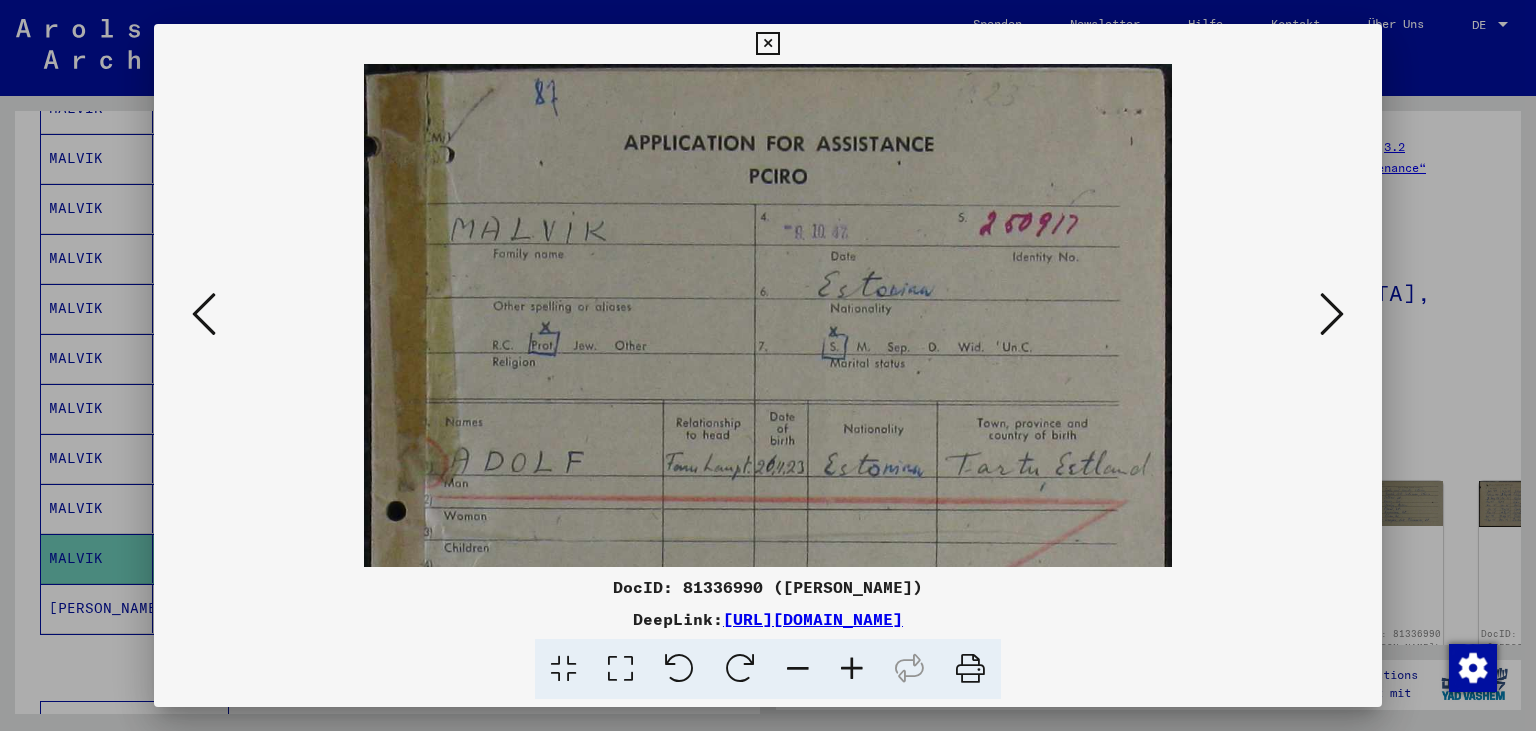 click at bounding box center [852, 669] 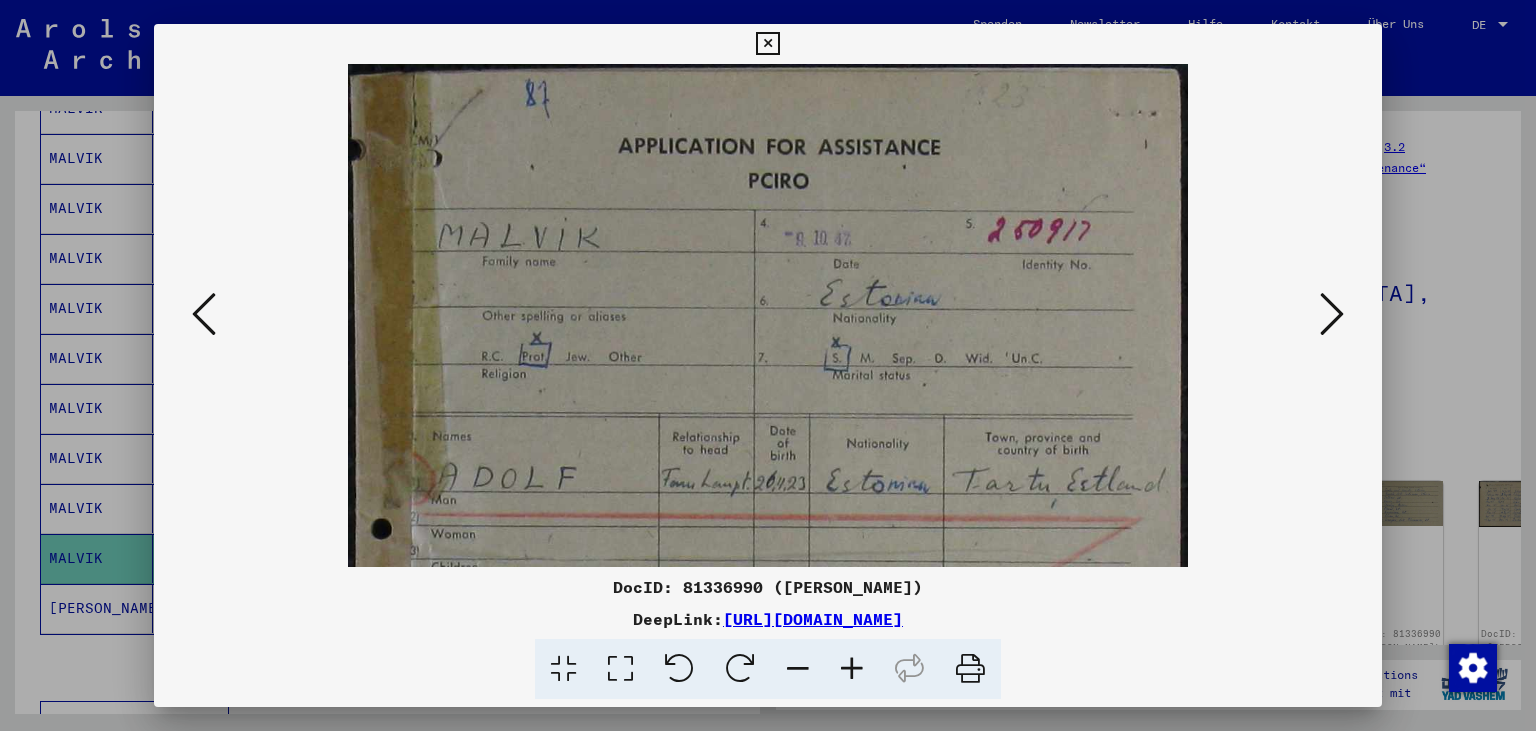 click at bounding box center (852, 669) 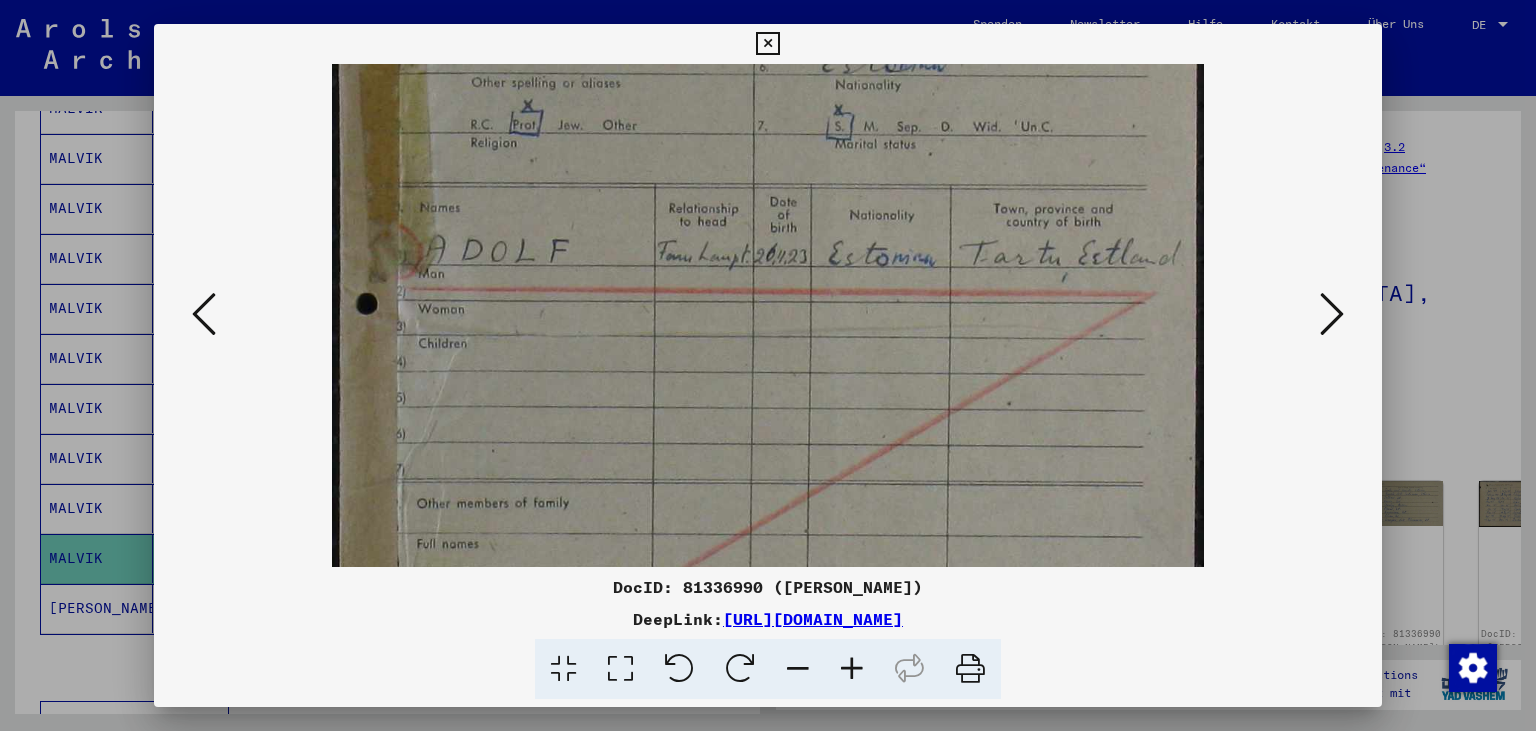 drag, startPoint x: 886, startPoint y: 485, endPoint x: 920, endPoint y: 242, distance: 245.36707 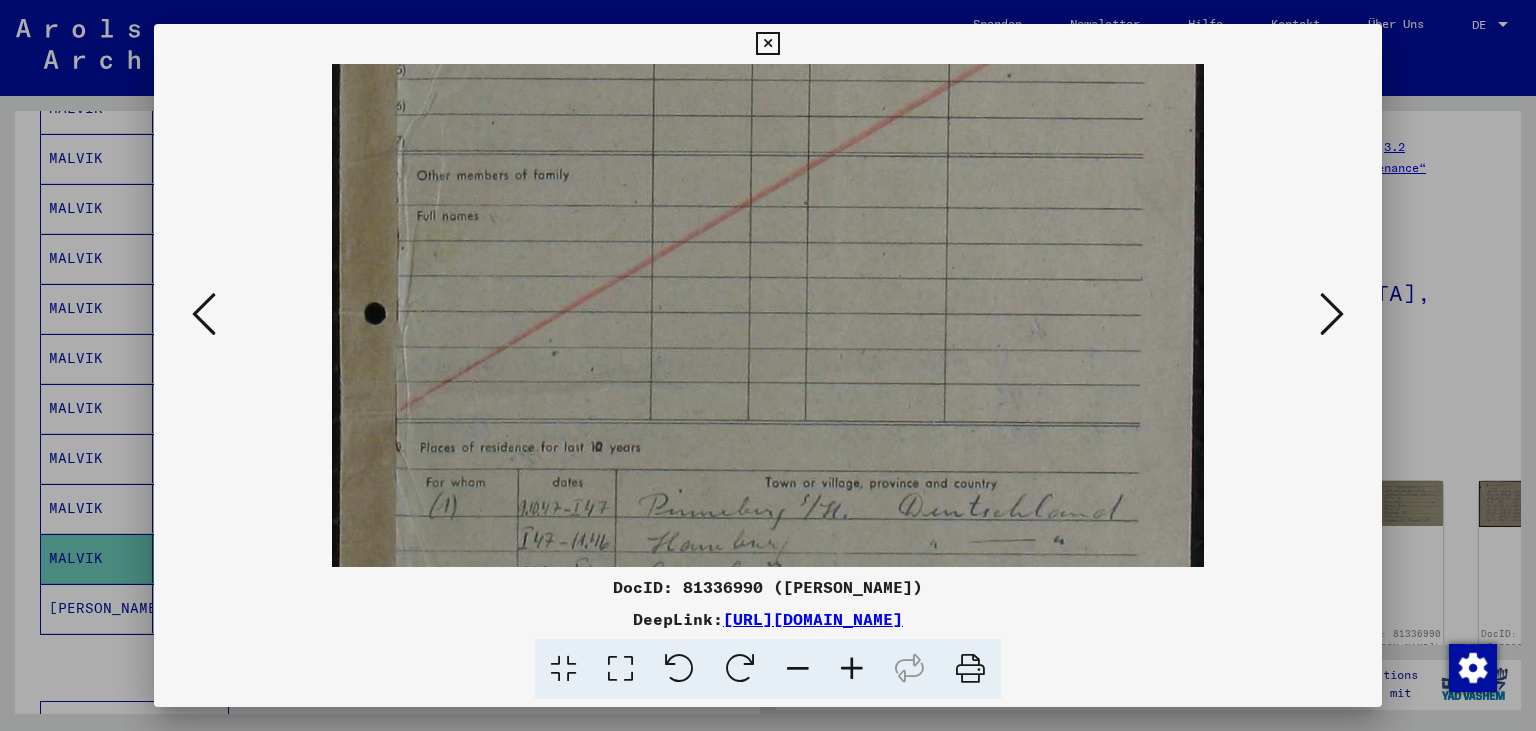 drag, startPoint x: 974, startPoint y: 374, endPoint x: 954, endPoint y: 56, distance: 318.6283 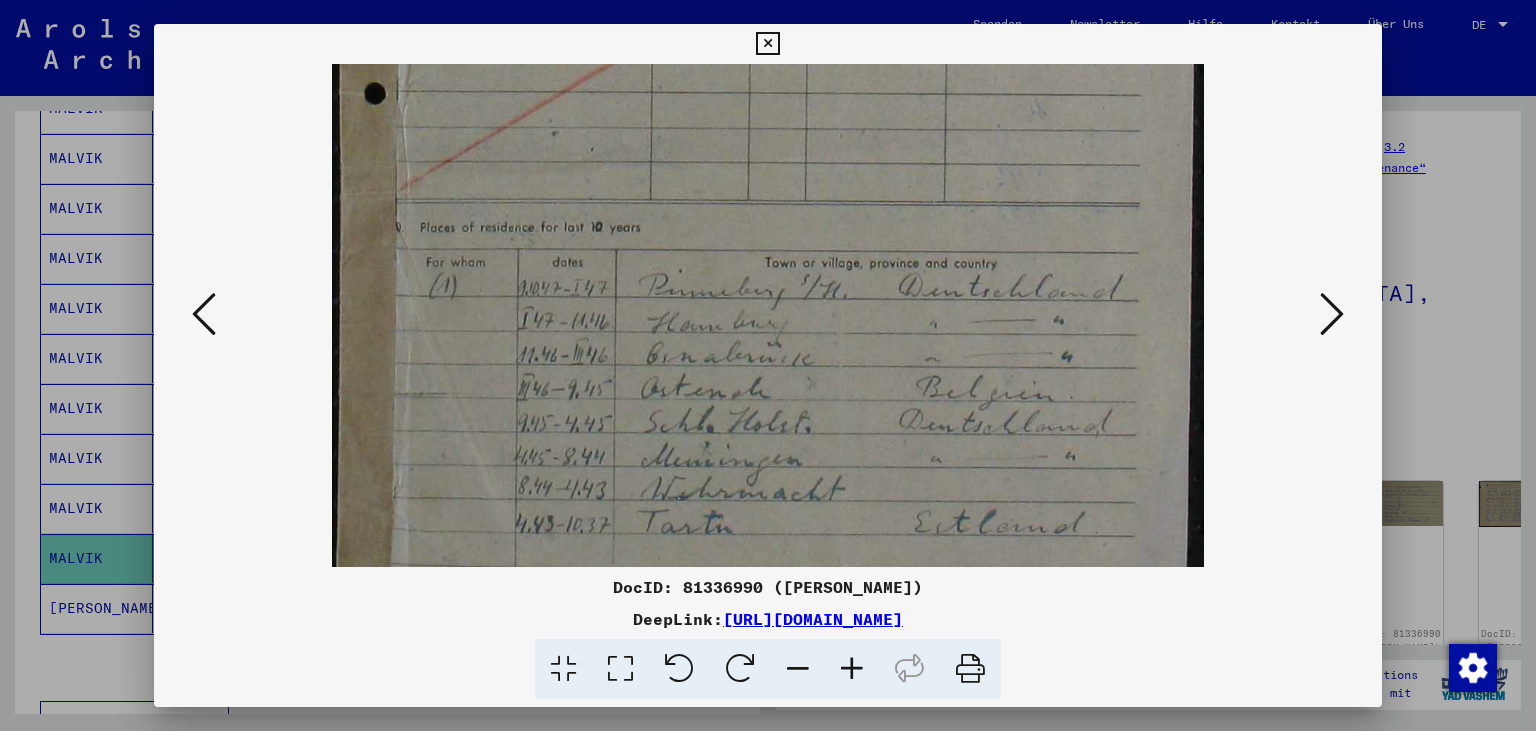 drag, startPoint x: 984, startPoint y: 366, endPoint x: 974, endPoint y: 137, distance: 229.21823 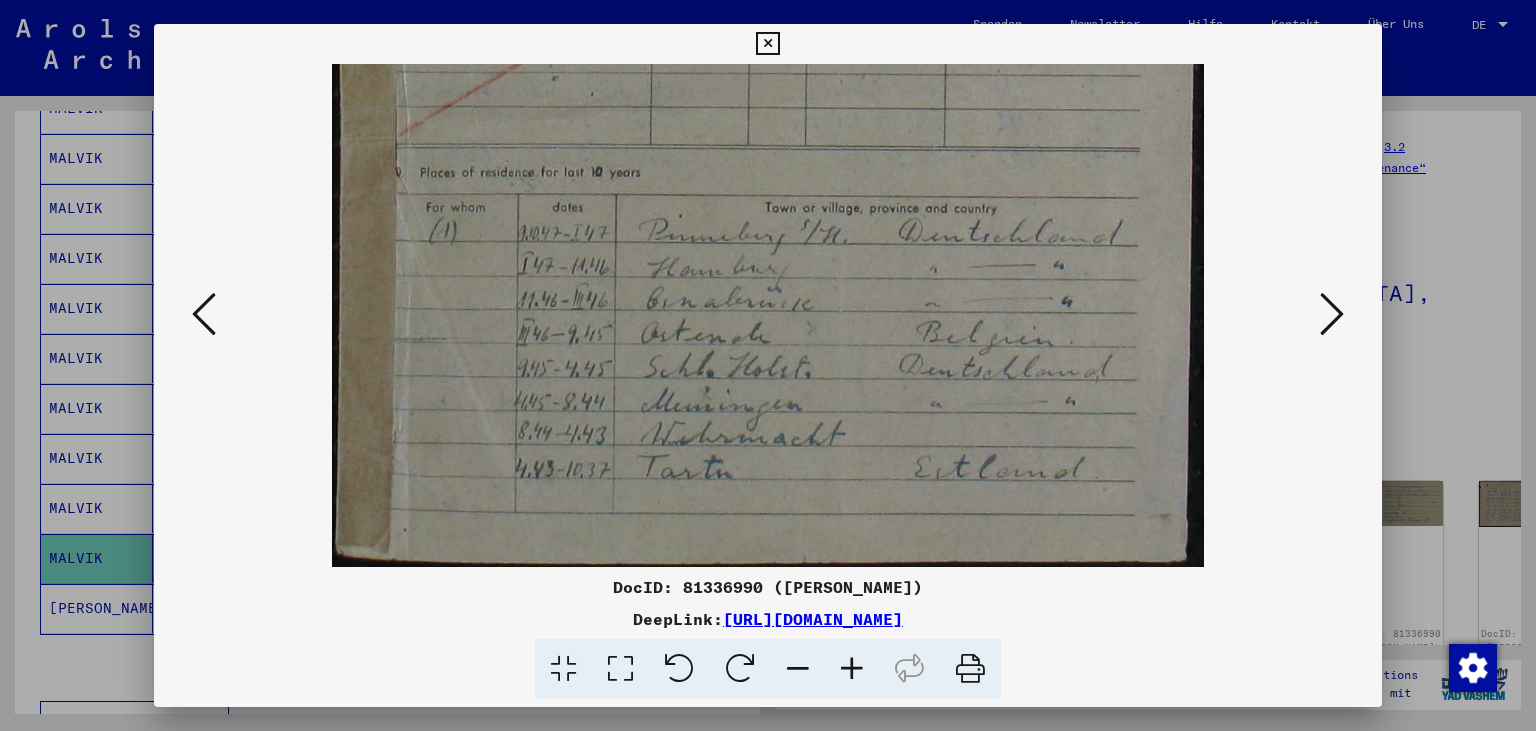 scroll, scrollTop: 850, scrollLeft: 0, axis: vertical 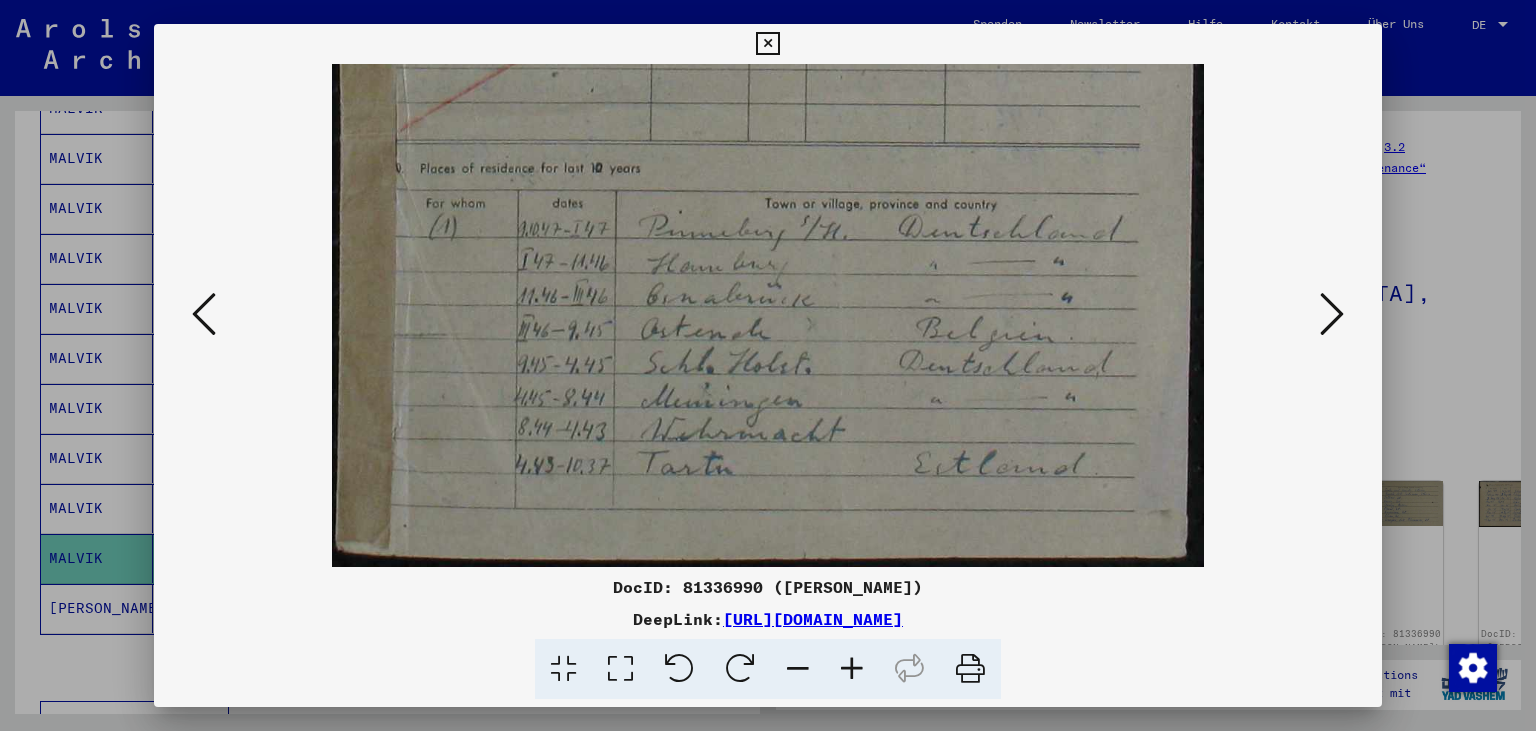 drag, startPoint x: 997, startPoint y: 254, endPoint x: 1000, endPoint y: 200, distance: 54.08327 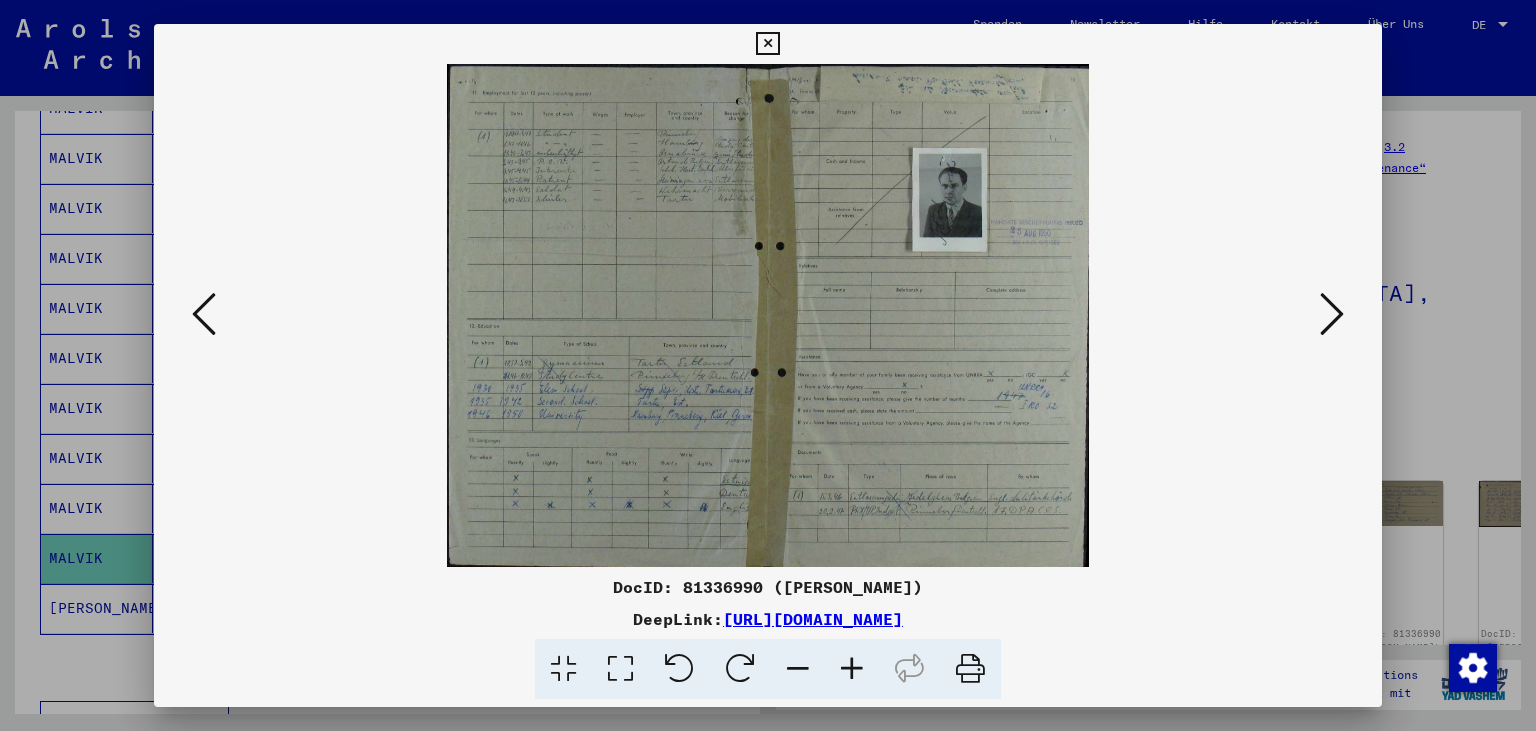 scroll, scrollTop: 0, scrollLeft: 0, axis: both 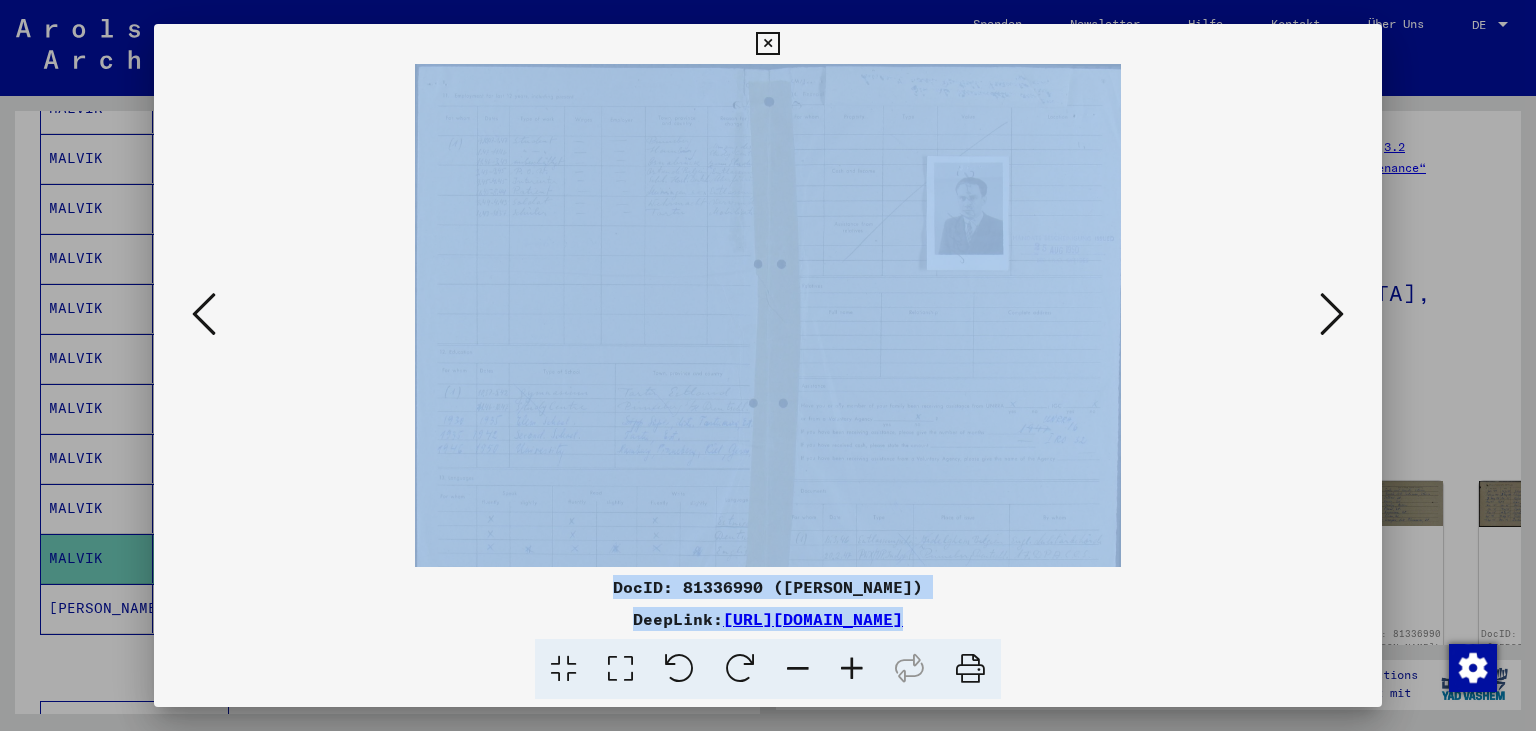 click at bounding box center (852, 669) 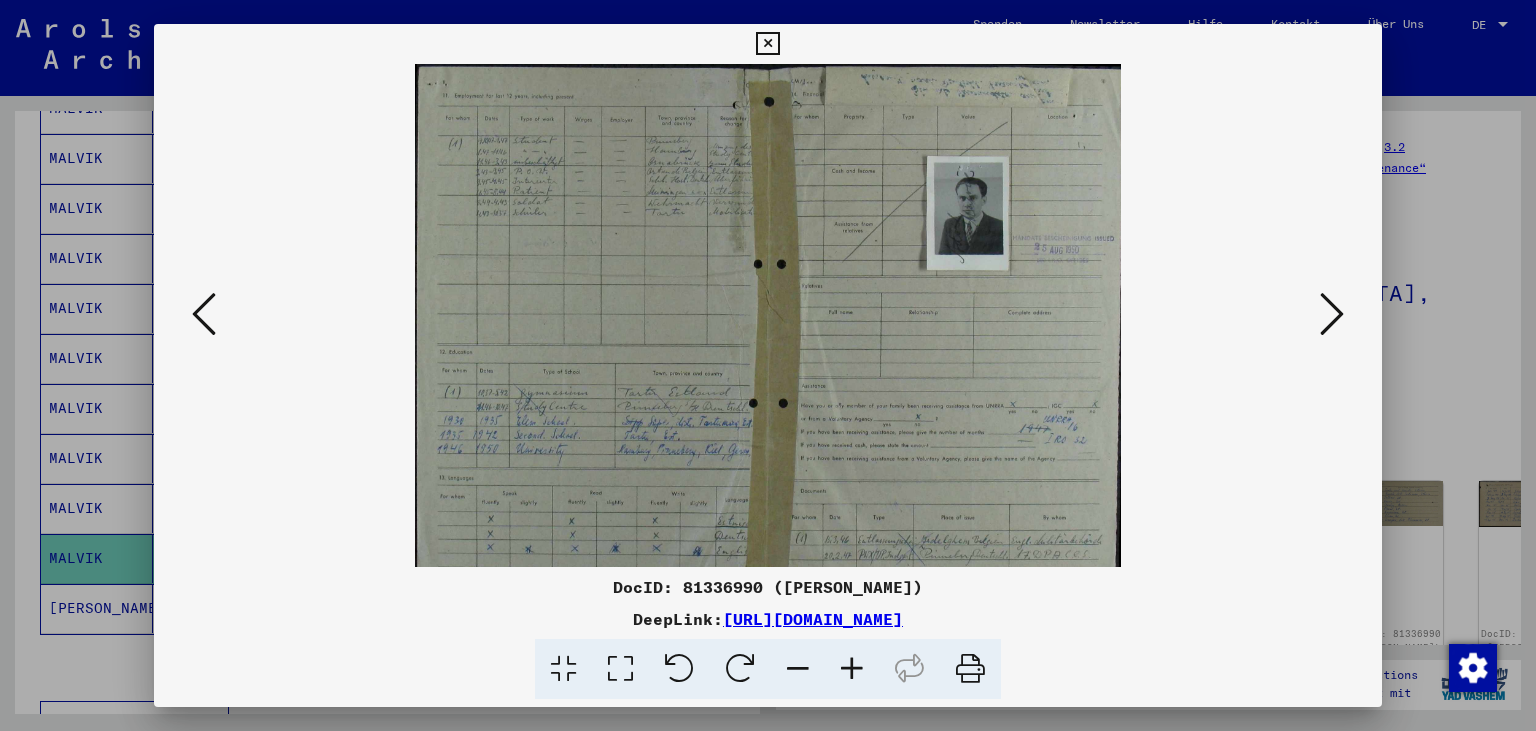 click at bounding box center [852, 669] 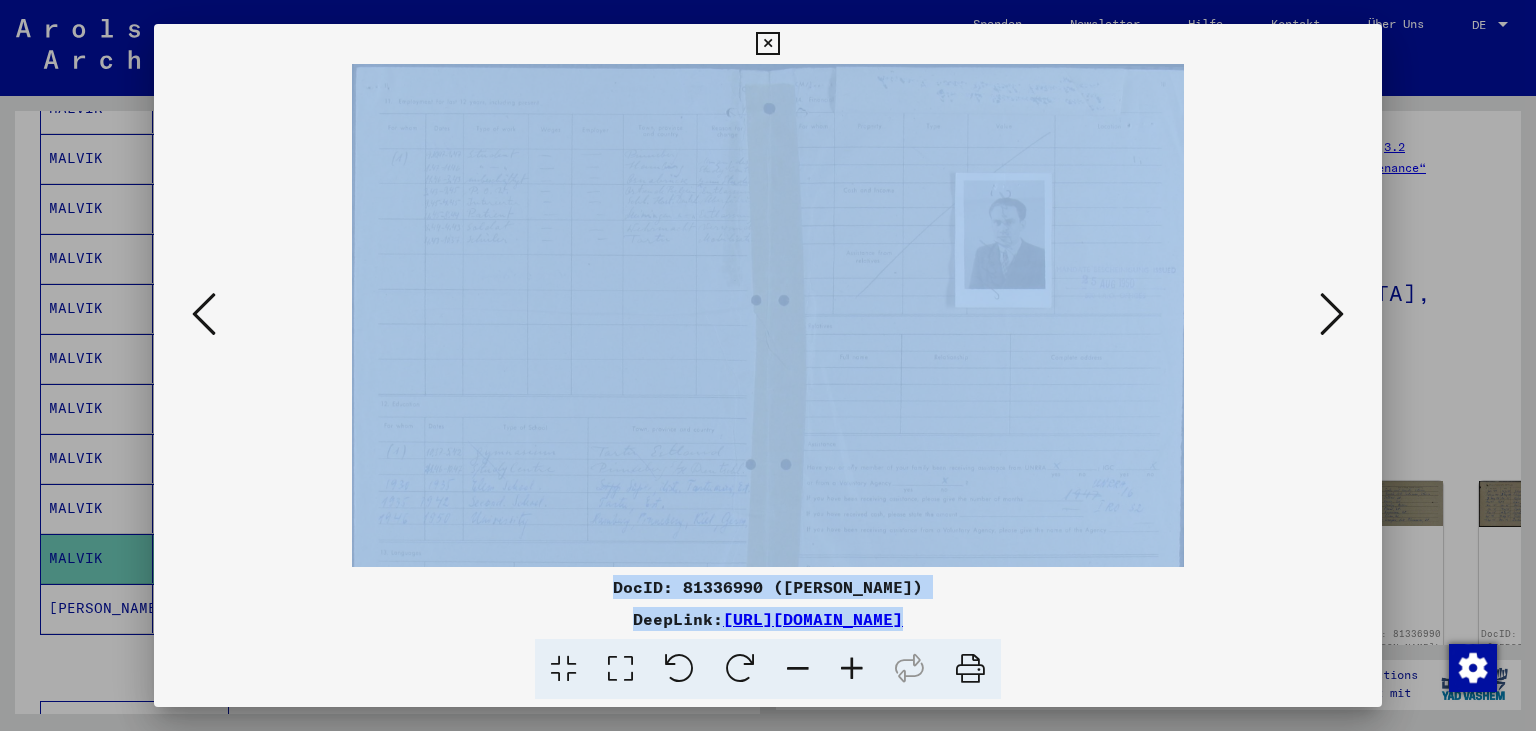 click at bounding box center [852, 669] 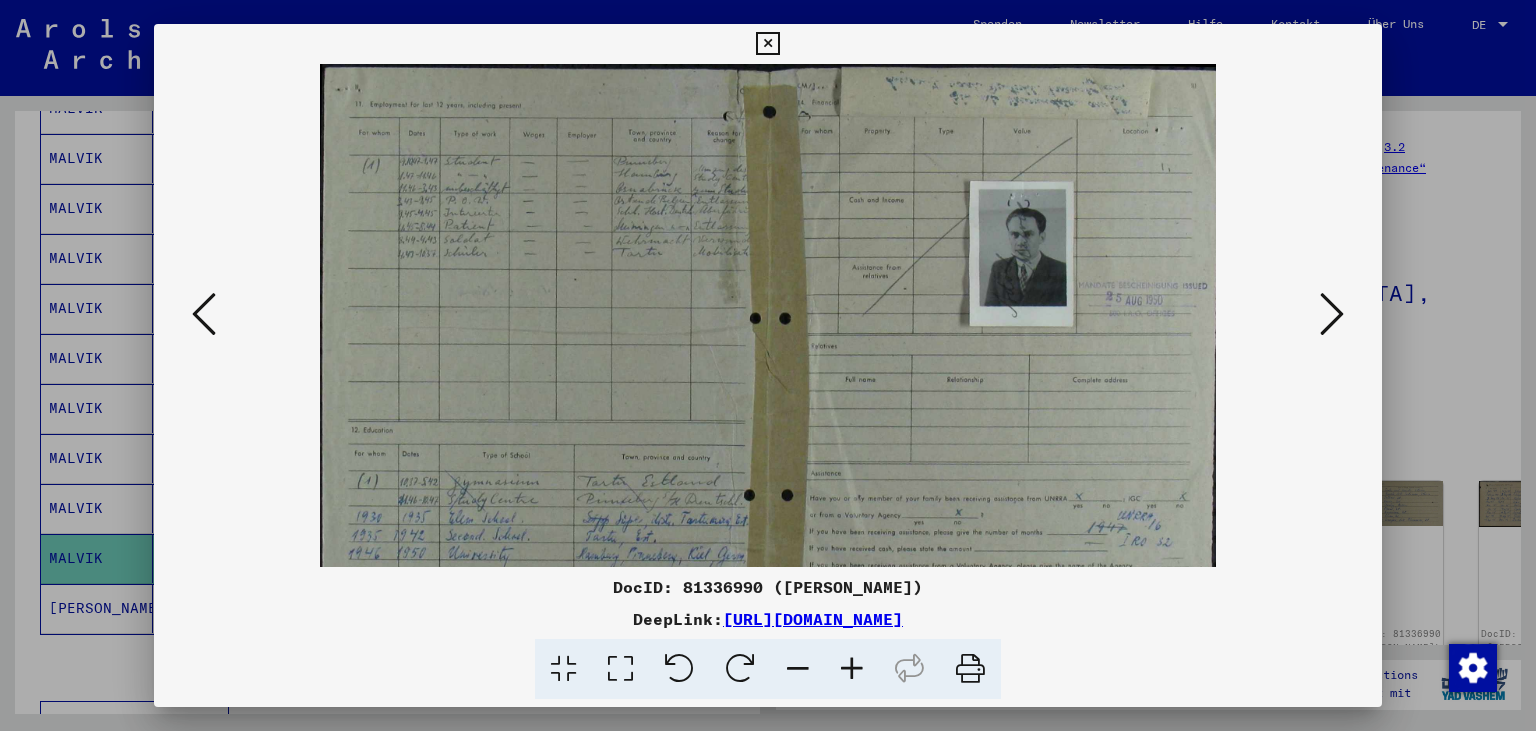click at bounding box center (852, 669) 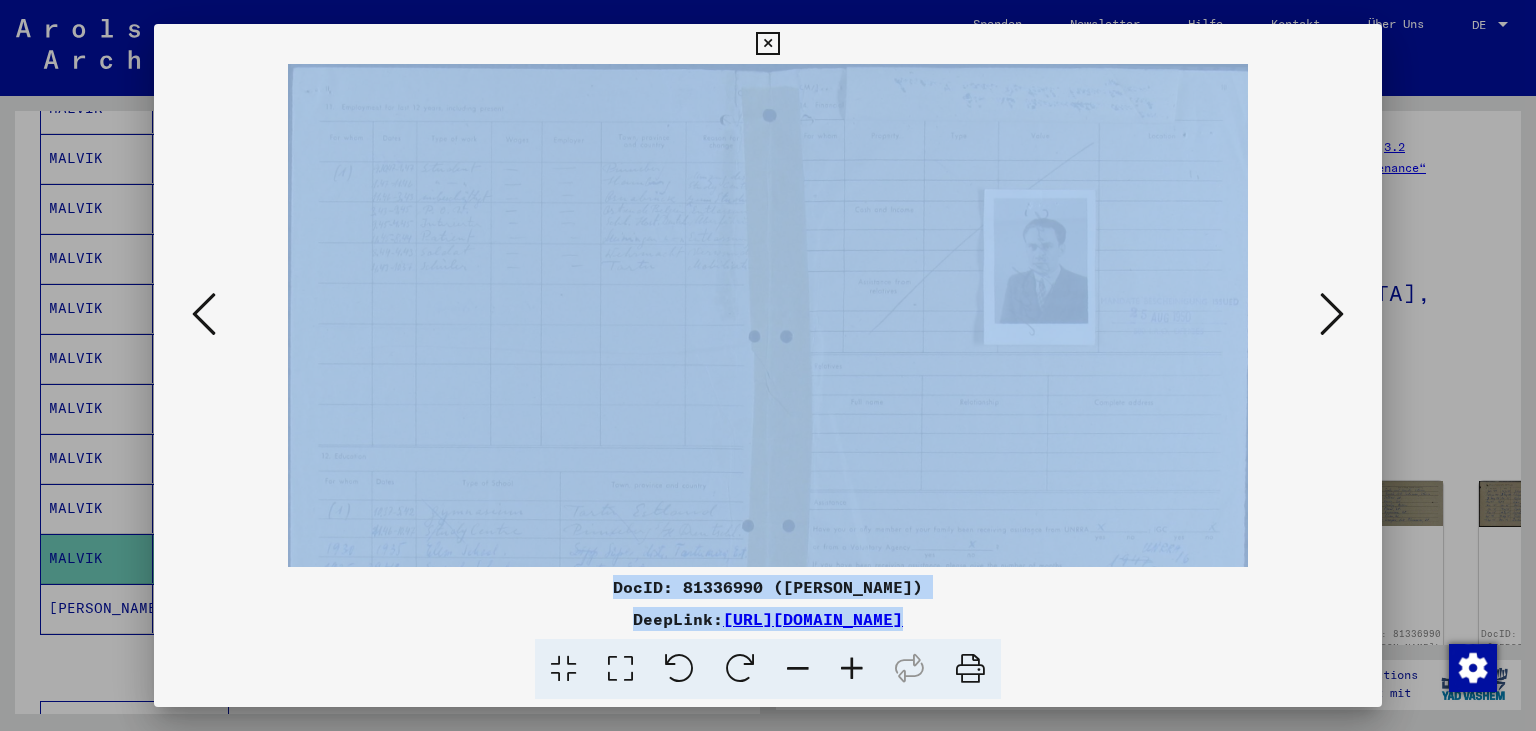 click at bounding box center (852, 669) 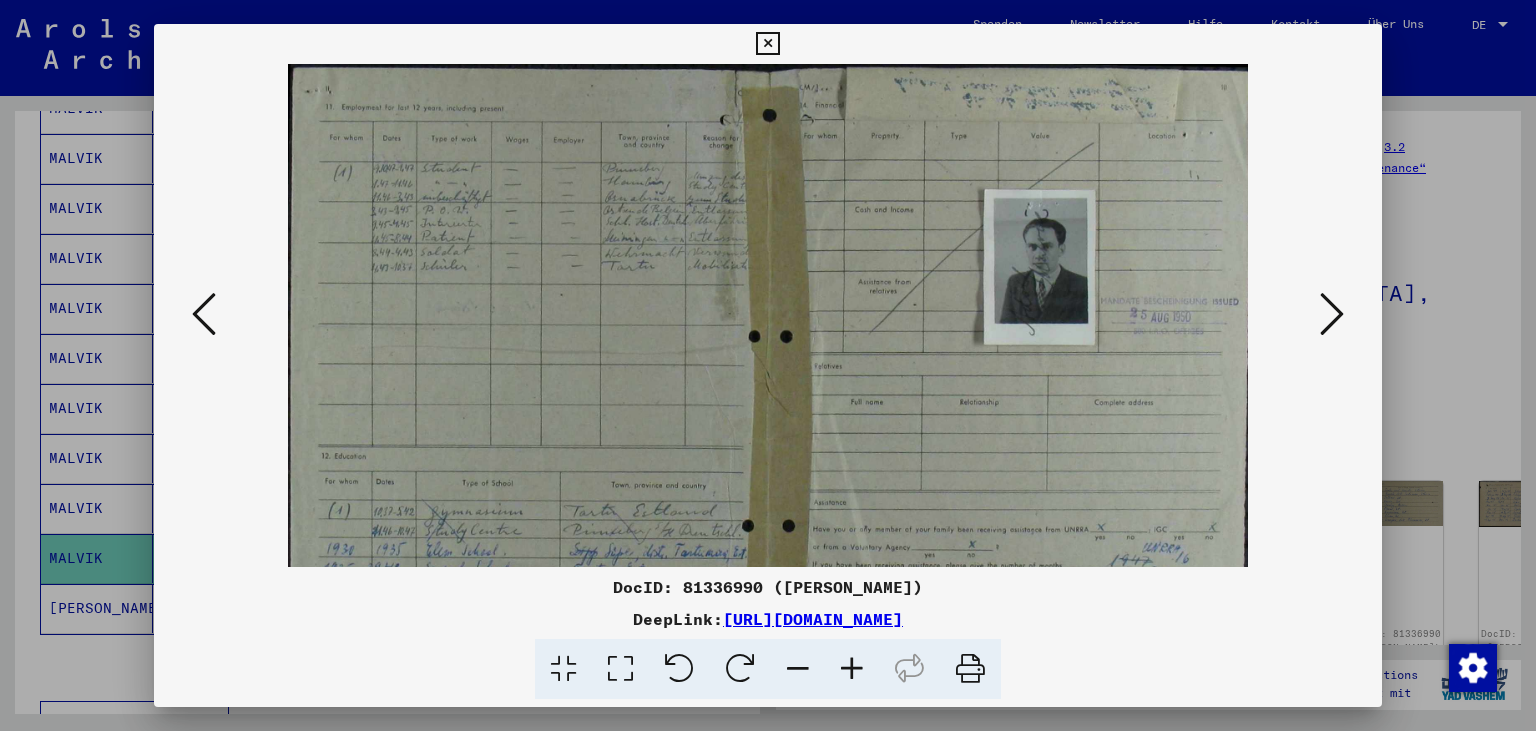 click at bounding box center (852, 669) 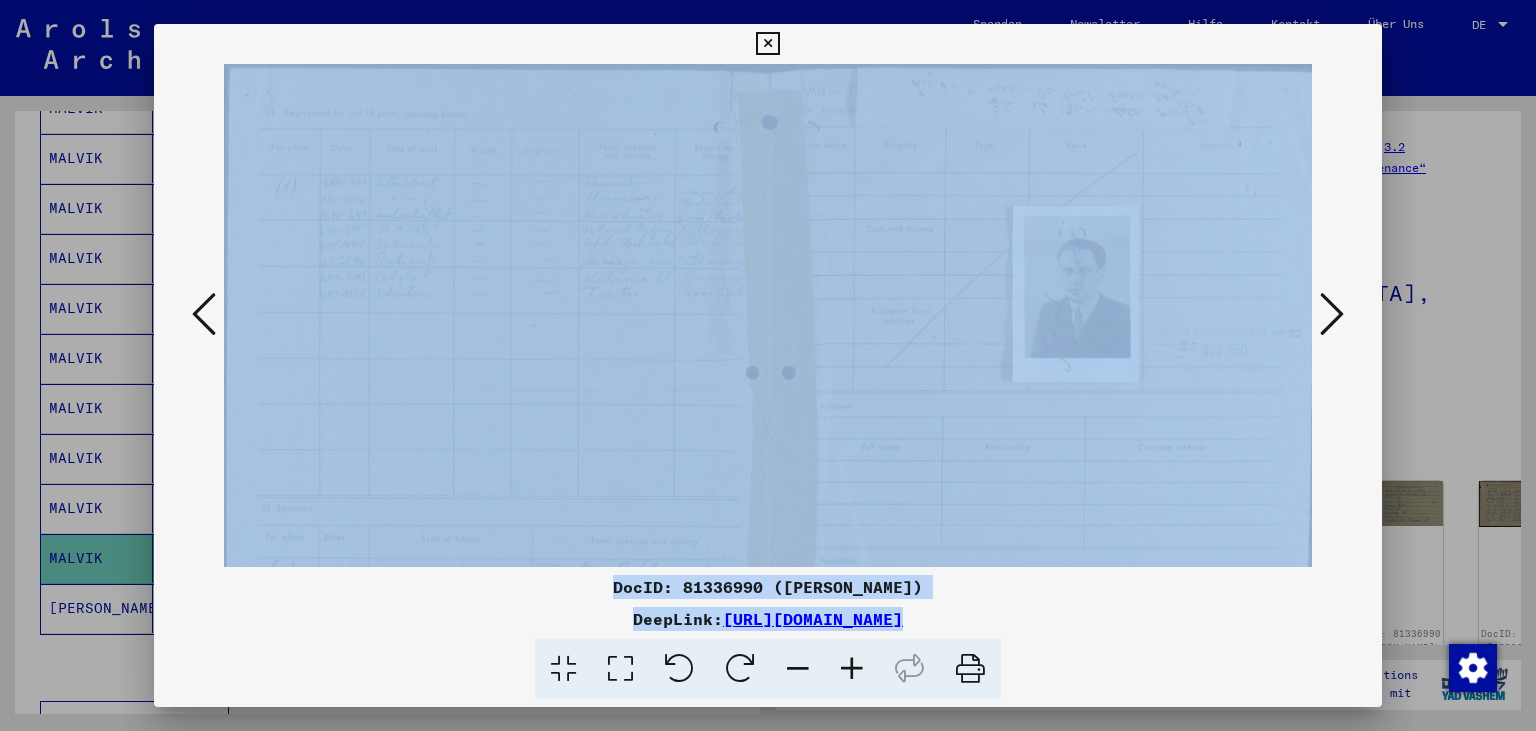 click at bounding box center [852, 669] 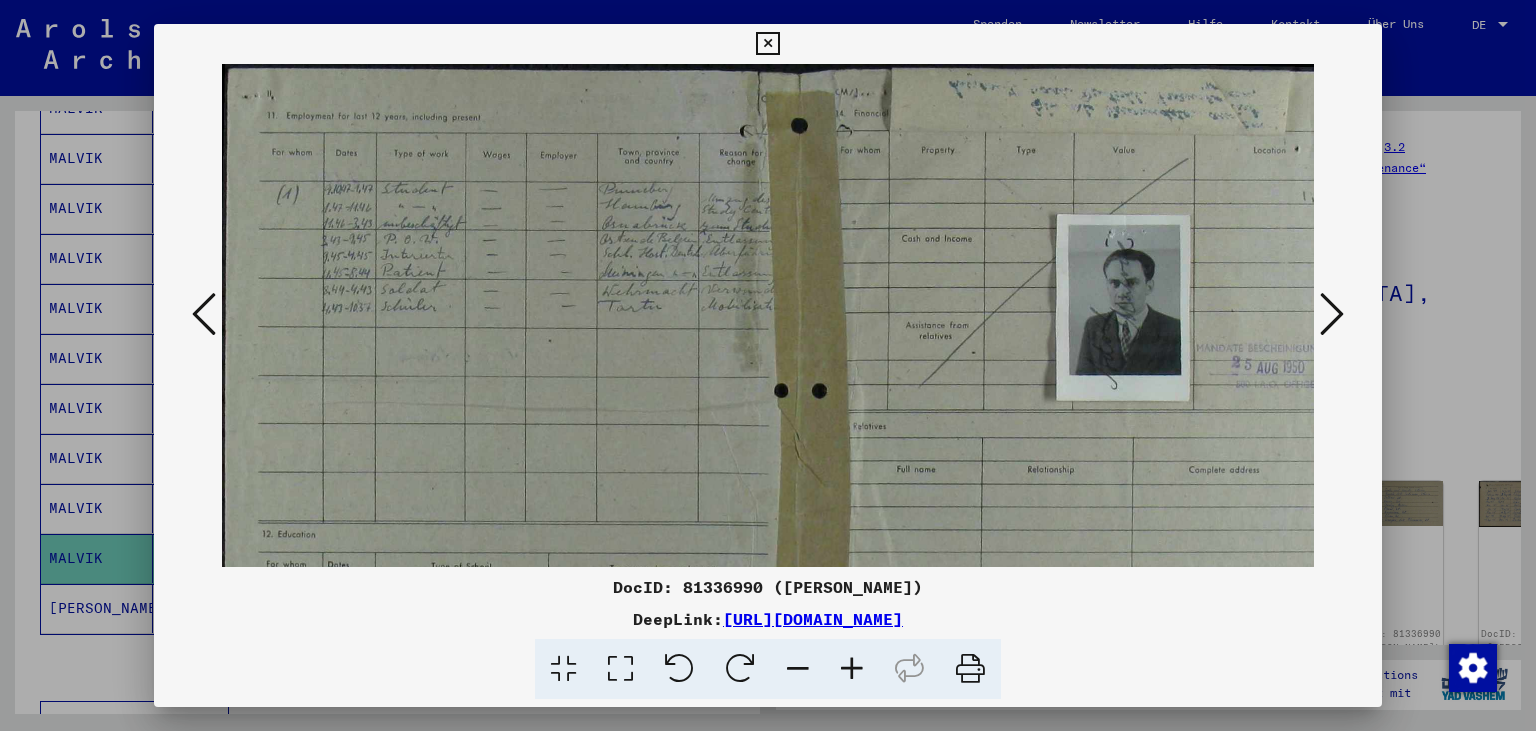 click at bounding box center (852, 669) 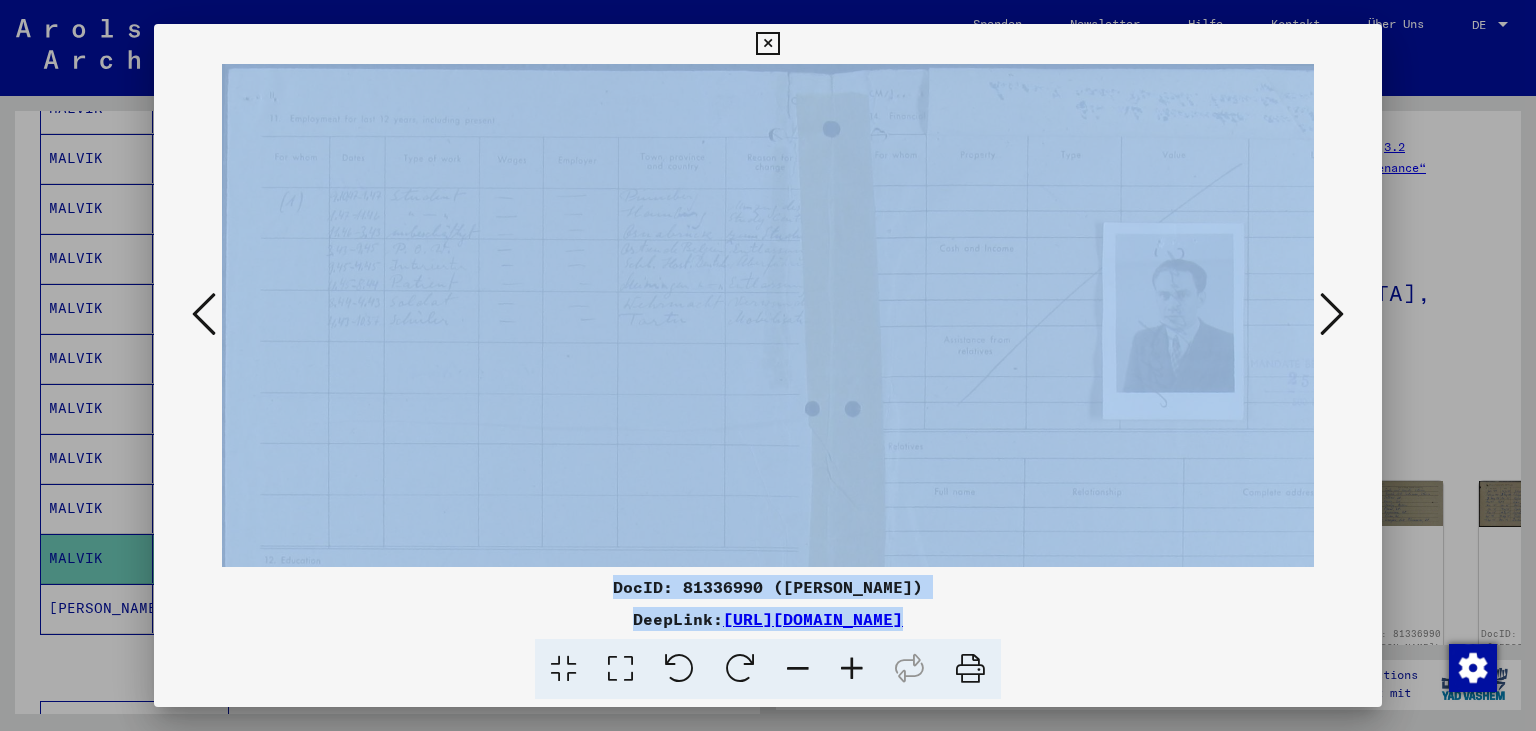 click at bounding box center (852, 669) 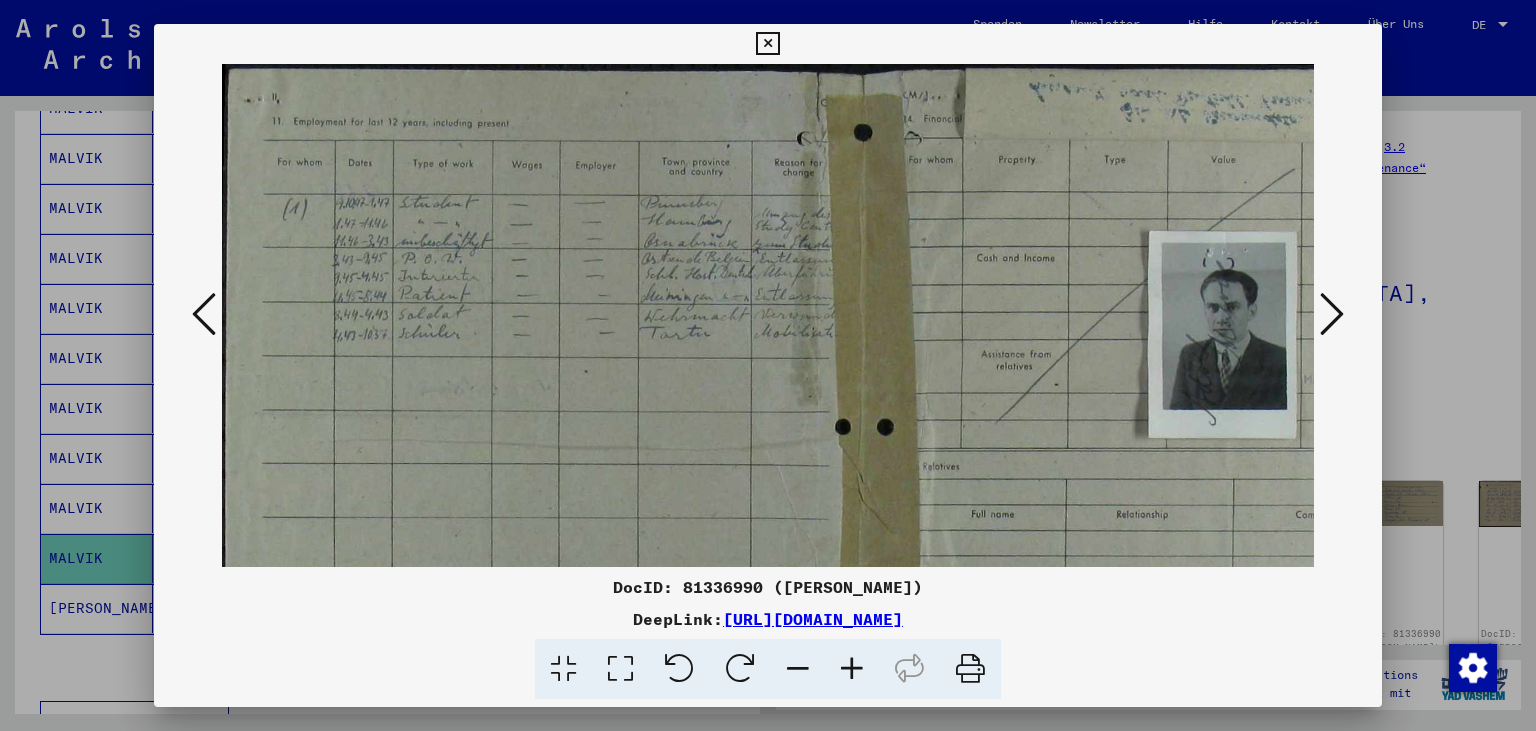click at bounding box center (852, 669) 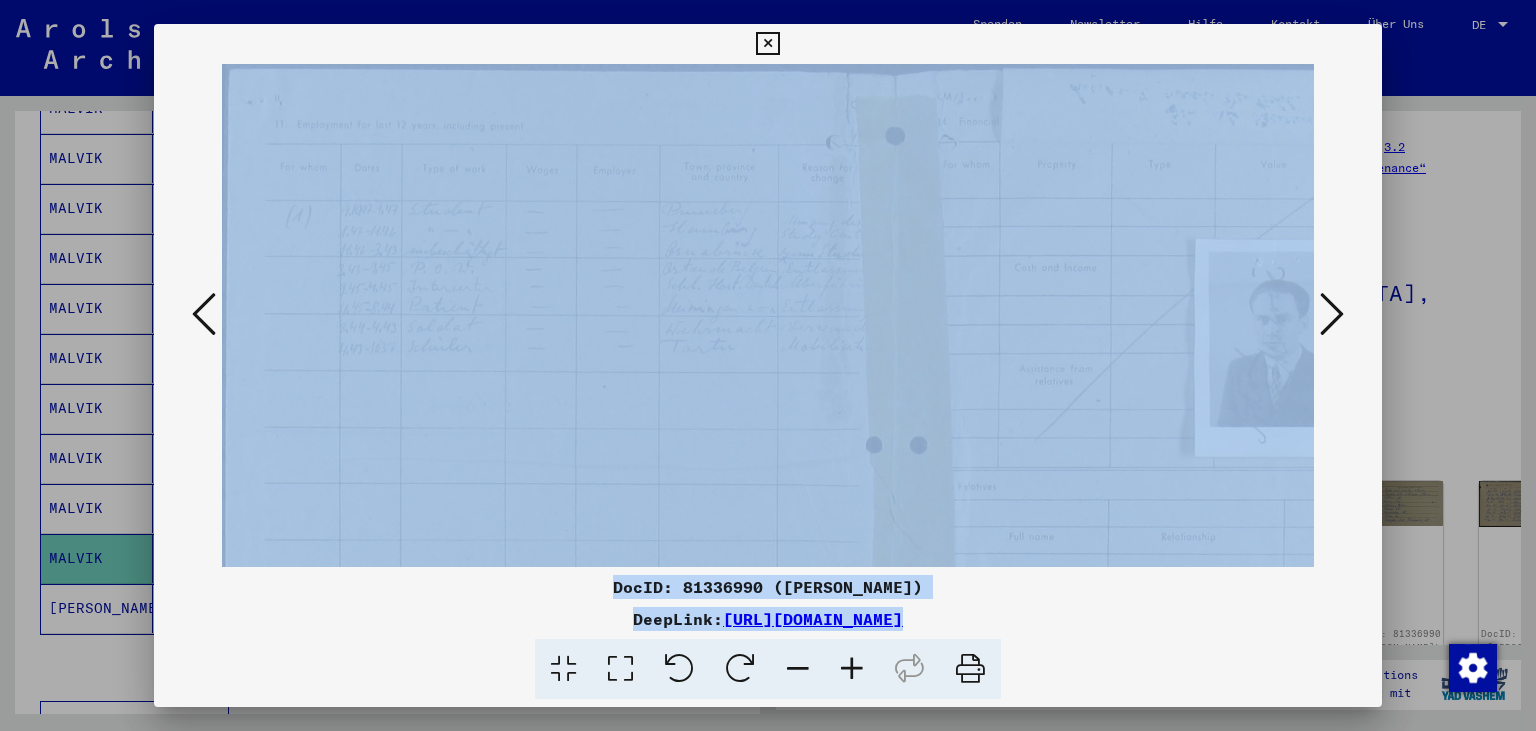 click at bounding box center (852, 669) 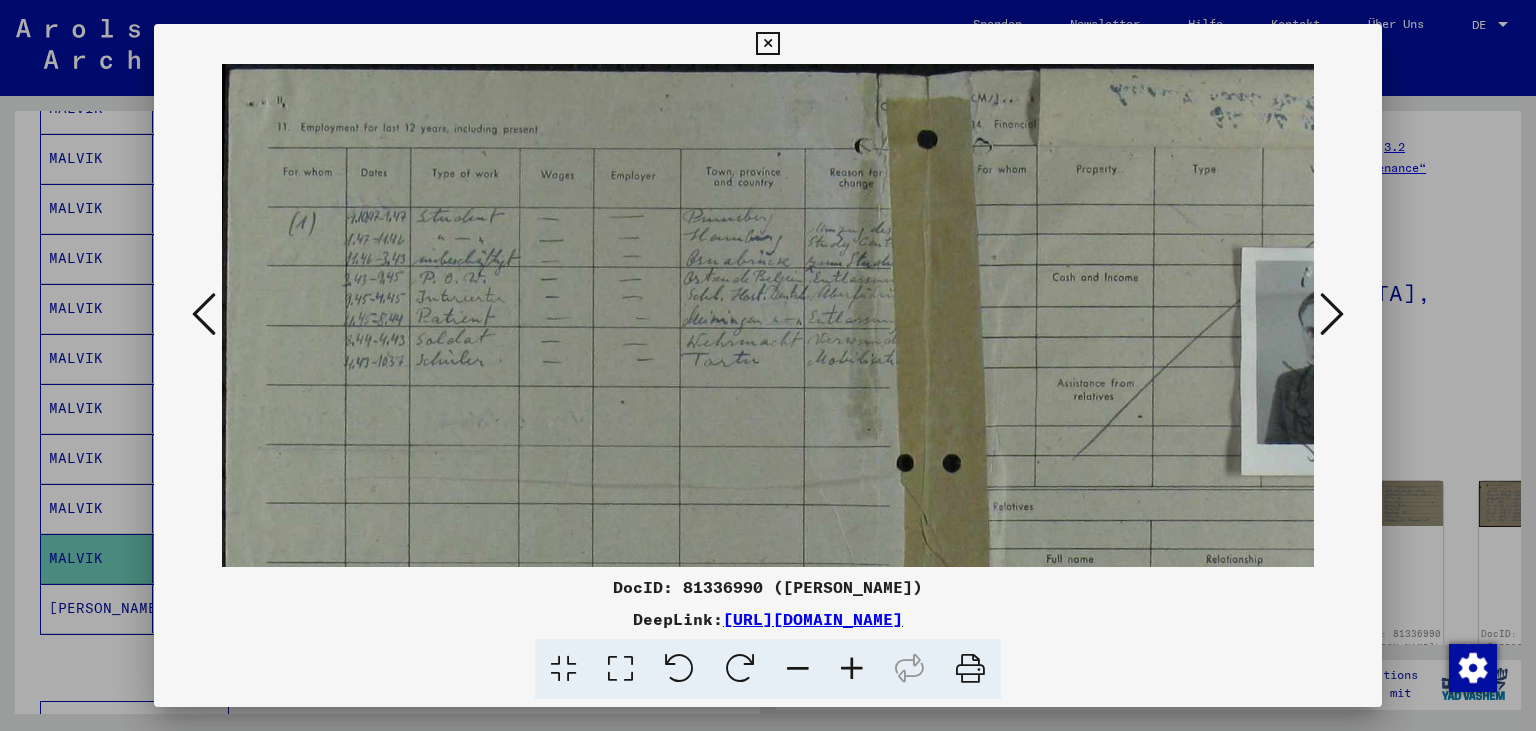 click at bounding box center [852, 669] 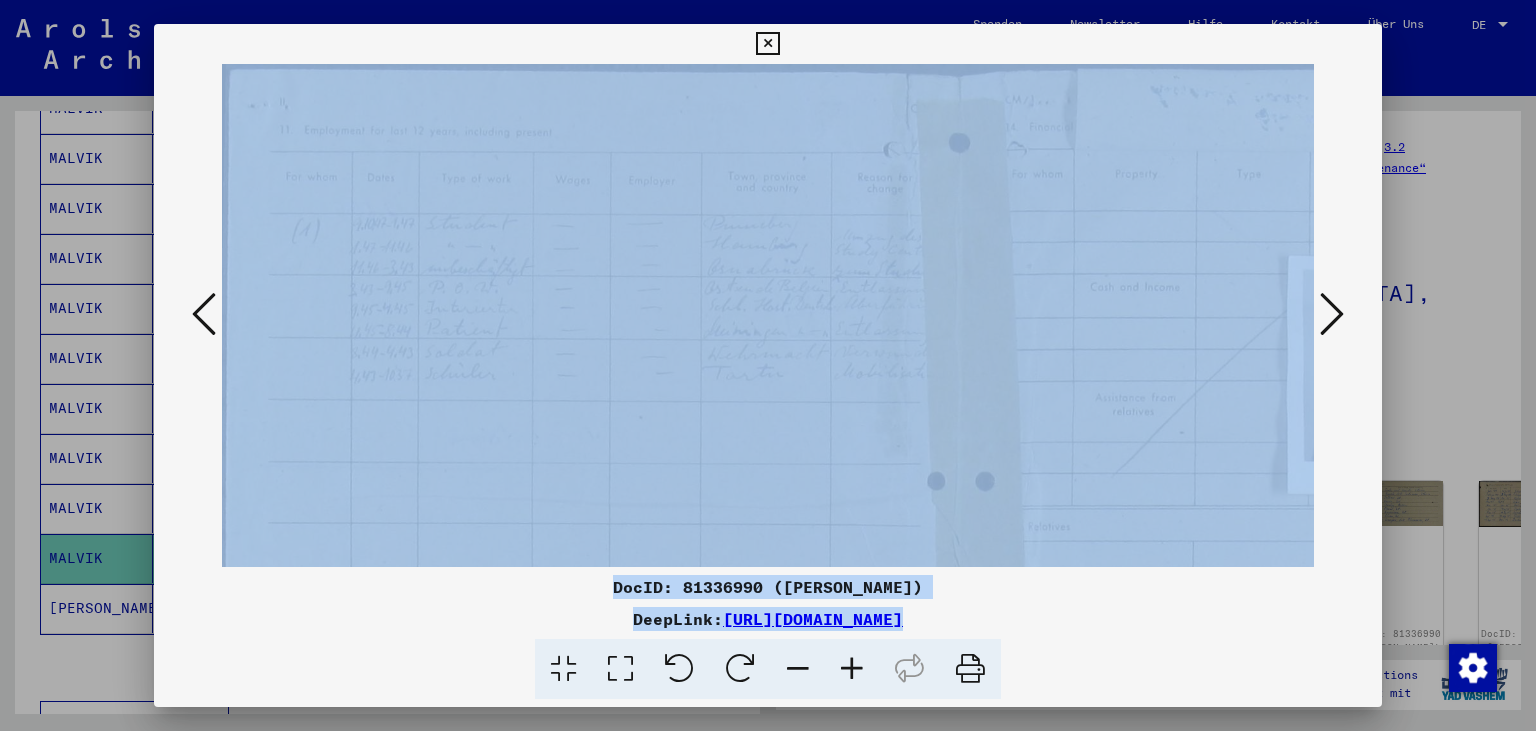 click at bounding box center [852, 669] 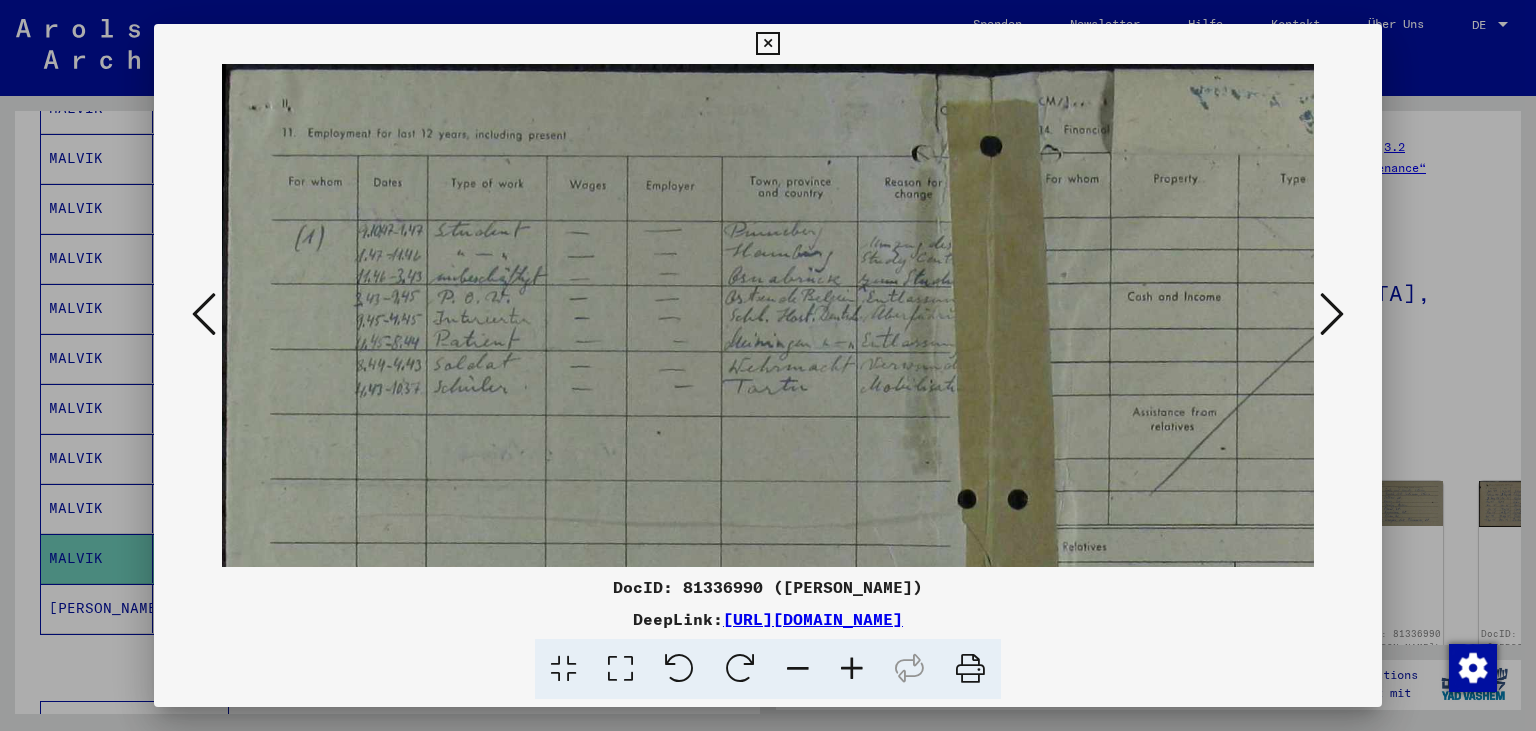 click at bounding box center [852, 669] 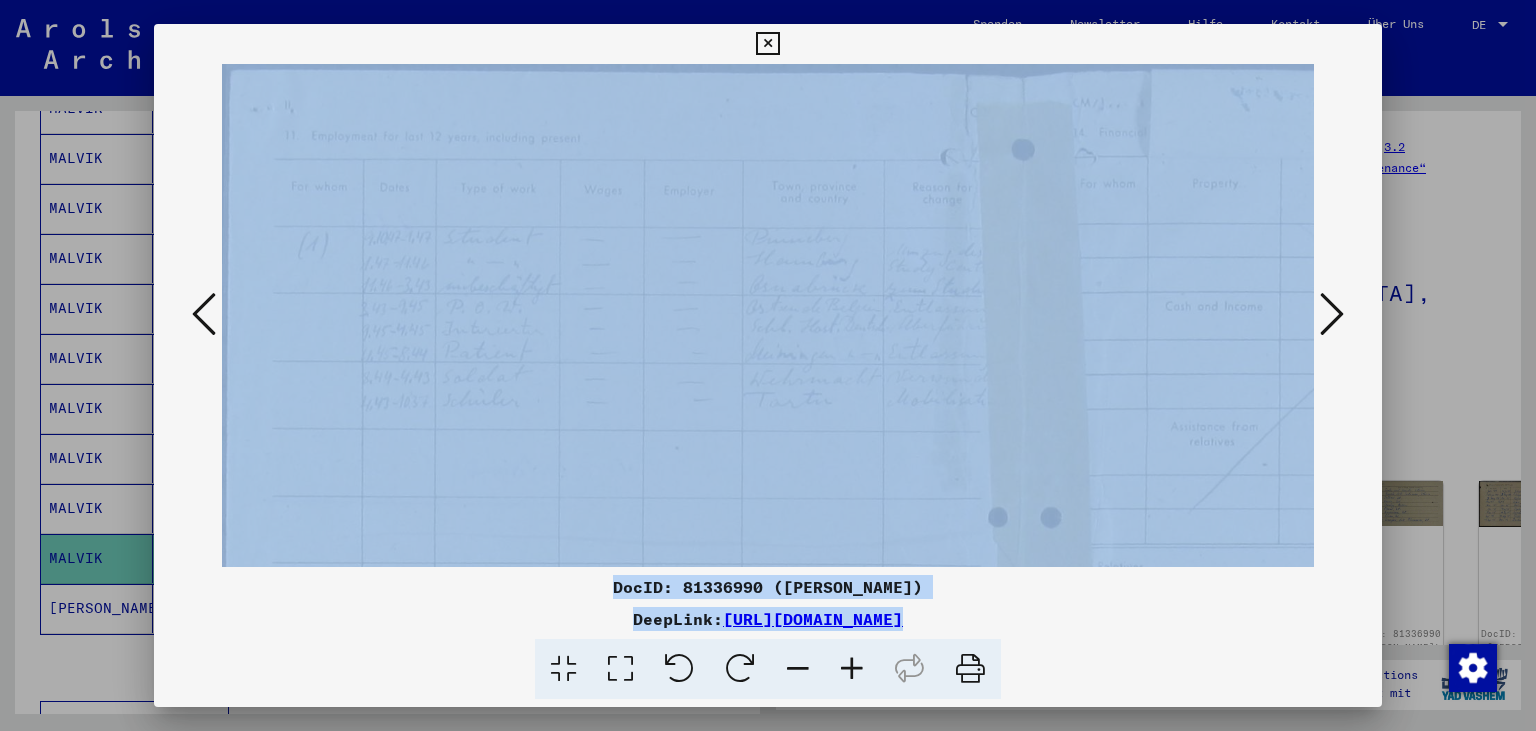 click at bounding box center [852, 669] 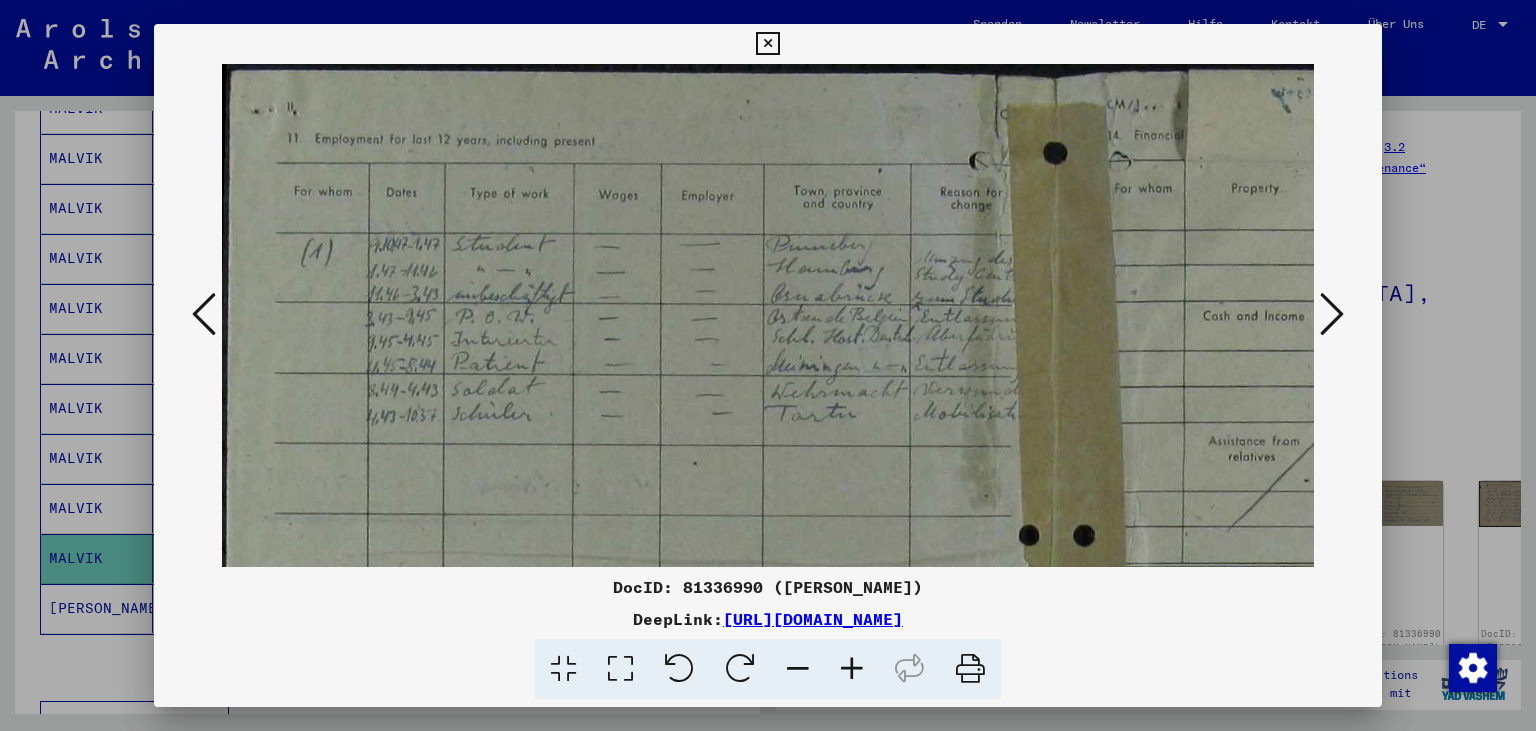 click at bounding box center [852, 669] 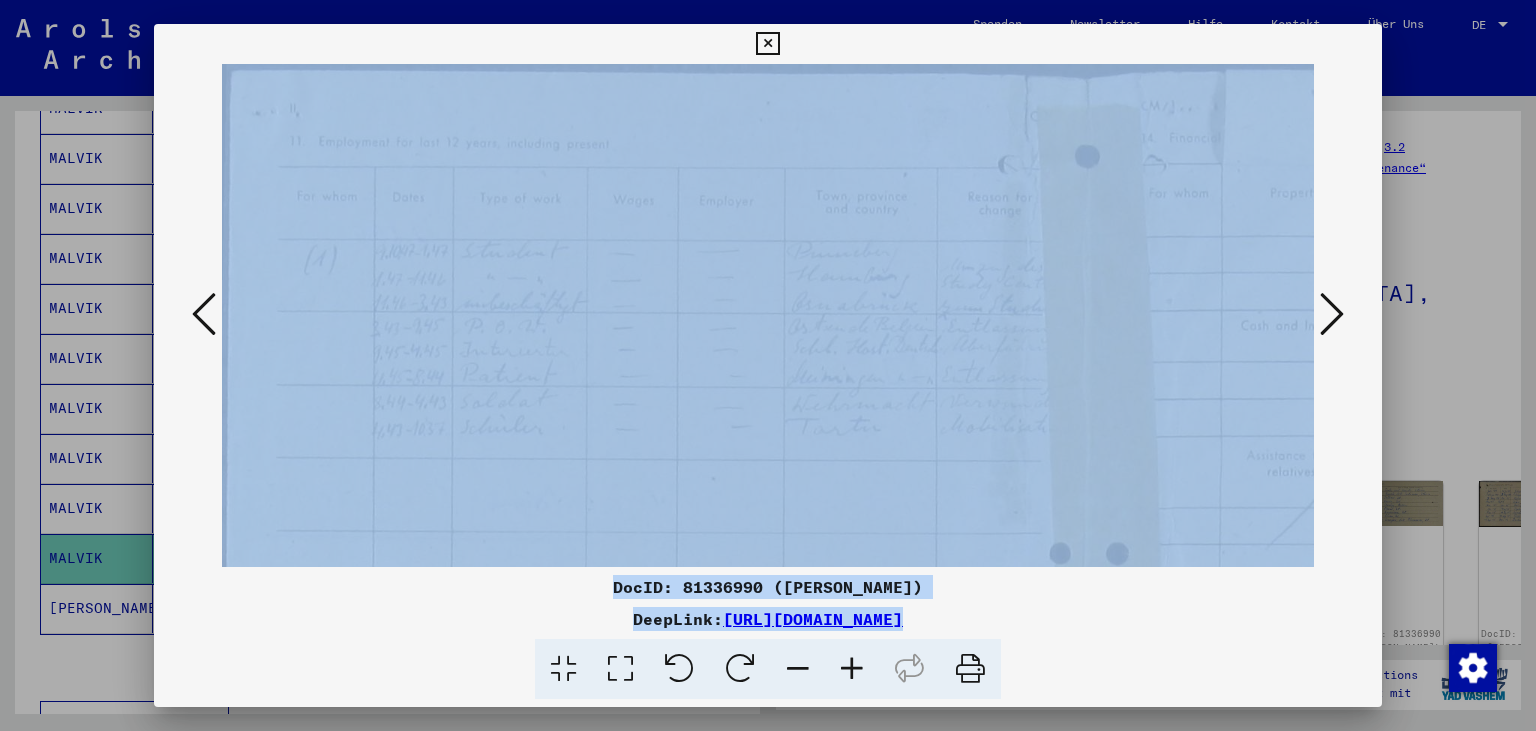 click at bounding box center [852, 669] 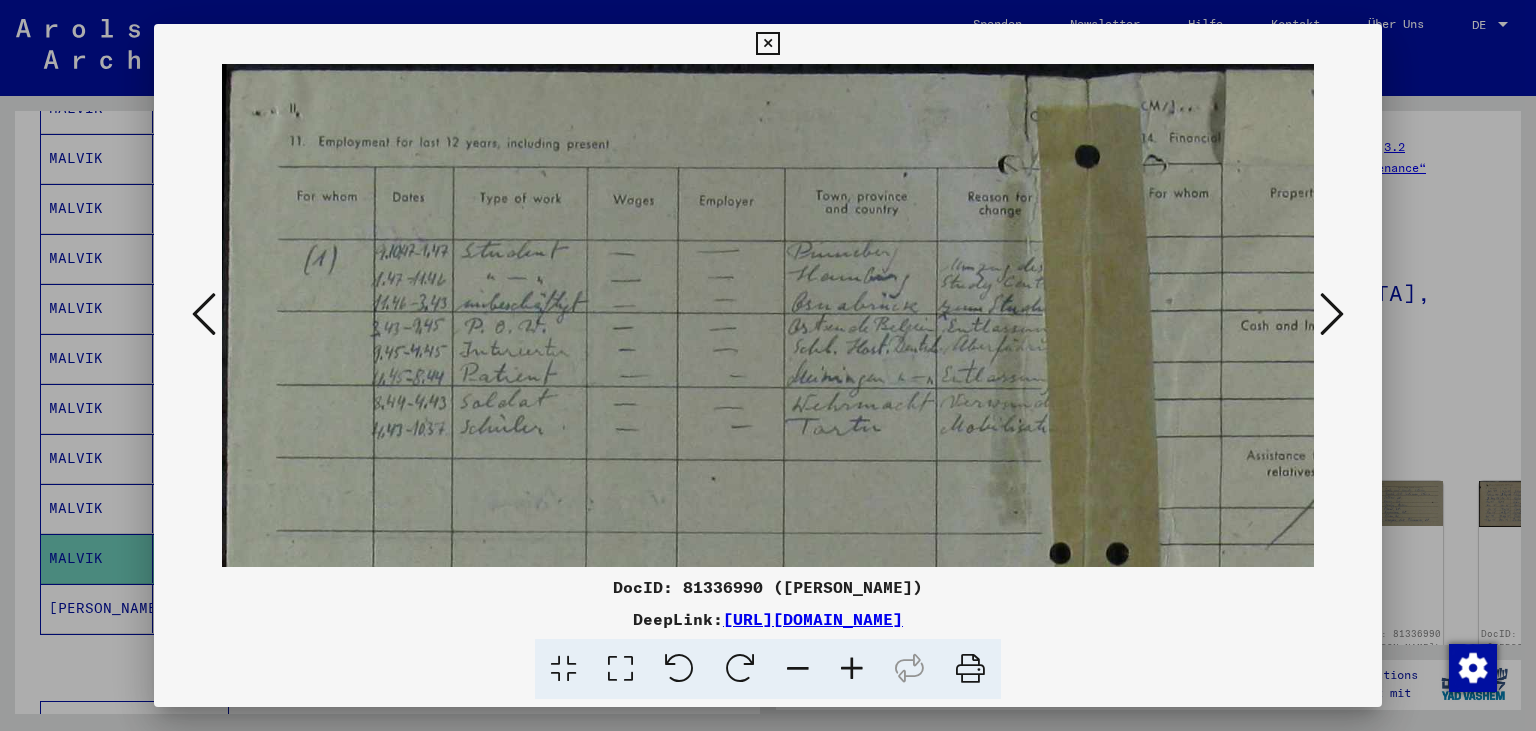 click at bounding box center (852, 669) 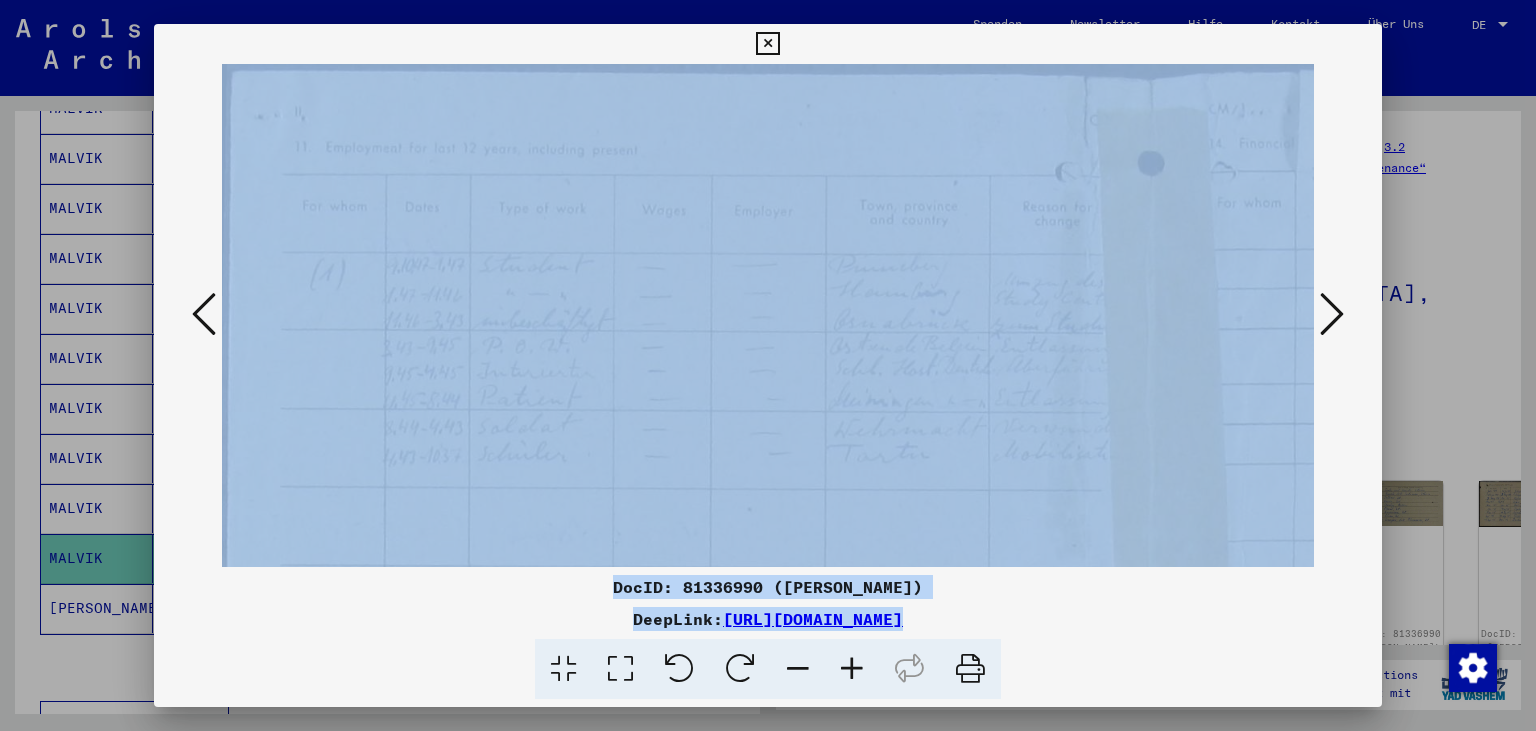 click at bounding box center (852, 669) 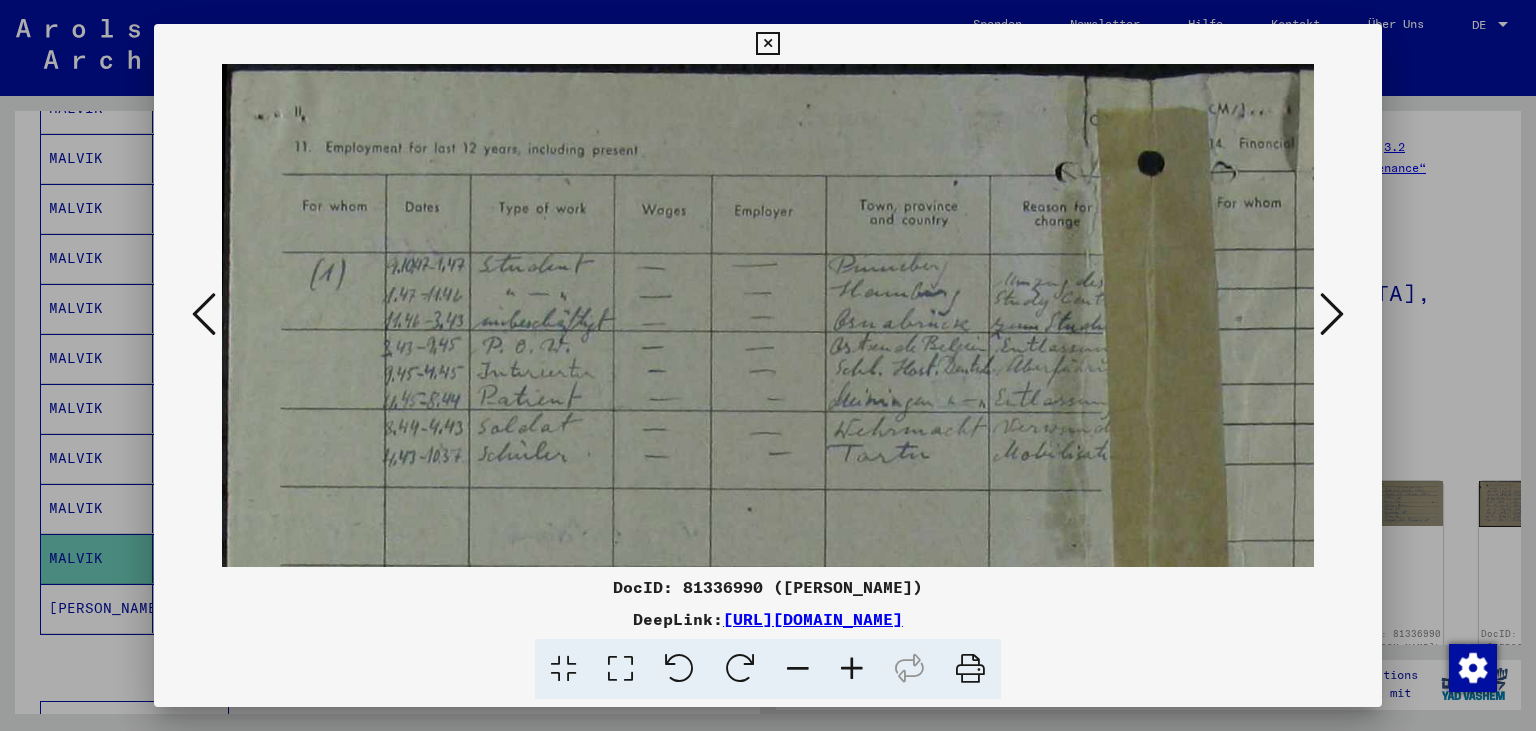 click at bounding box center [852, 669] 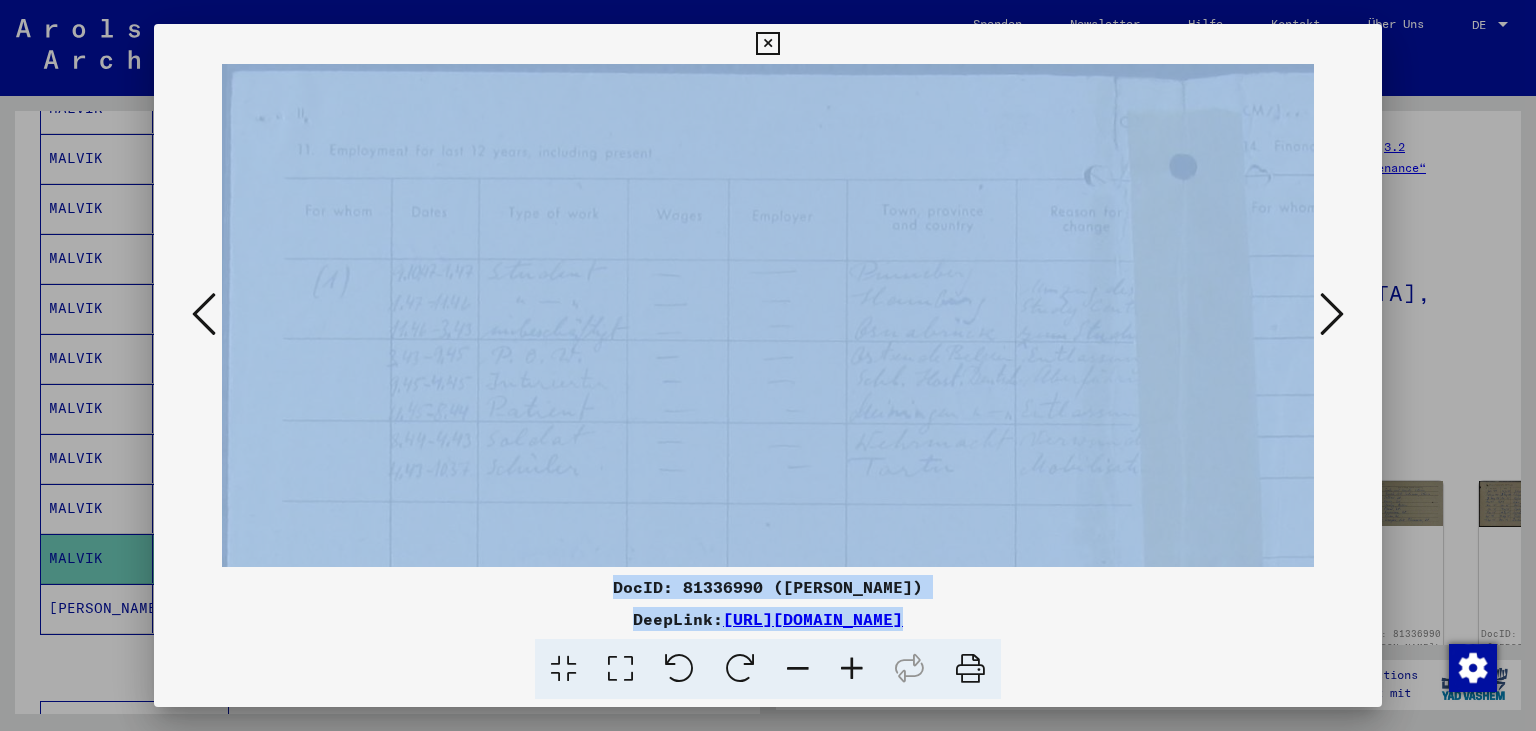 click at bounding box center [852, 669] 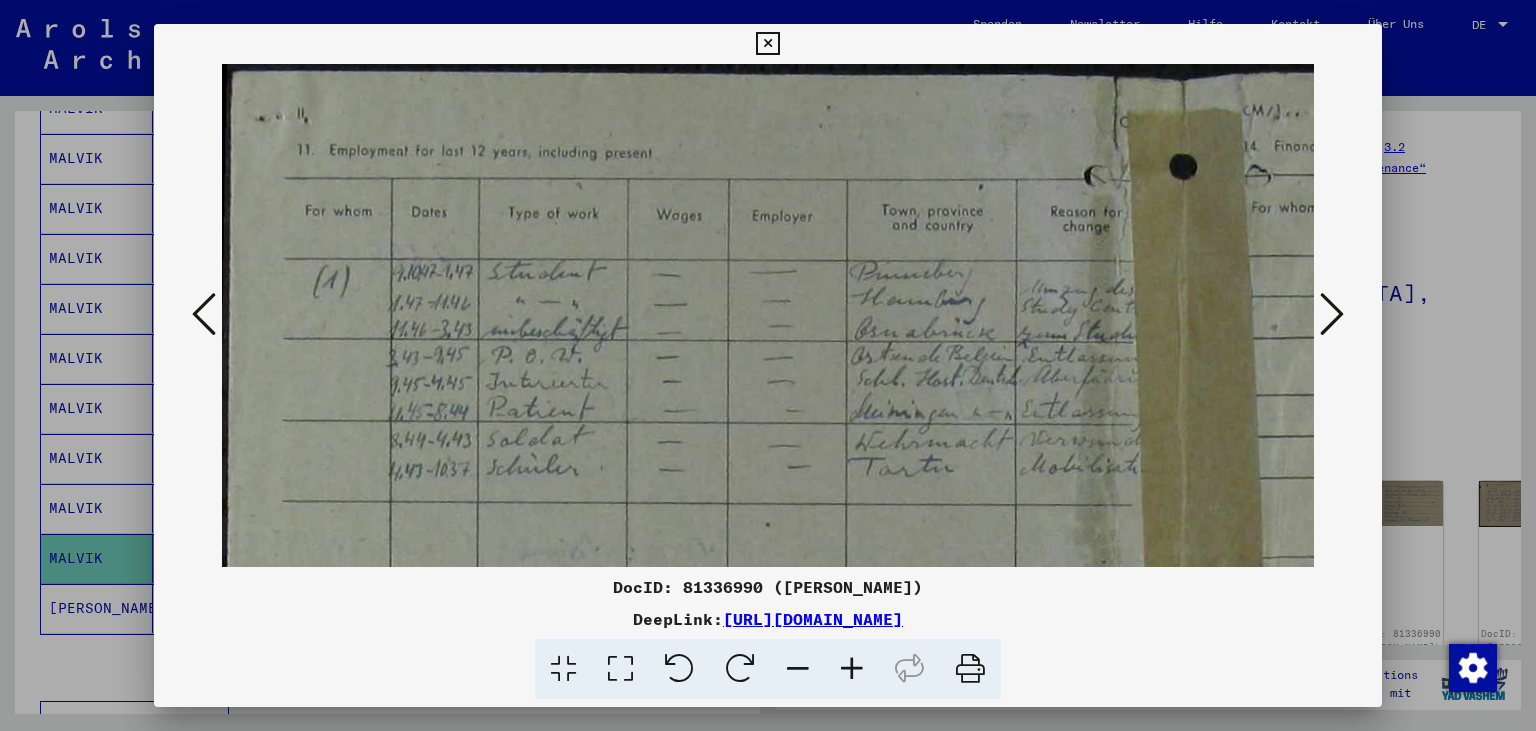 click at bounding box center [852, 669] 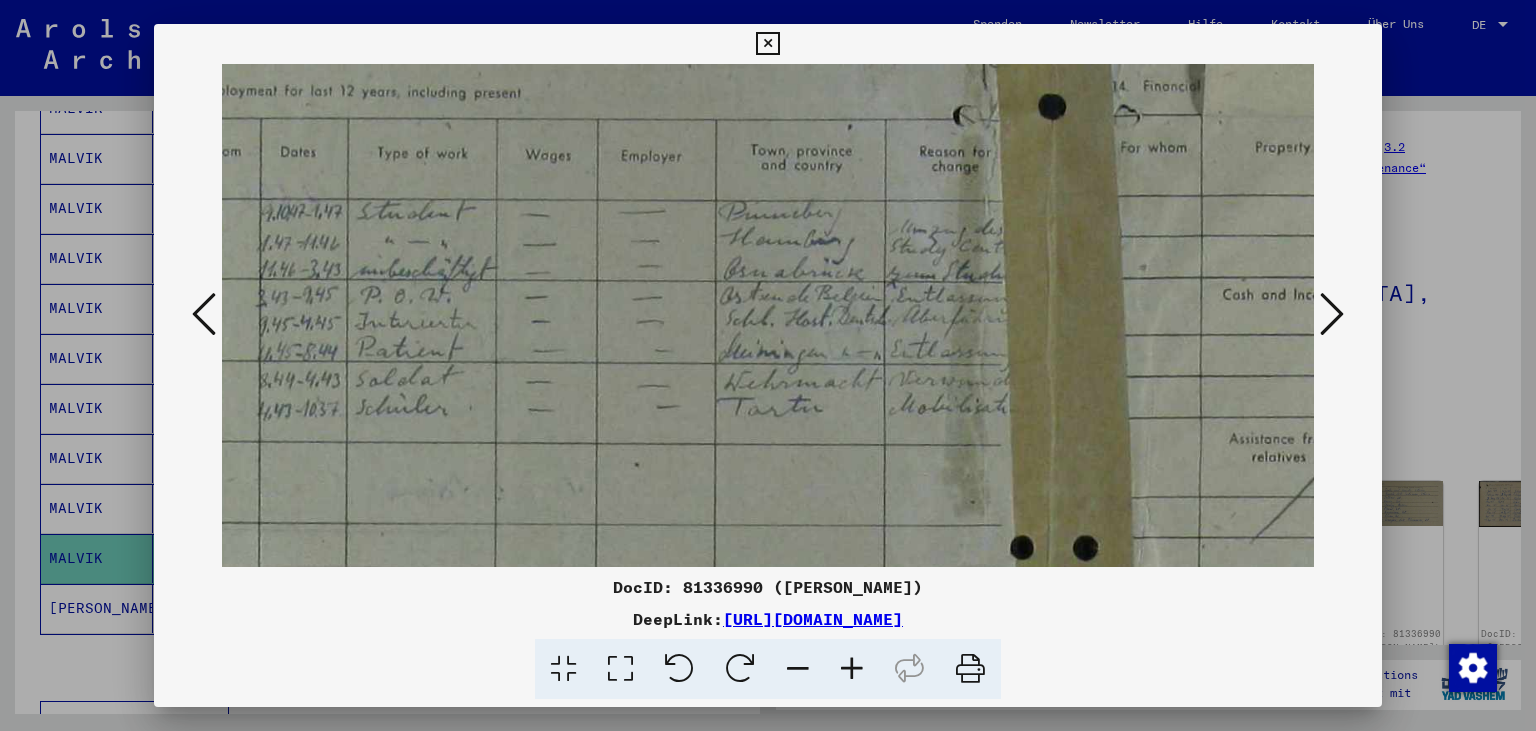 scroll, scrollTop: 36, scrollLeft: 0, axis: vertical 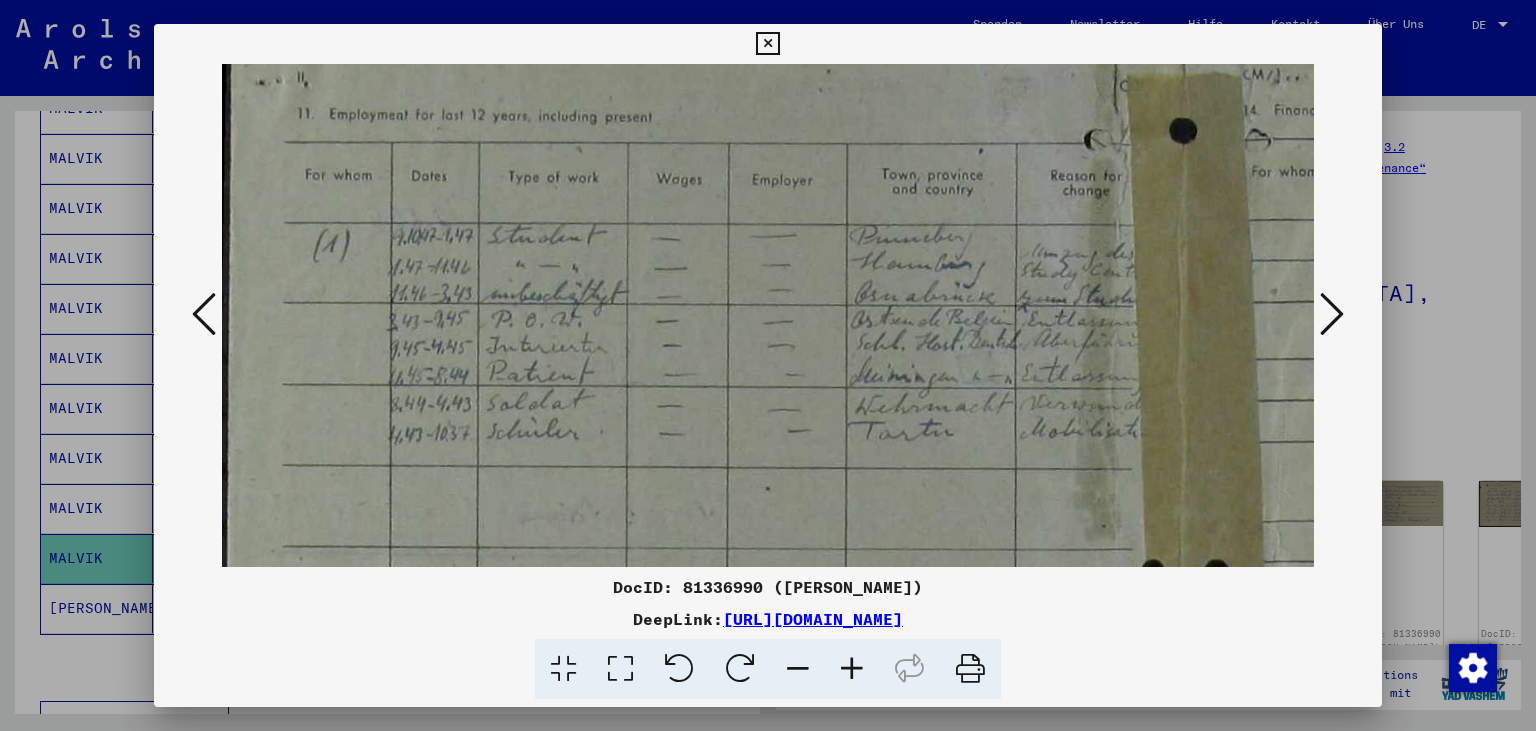 drag, startPoint x: 881, startPoint y: 410, endPoint x: 913, endPoint y: 374, distance: 48.166378 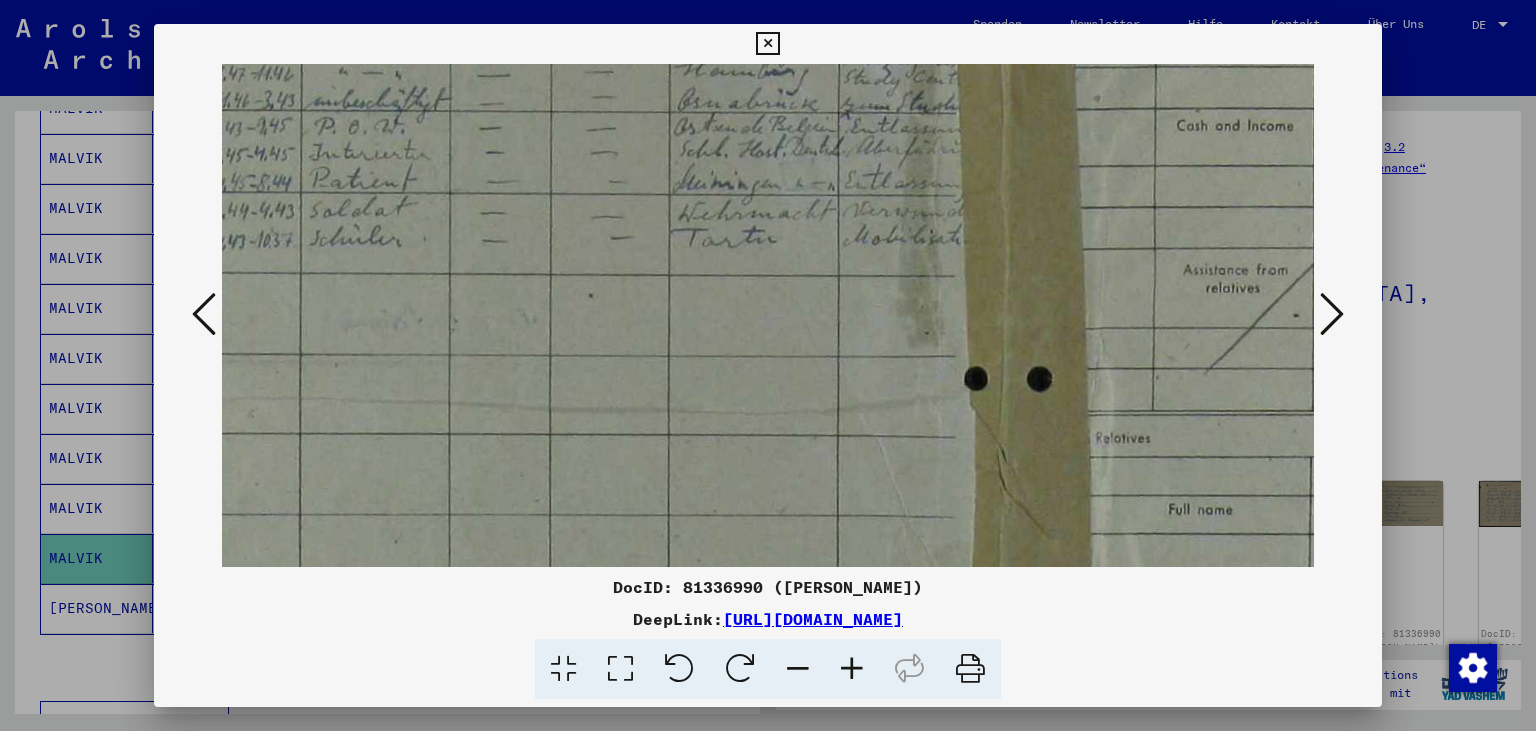 scroll, scrollTop: 273, scrollLeft: 81, axis: both 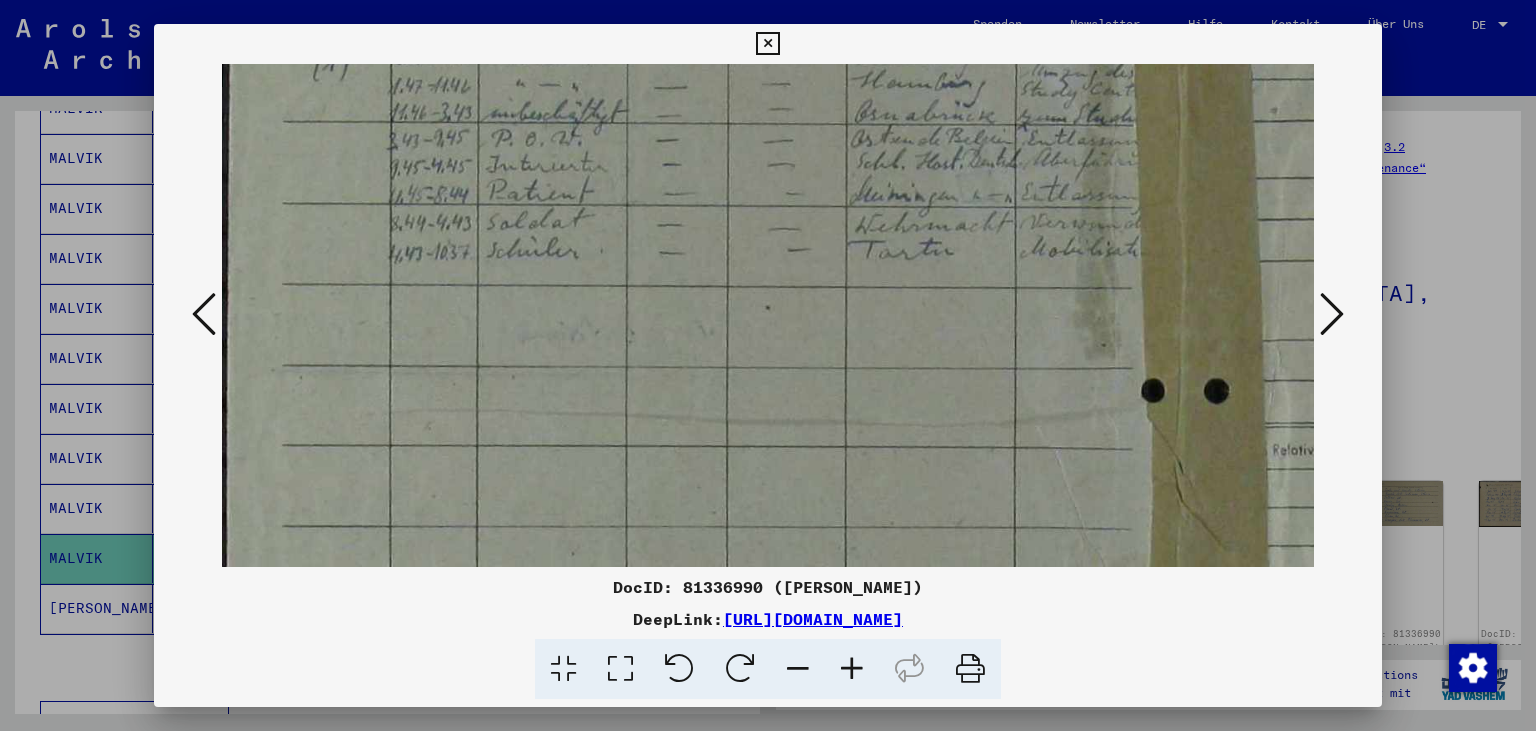 drag, startPoint x: 978, startPoint y: 446, endPoint x: 994, endPoint y: 294, distance: 152.83978 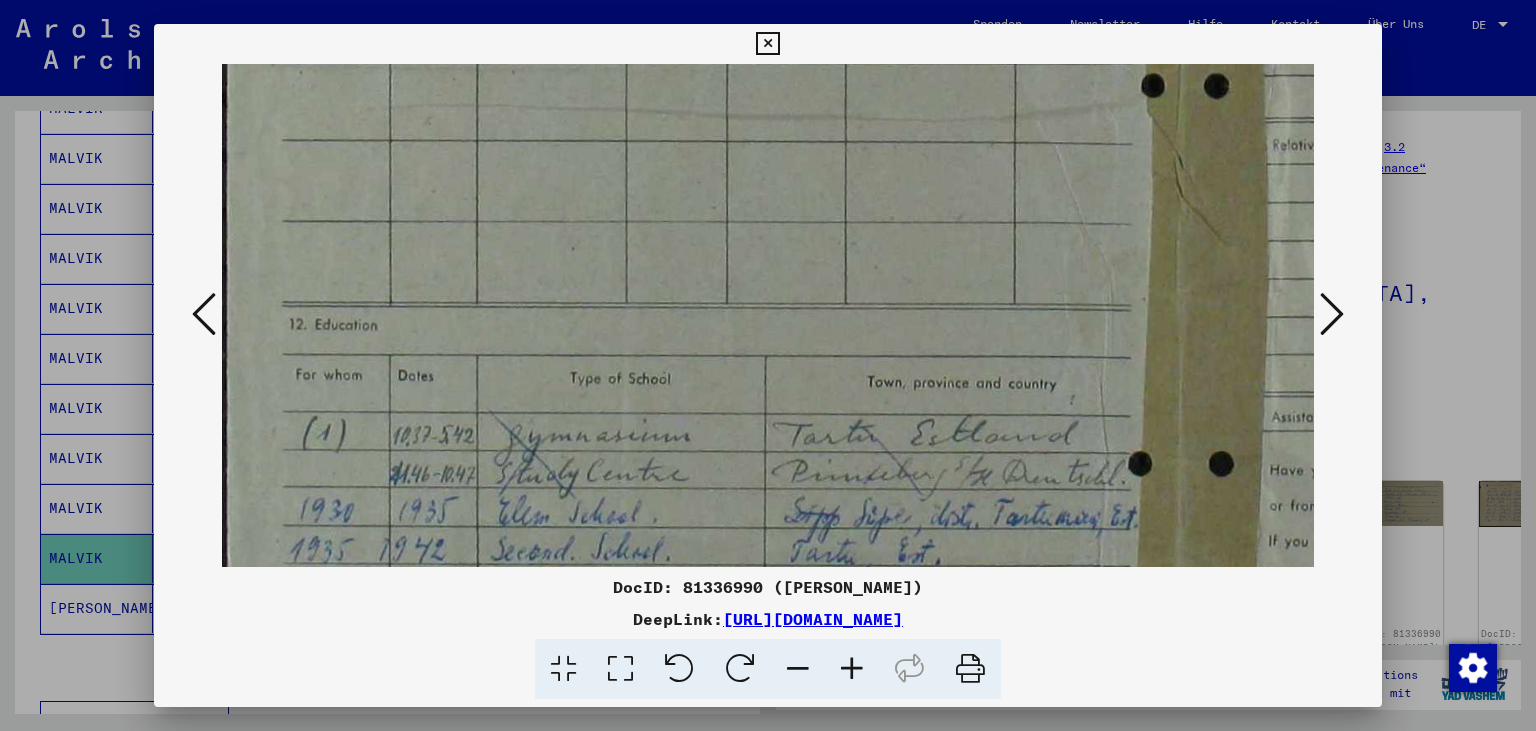 drag, startPoint x: 808, startPoint y: 411, endPoint x: 884, endPoint y: 87, distance: 332.79422 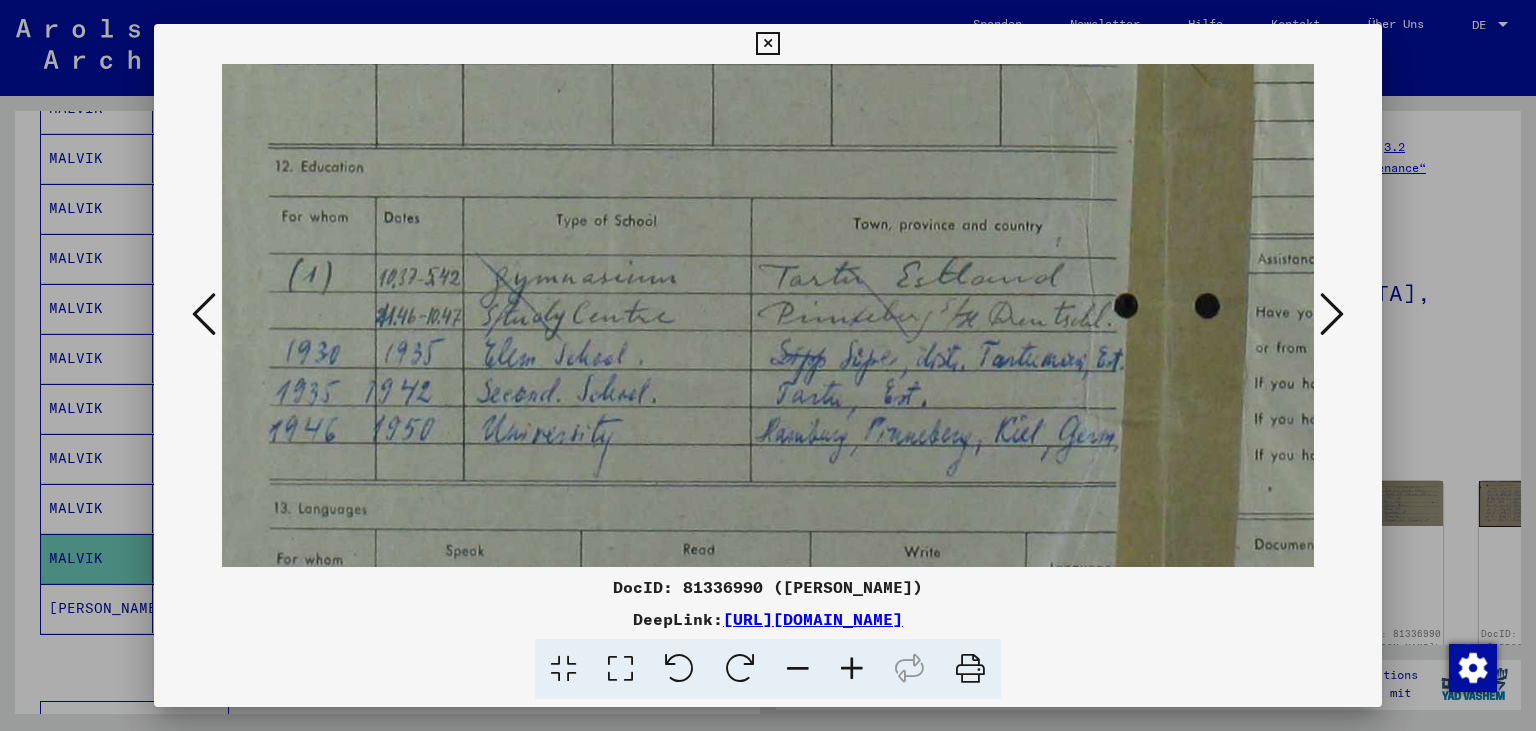scroll, scrollTop: 680, scrollLeft: 15, axis: both 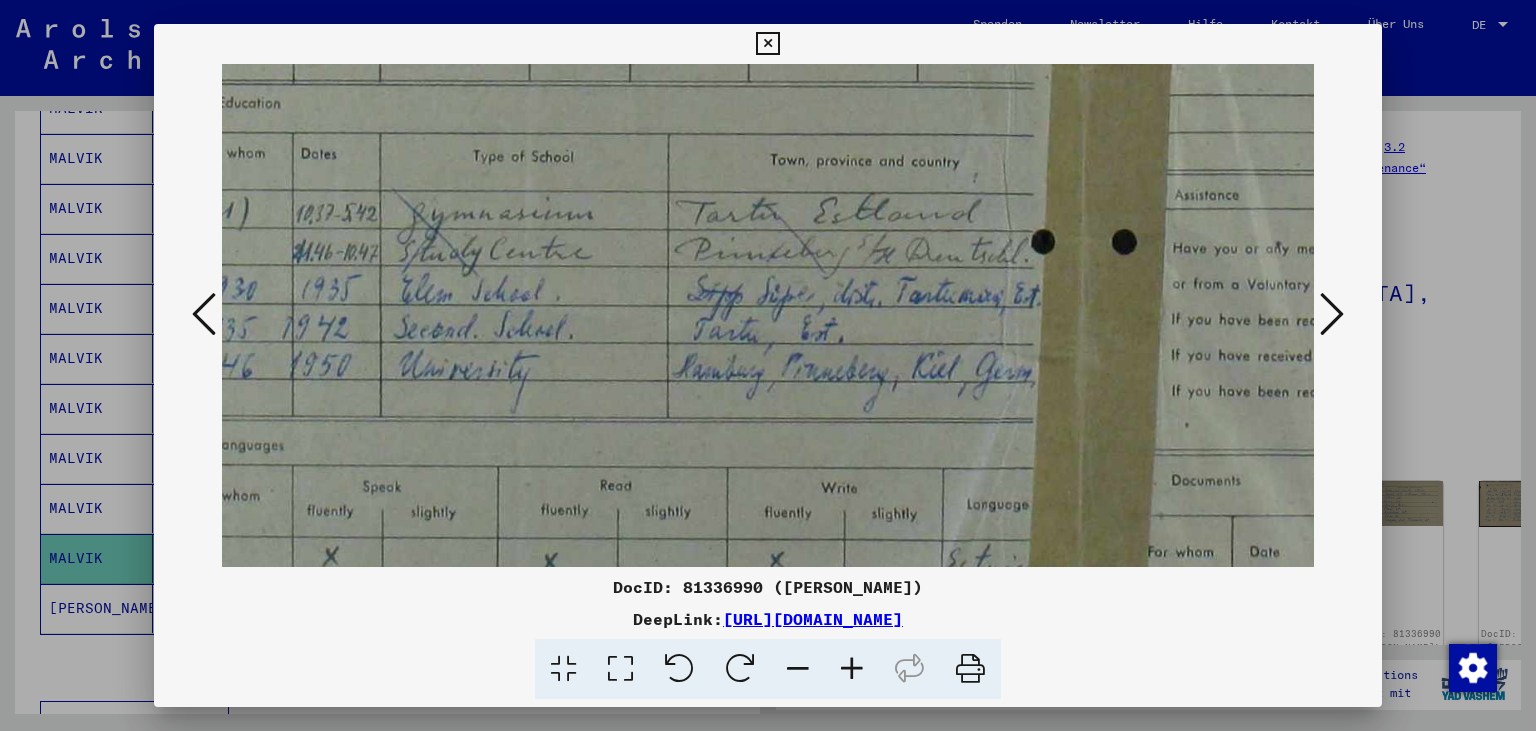 drag, startPoint x: 830, startPoint y: 304, endPoint x: 696, endPoint y: 173, distance: 187.39531 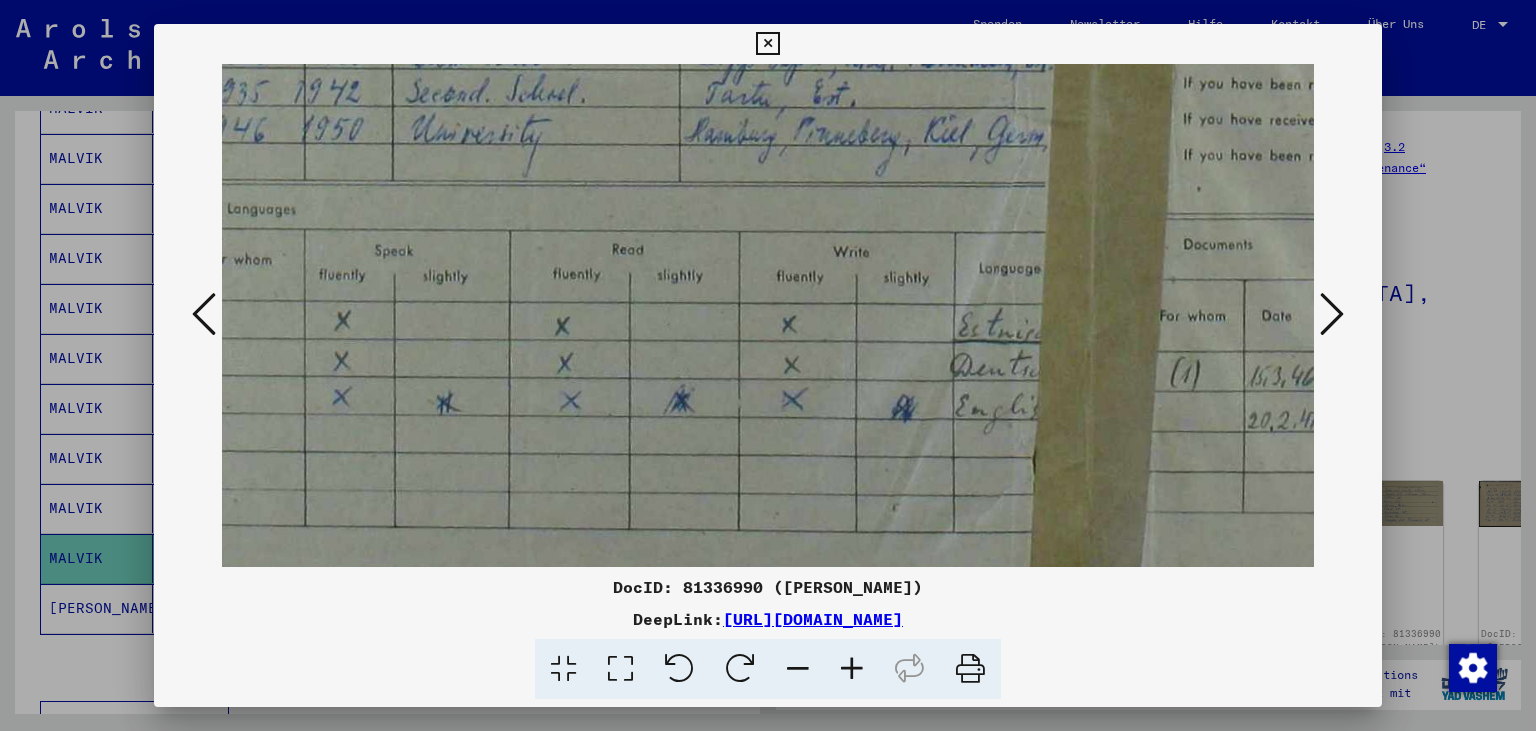 drag, startPoint x: 691, startPoint y: 463, endPoint x: 726, endPoint y: 367, distance: 102.18121 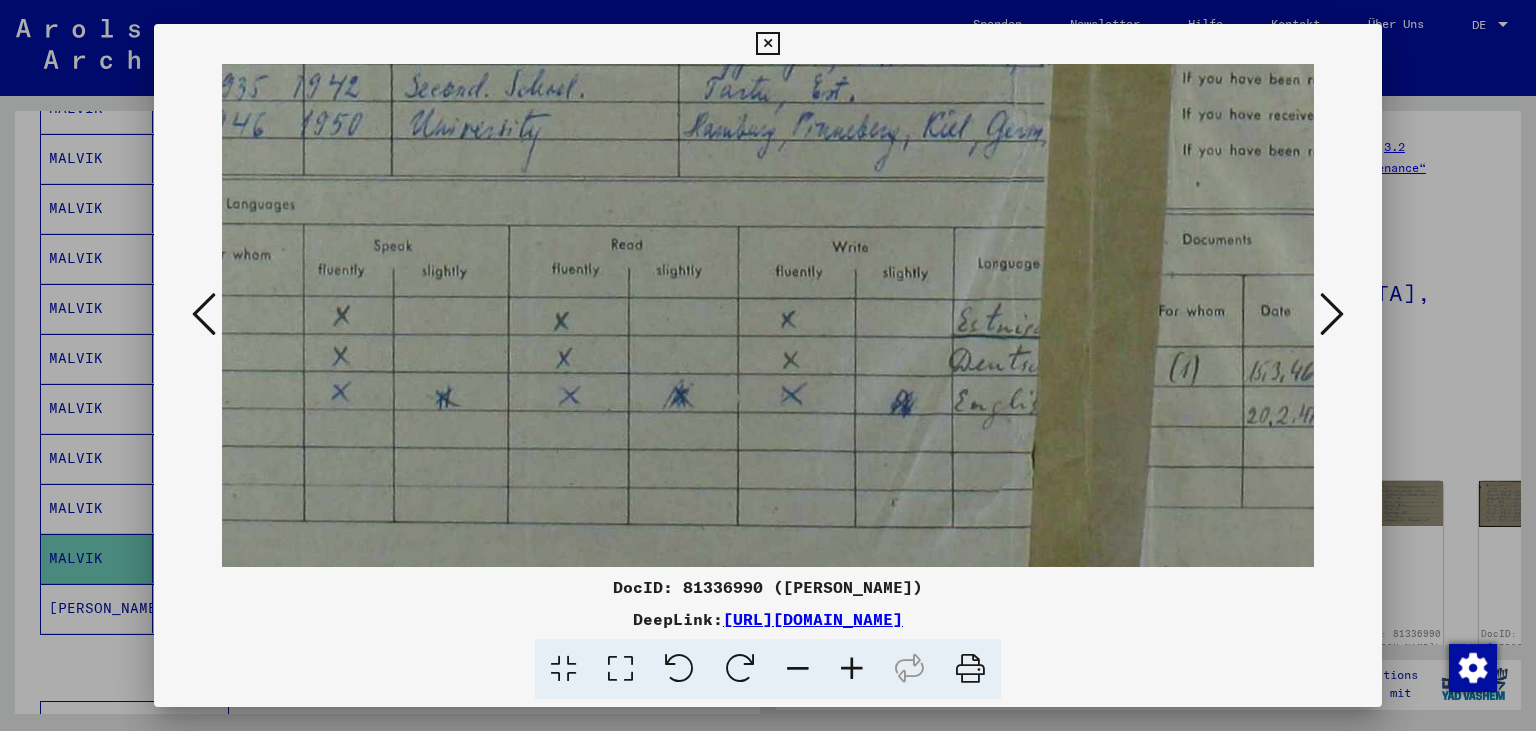 click at bounding box center (1332, 314) 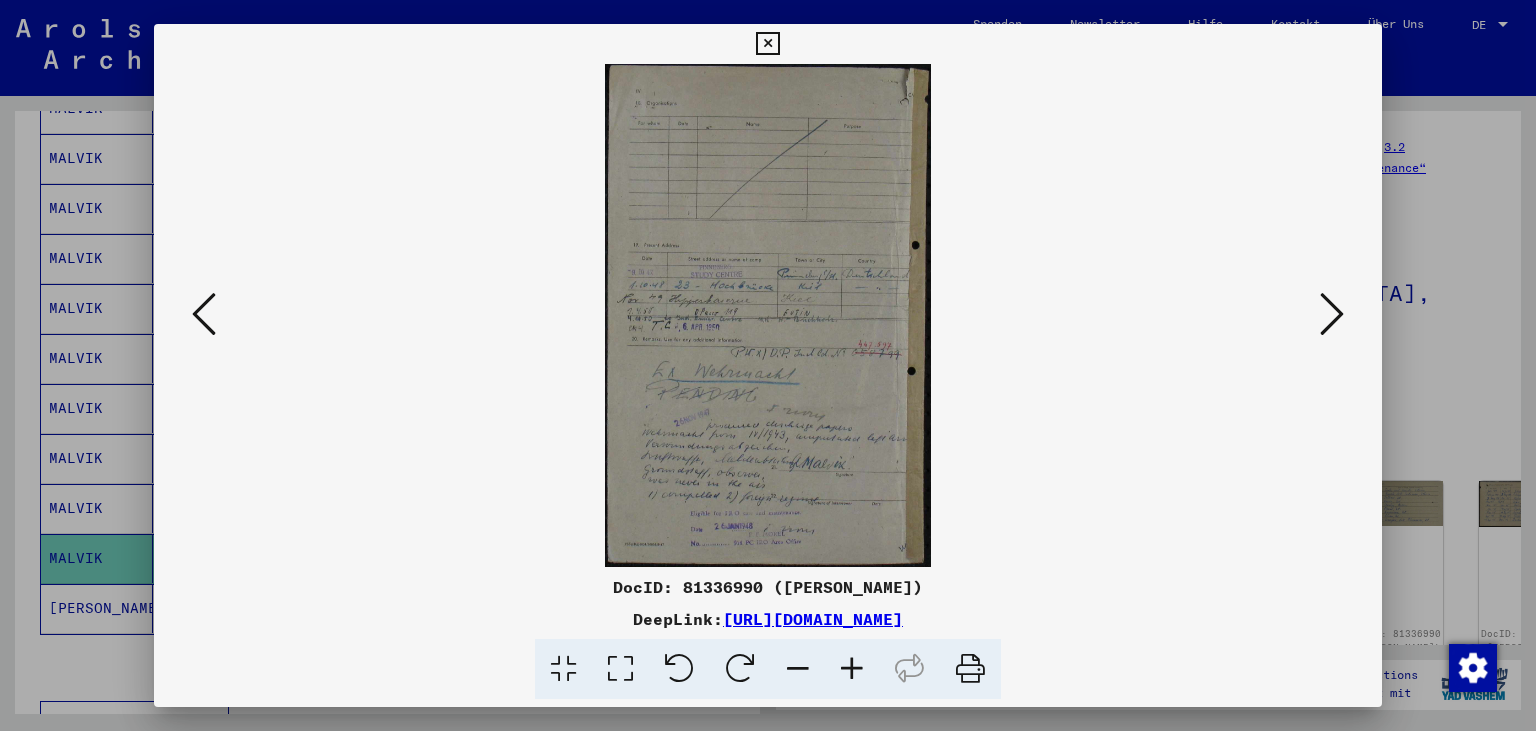 click at bounding box center (852, 669) 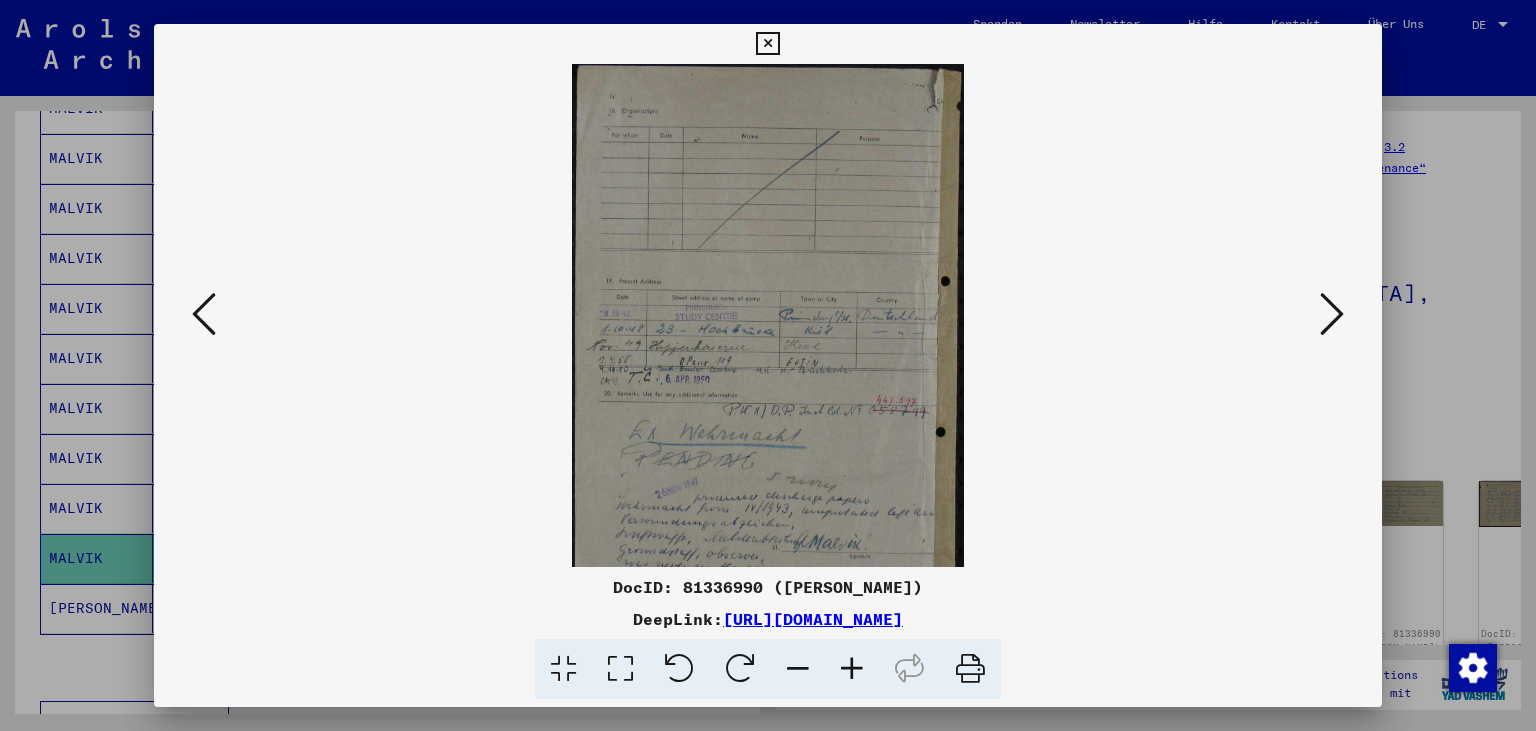 click at bounding box center [852, 669] 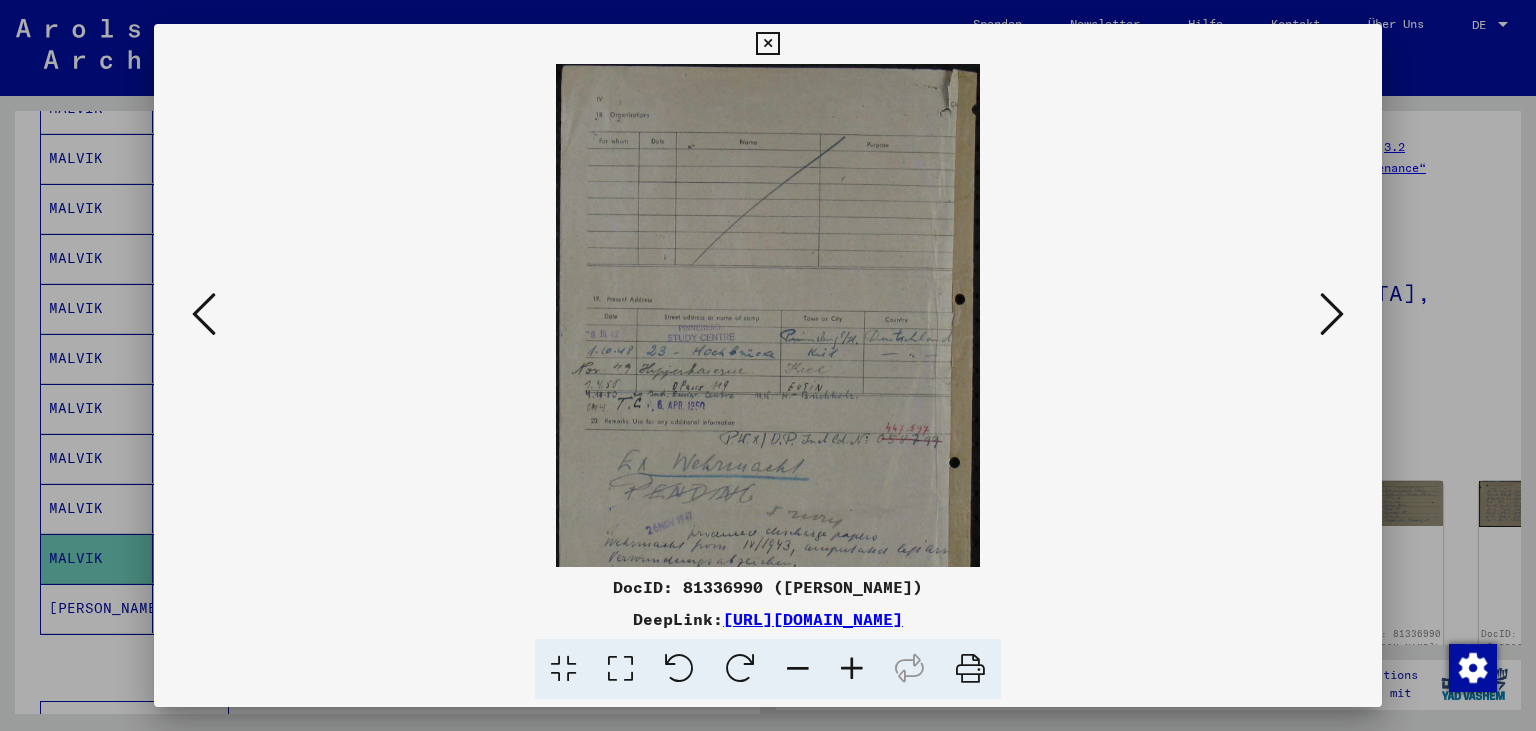 click at bounding box center (852, 669) 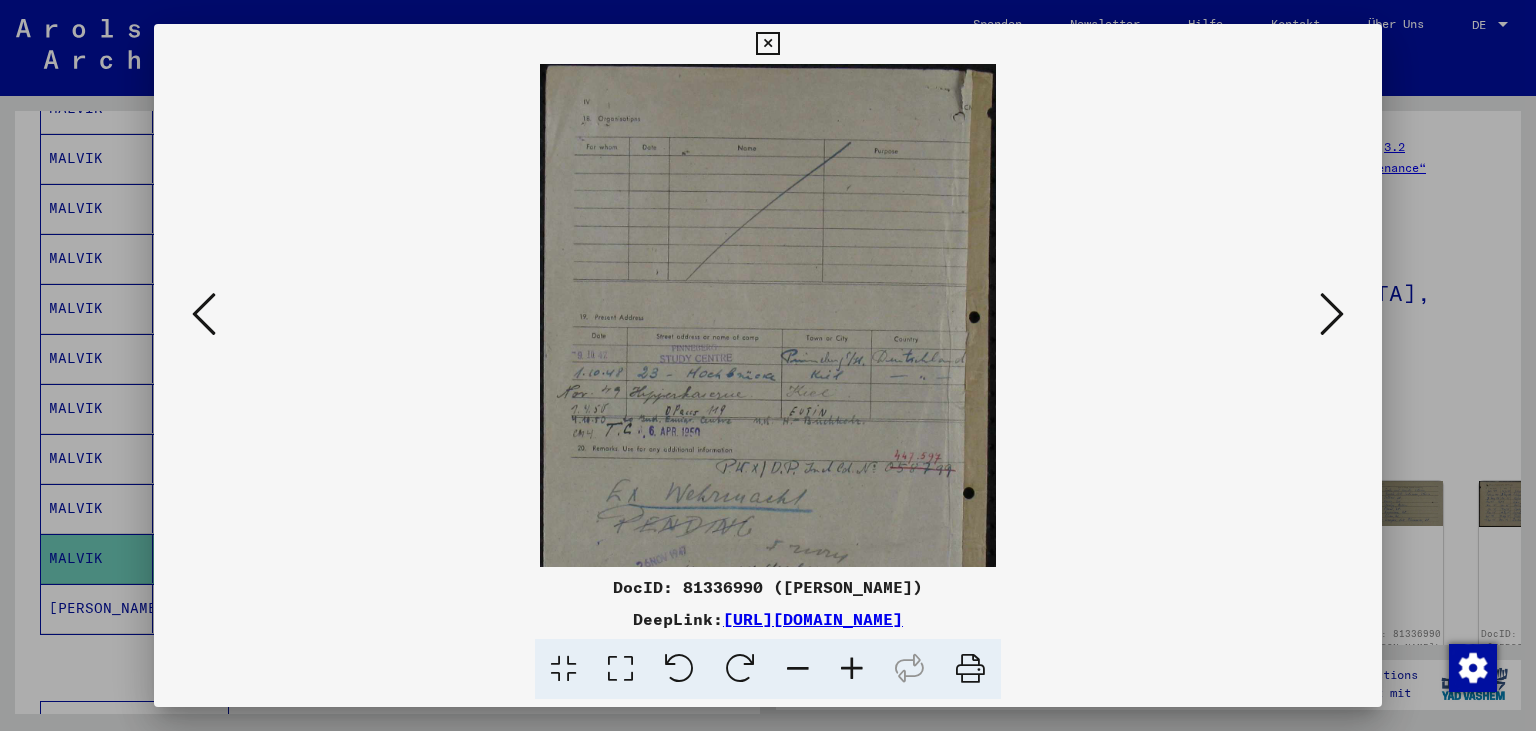 click at bounding box center [852, 669] 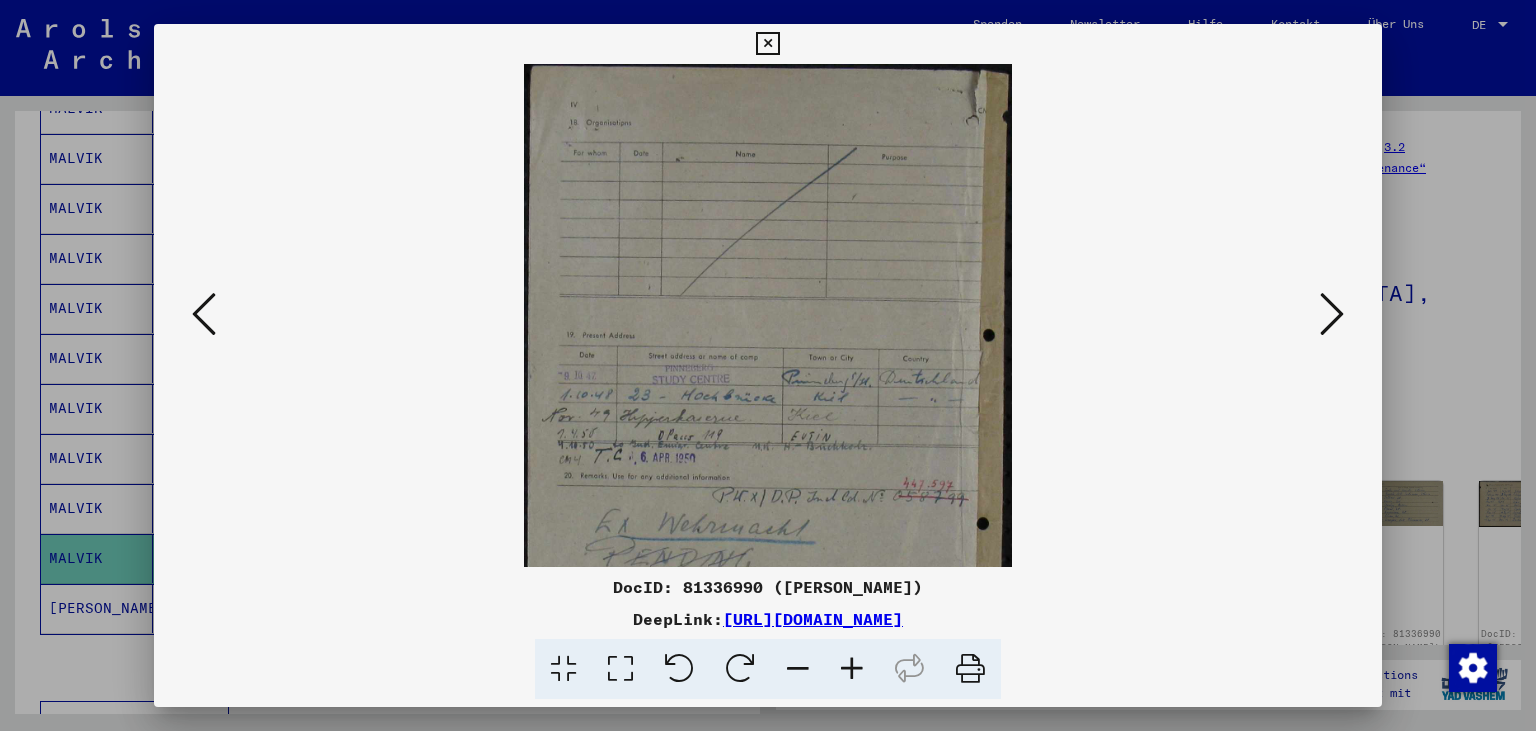 click at bounding box center [852, 669] 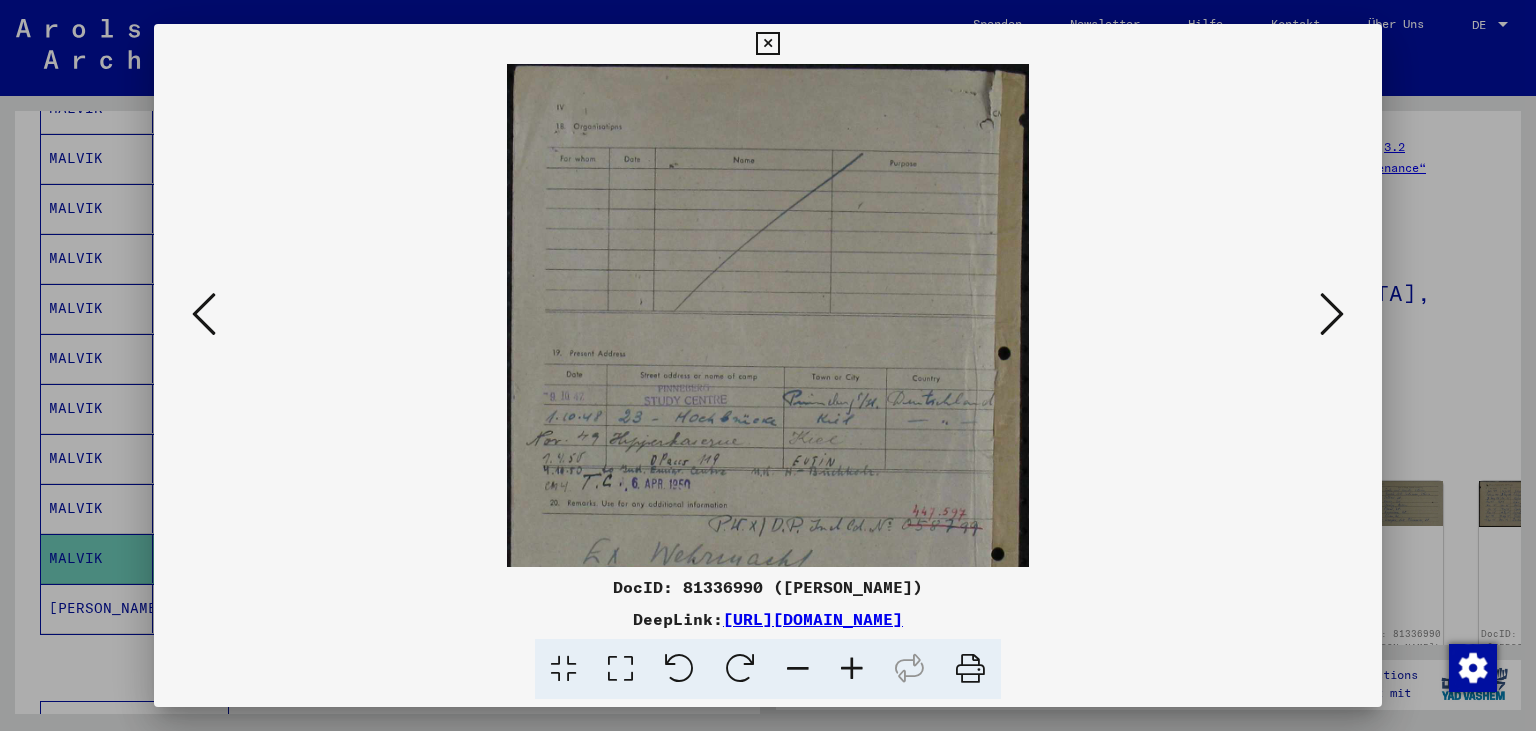 click at bounding box center [852, 669] 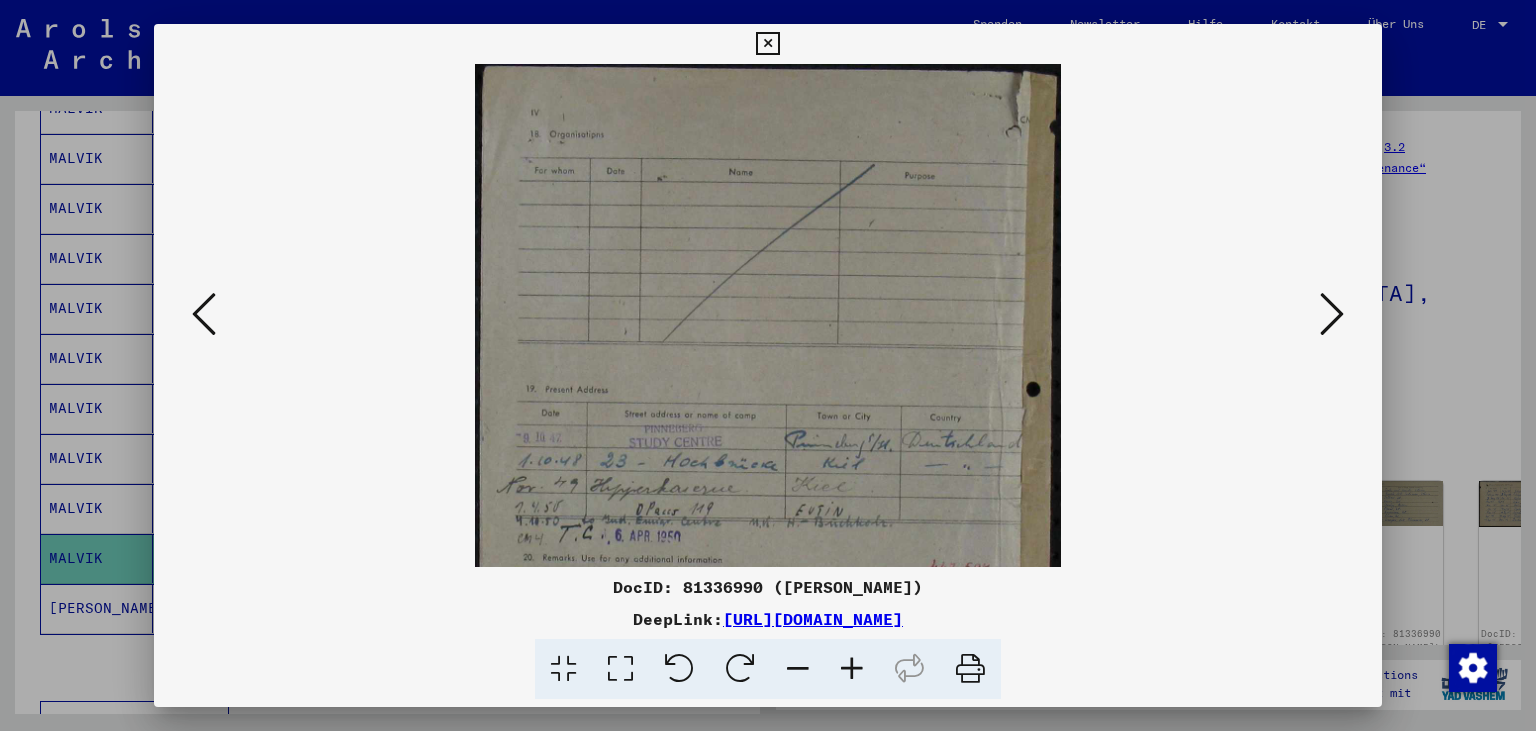 click at bounding box center [852, 669] 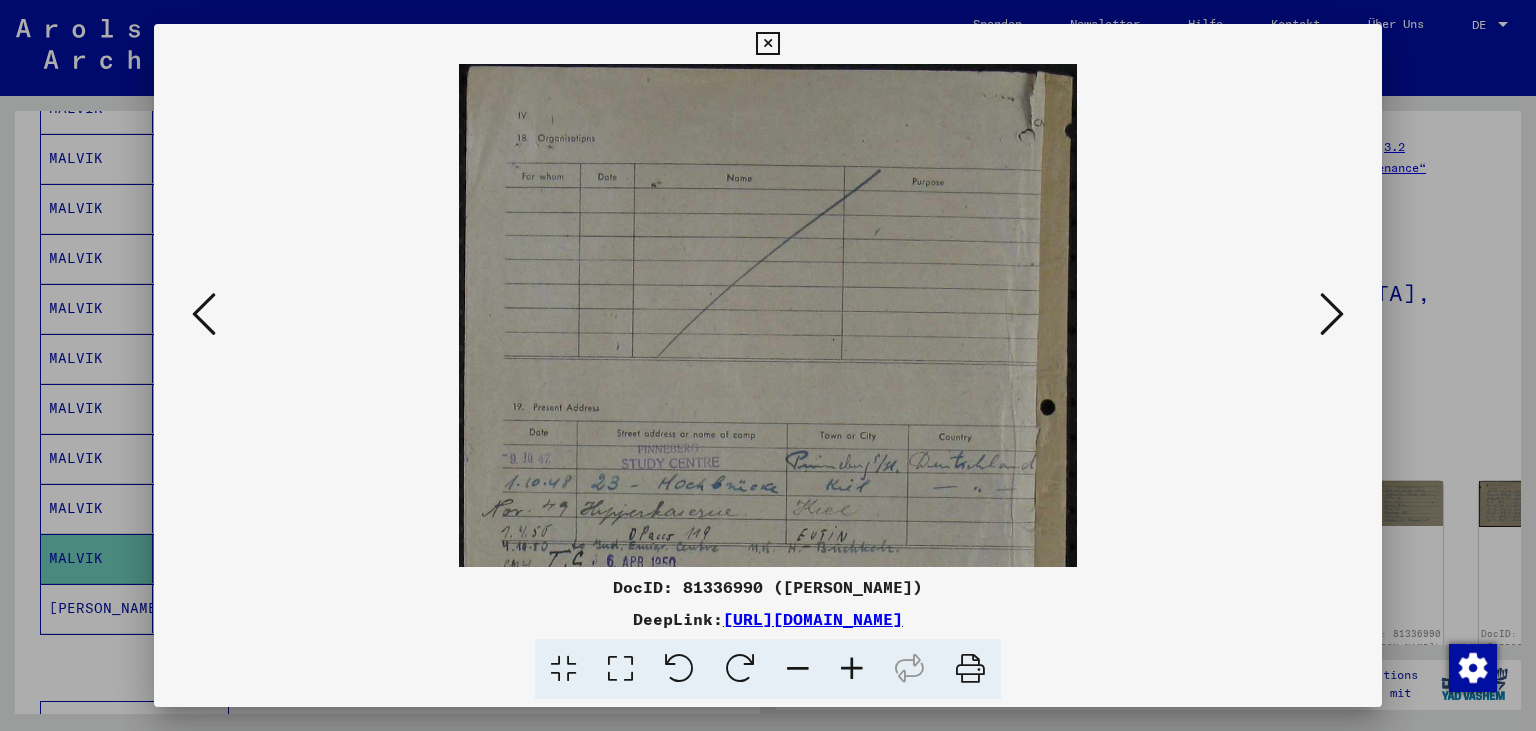 click at bounding box center [852, 669] 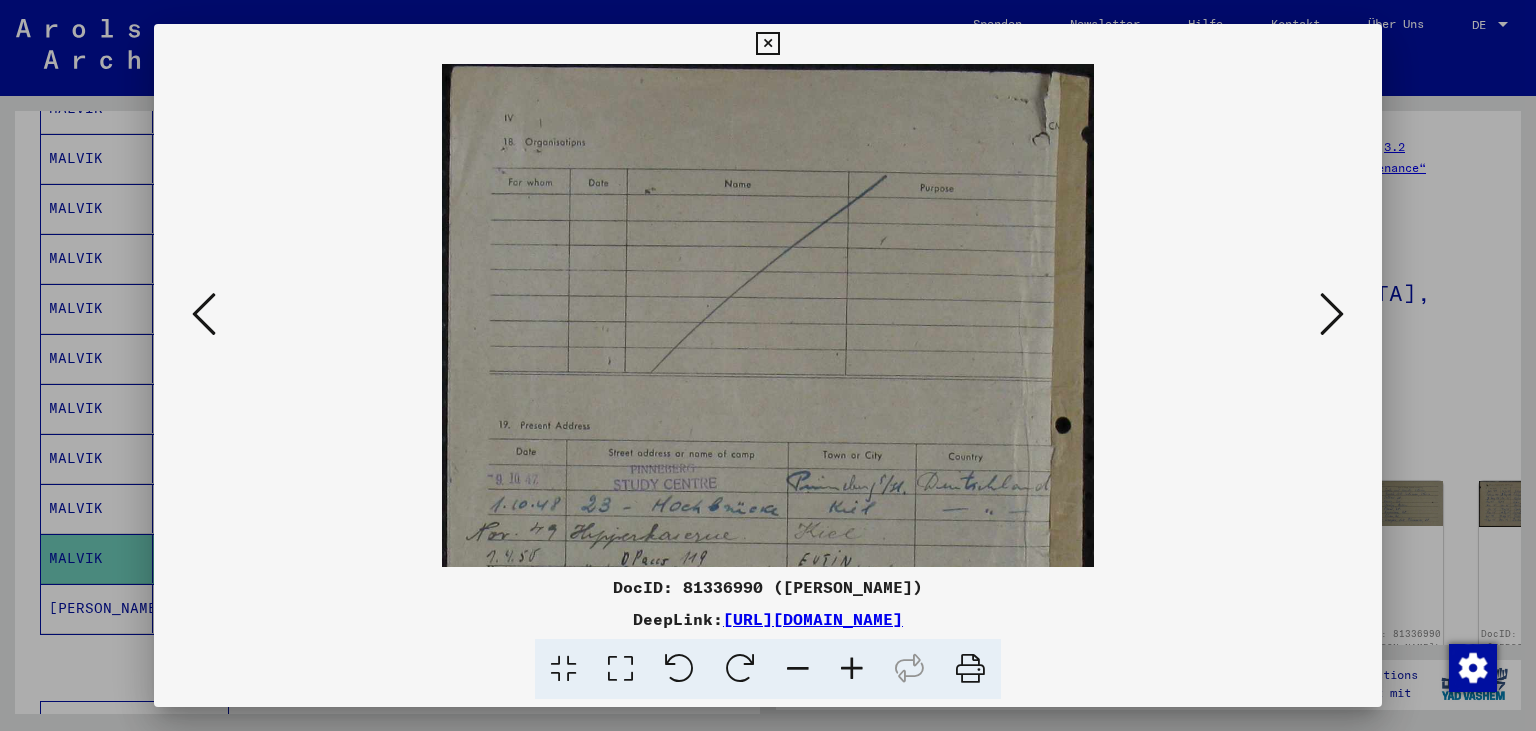 click at bounding box center (852, 669) 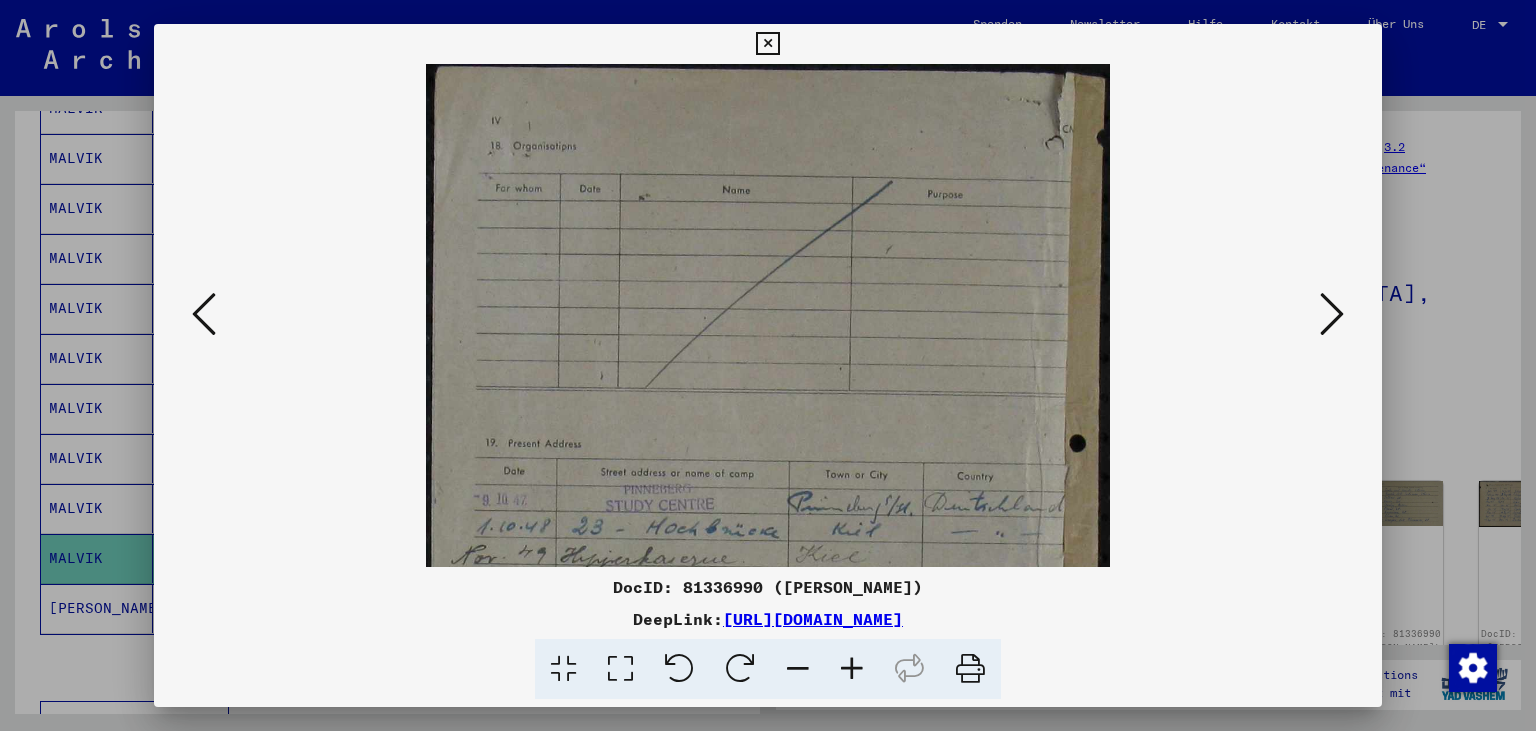 click at bounding box center [852, 669] 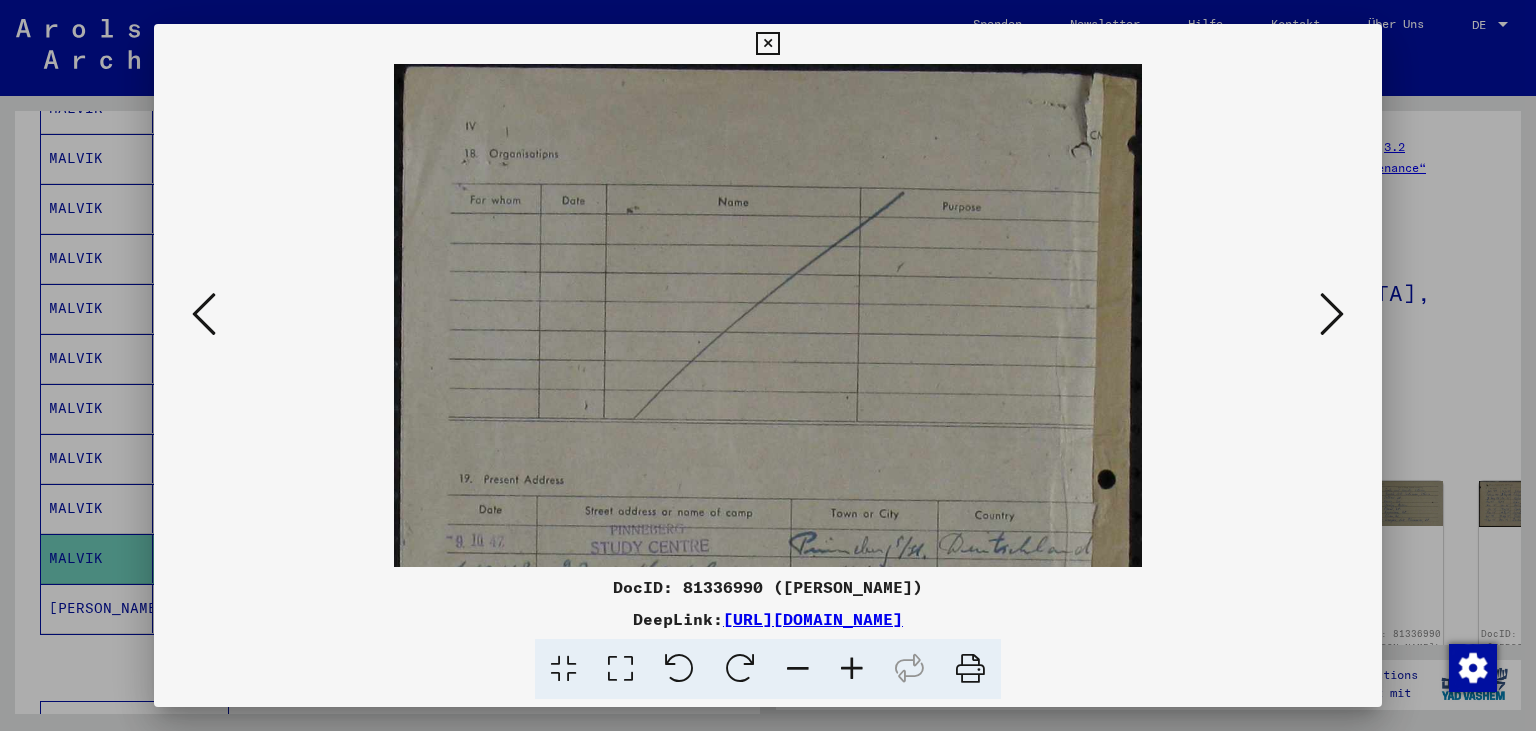 click at bounding box center [852, 669] 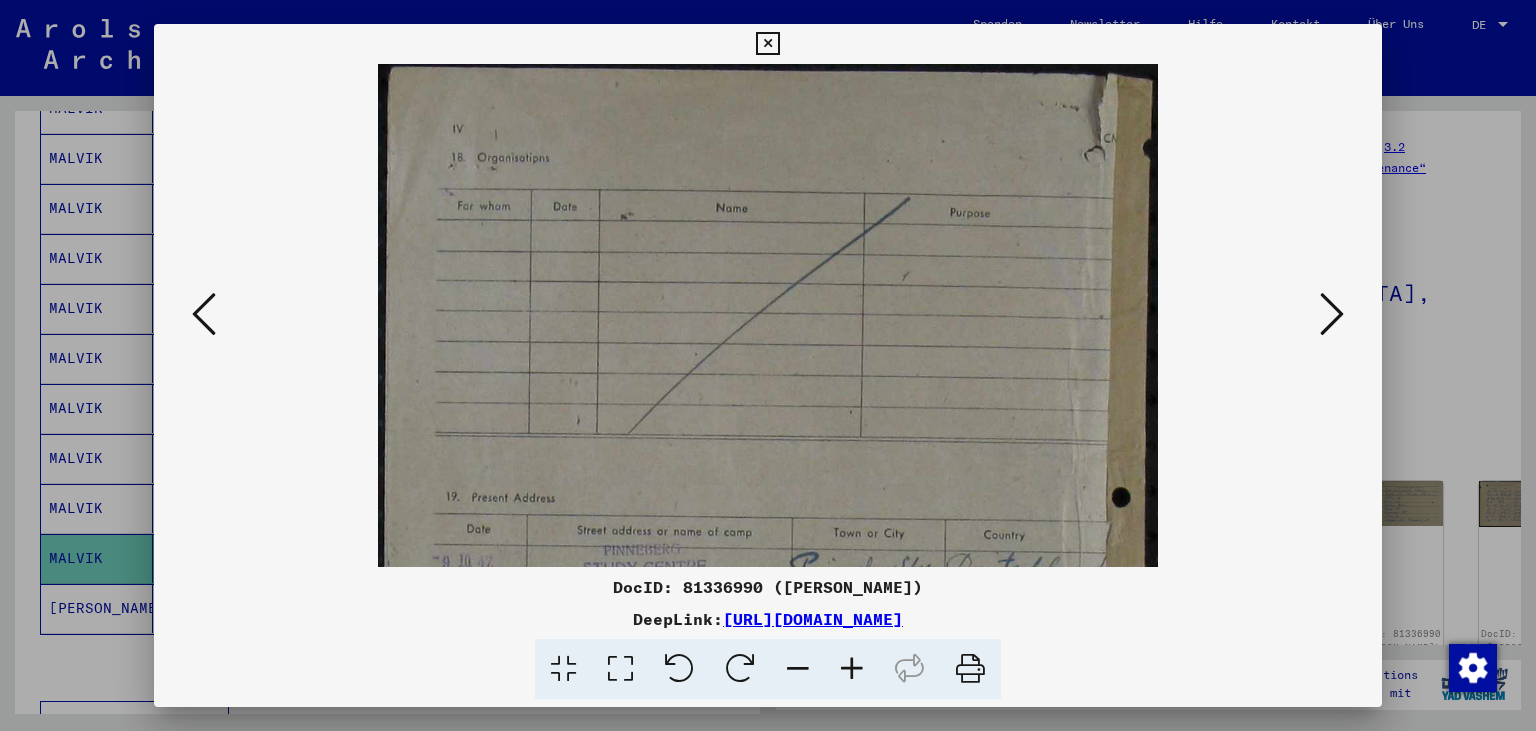 click at bounding box center [852, 669] 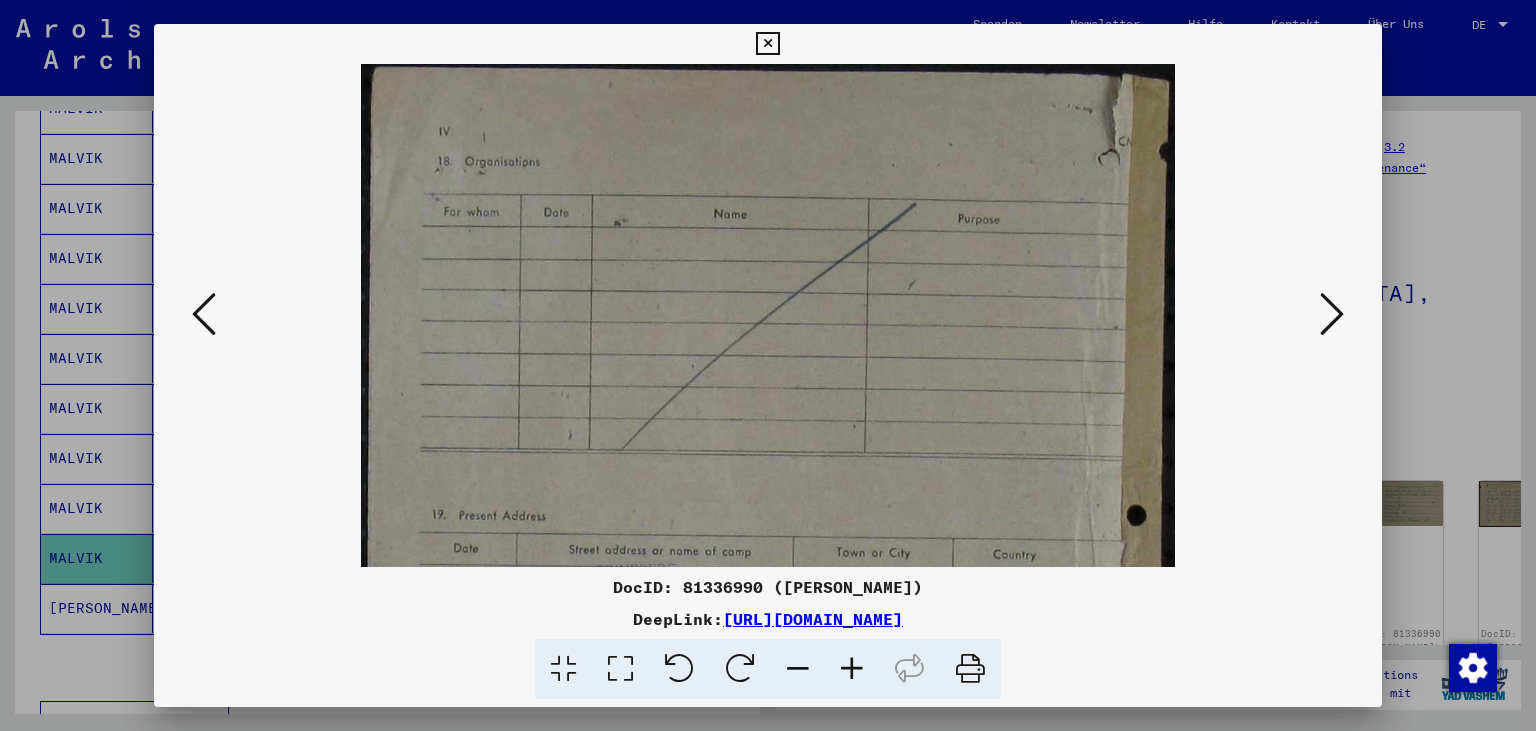 click at bounding box center [852, 669] 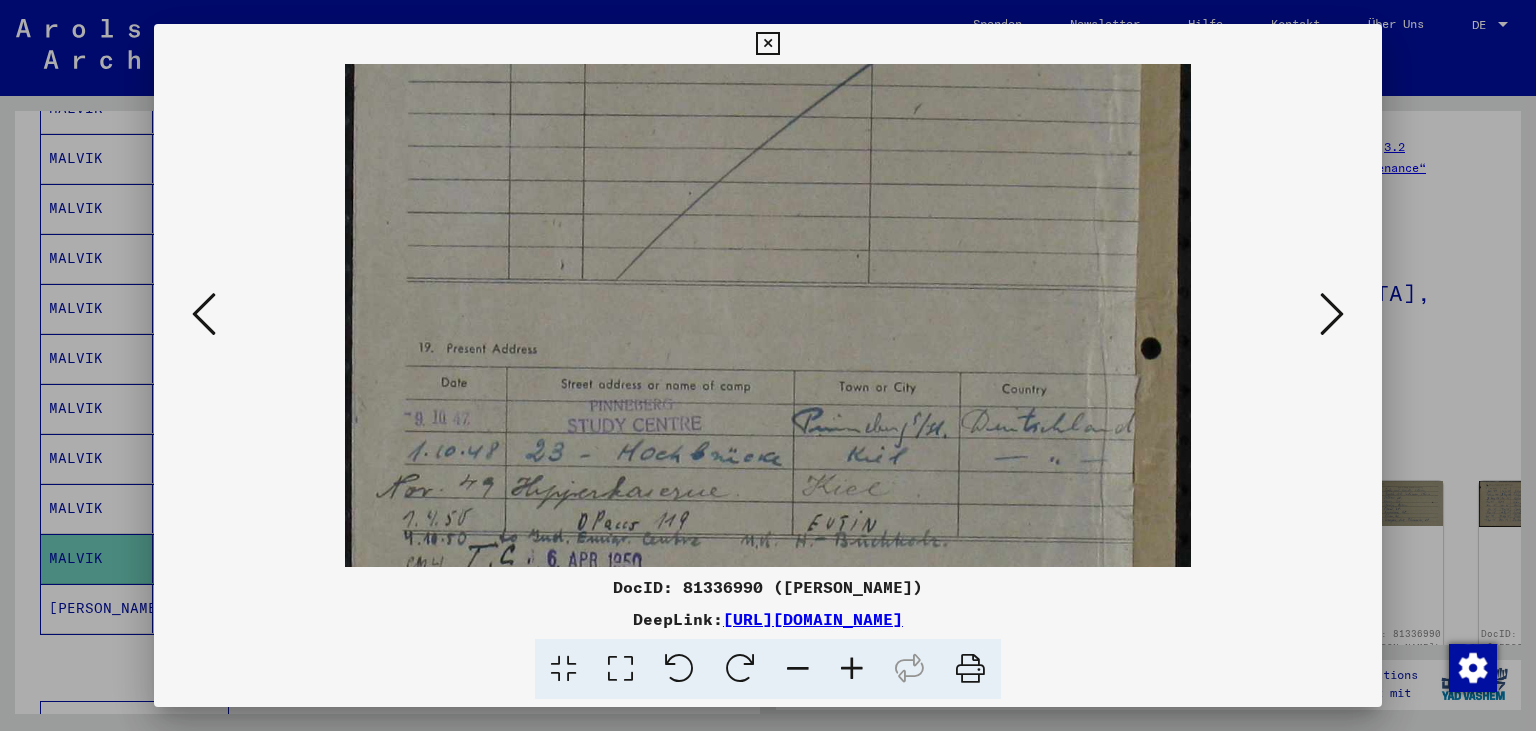 drag, startPoint x: 894, startPoint y: 479, endPoint x: 868, endPoint y: 246, distance: 234.44615 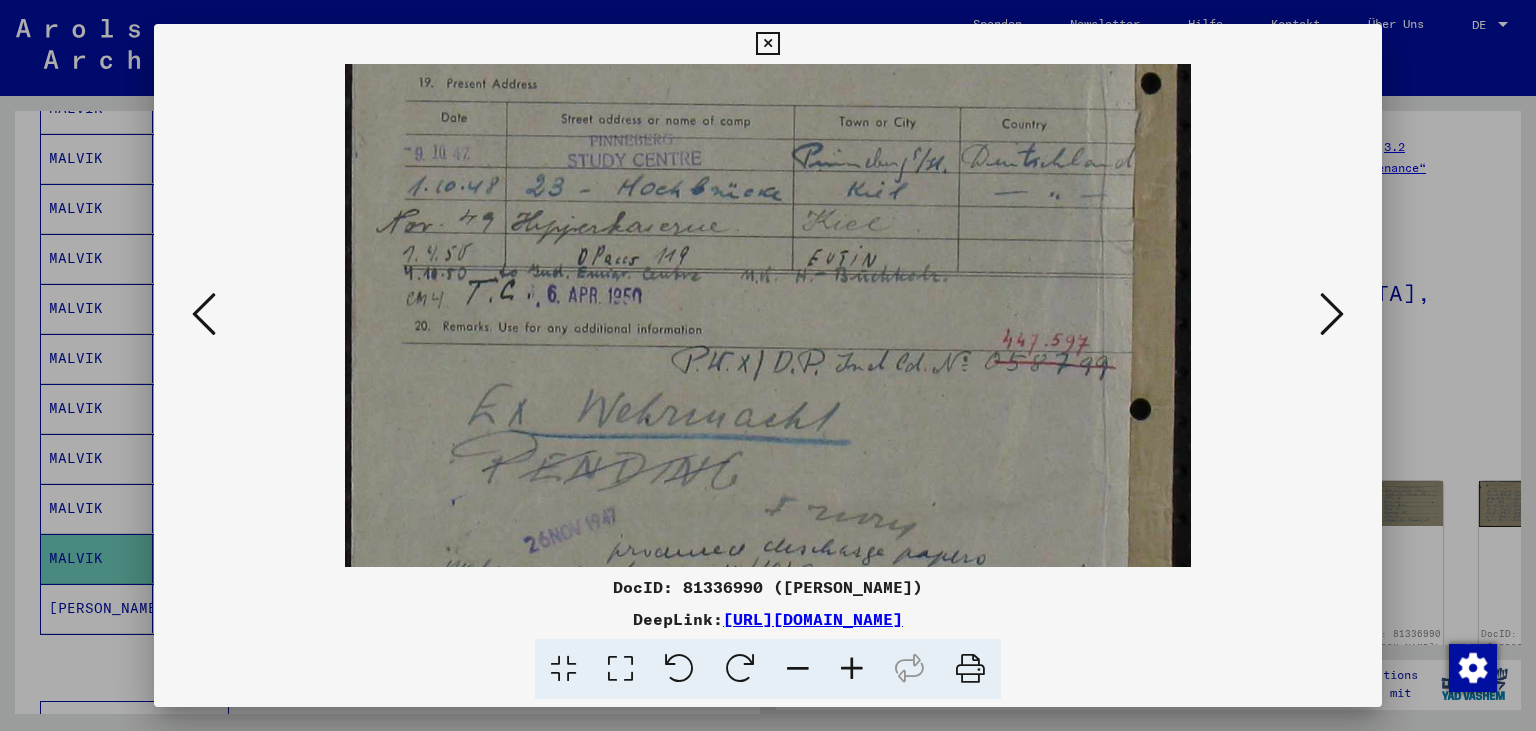 drag, startPoint x: 895, startPoint y: 510, endPoint x: 874, endPoint y: 286, distance: 224.98222 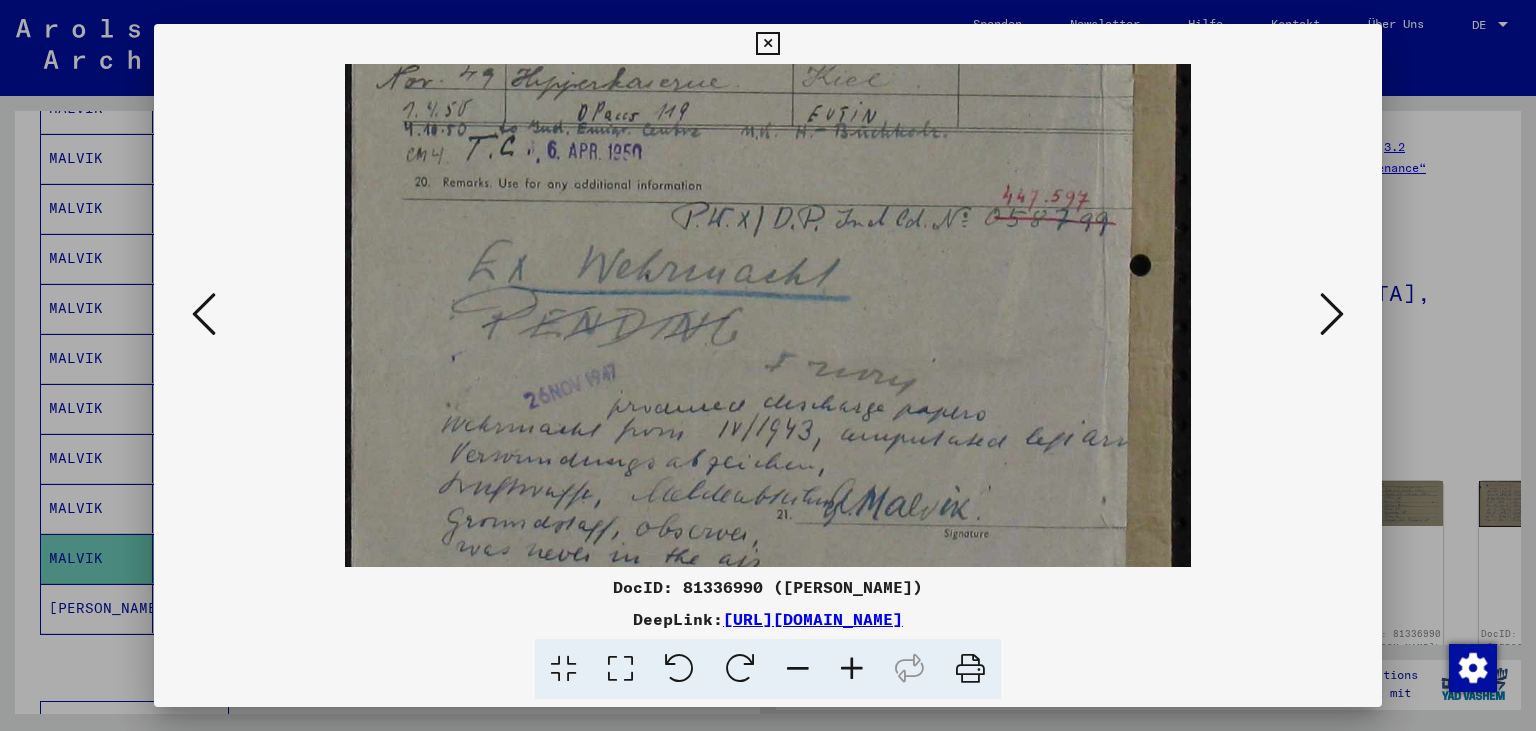 drag, startPoint x: 913, startPoint y: 460, endPoint x: 909, endPoint y: 295, distance: 165.04848 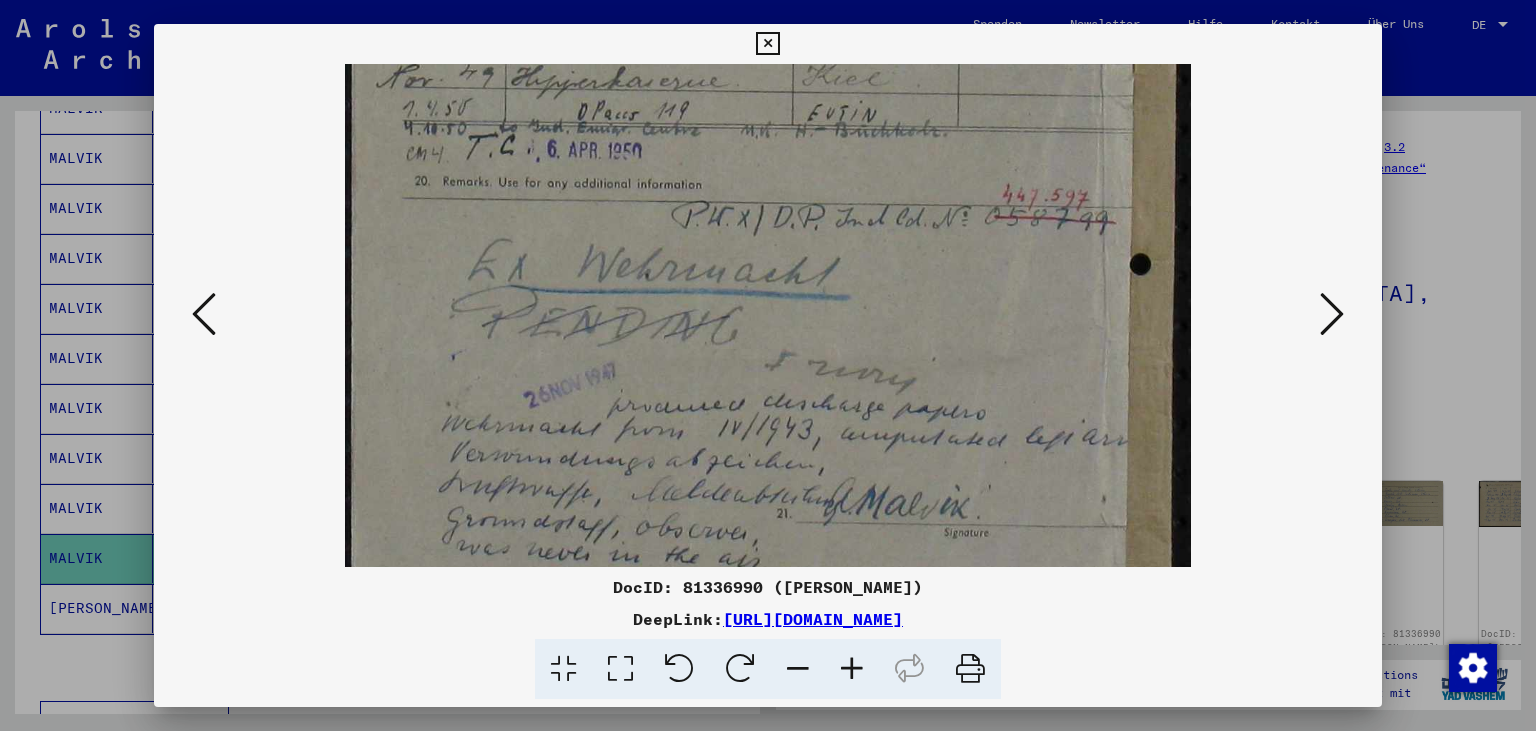 click at bounding box center (768, 120) 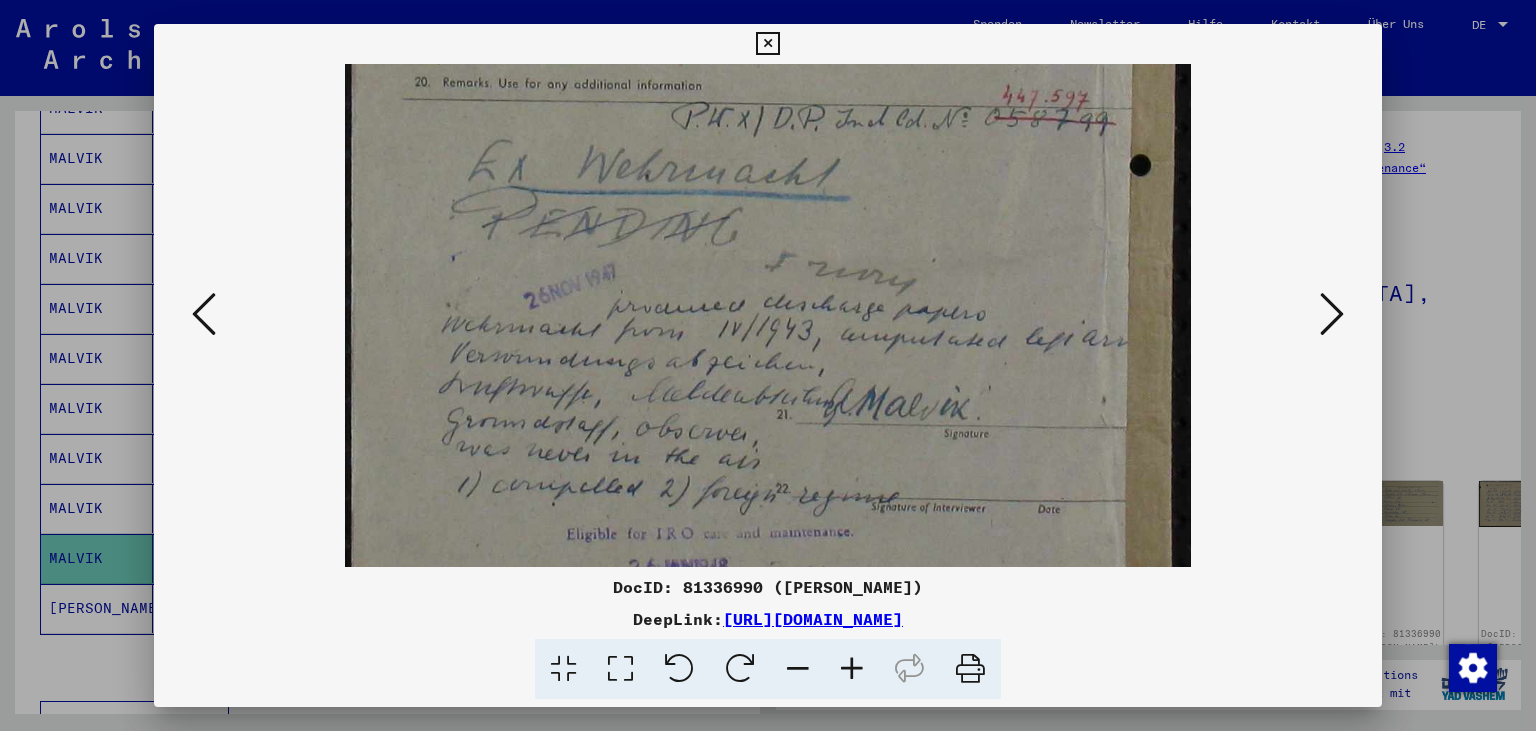 scroll, scrollTop: 697, scrollLeft: 0, axis: vertical 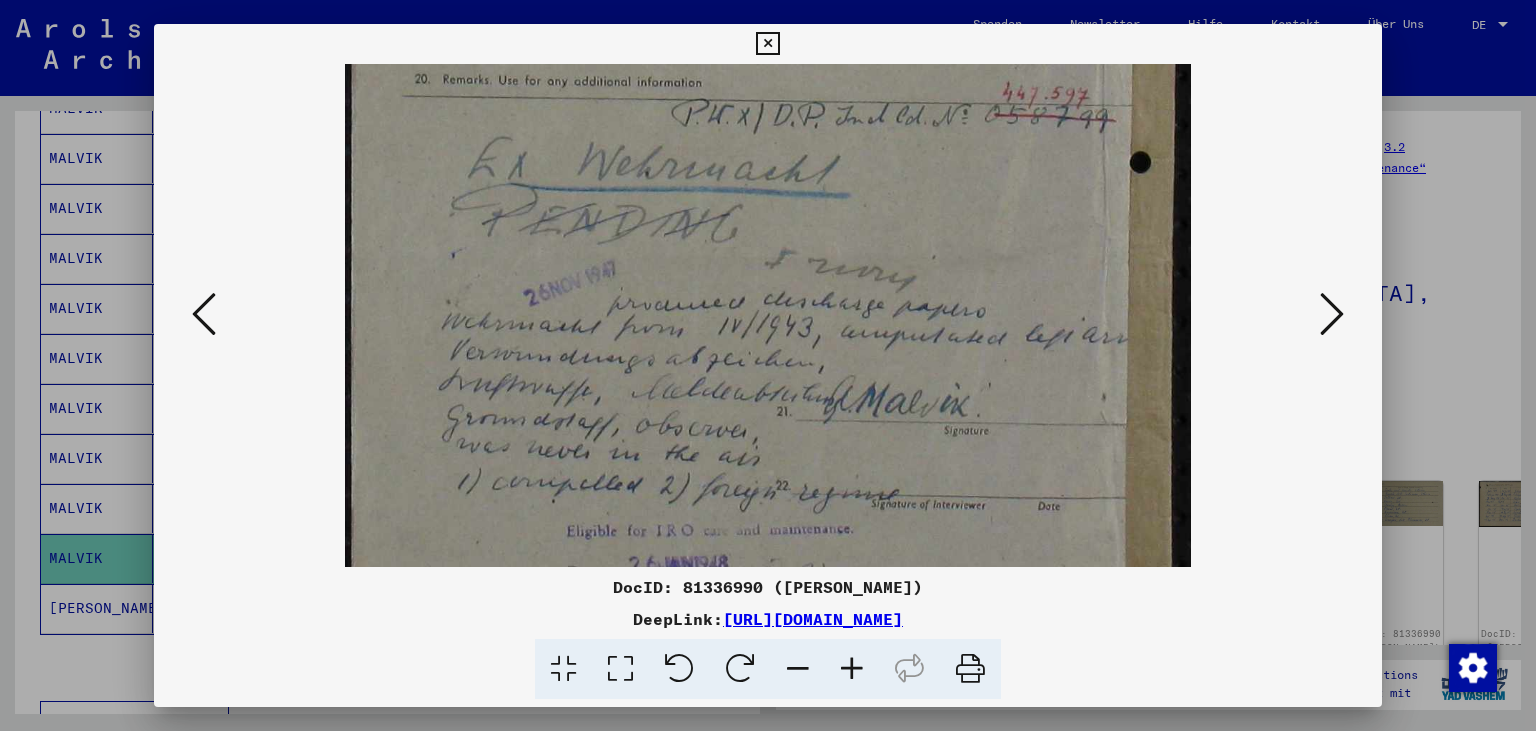 drag, startPoint x: 958, startPoint y: 496, endPoint x: 966, endPoint y: 410, distance: 86.37129 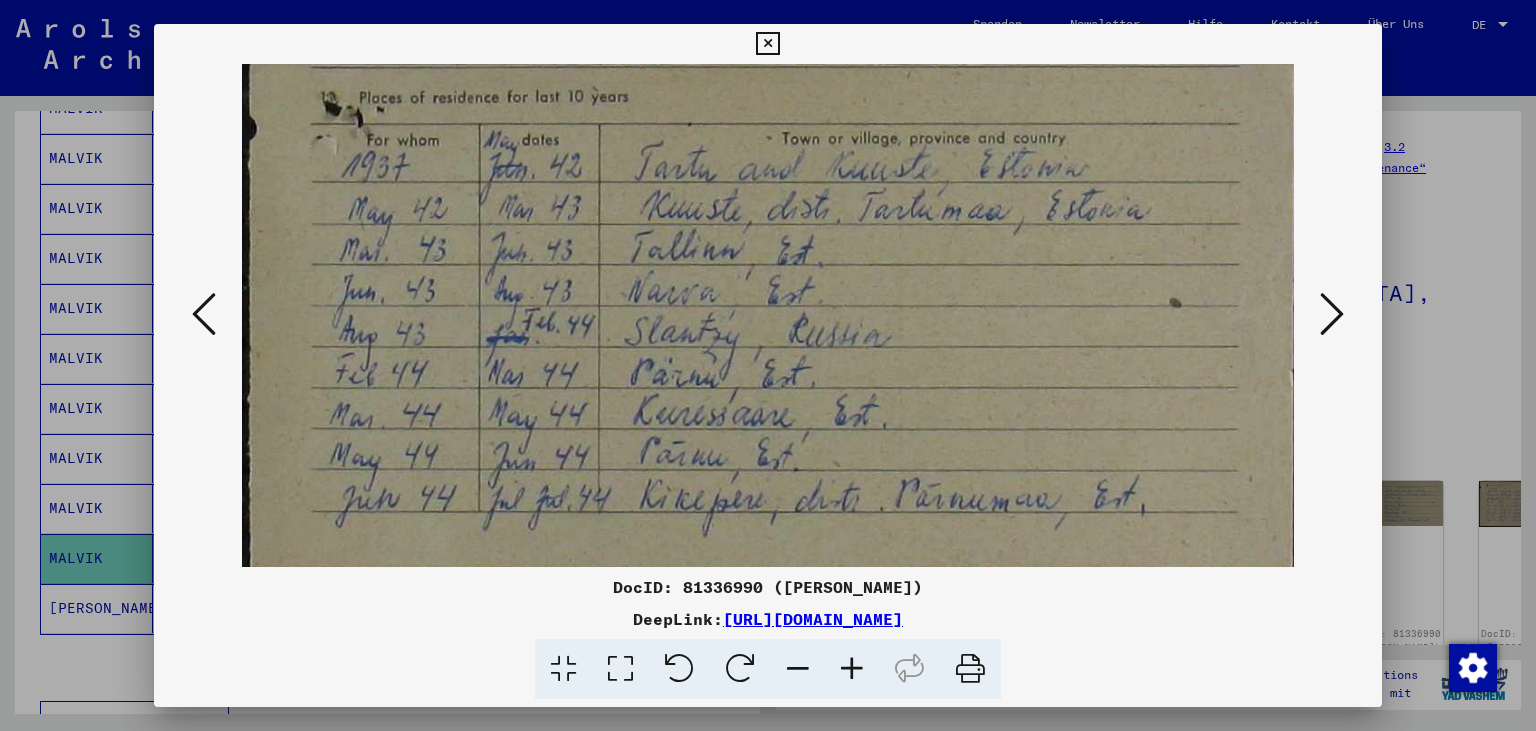 scroll, scrollTop: 0, scrollLeft: 0, axis: both 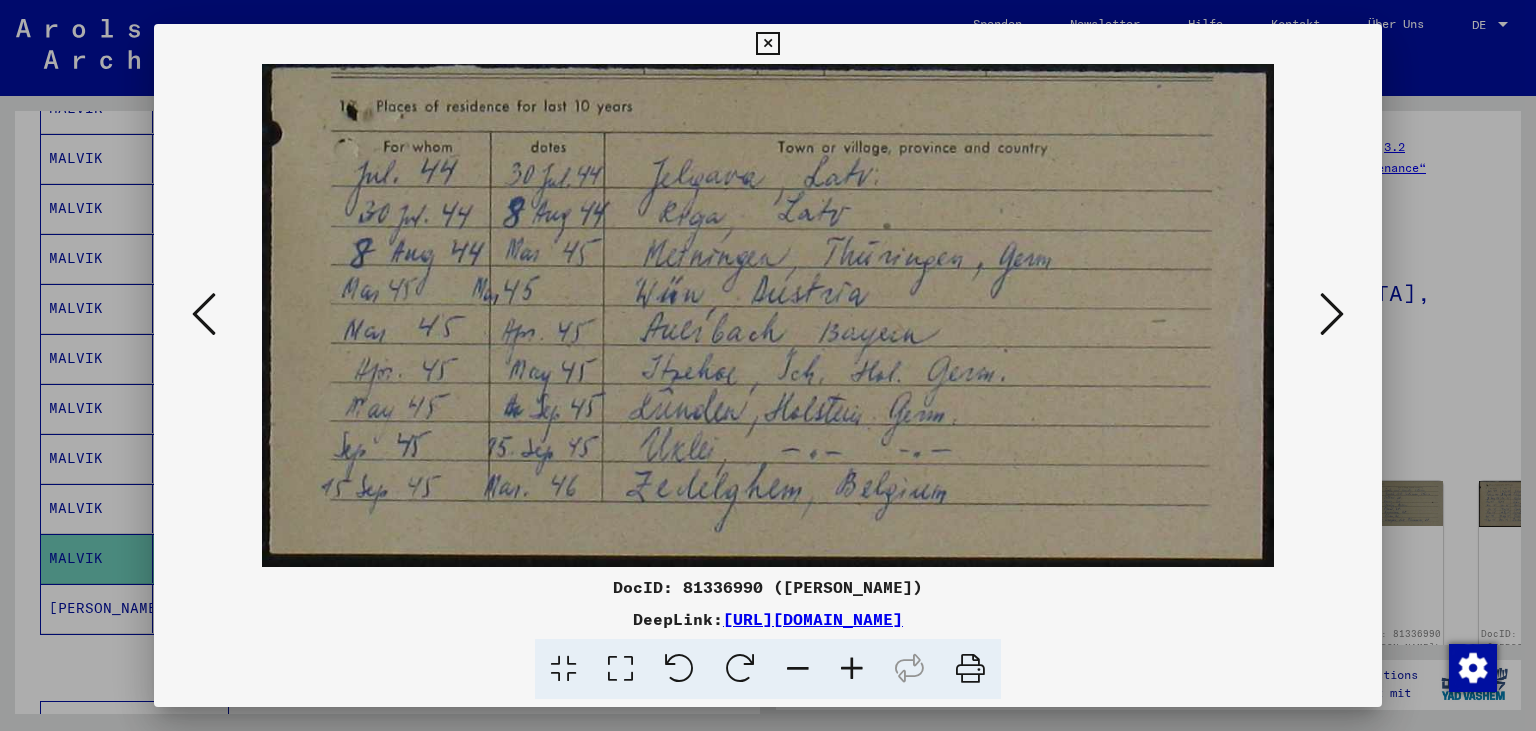 click at bounding box center (204, 314) 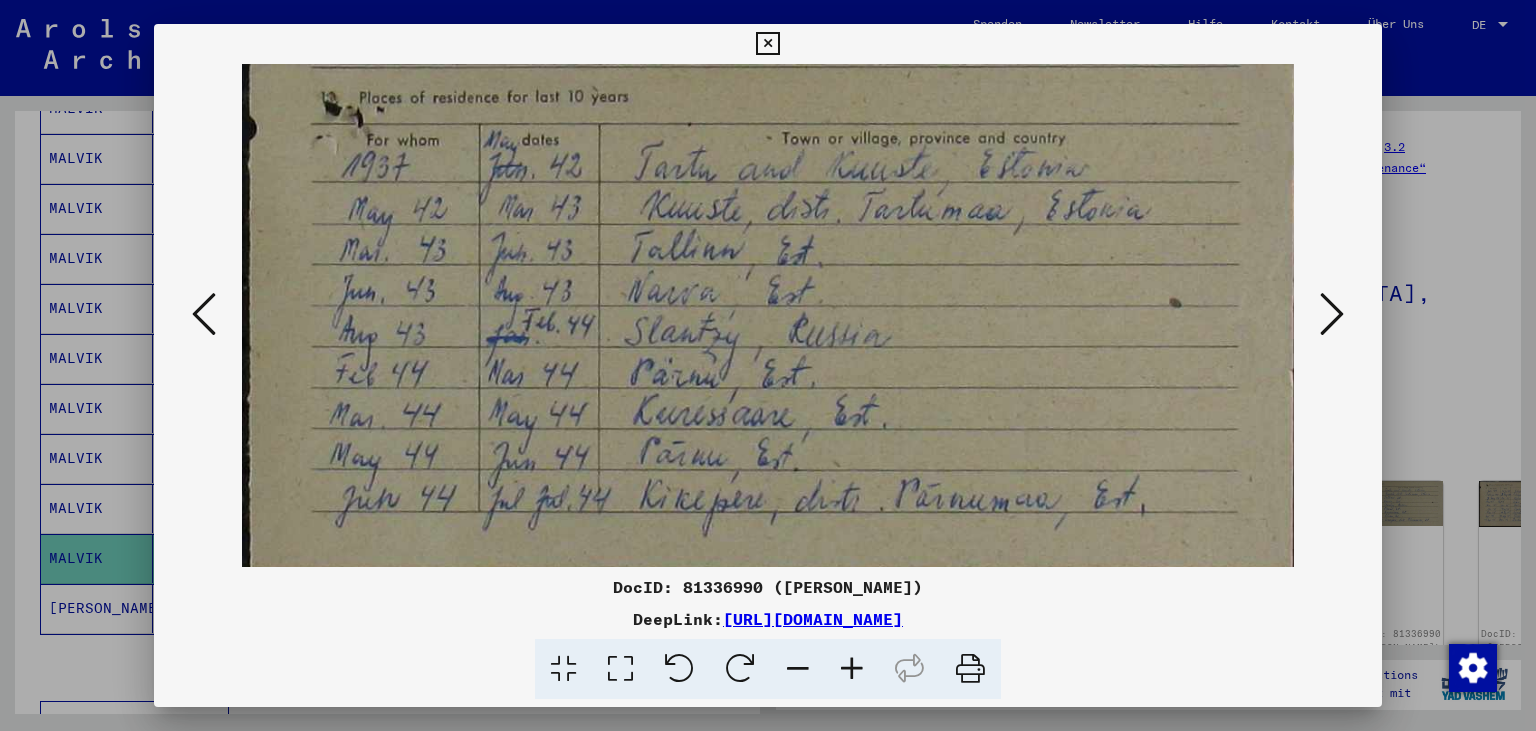 click at bounding box center (1332, 314) 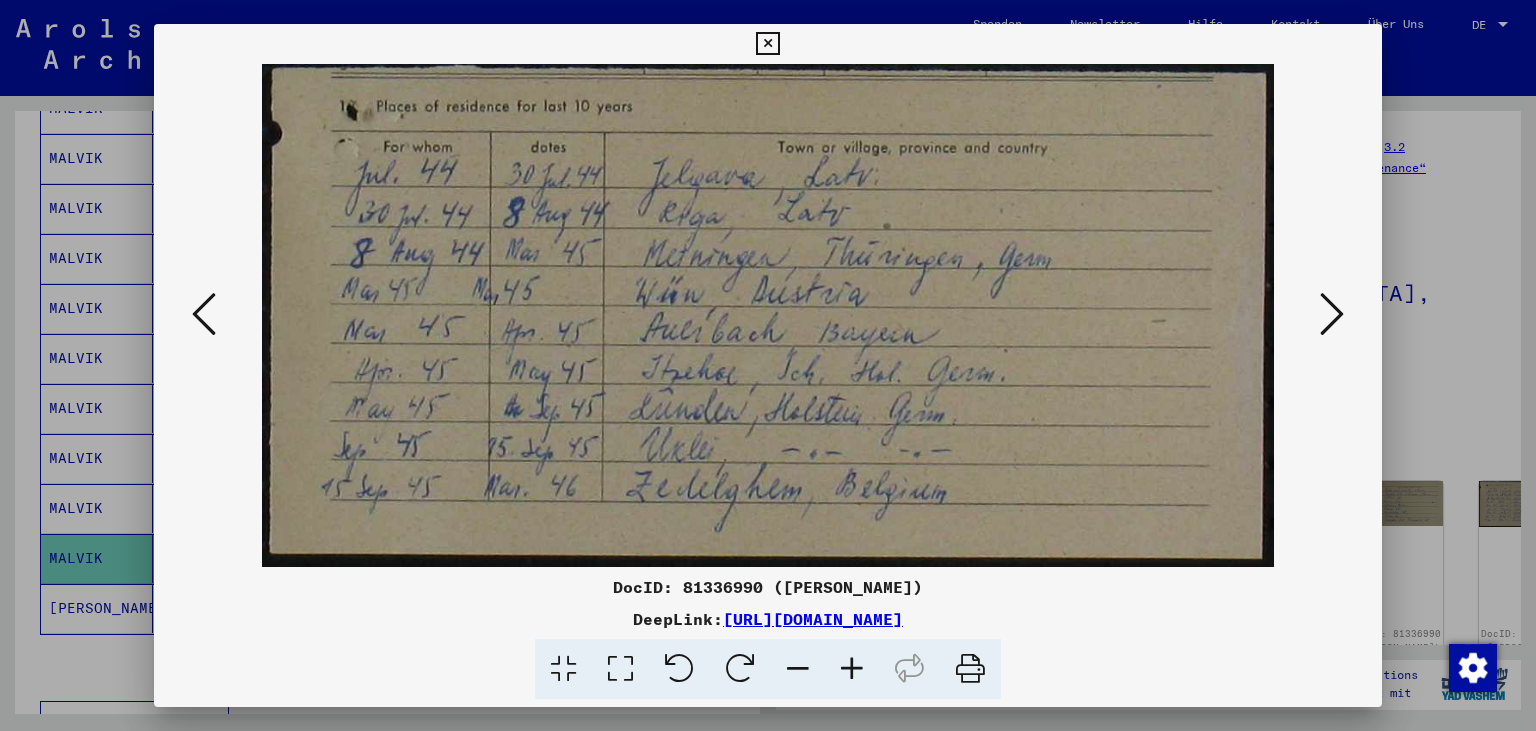 click at bounding box center (767, 44) 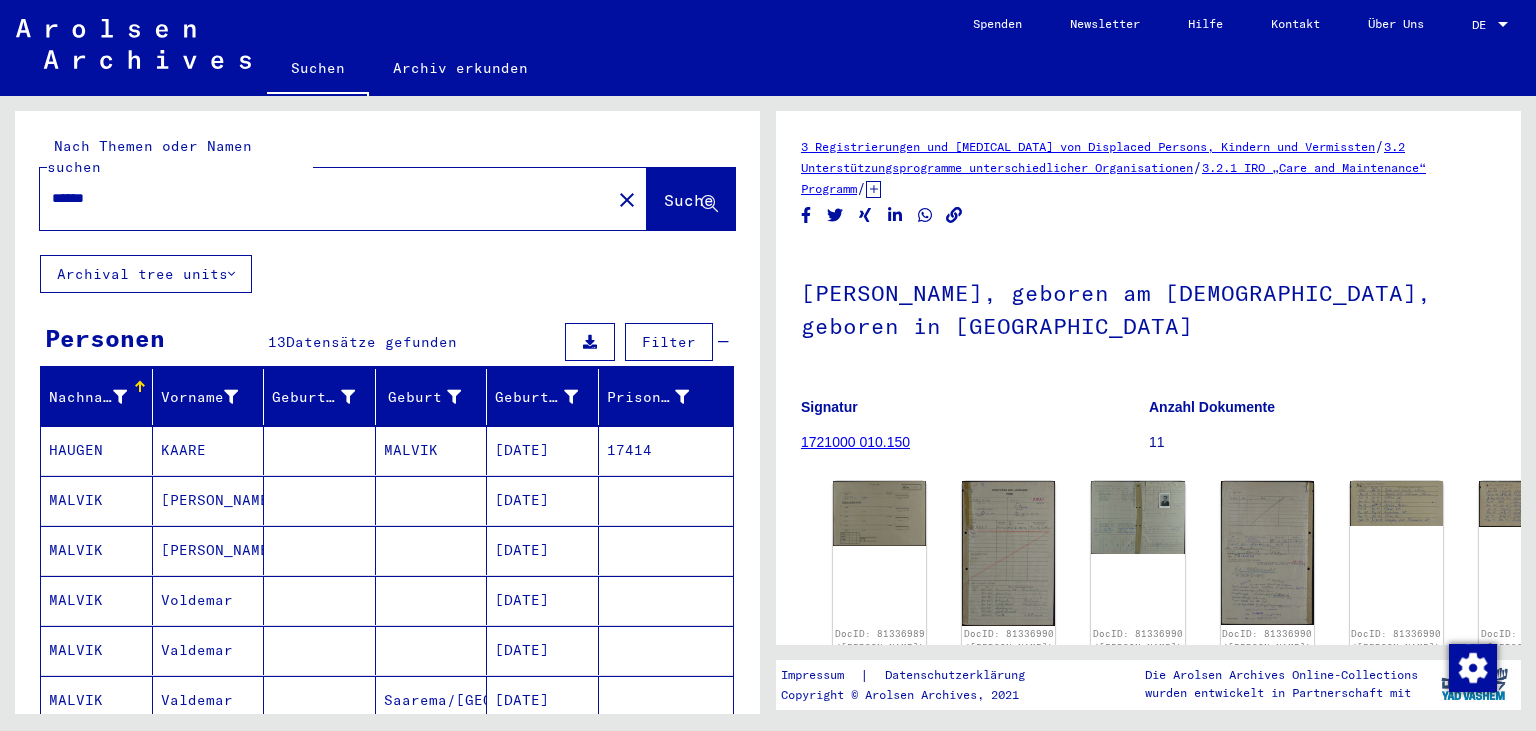 scroll, scrollTop: 110, scrollLeft: 0, axis: vertical 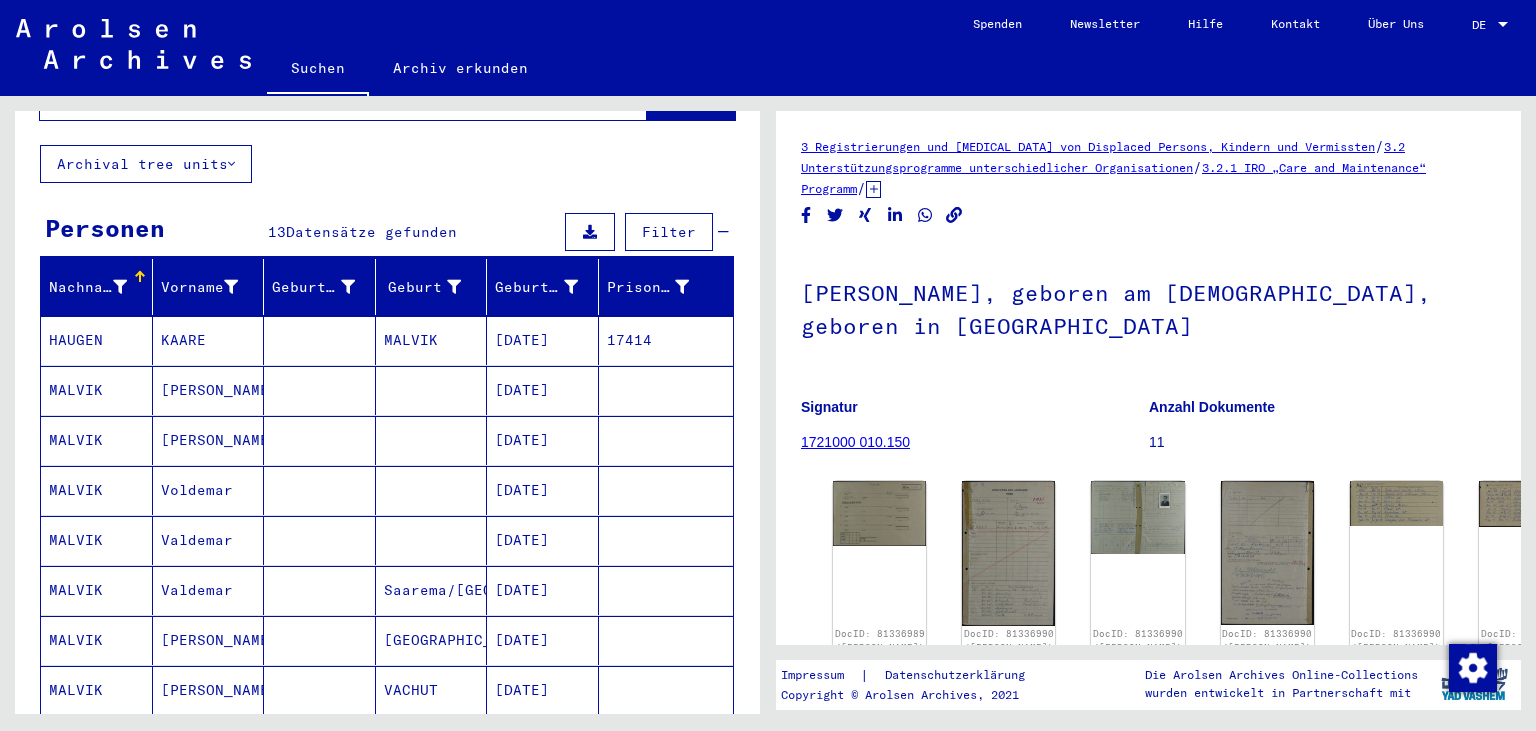 click on "MALVIK" at bounding box center [97, 540] 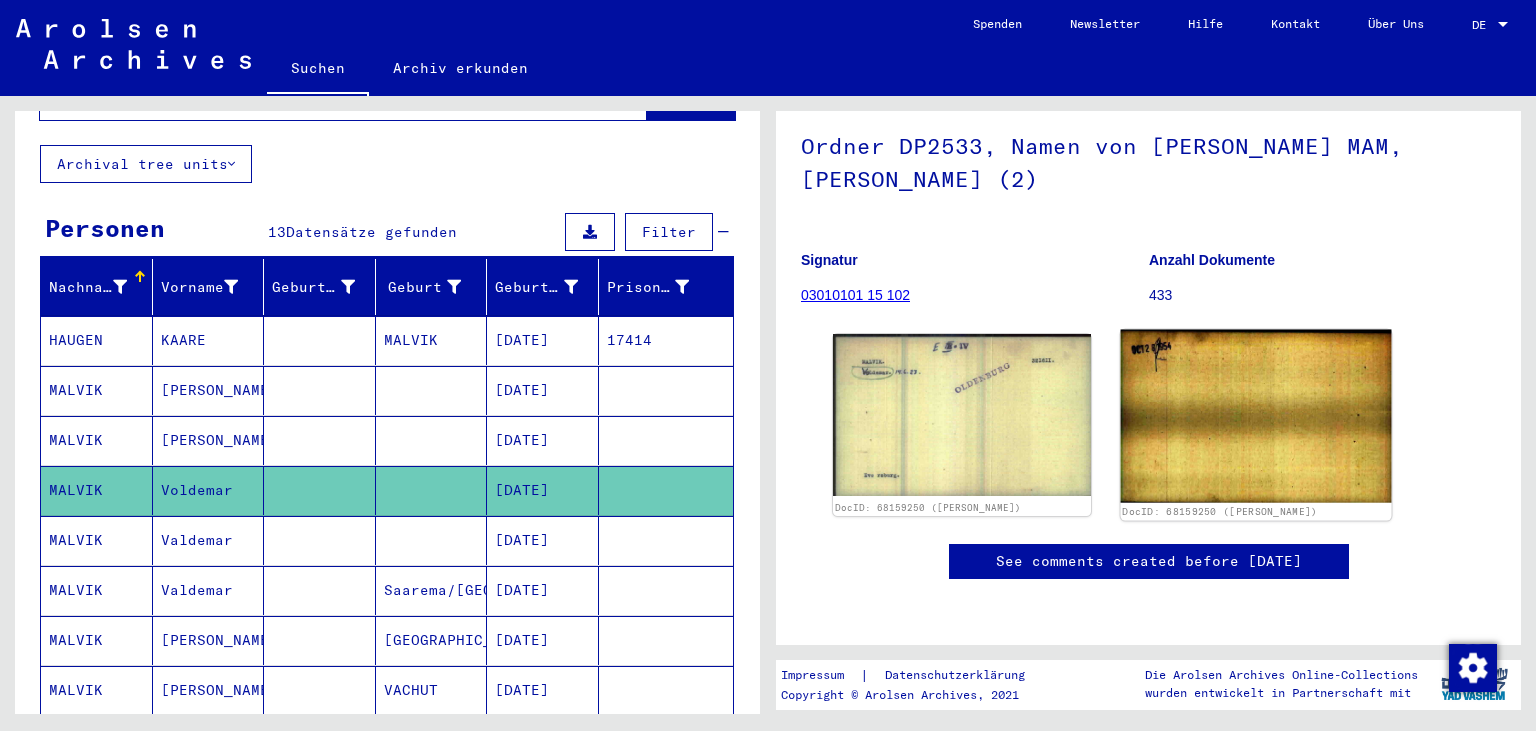 scroll, scrollTop: 221, scrollLeft: 0, axis: vertical 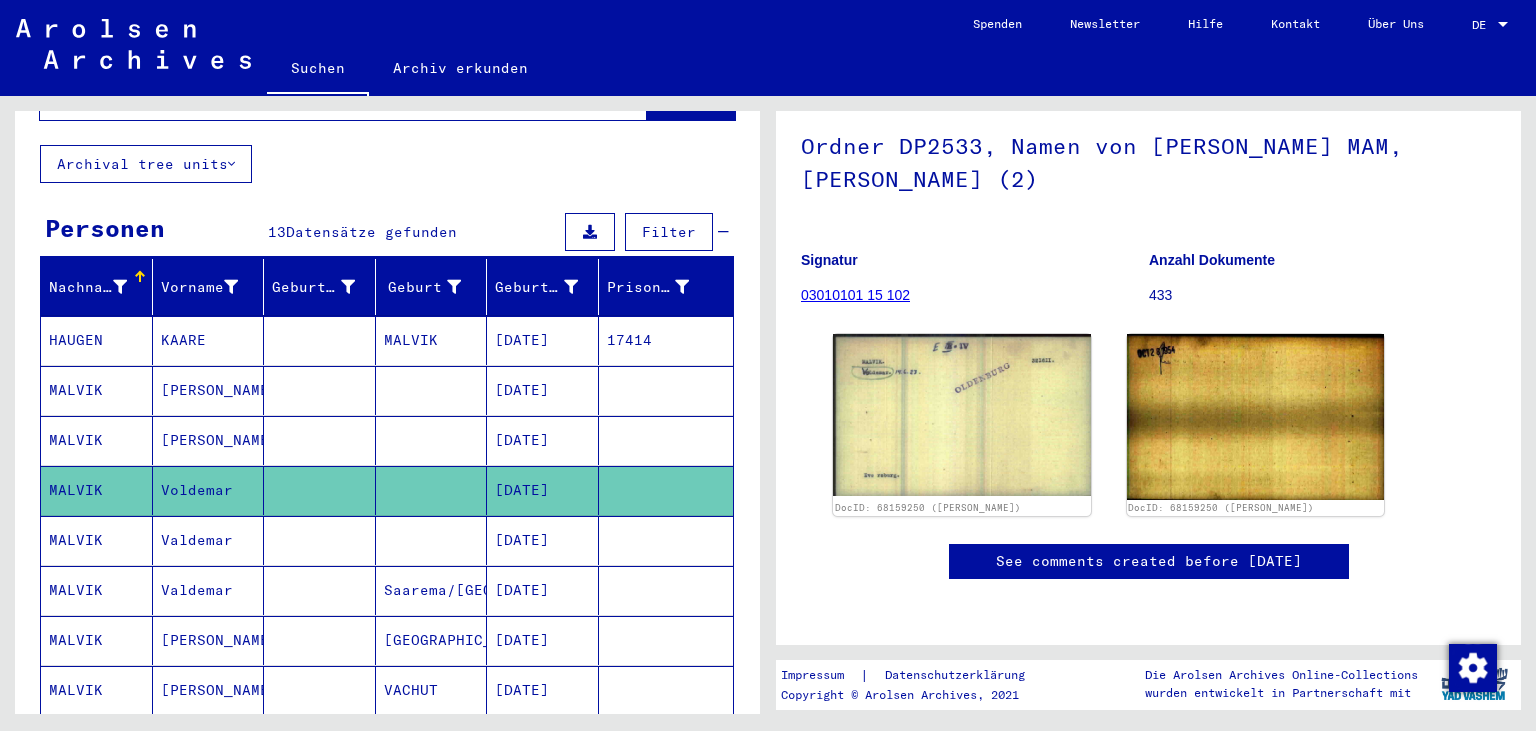 click on "MALVIK" at bounding box center [97, 590] 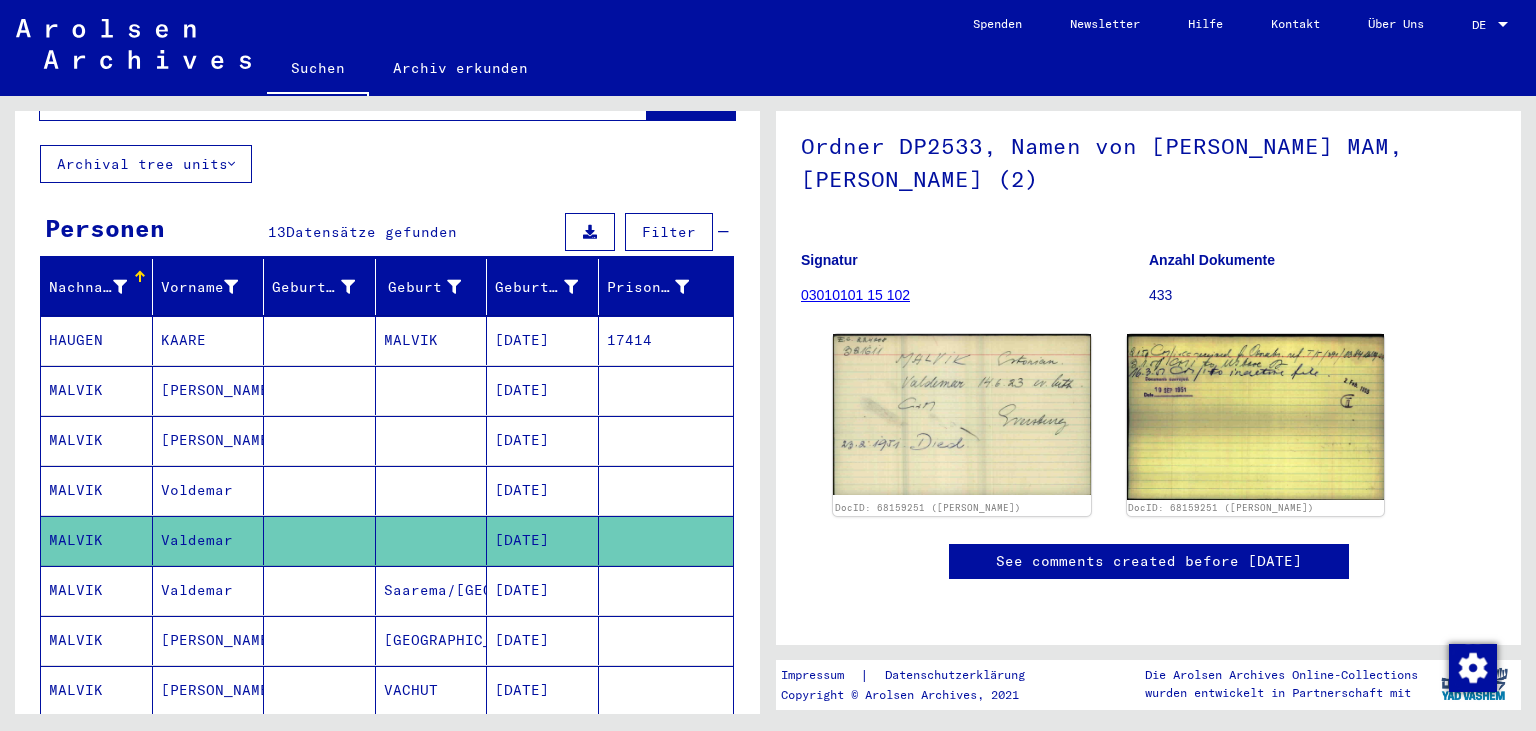 scroll, scrollTop: 221, scrollLeft: 0, axis: vertical 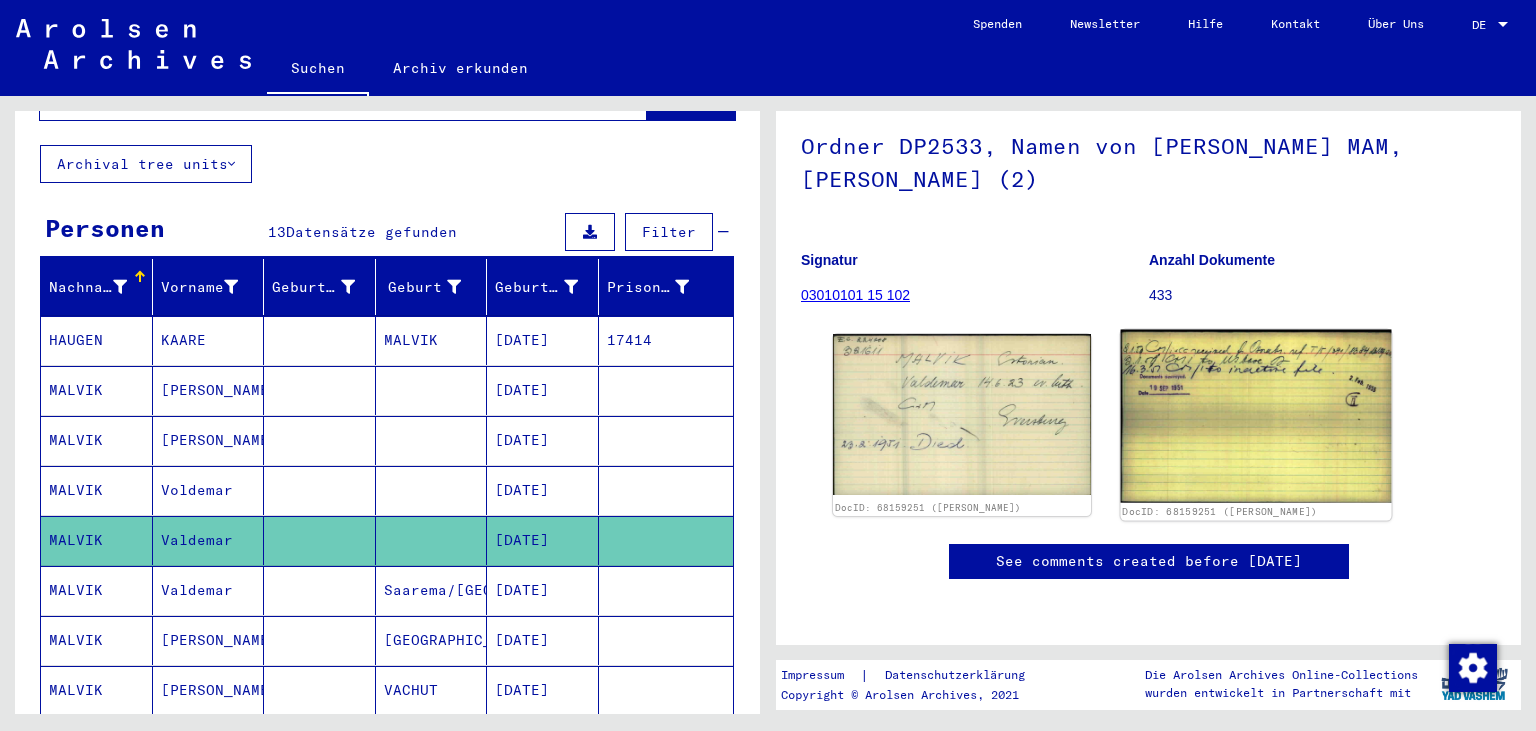 click 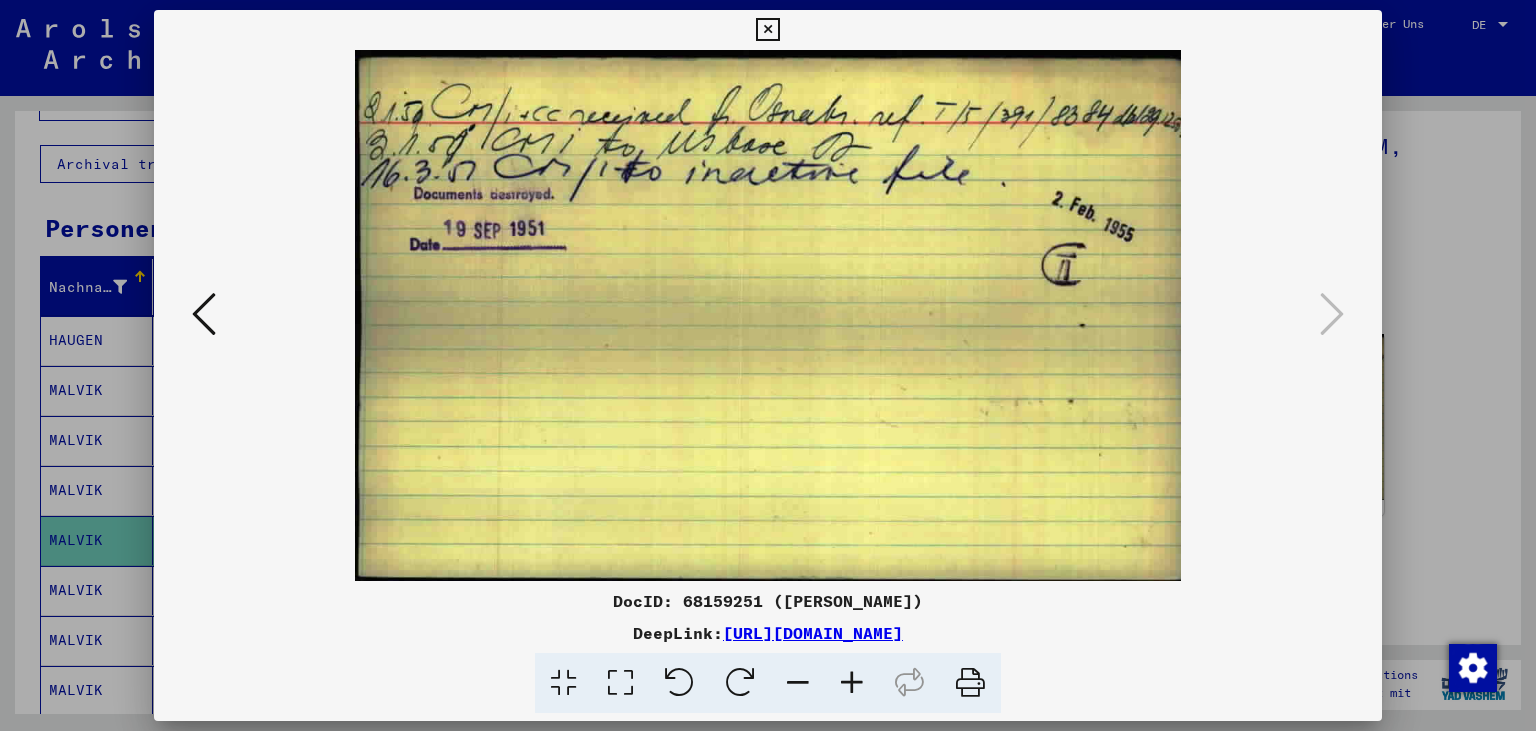 click at bounding box center [767, 30] 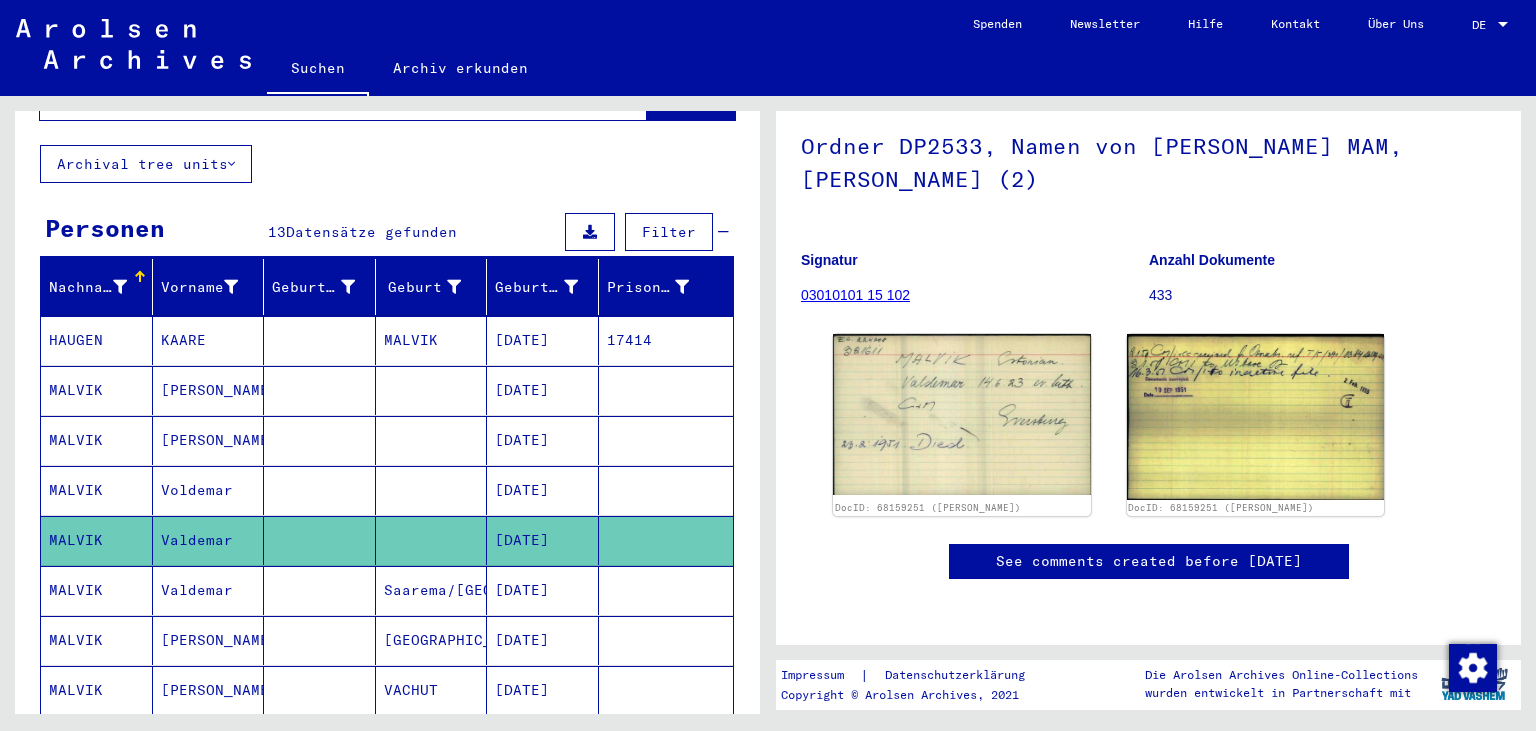 click on "MALVIK" at bounding box center [97, 640] 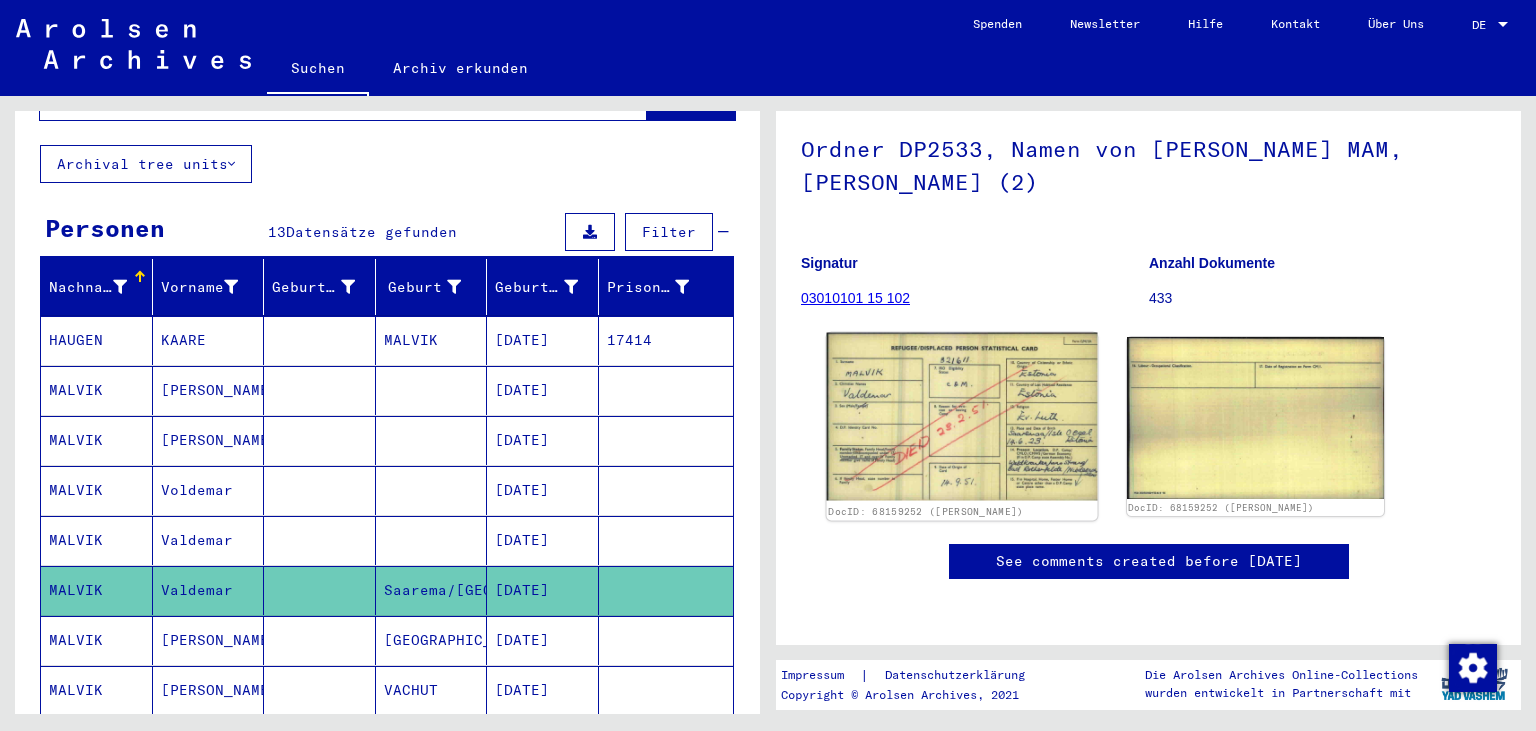 scroll, scrollTop: 221, scrollLeft: 0, axis: vertical 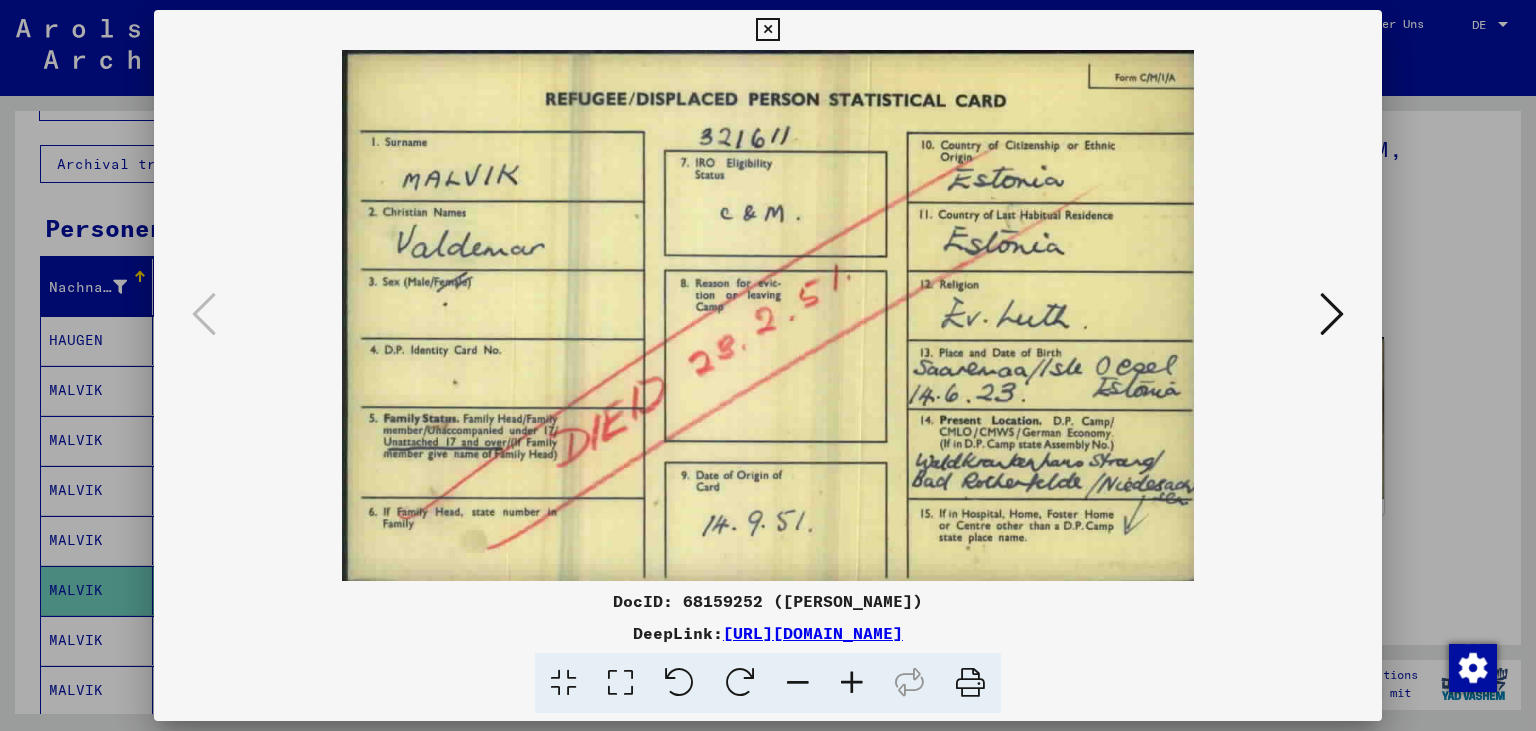 click at bounding box center [1332, 314] 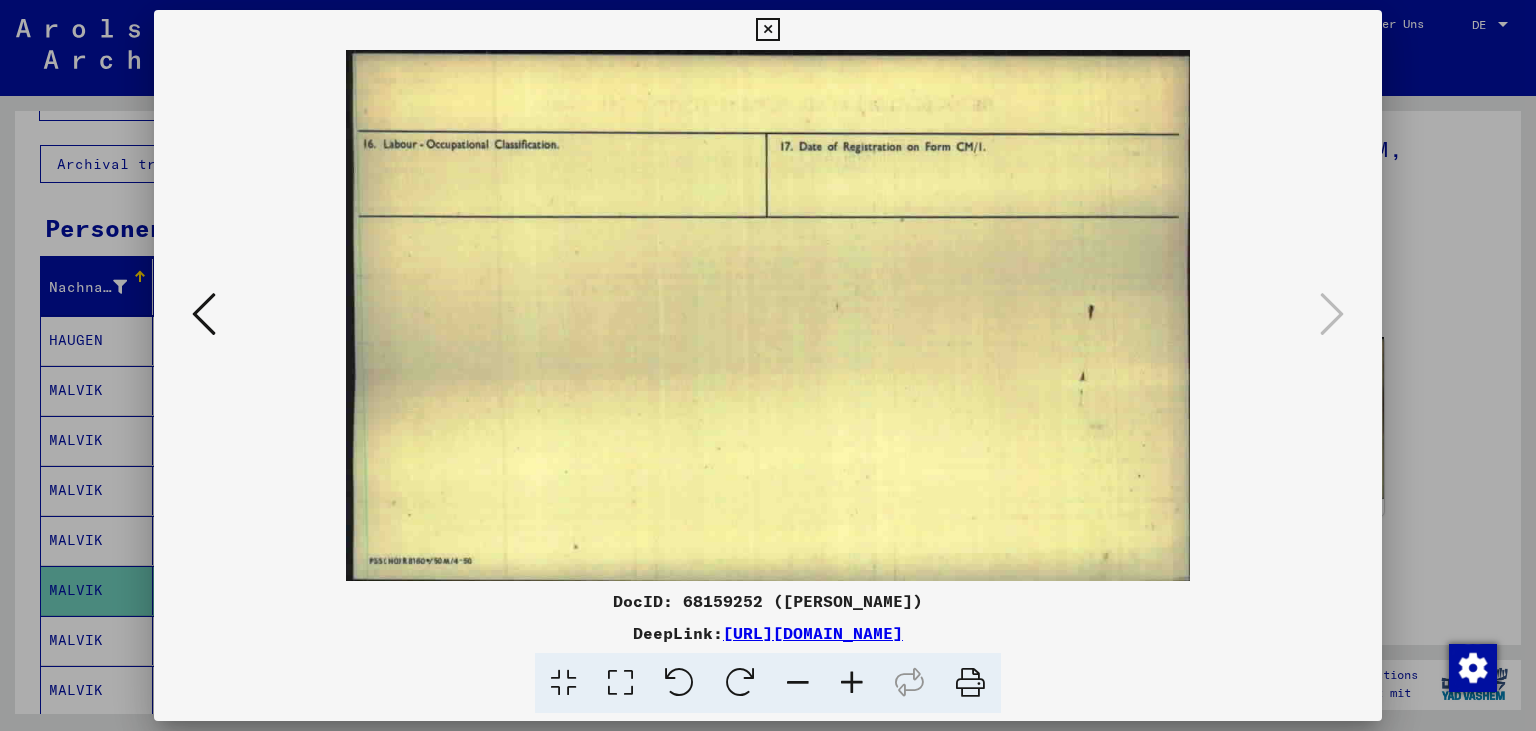 click at bounding box center [767, 30] 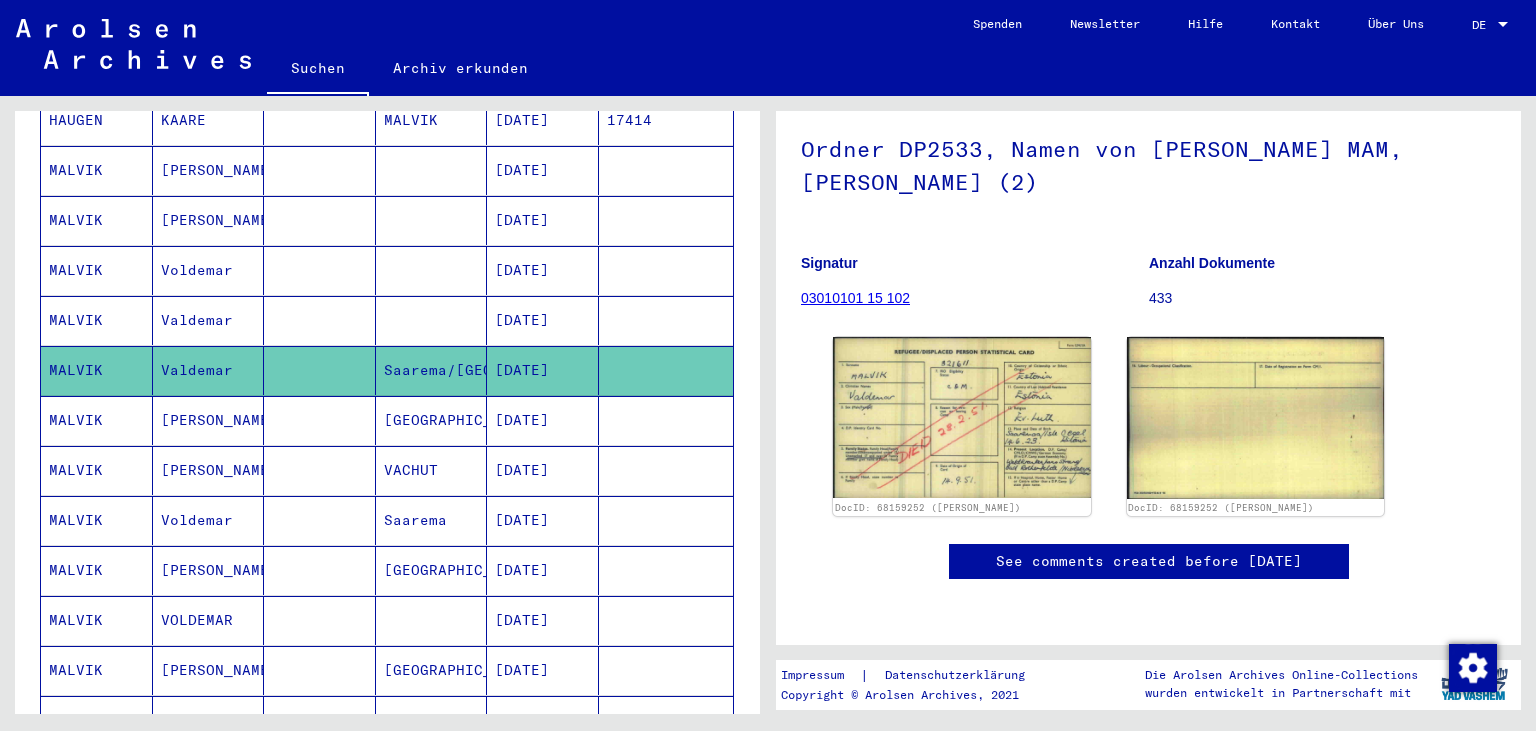 scroll, scrollTop: 331, scrollLeft: 0, axis: vertical 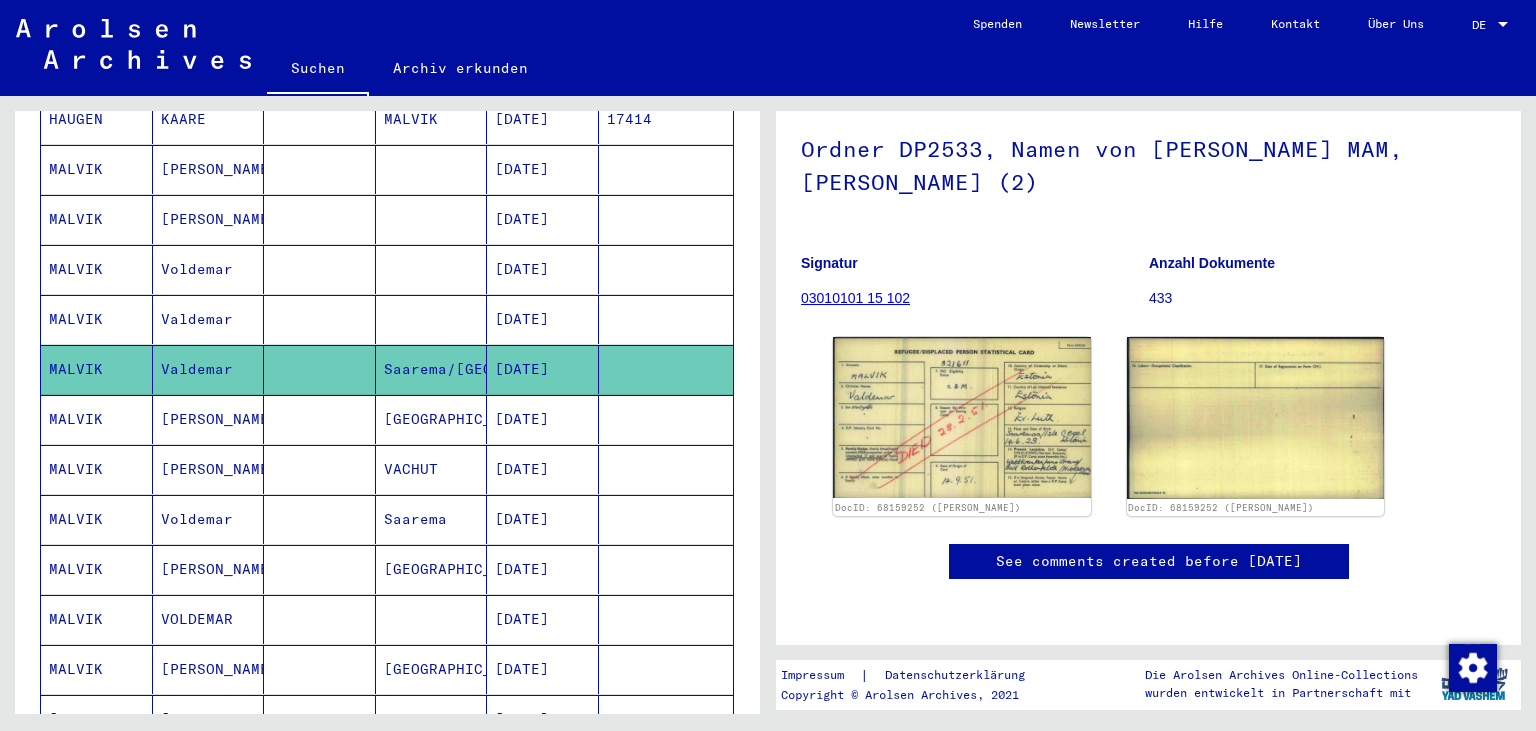 click on "MALVIK" at bounding box center [97, 569] 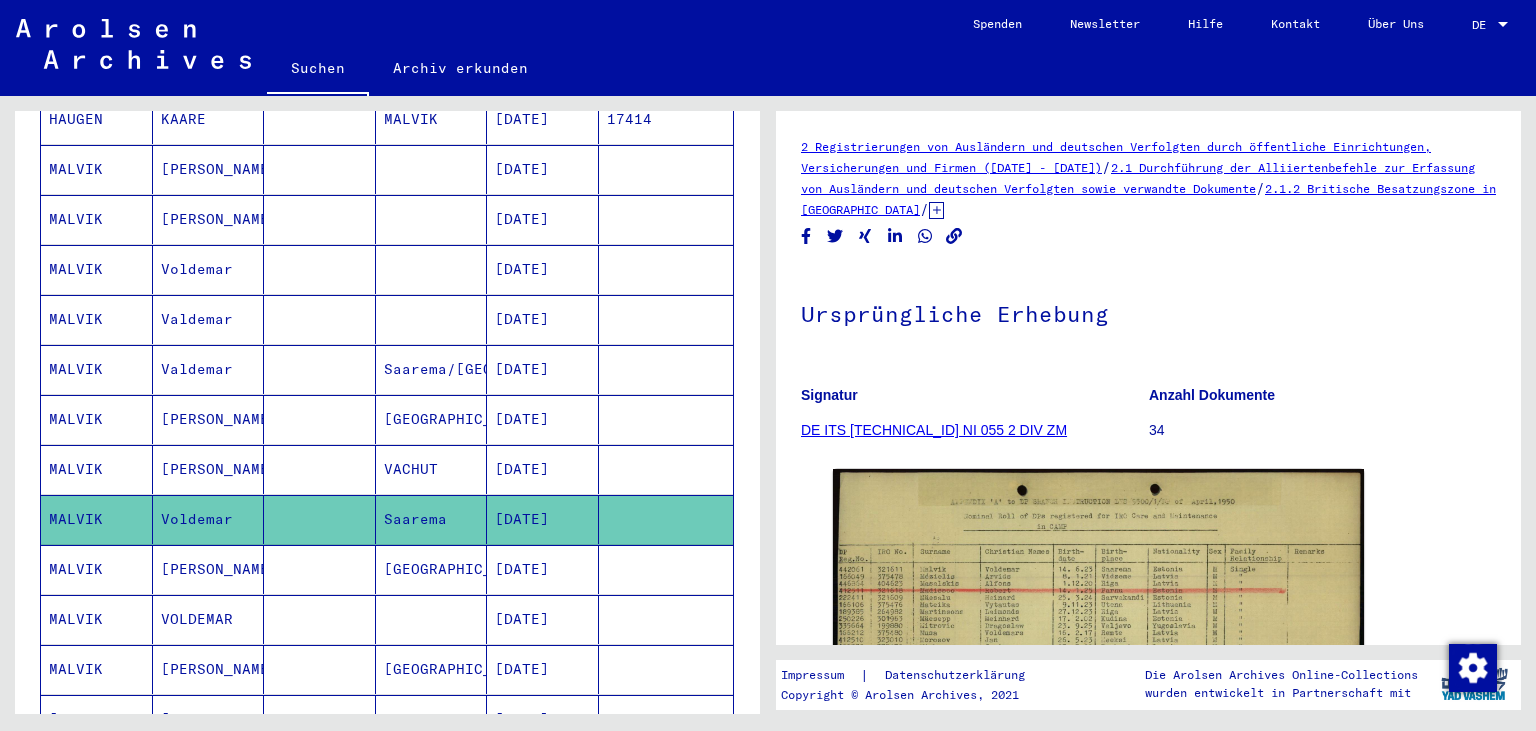 scroll, scrollTop: 221, scrollLeft: 0, axis: vertical 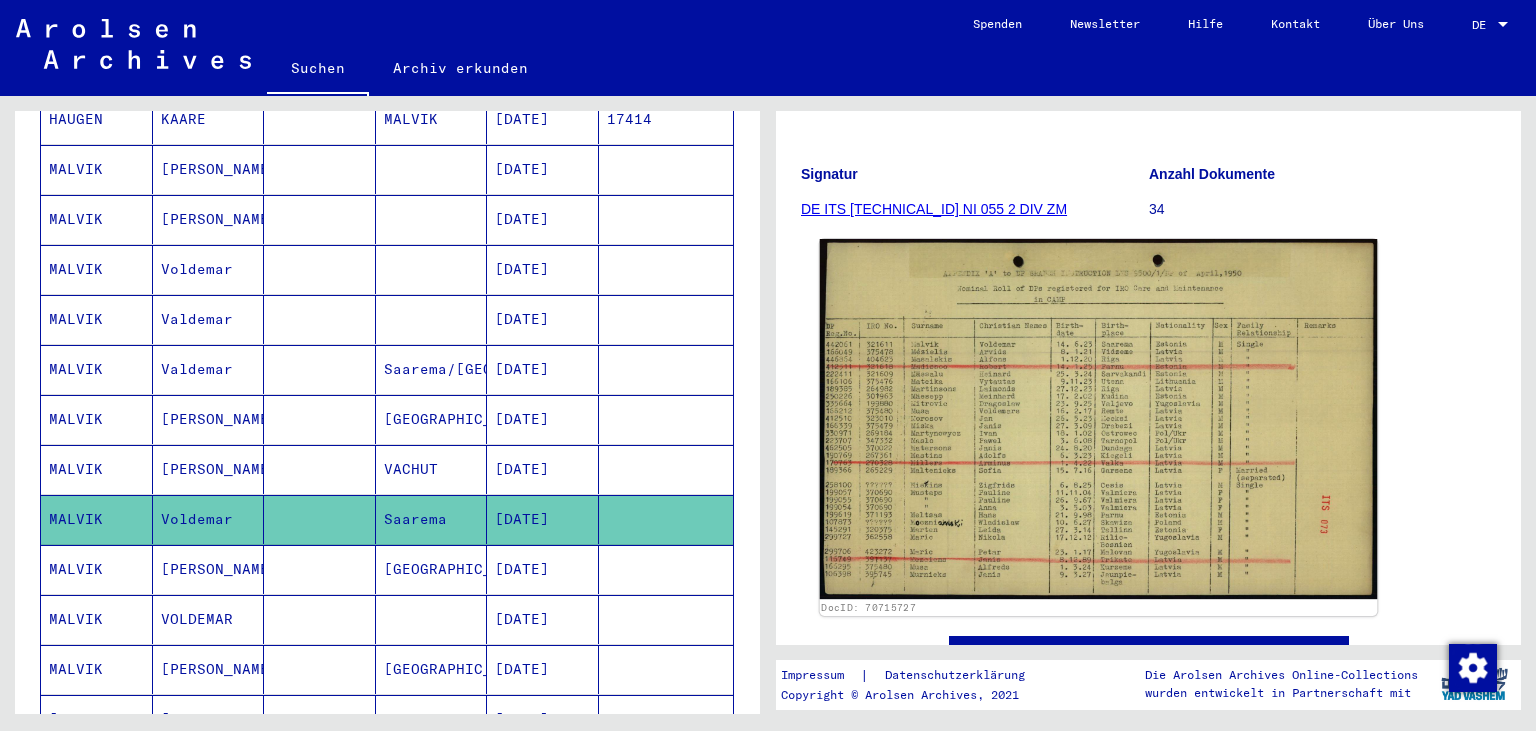 click 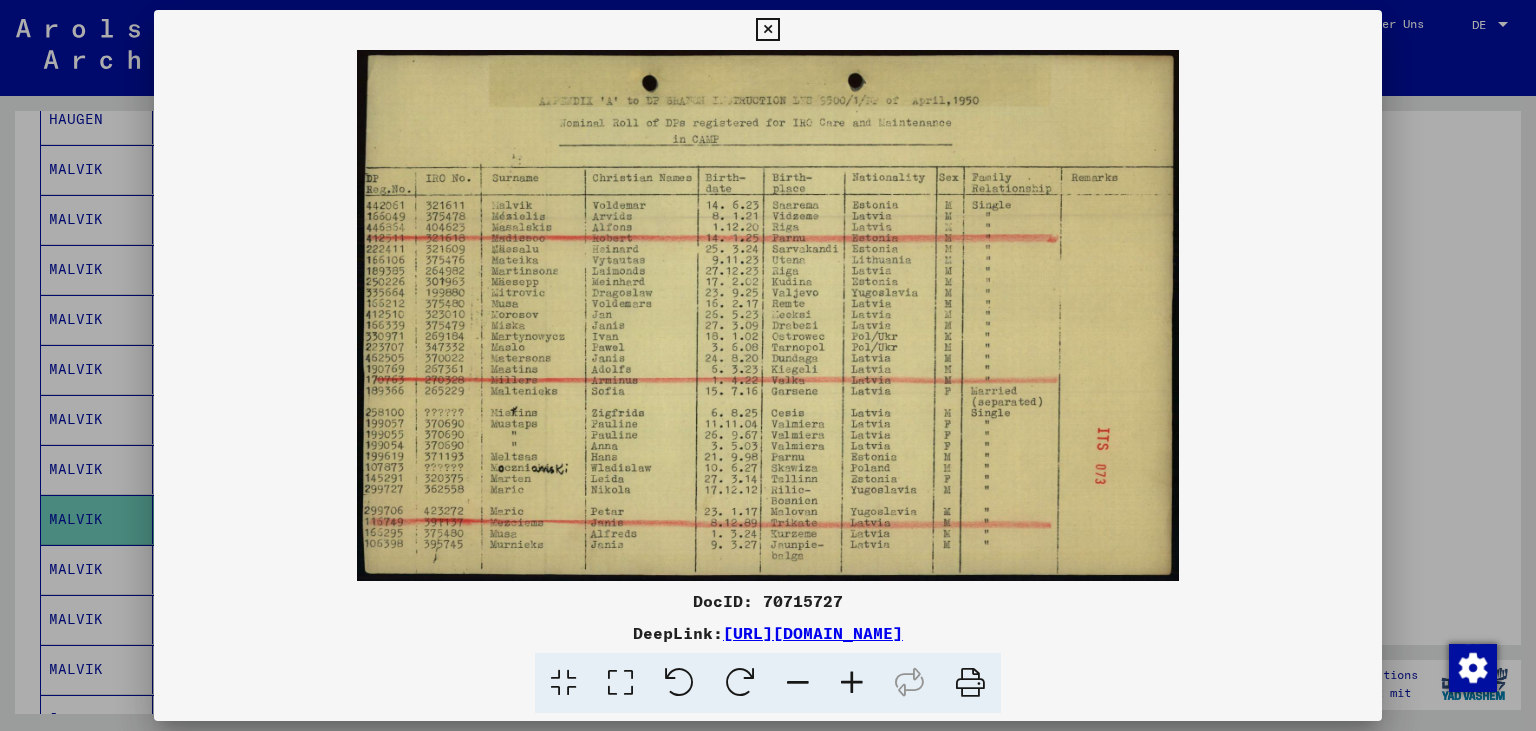 click at bounding box center [767, 30] 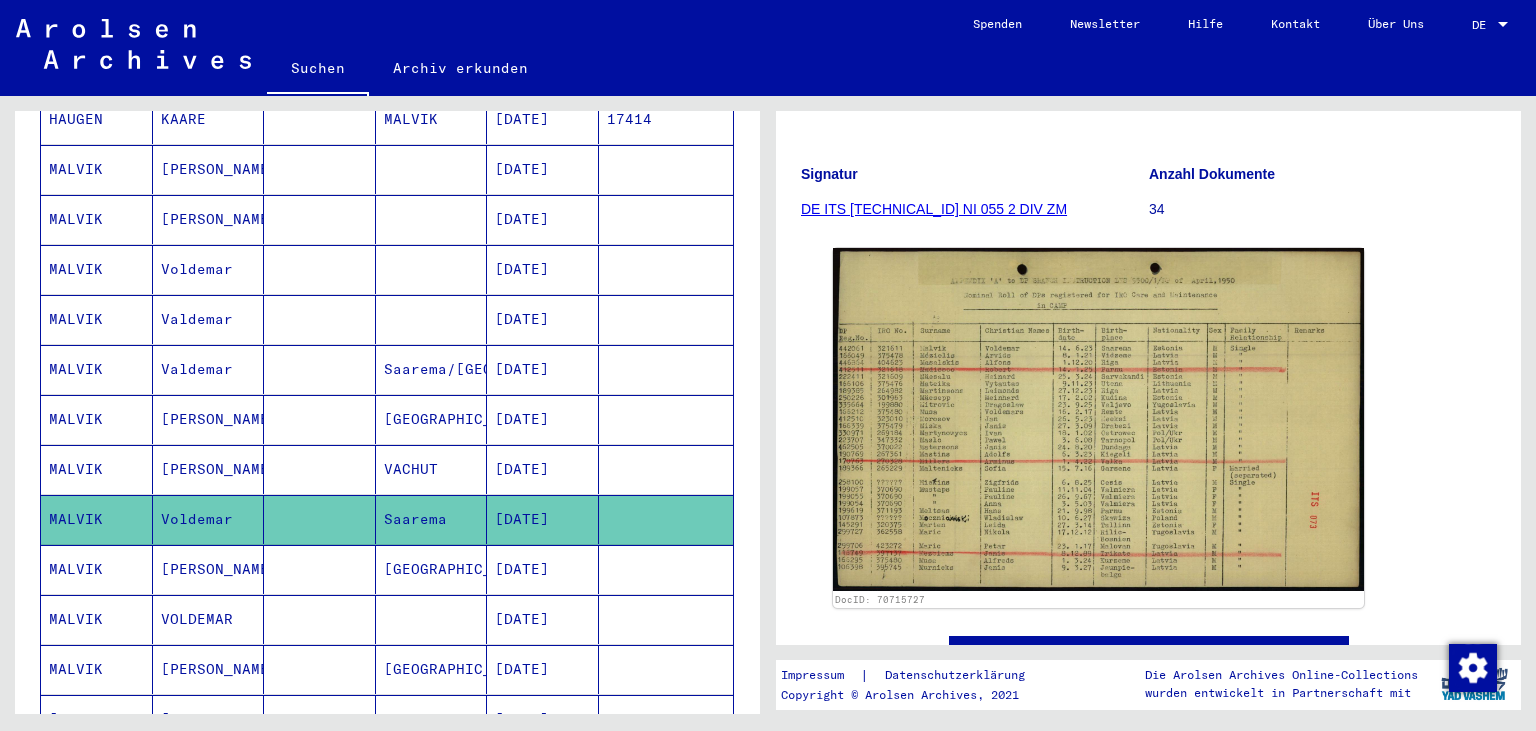 click on "MALVIK" at bounding box center (97, 669) 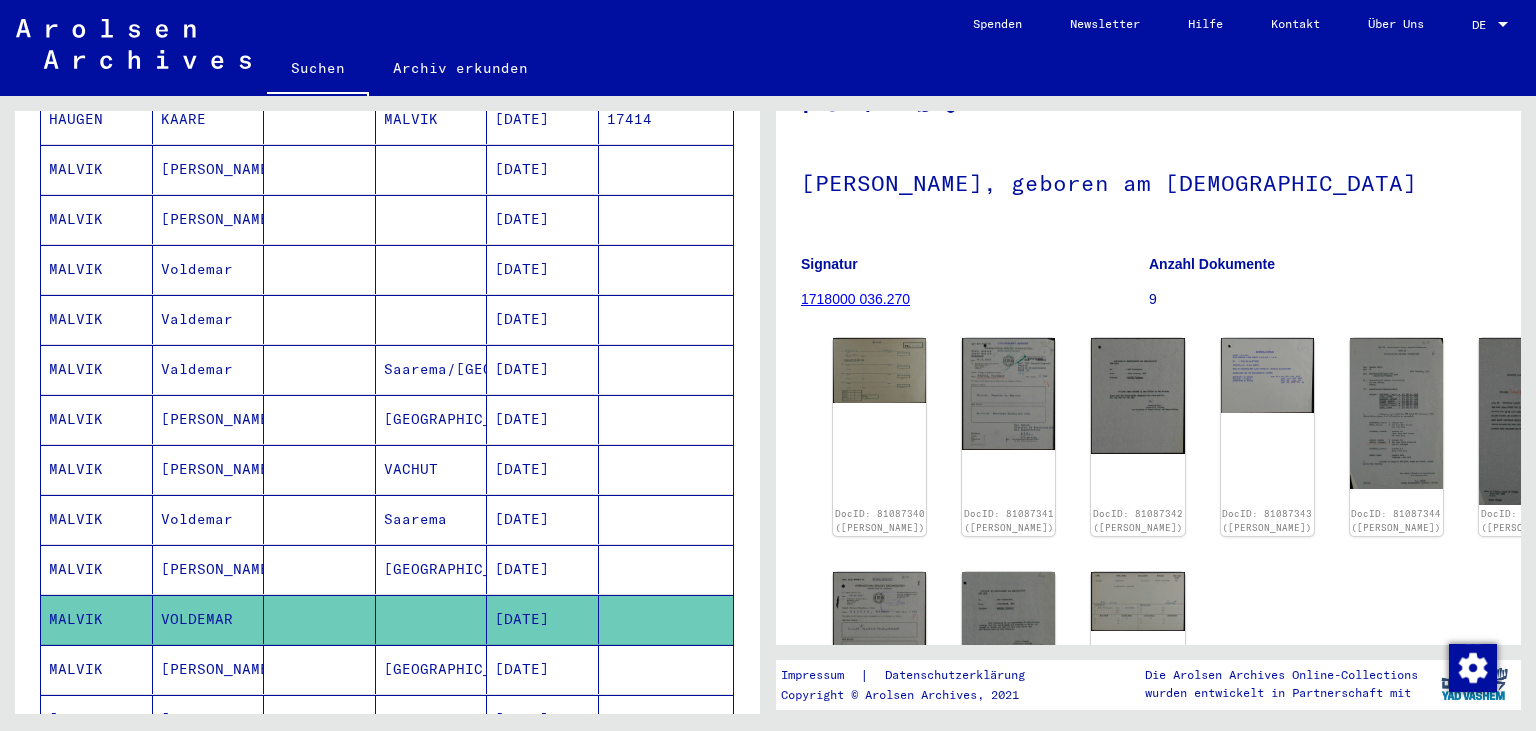 scroll, scrollTop: 221, scrollLeft: 0, axis: vertical 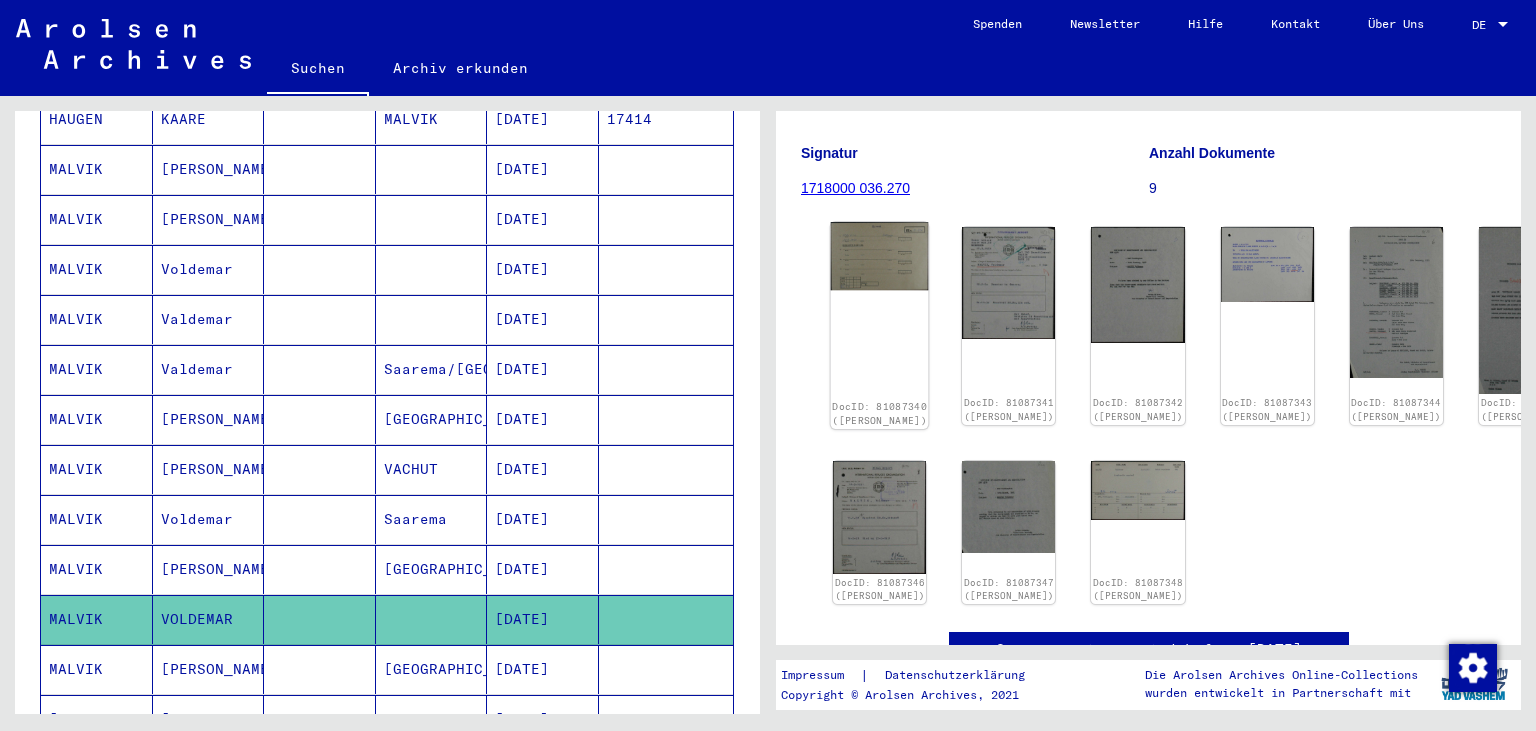 click 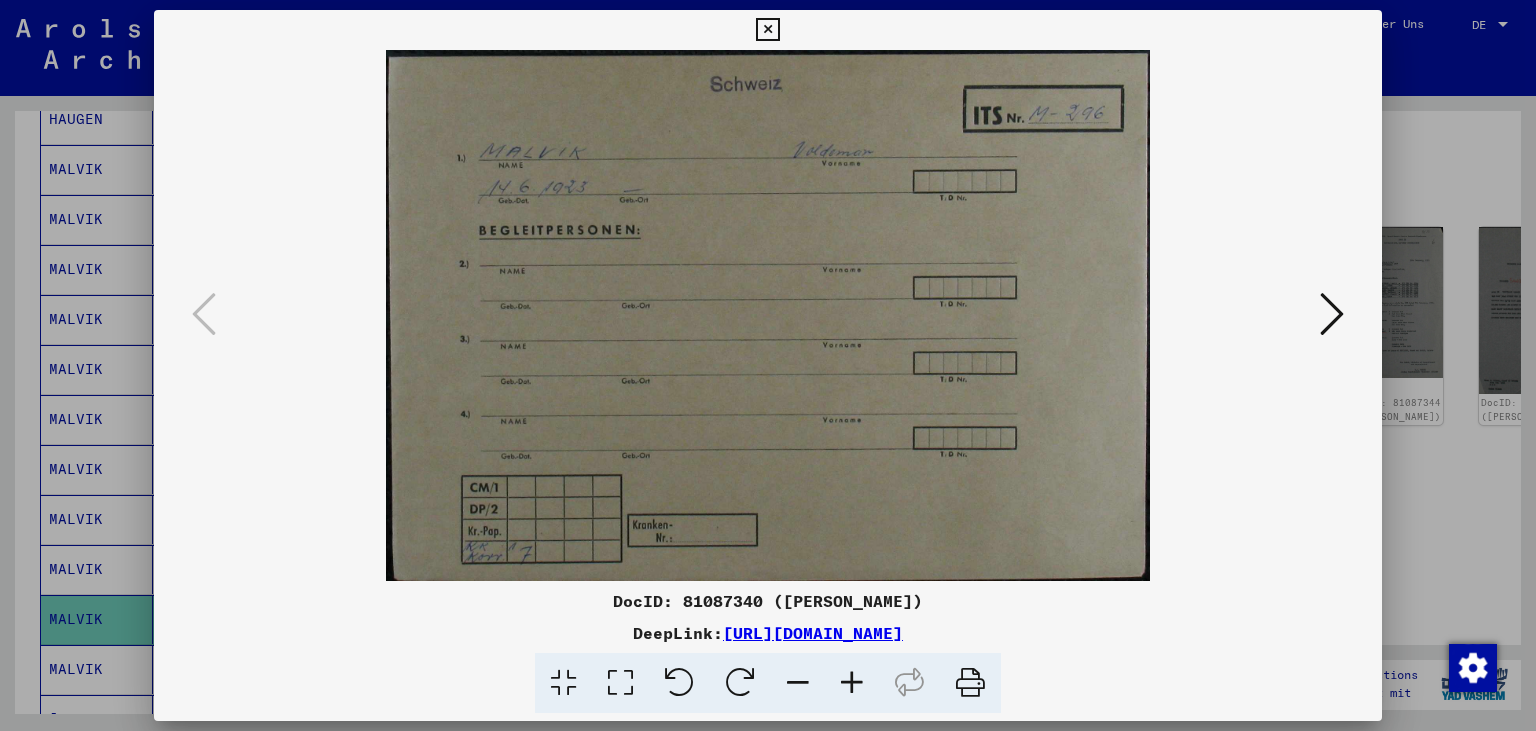 click at bounding box center (1332, 314) 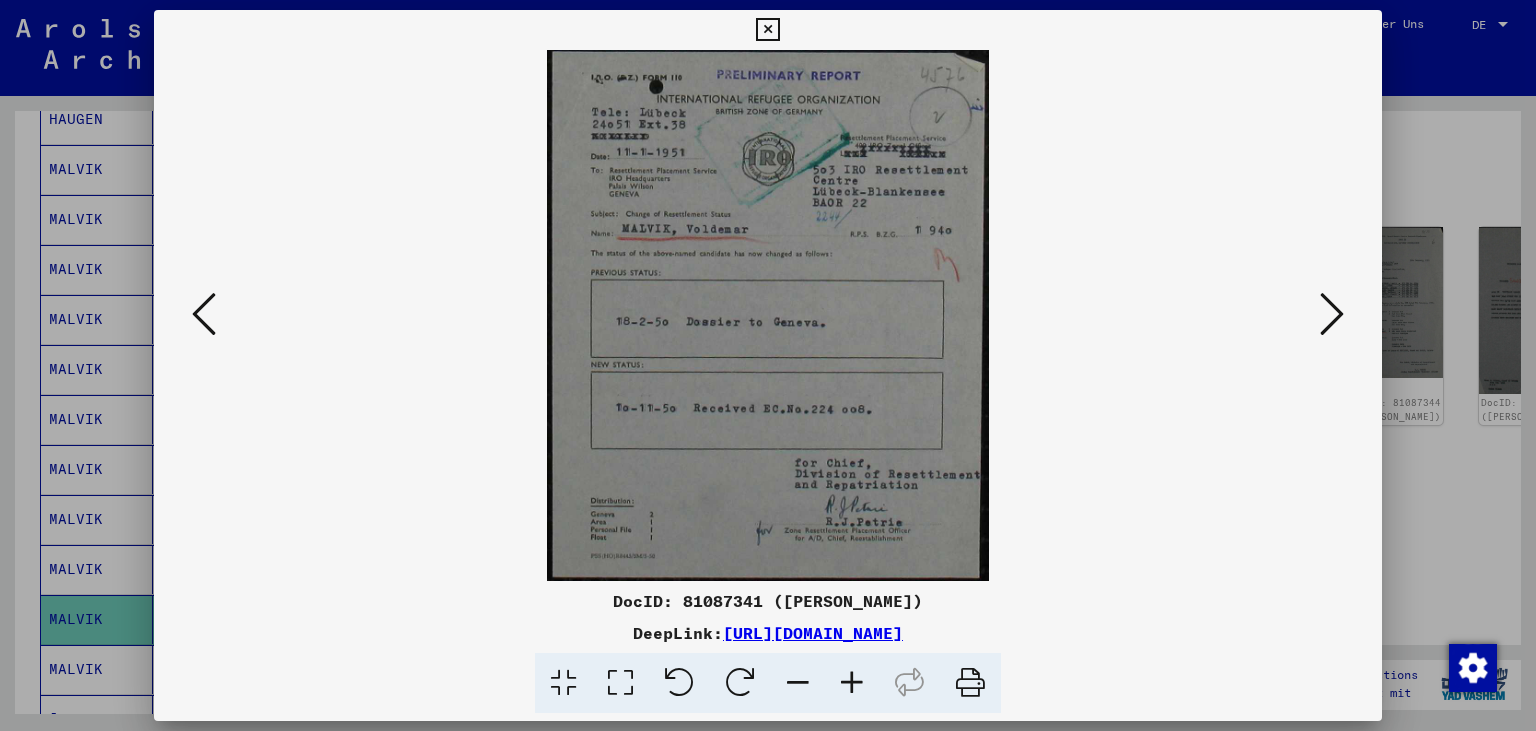 click at bounding box center [1332, 314] 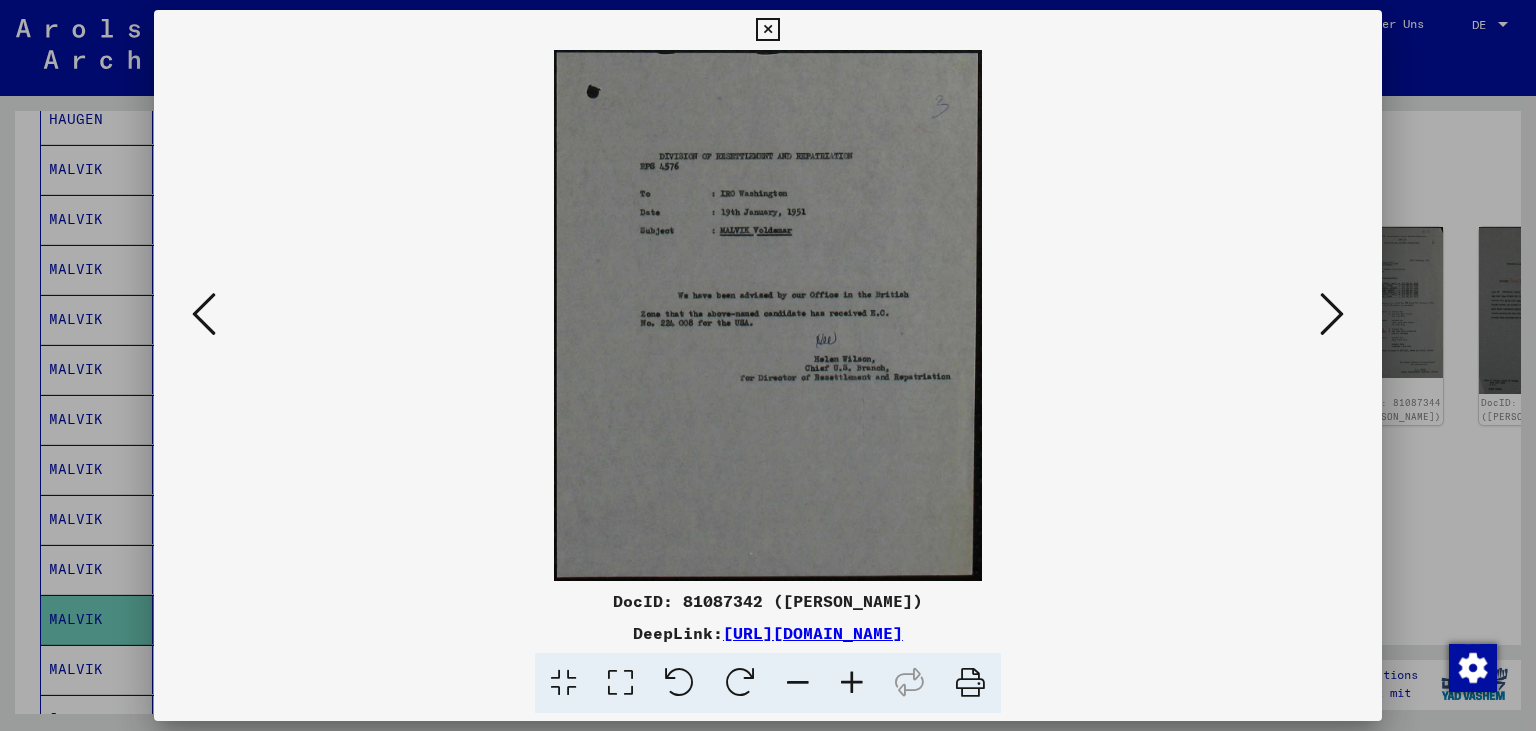 click at bounding box center [852, 683] 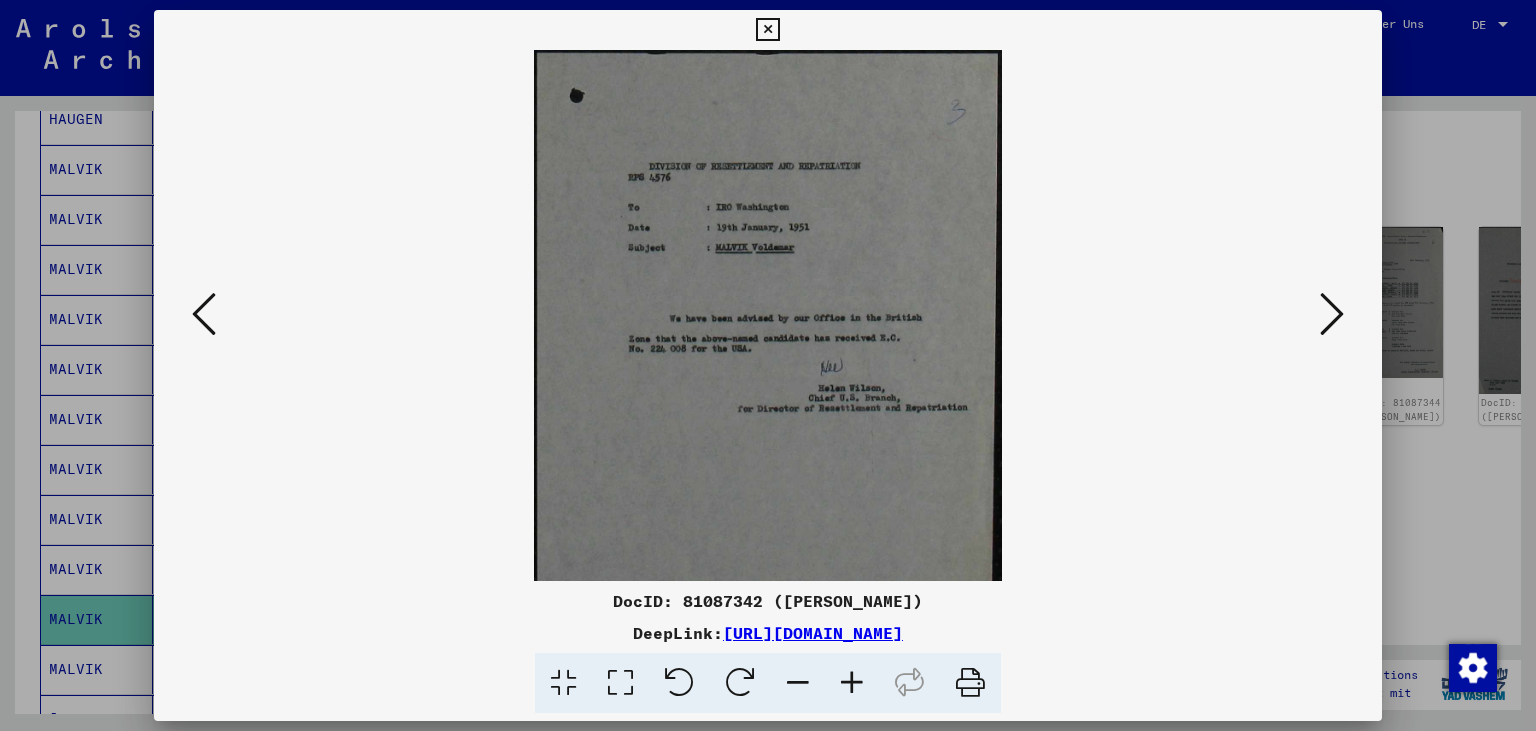 click at bounding box center [852, 683] 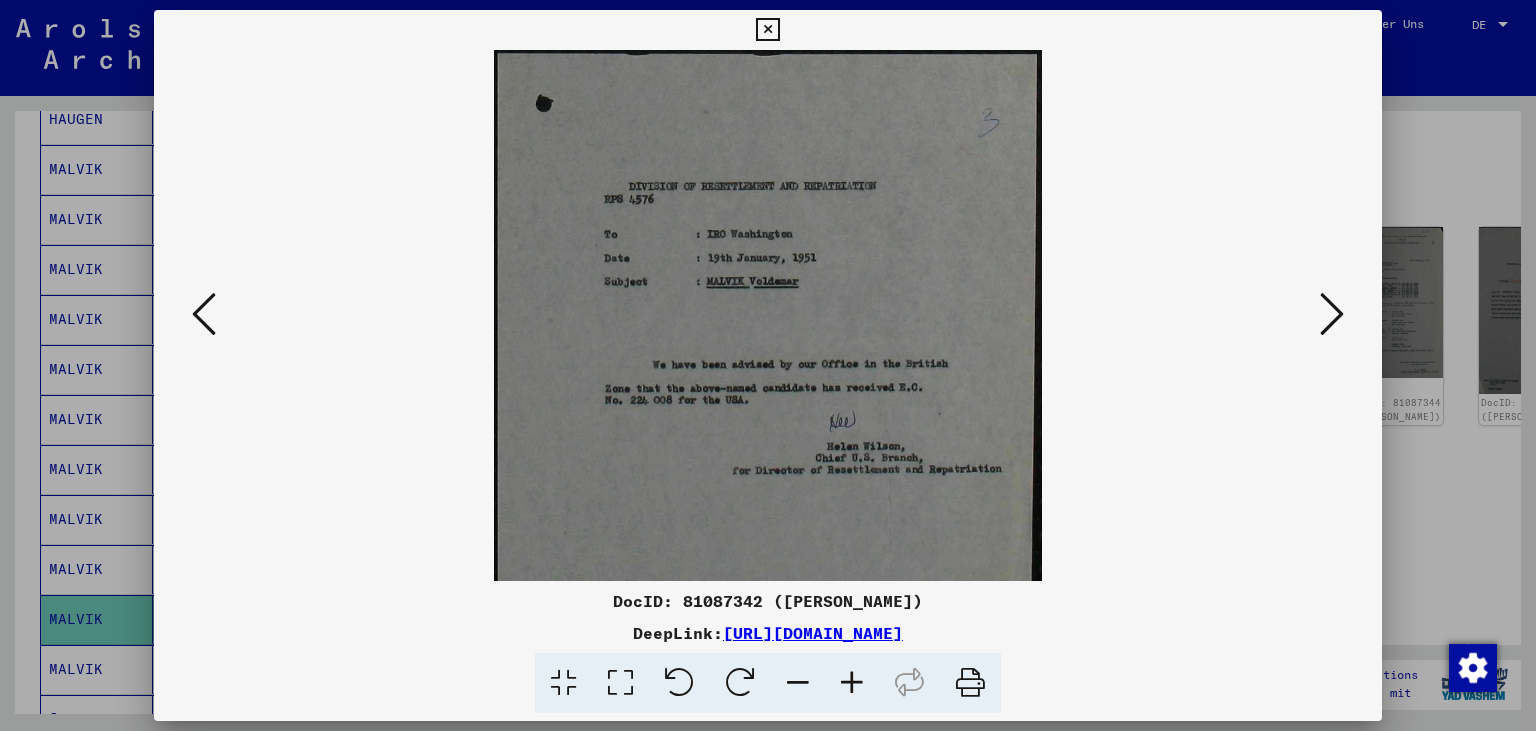 click at bounding box center [852, 683] 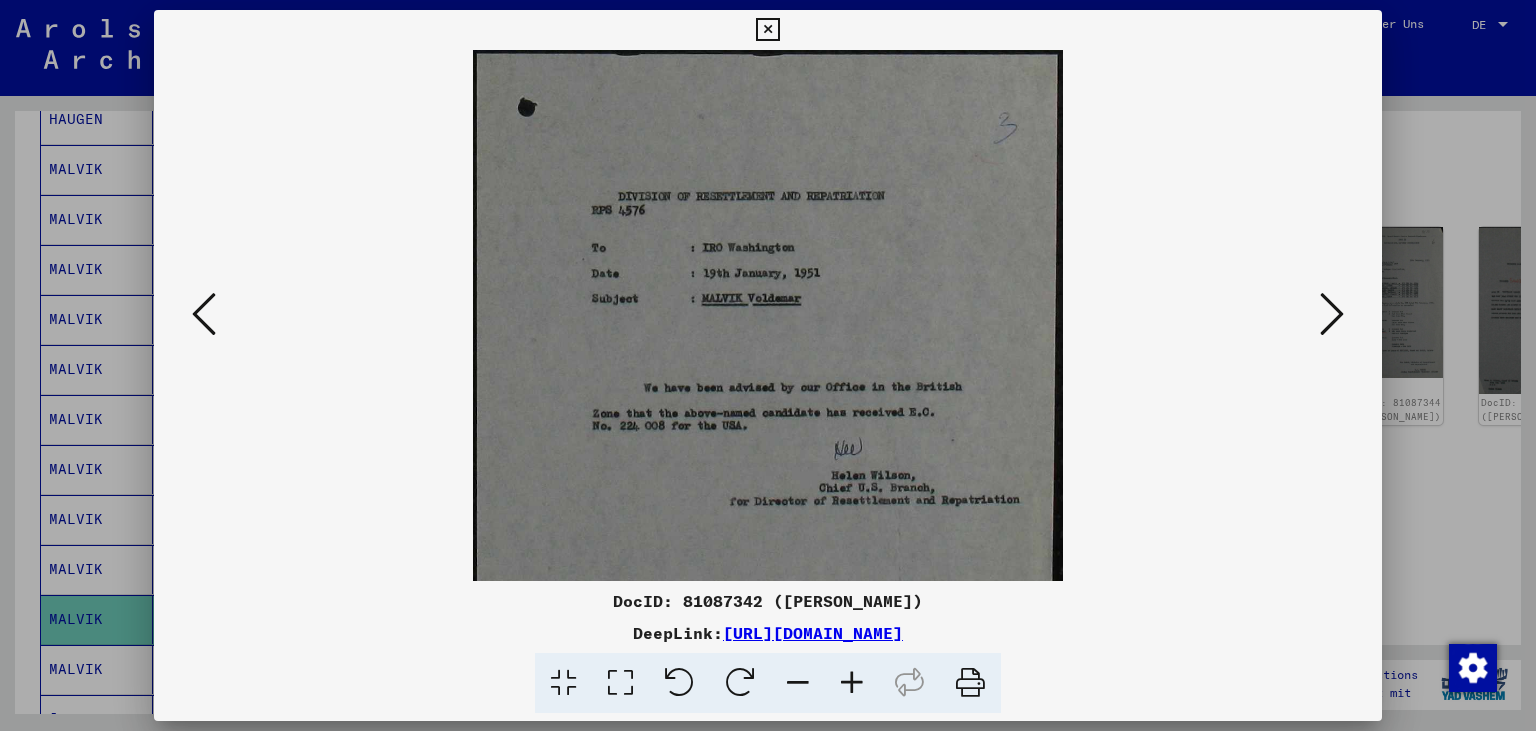 click at bounding box center [852, 683] 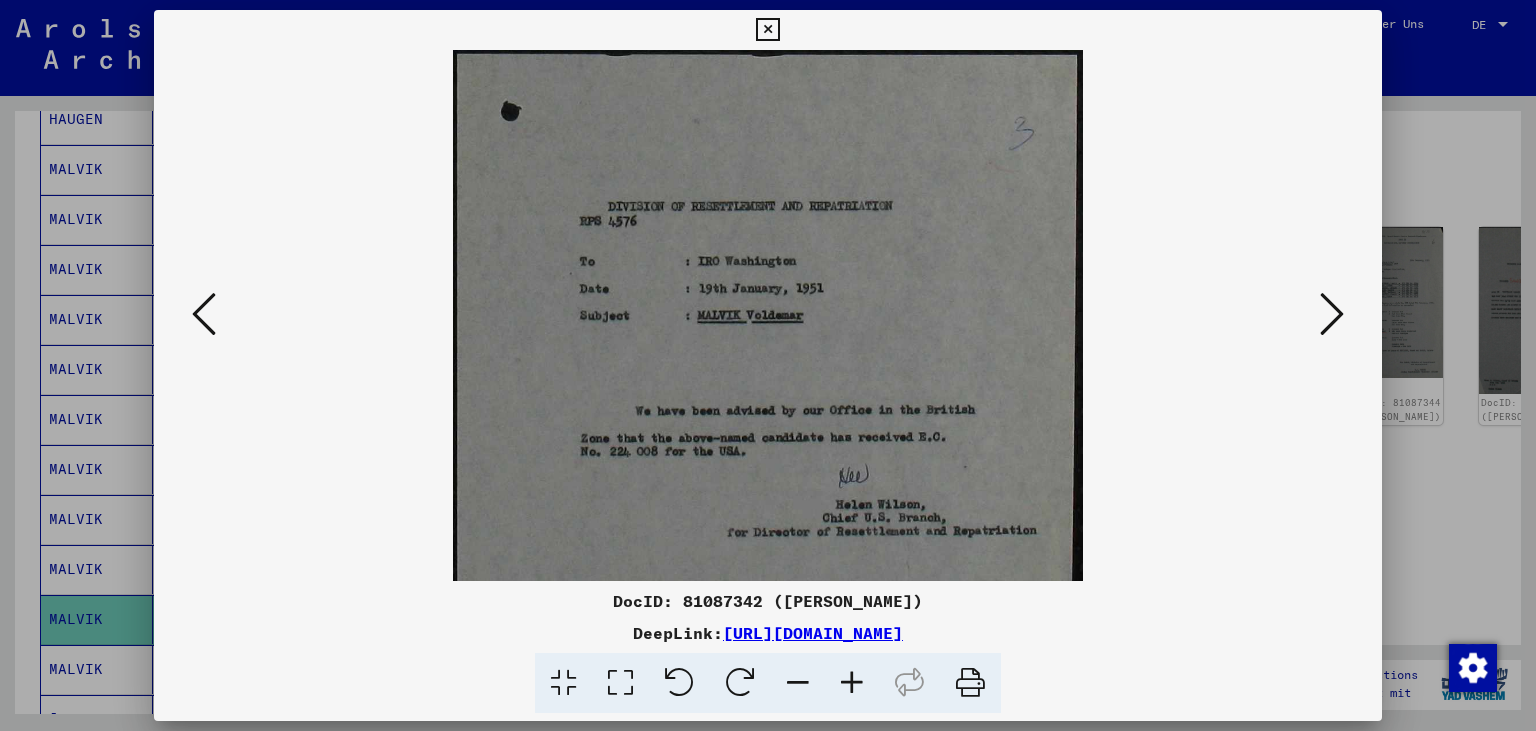 click at bounding box center [852, 683] 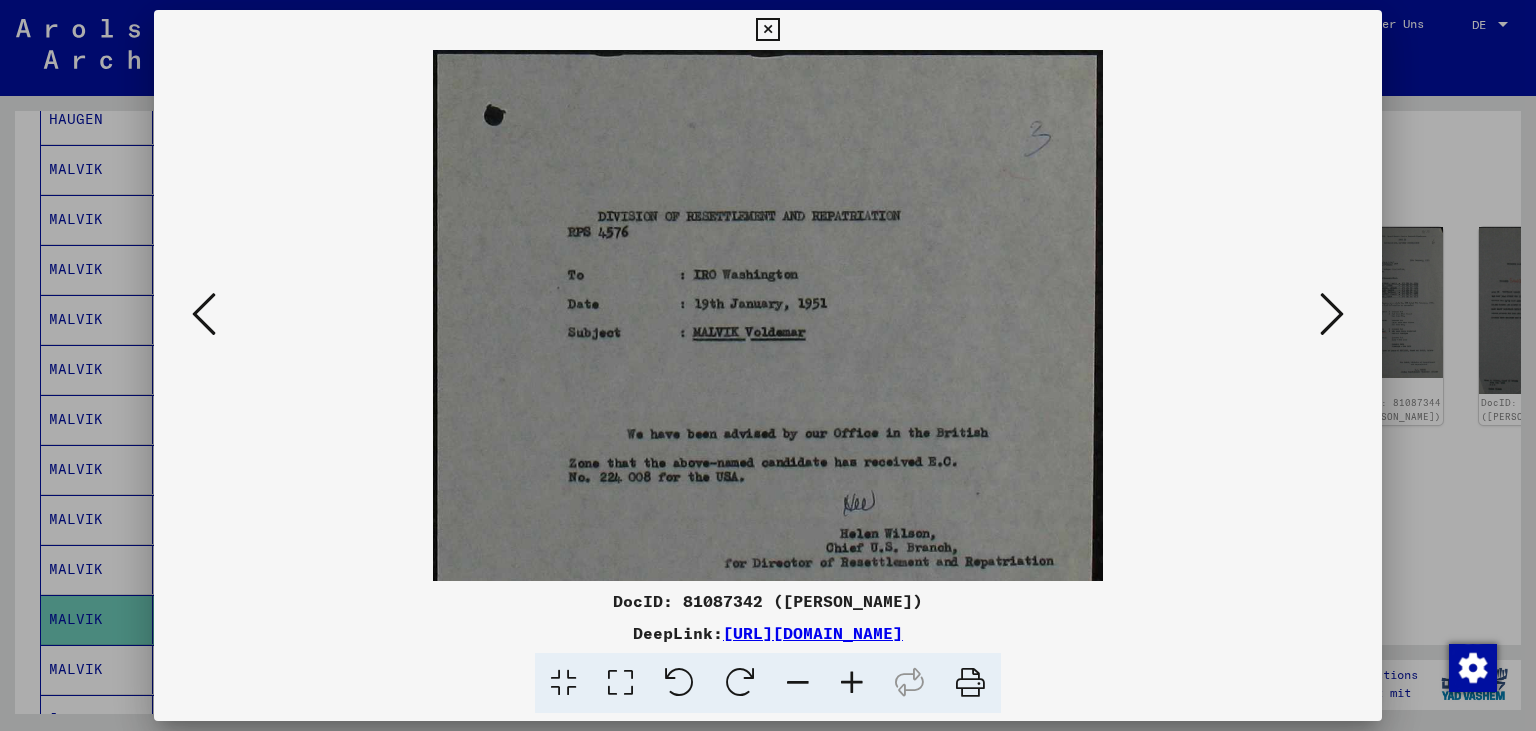 click at bounding box center (852, 683) 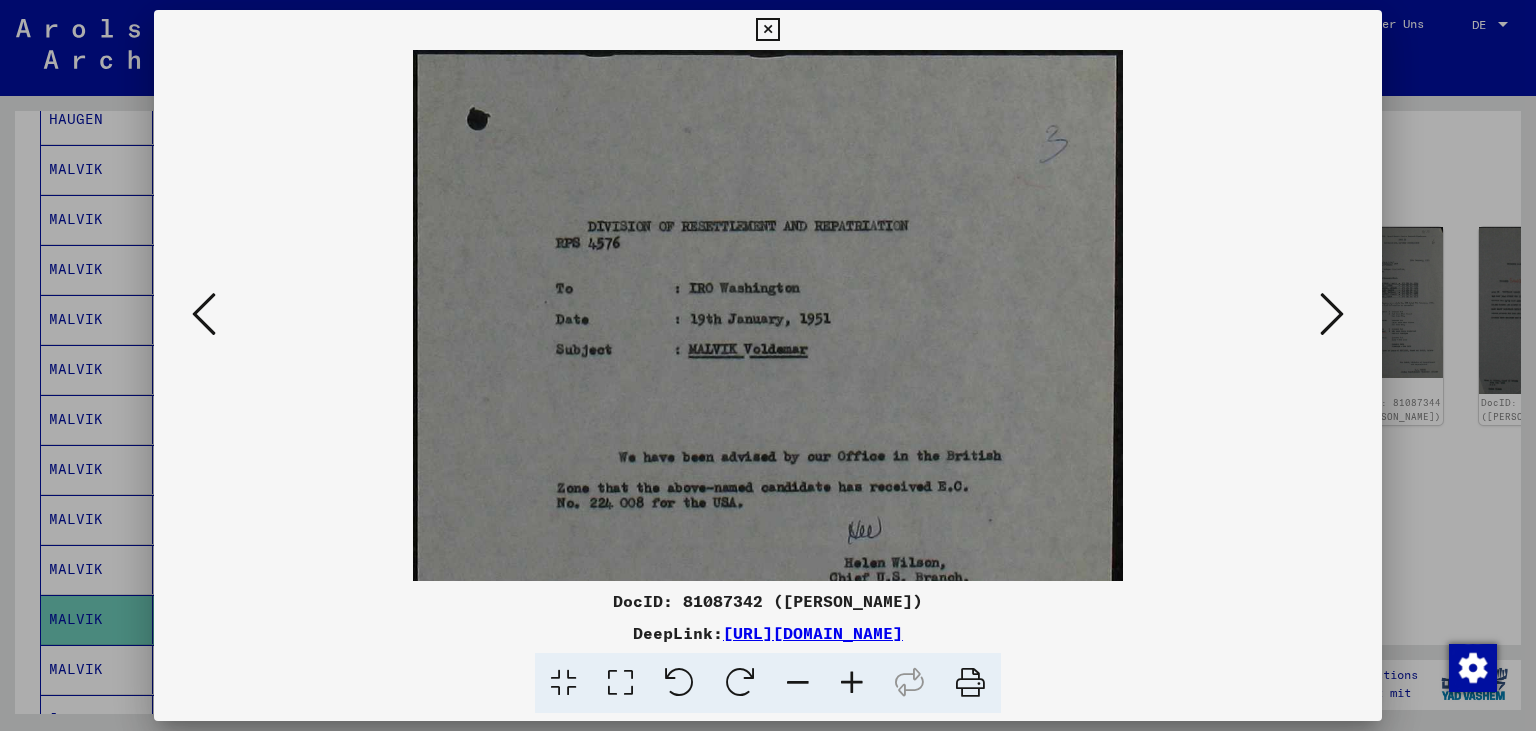 click at bounding box center [852, 683] 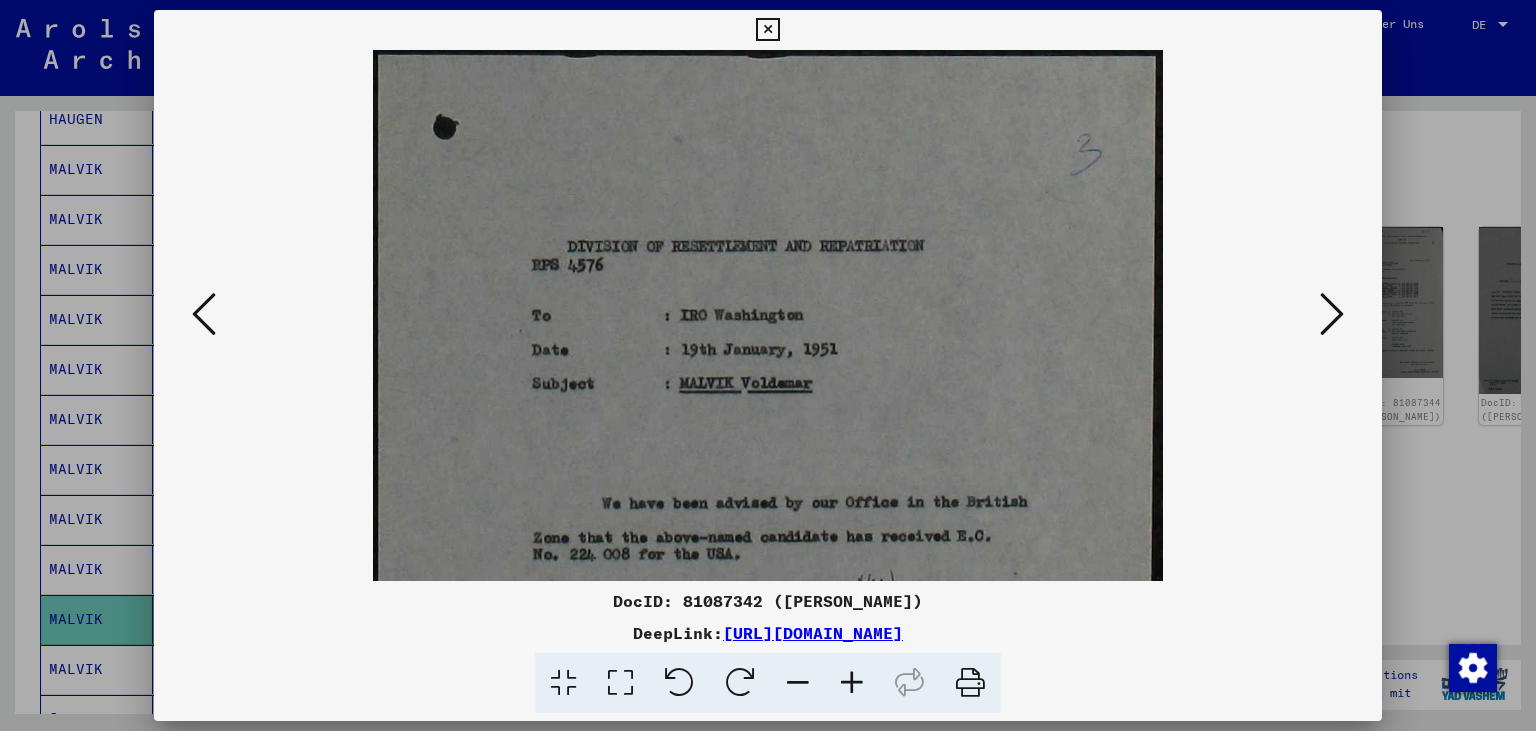 click at bounding box center (852, 683) 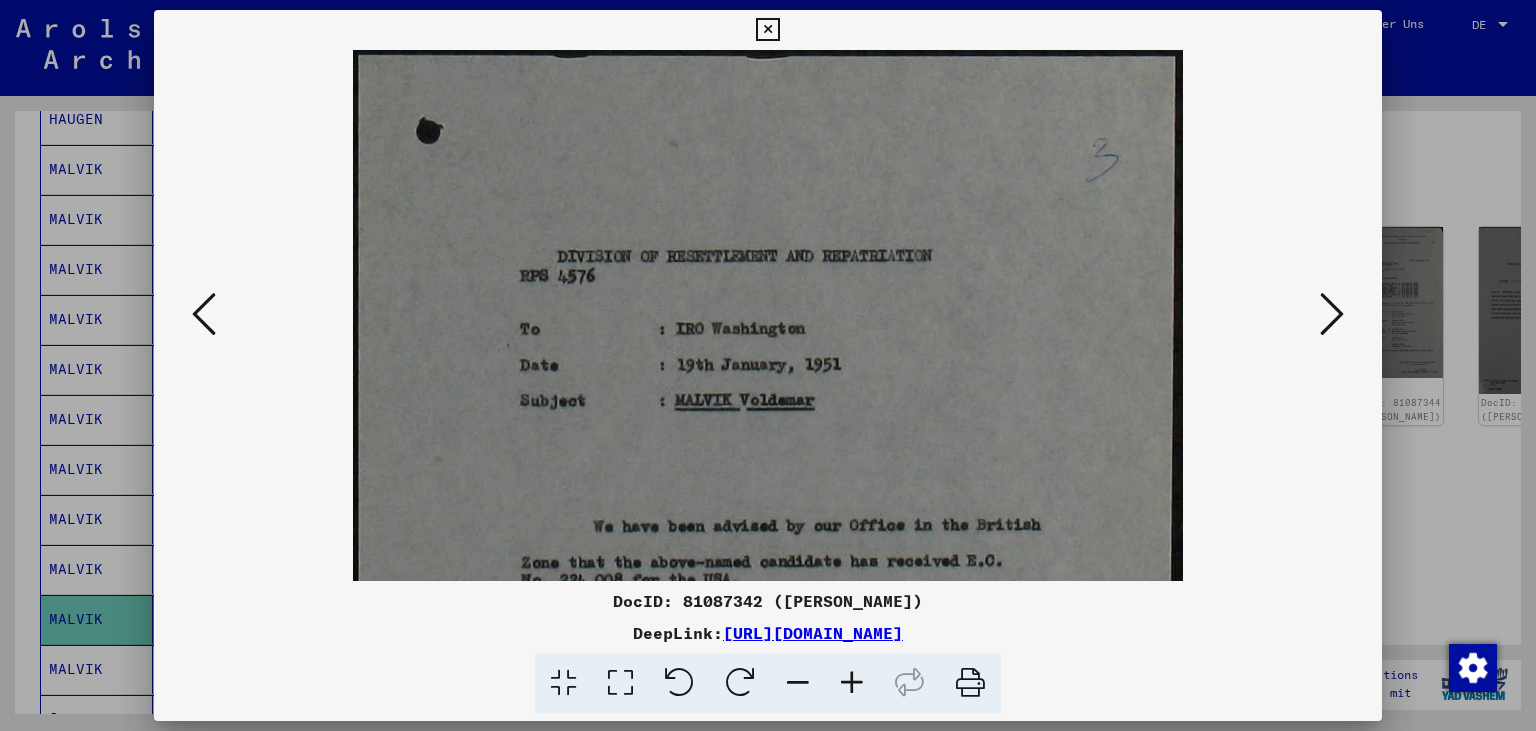 click at bounding box center [852, 683] 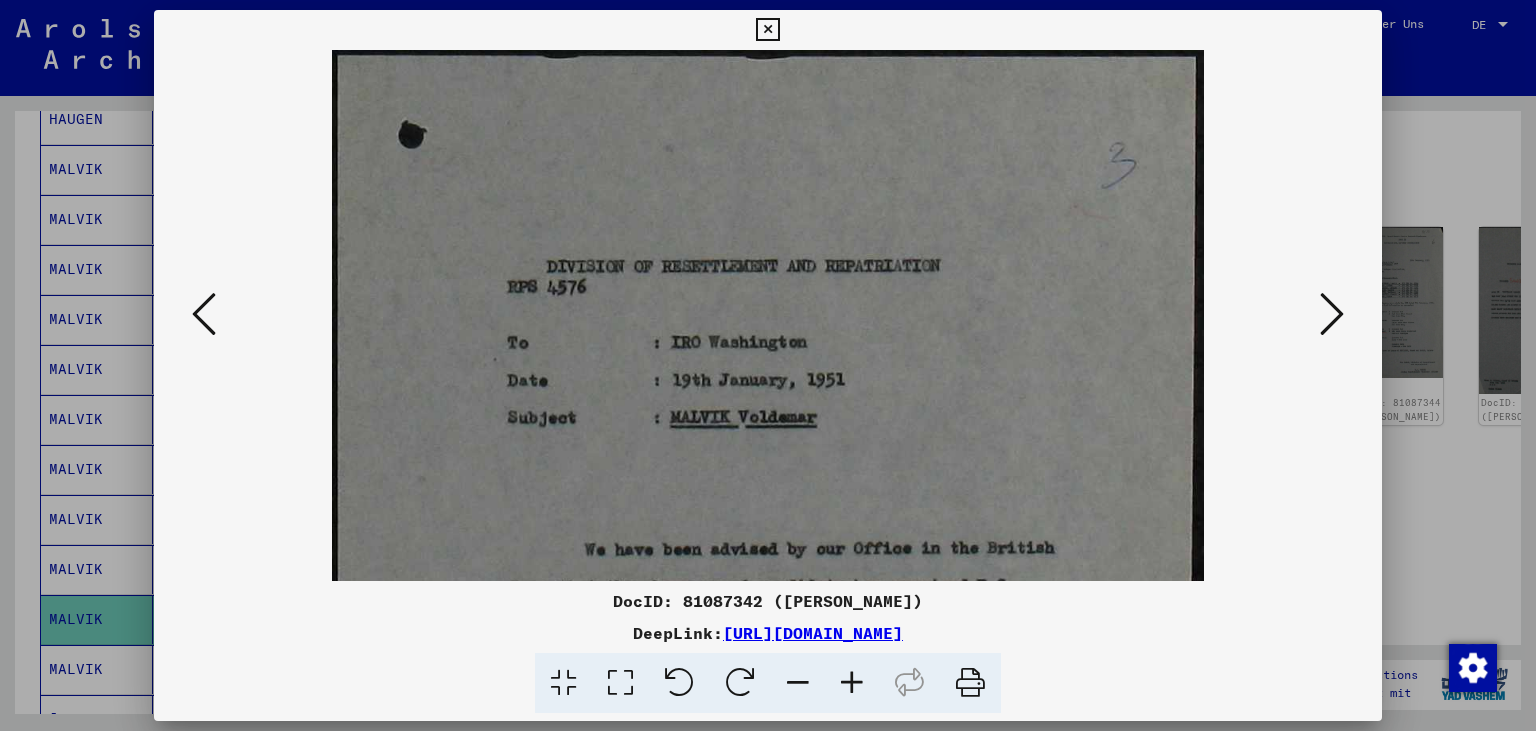 click at bounding box center (852, 683) 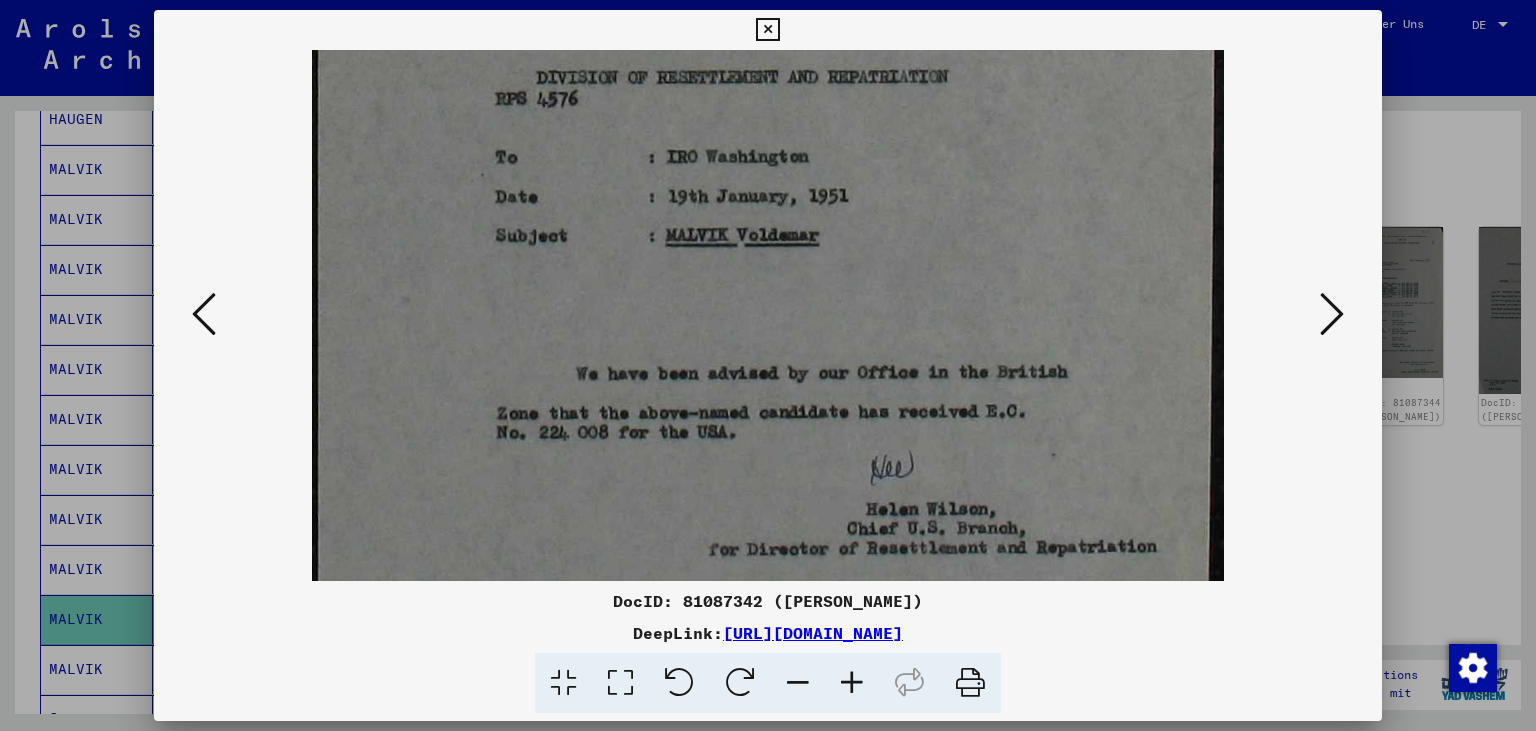 scroll, scrollTop: 207, scrollLeft: 0, axis: vertical 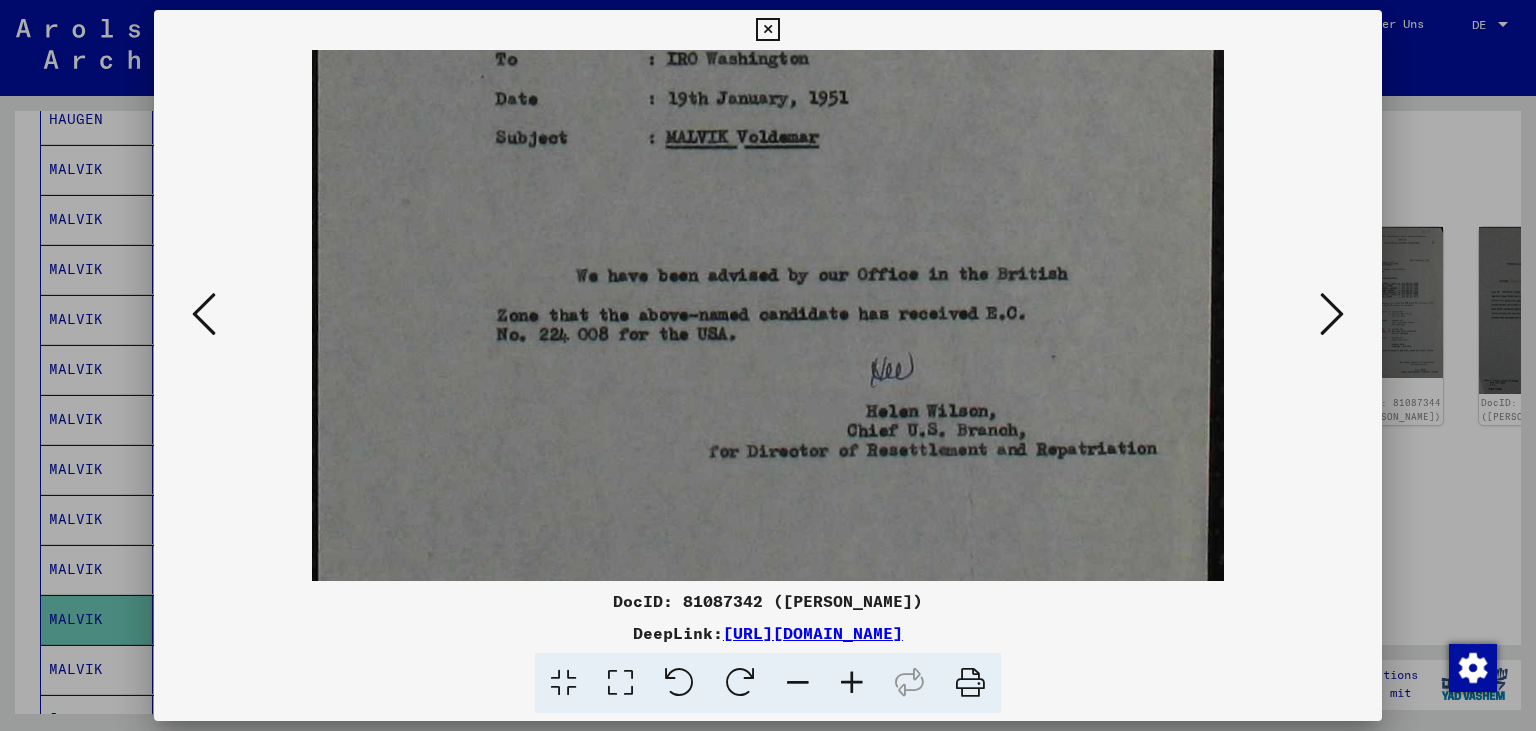drag, startPoint x: 944, startPoint y: 468, endPoint x: 970, endPoint y: 168, distance: 301.12457 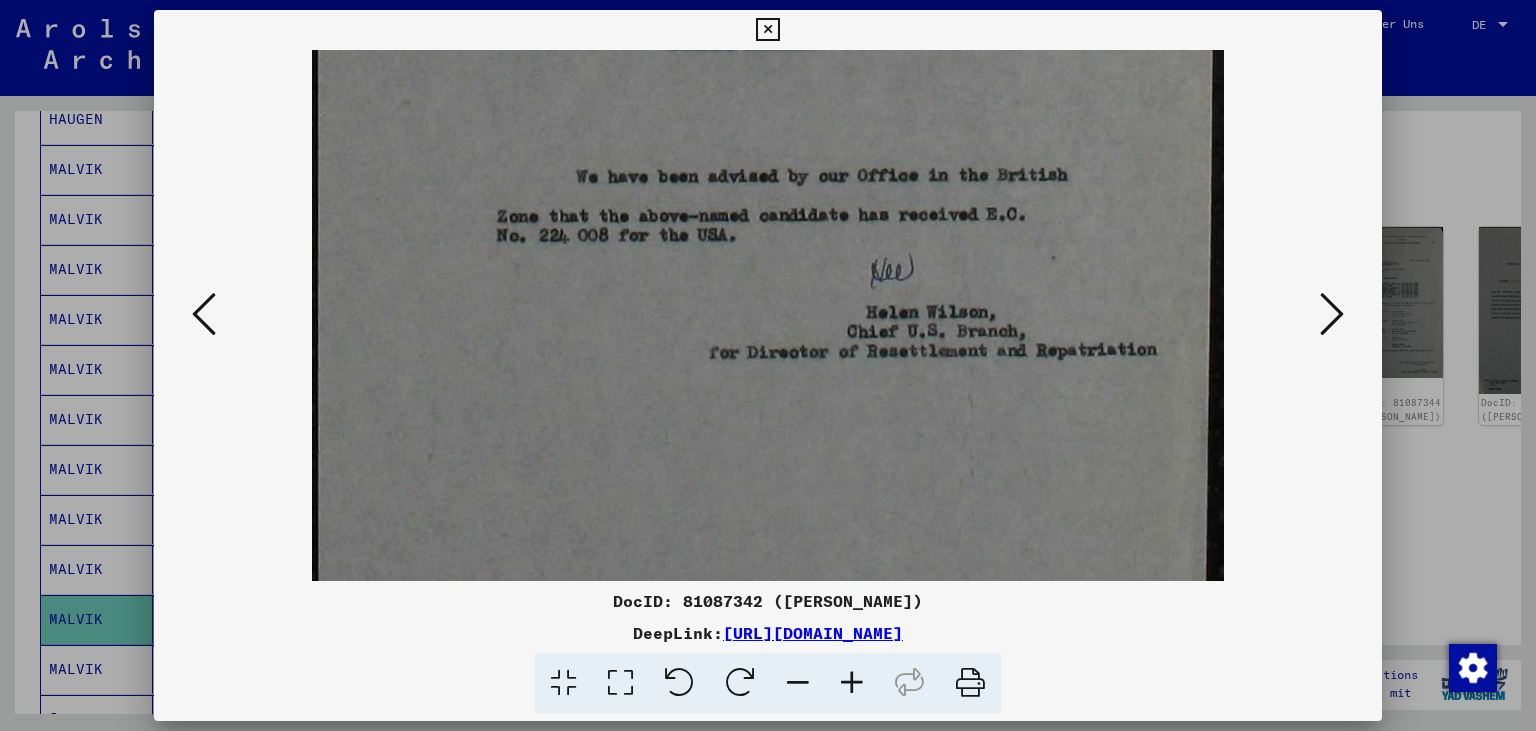 scroll, scrollTop: 400, scrollLeft: 0, axis: vertical 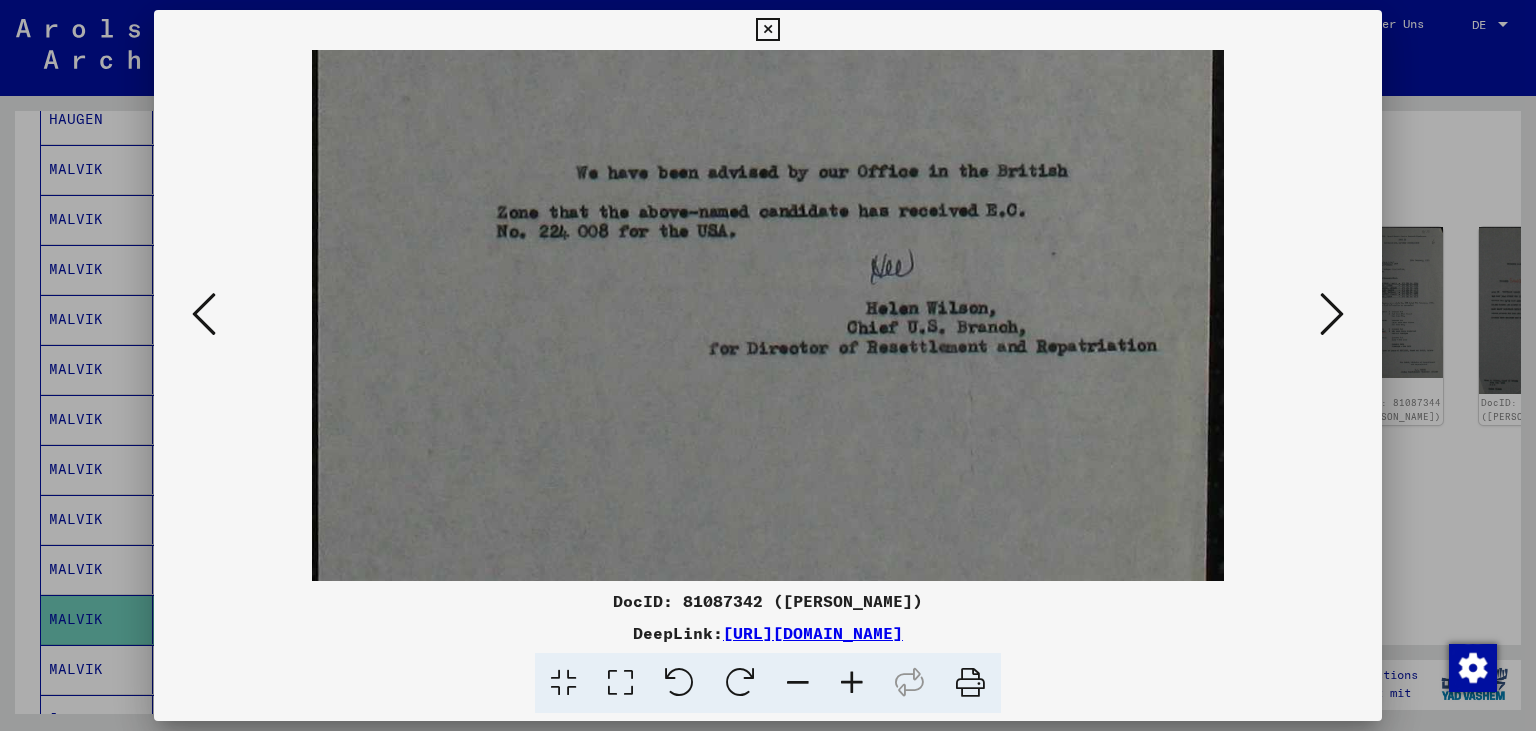 drag, startPoint x: 1078, startPoint y: 323, endPoint x: 1098, endPoint y: 223, distance: 101.98039 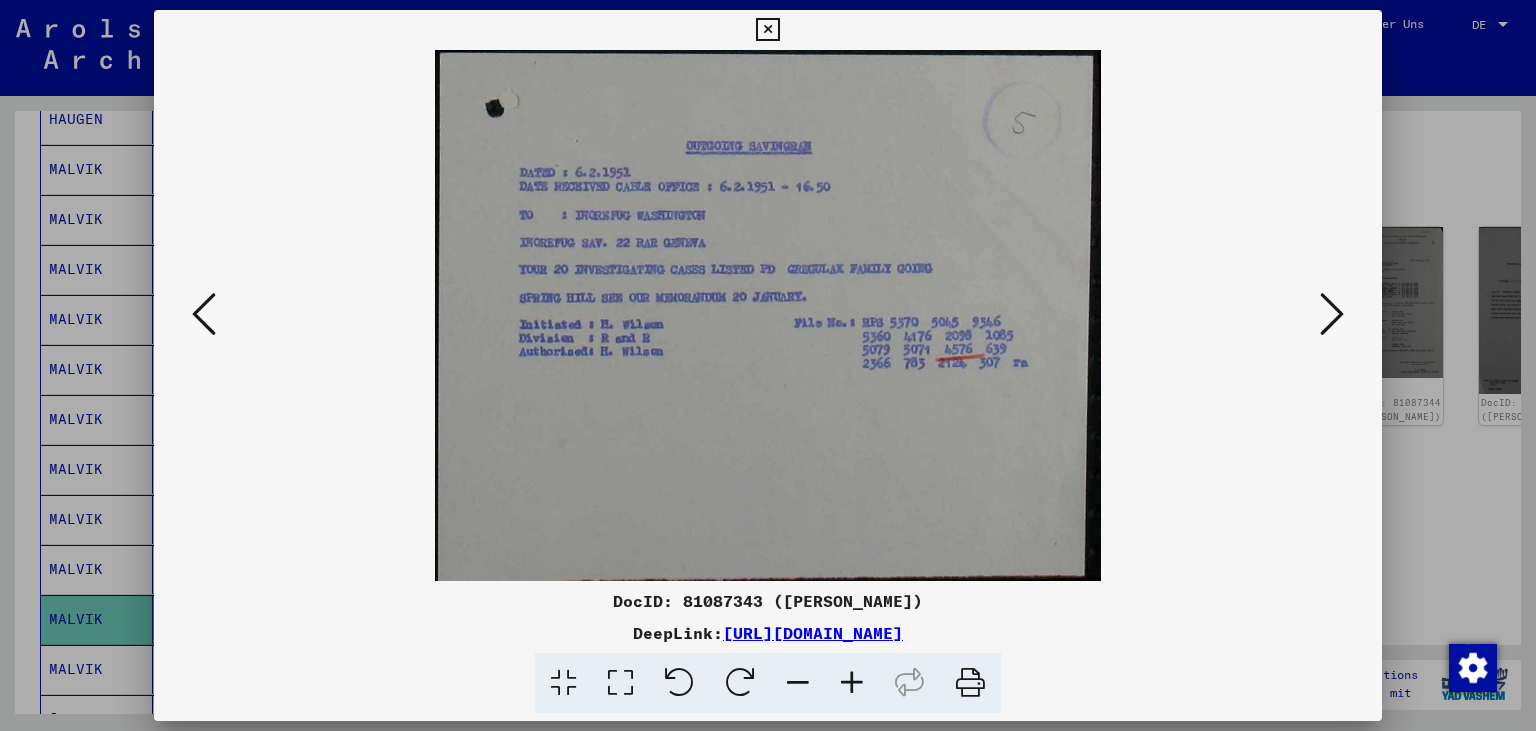 scroll, scrollTop: 0, scrollLeft: 0, axis: both 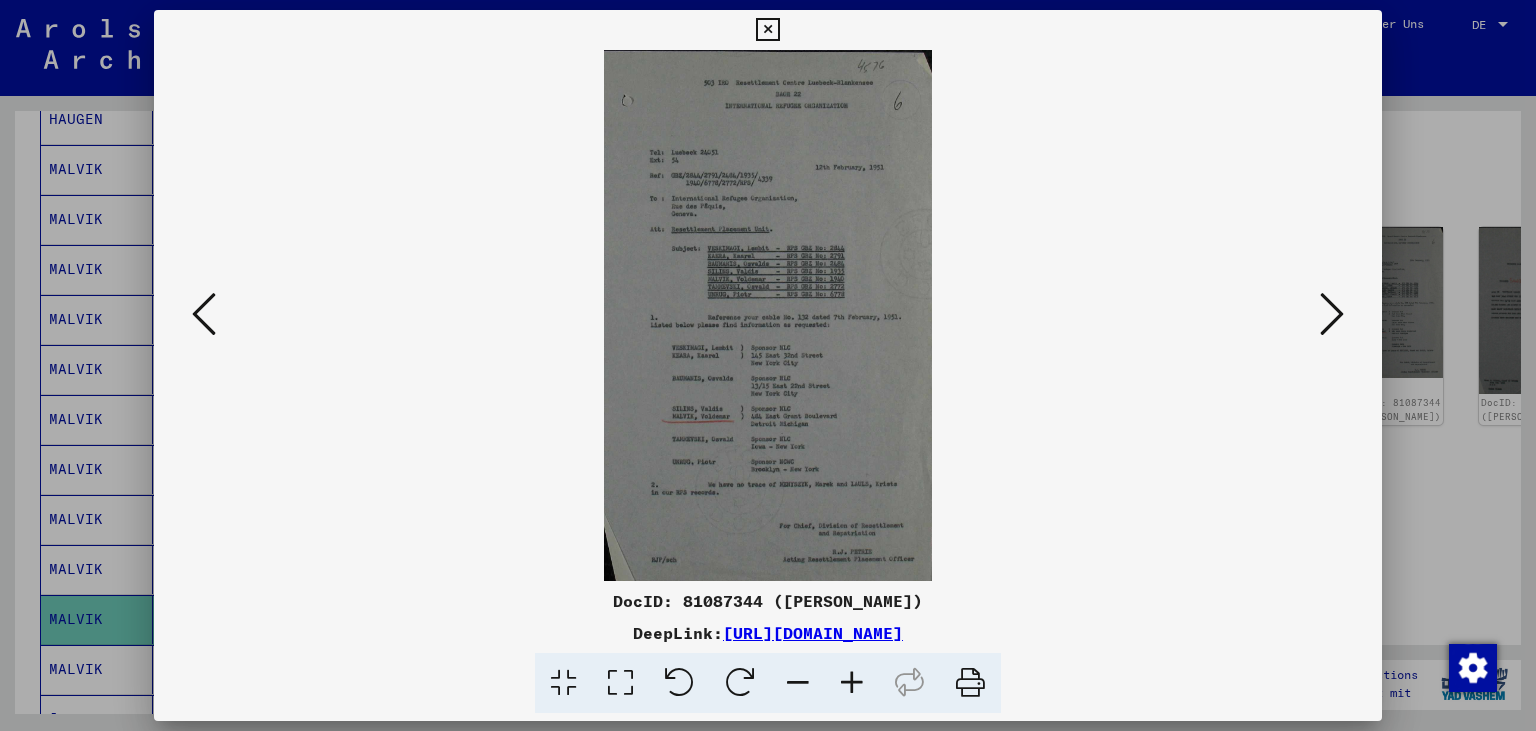click at bounding box center [852, 683] 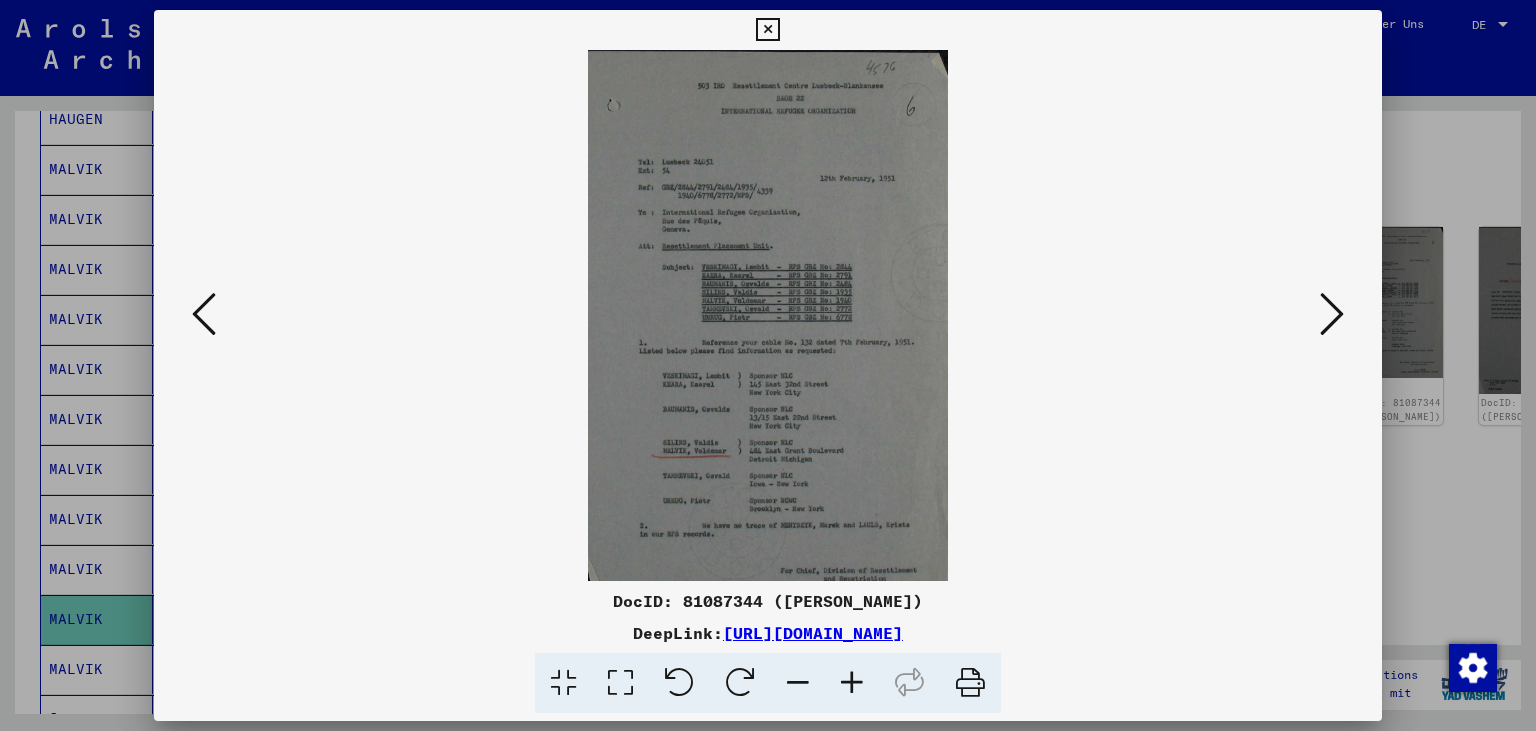 click at bounding box center (852, 683) 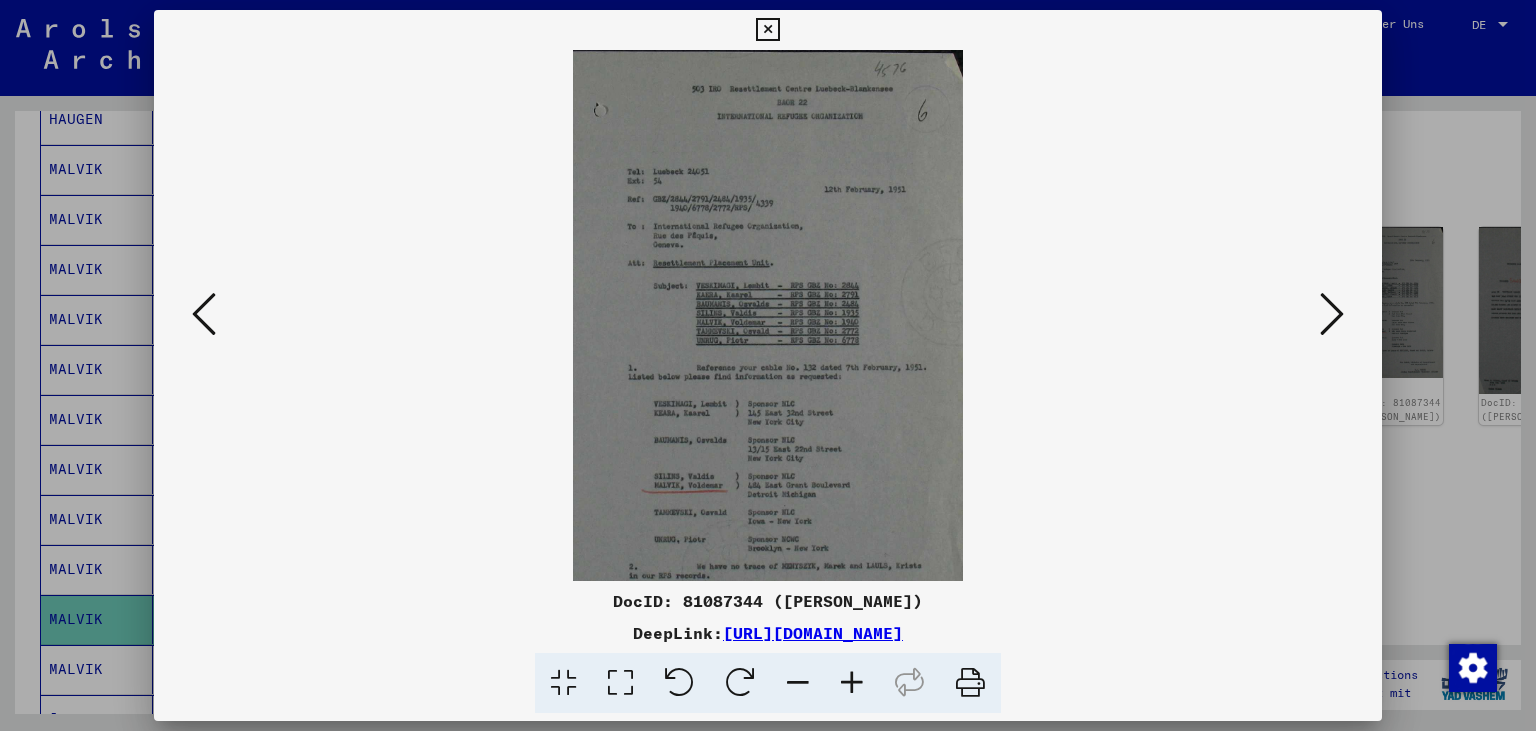 click at bounding box center (852, 683) 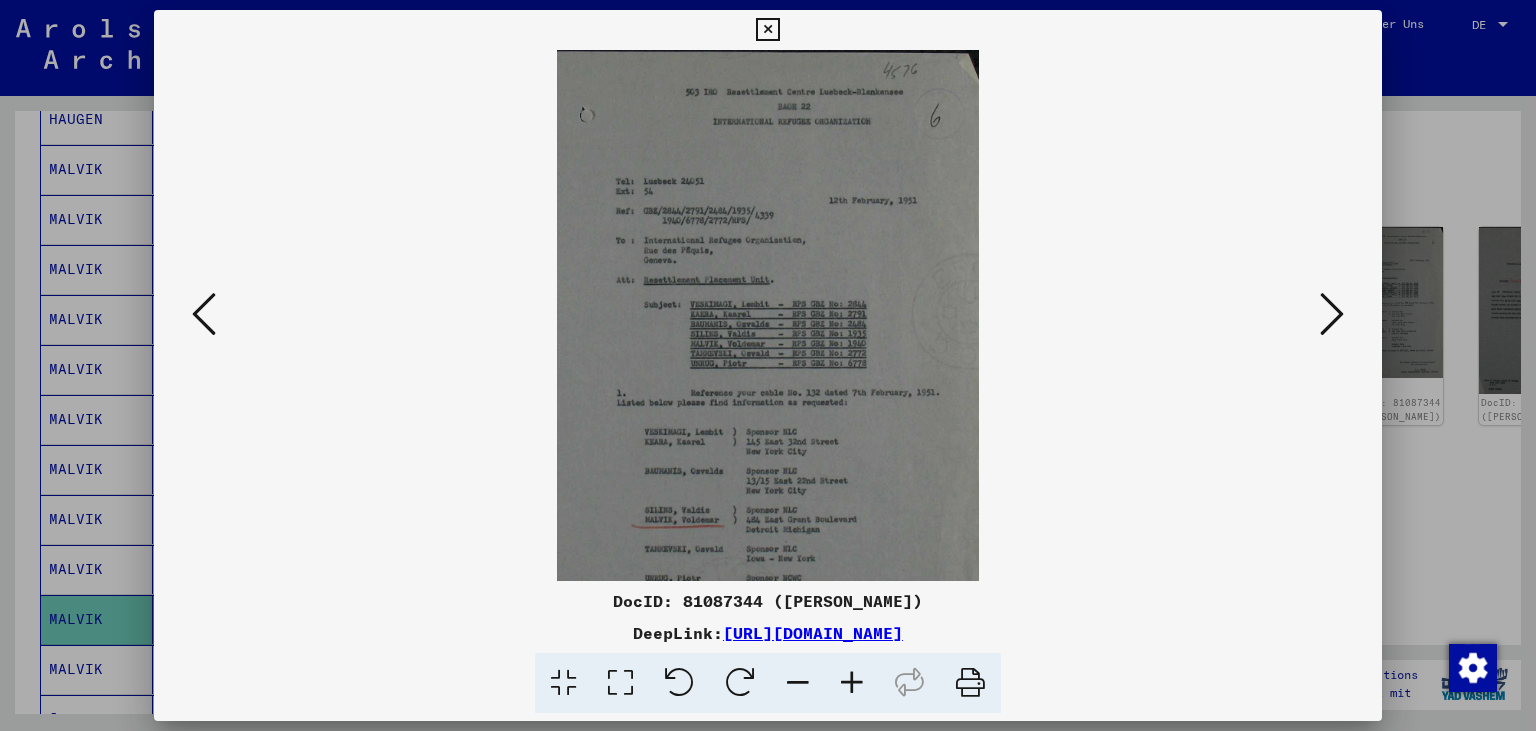 click at bounding box center [852, 683] 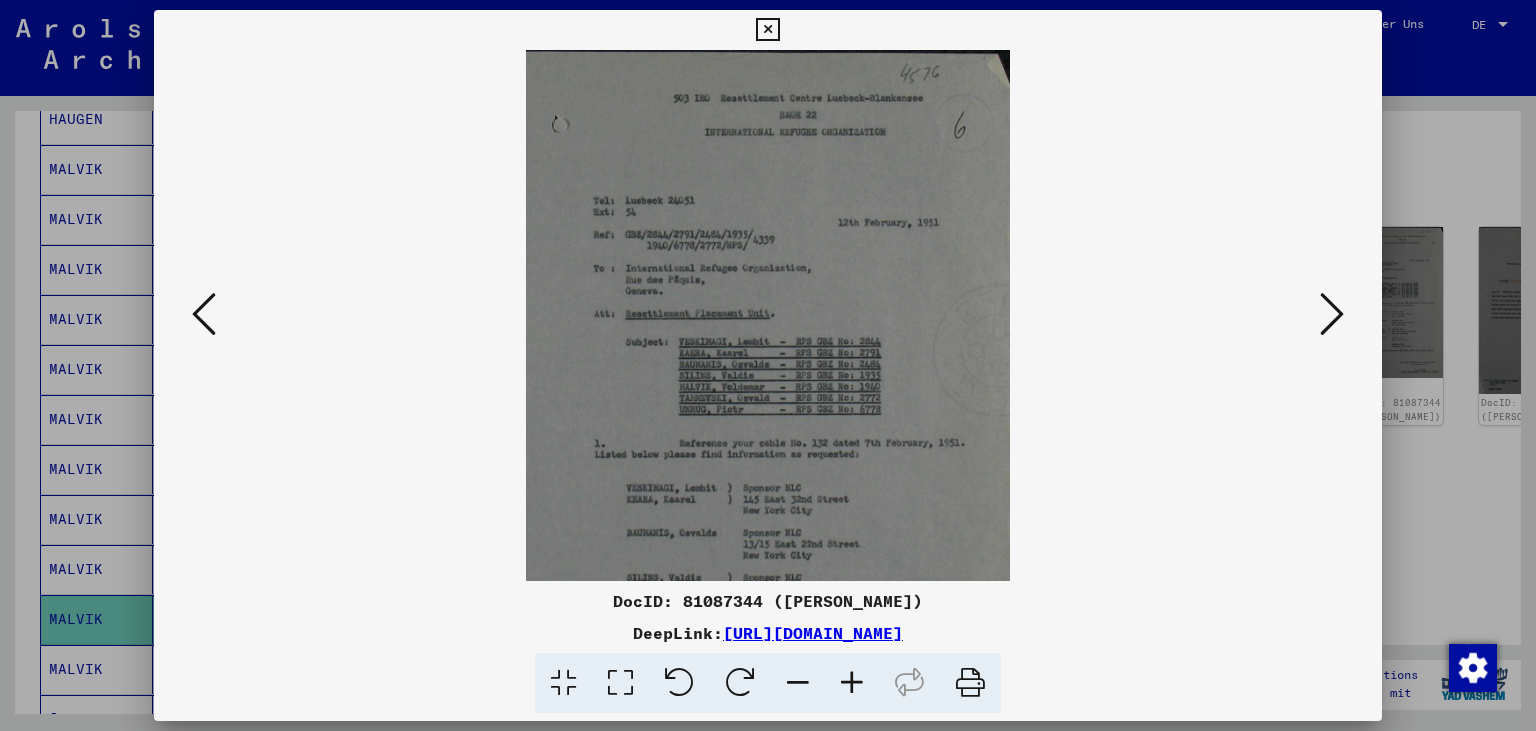 click at bounding box center [852, 683] 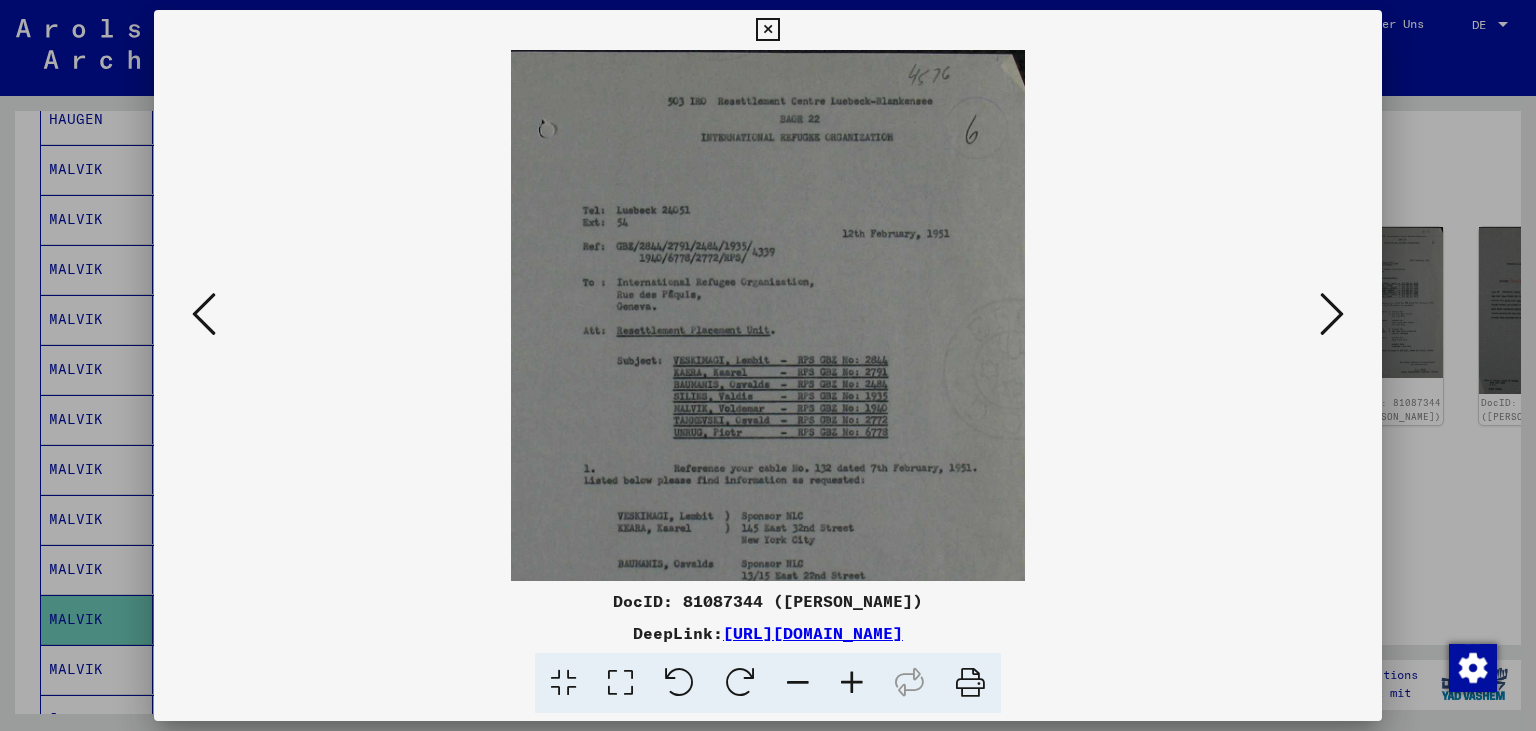click at bounding box center (852, 683) 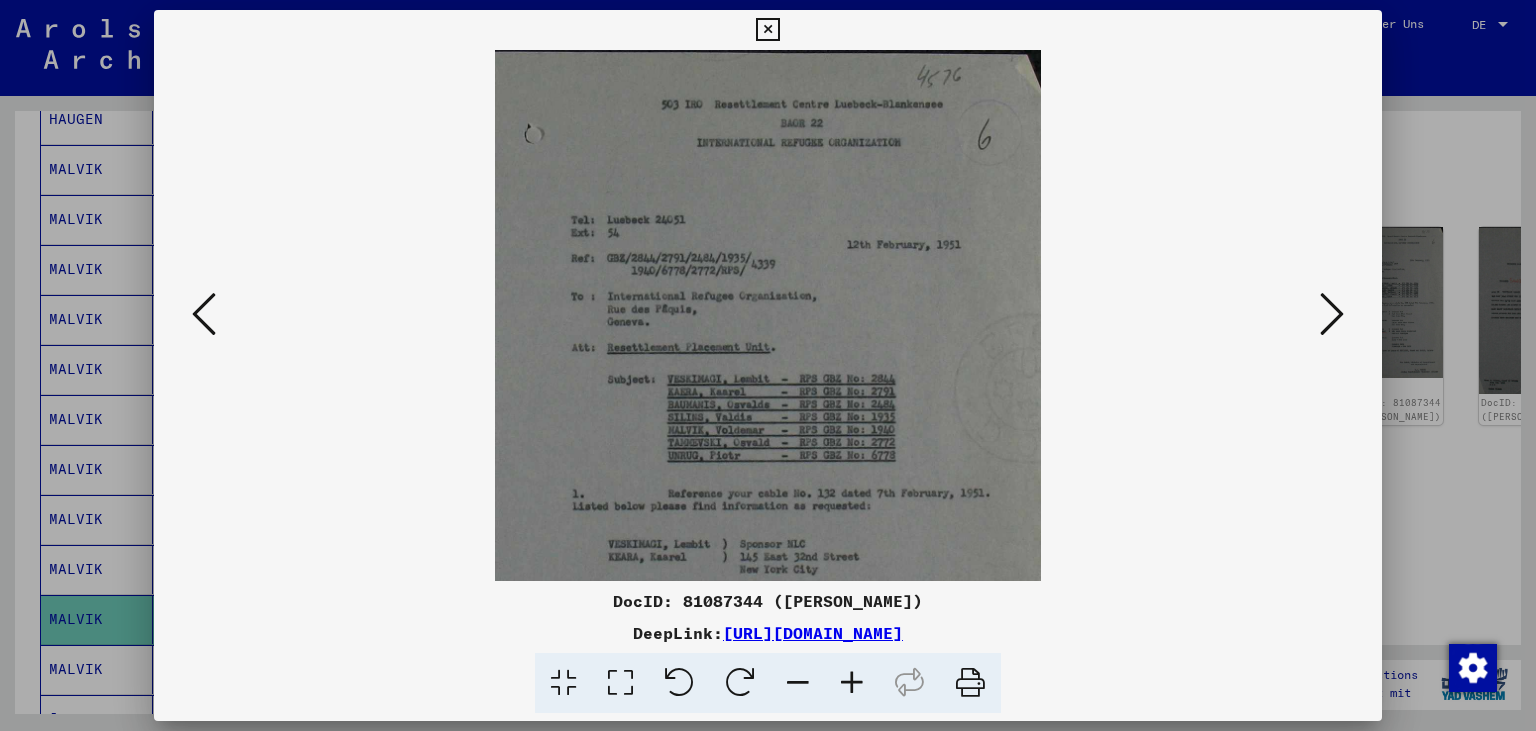 click at bounding box center [852, 683] 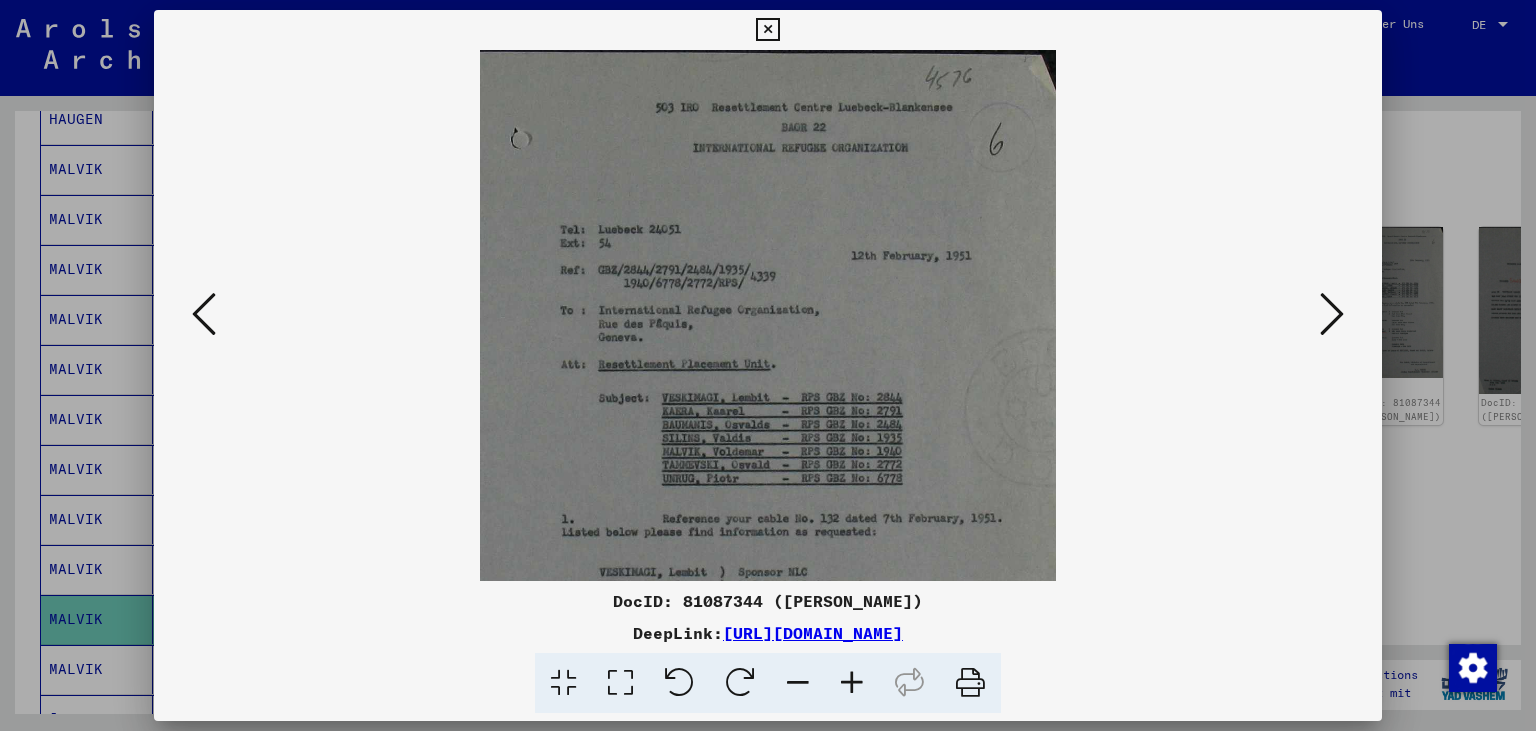click at bounding box center (852, 683) 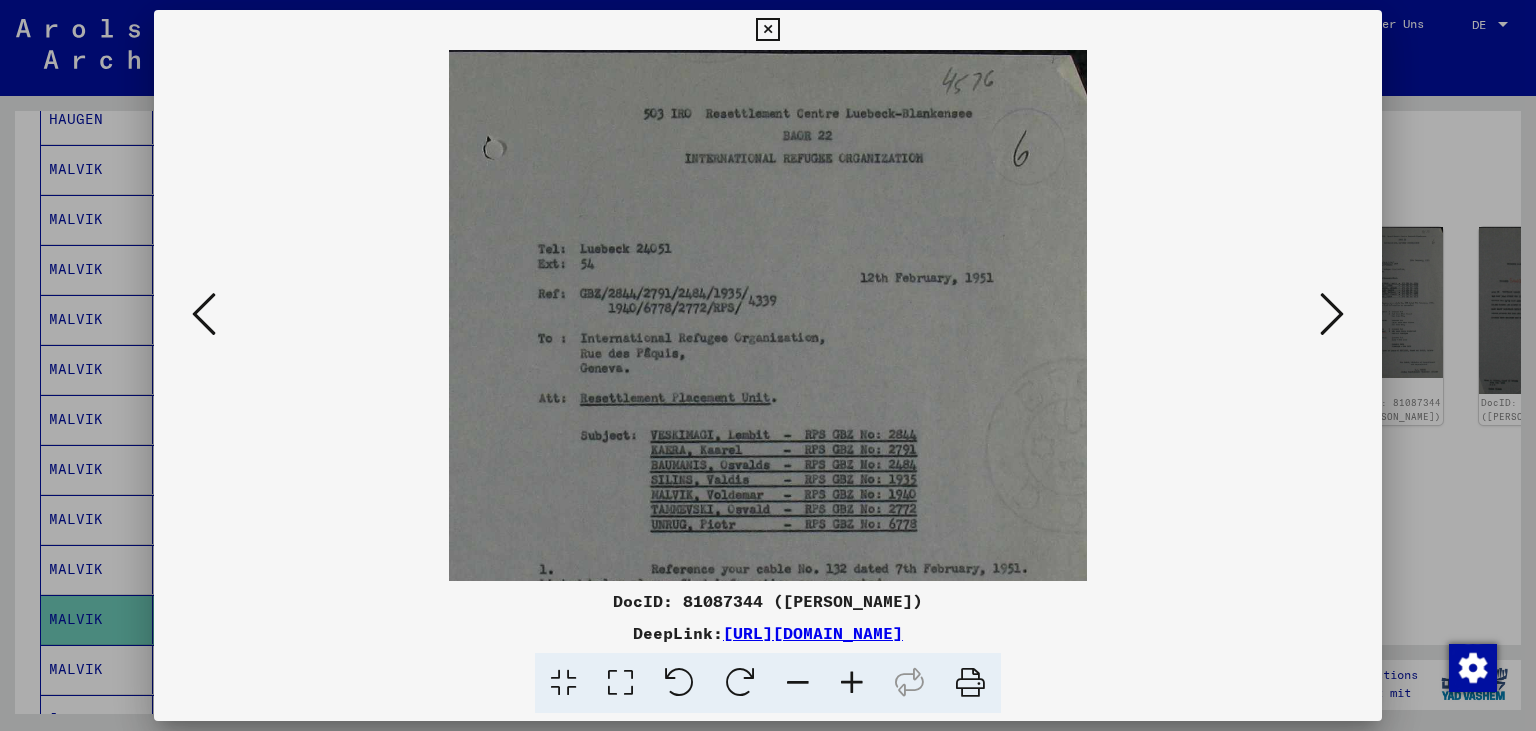 click at bounding box center (852, 683) 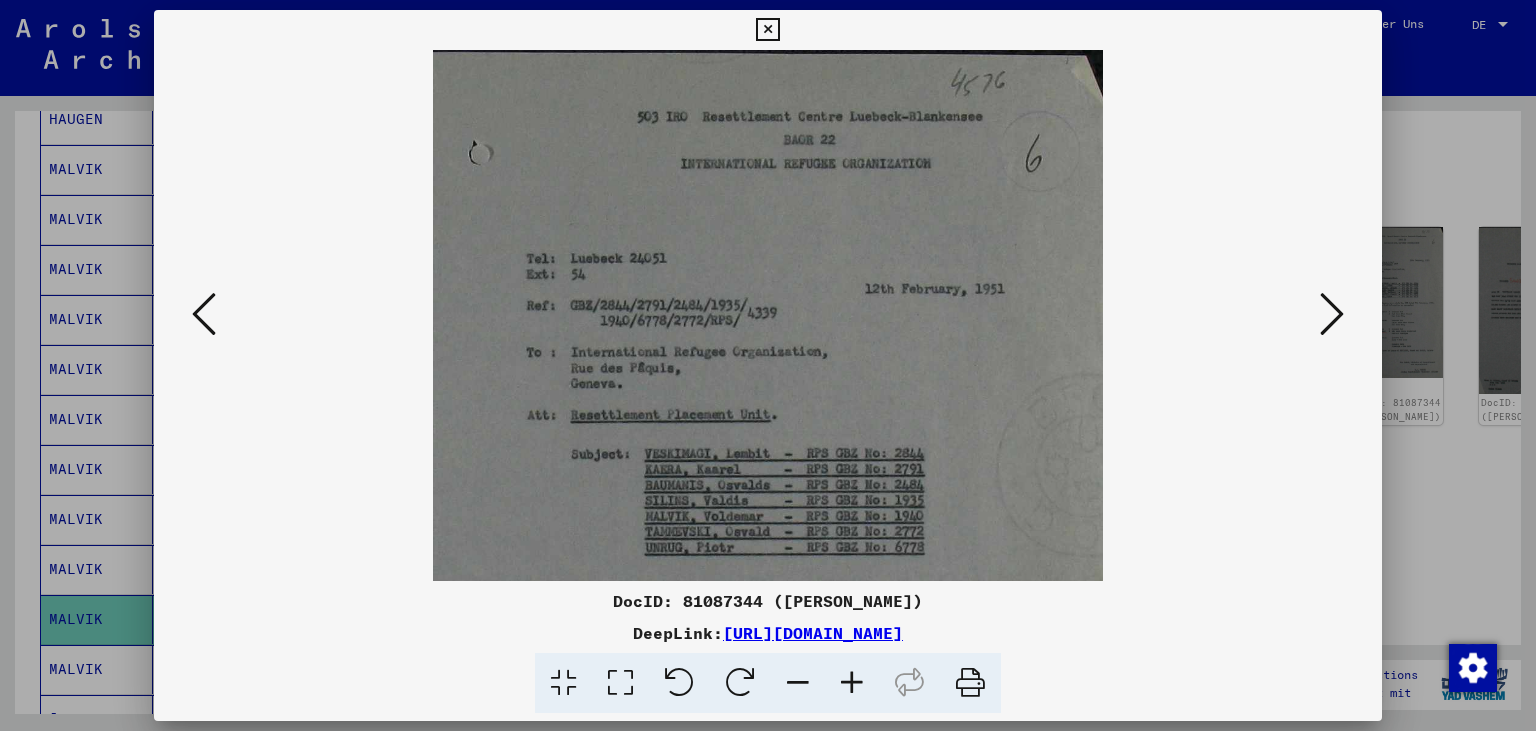 click at bounding box center [852, 683] 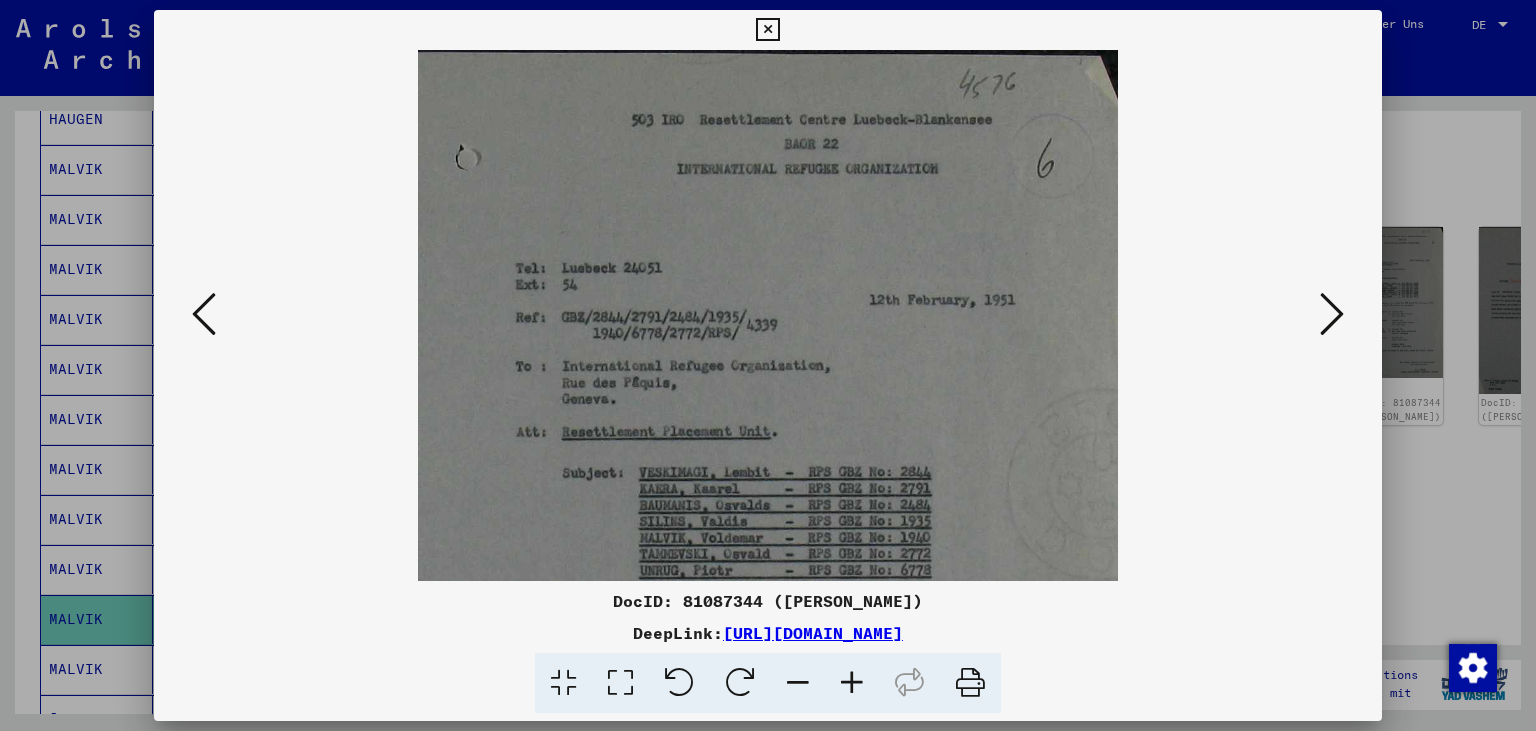 click at bounding box center (852, 683) 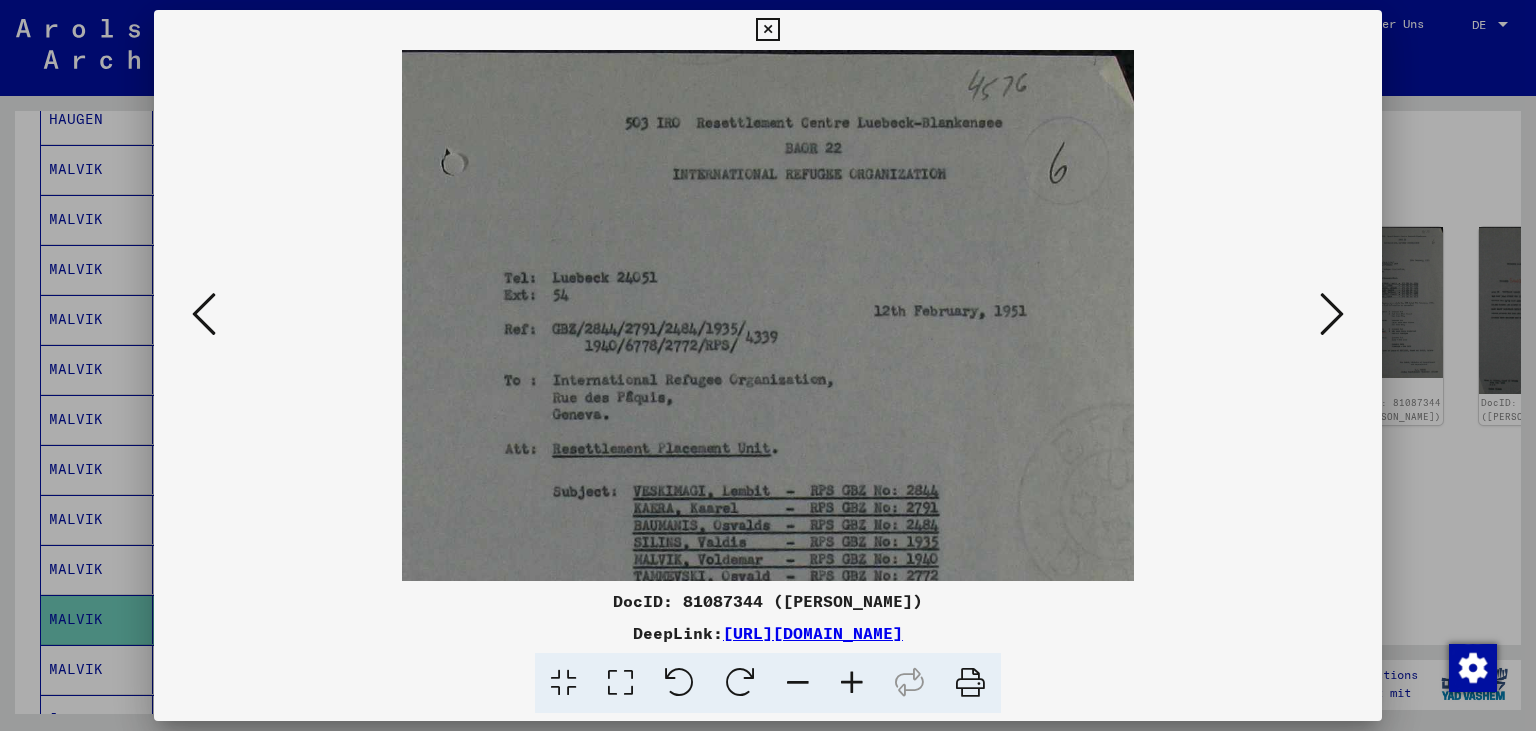 click at bounding box center (852, 683) 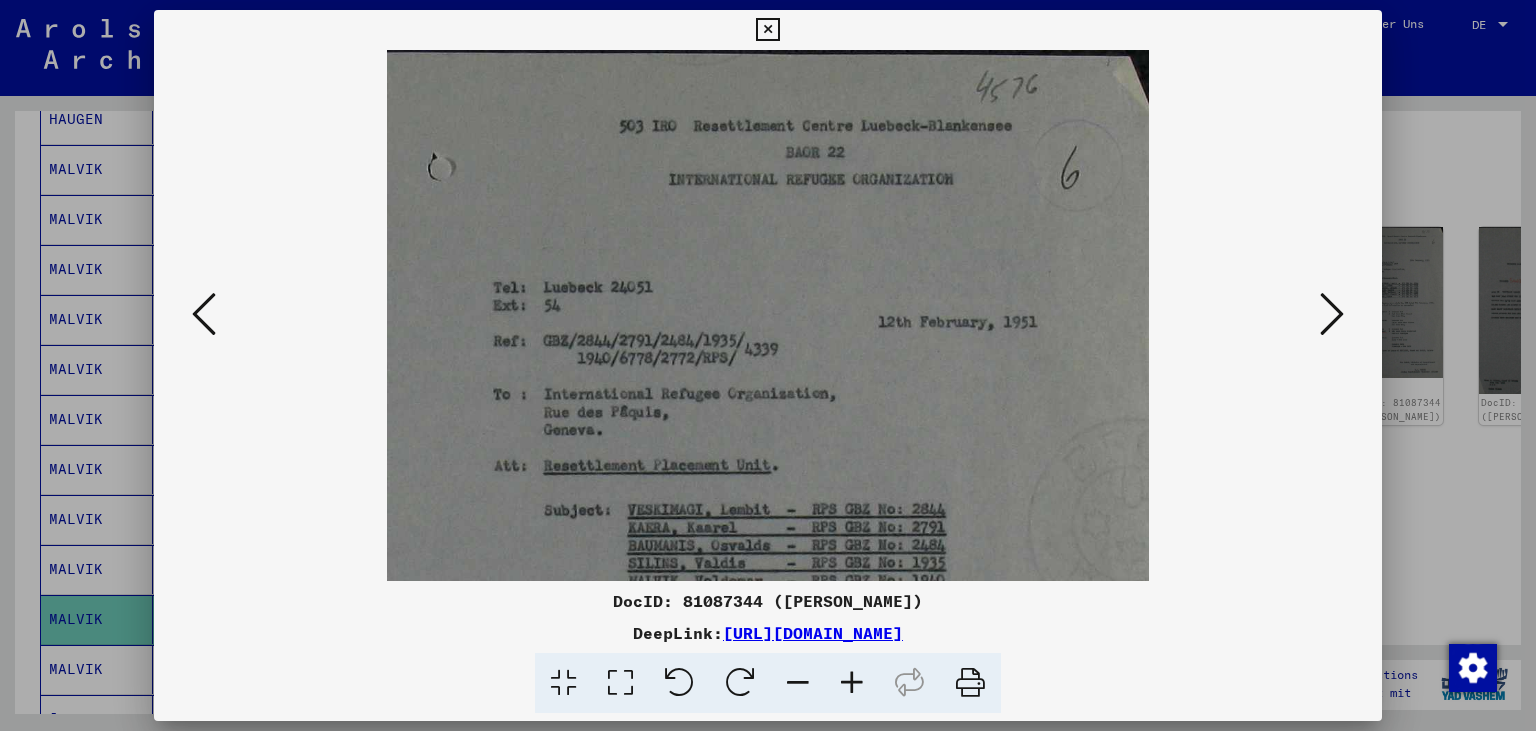 click at bounding box center [852, 683] 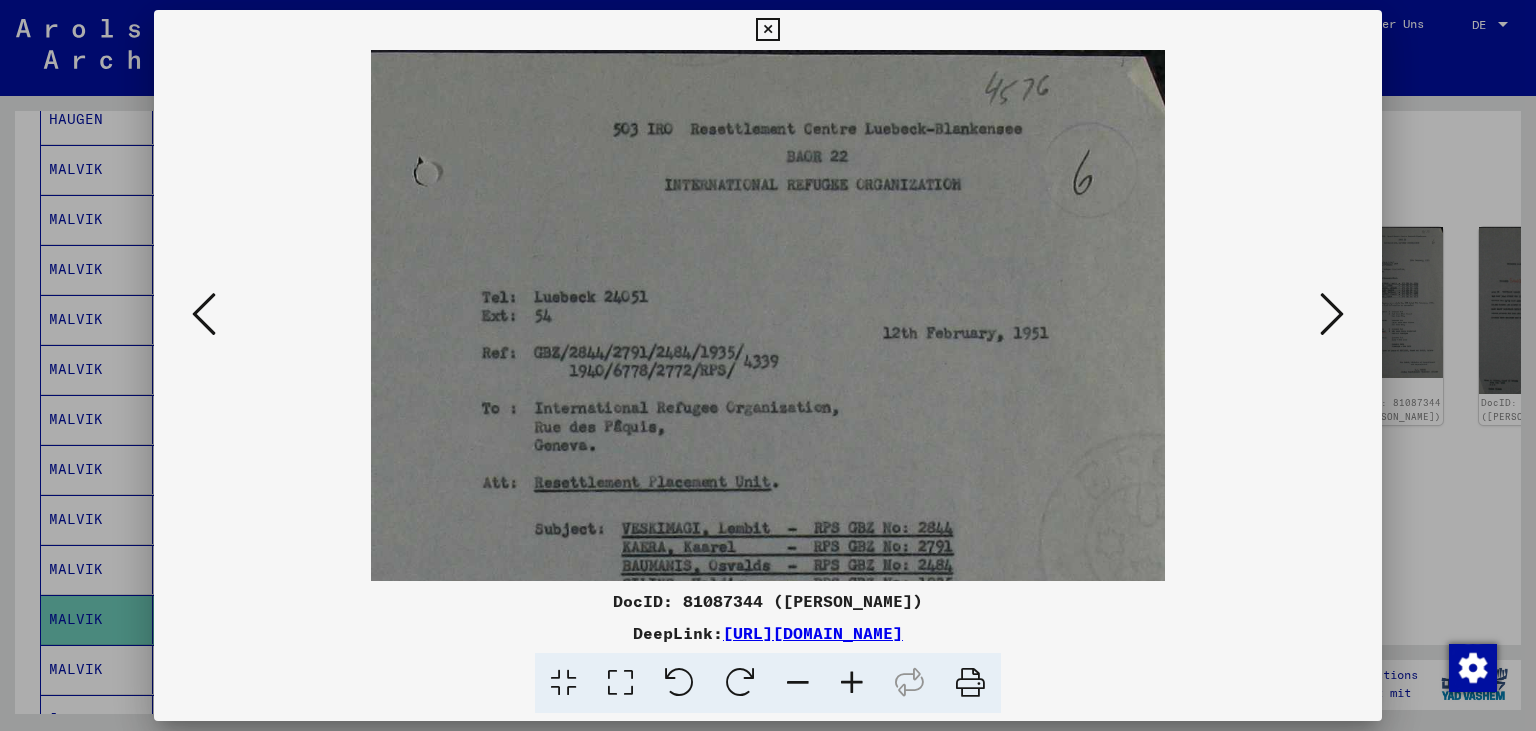 click at bounding box center [852, 683] 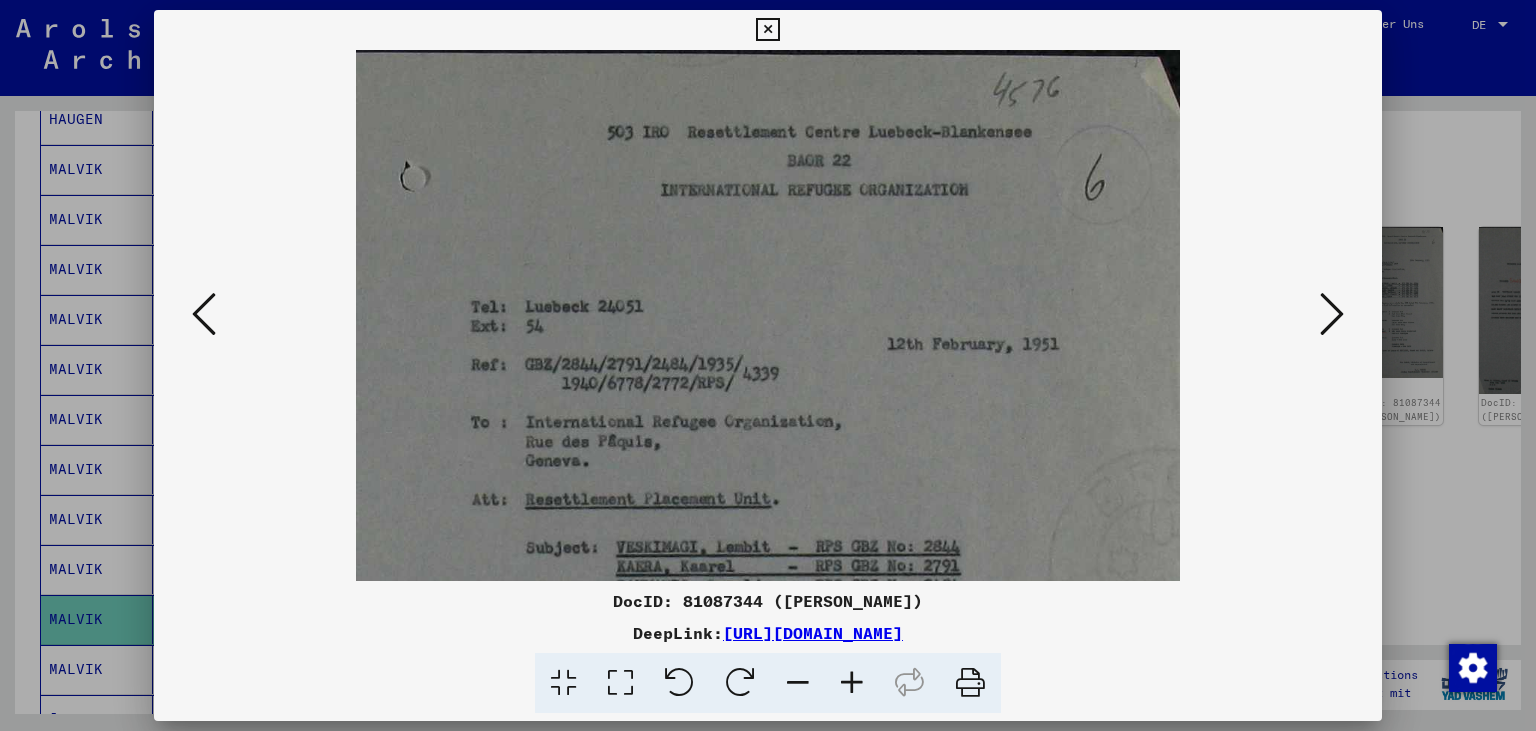 click at bounding box center (852, 683) 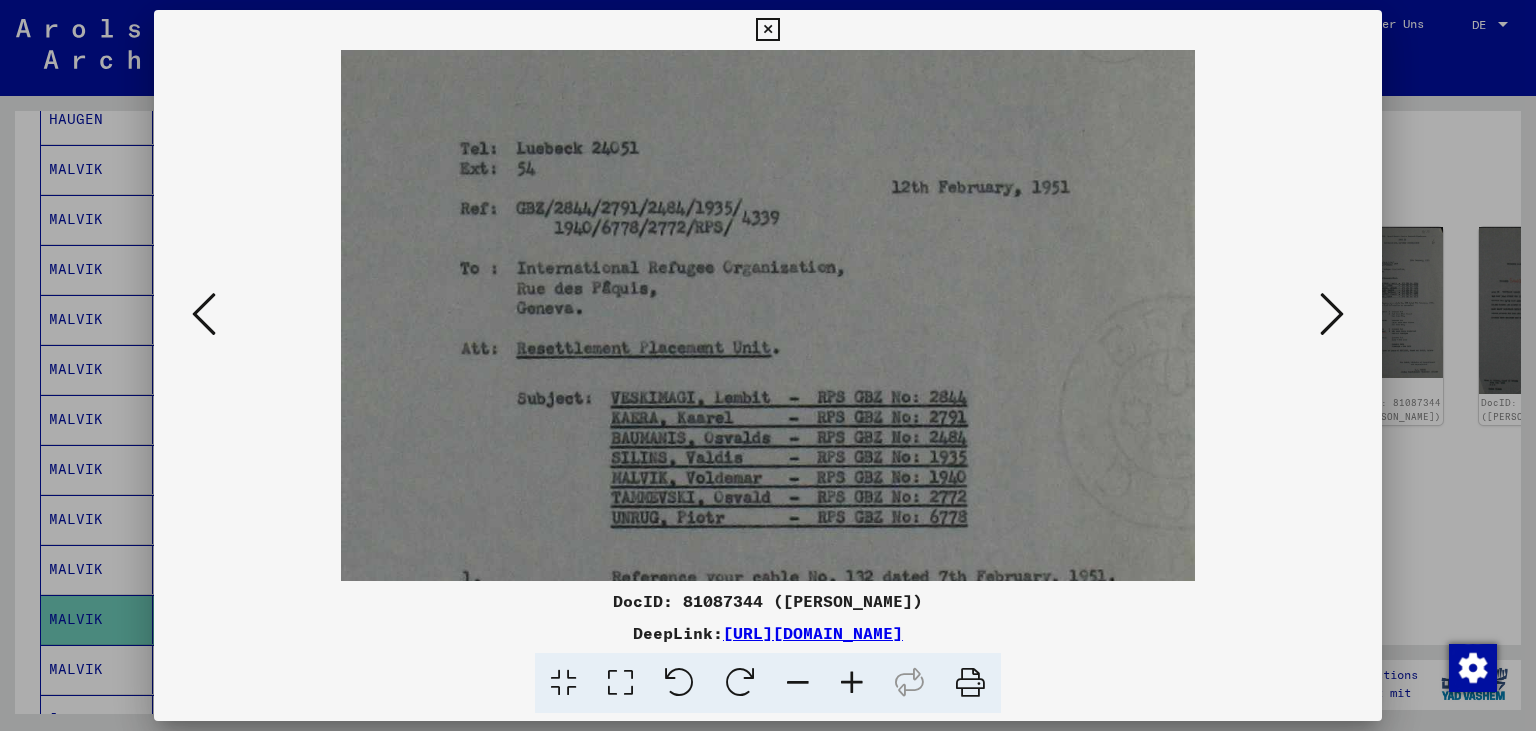 drag, startPoint x: 978, startPoint y: 470, endPoint x: 992, endPoint y: 298, distance: 172.56883 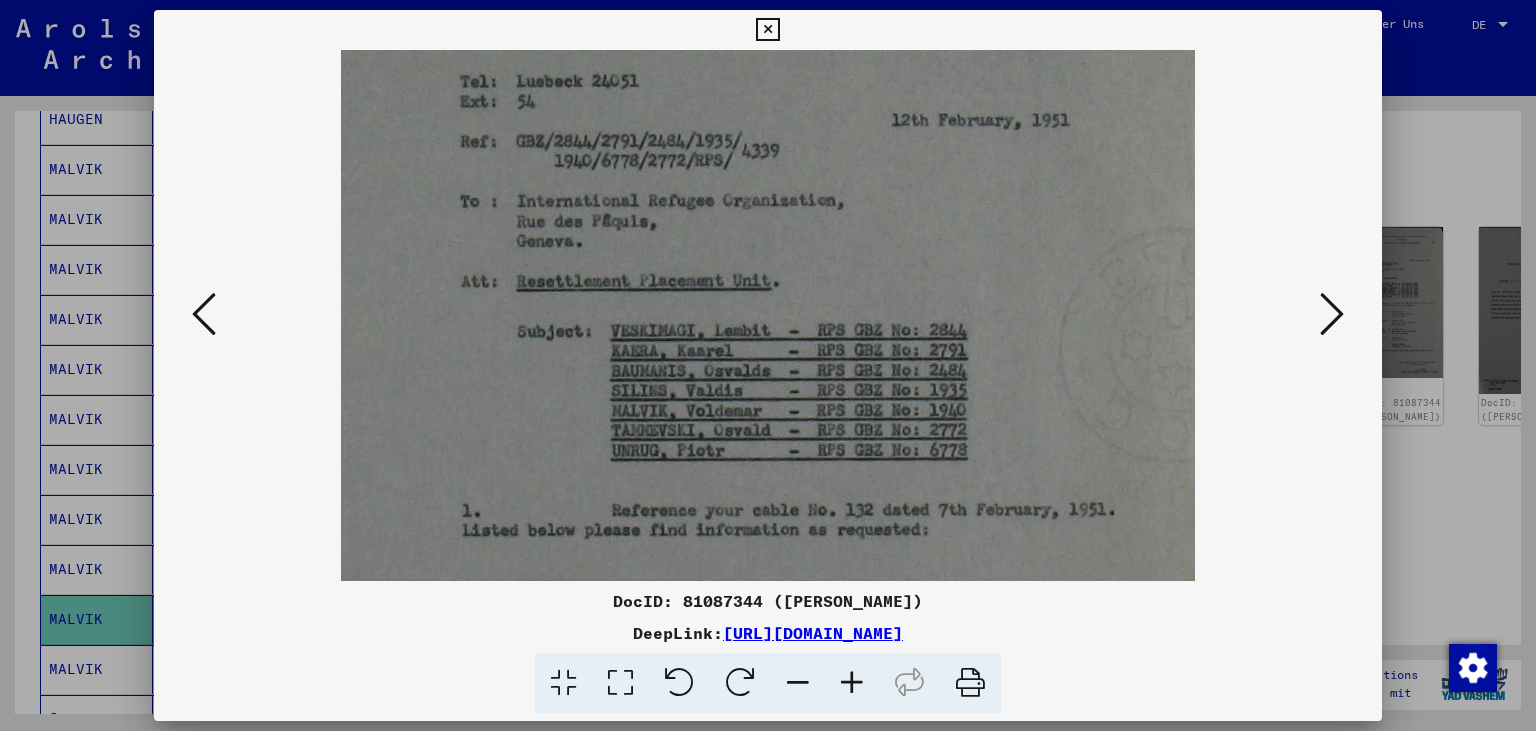 scroll, scrollTop: 236, scrollLeft: 0, axis: vertical 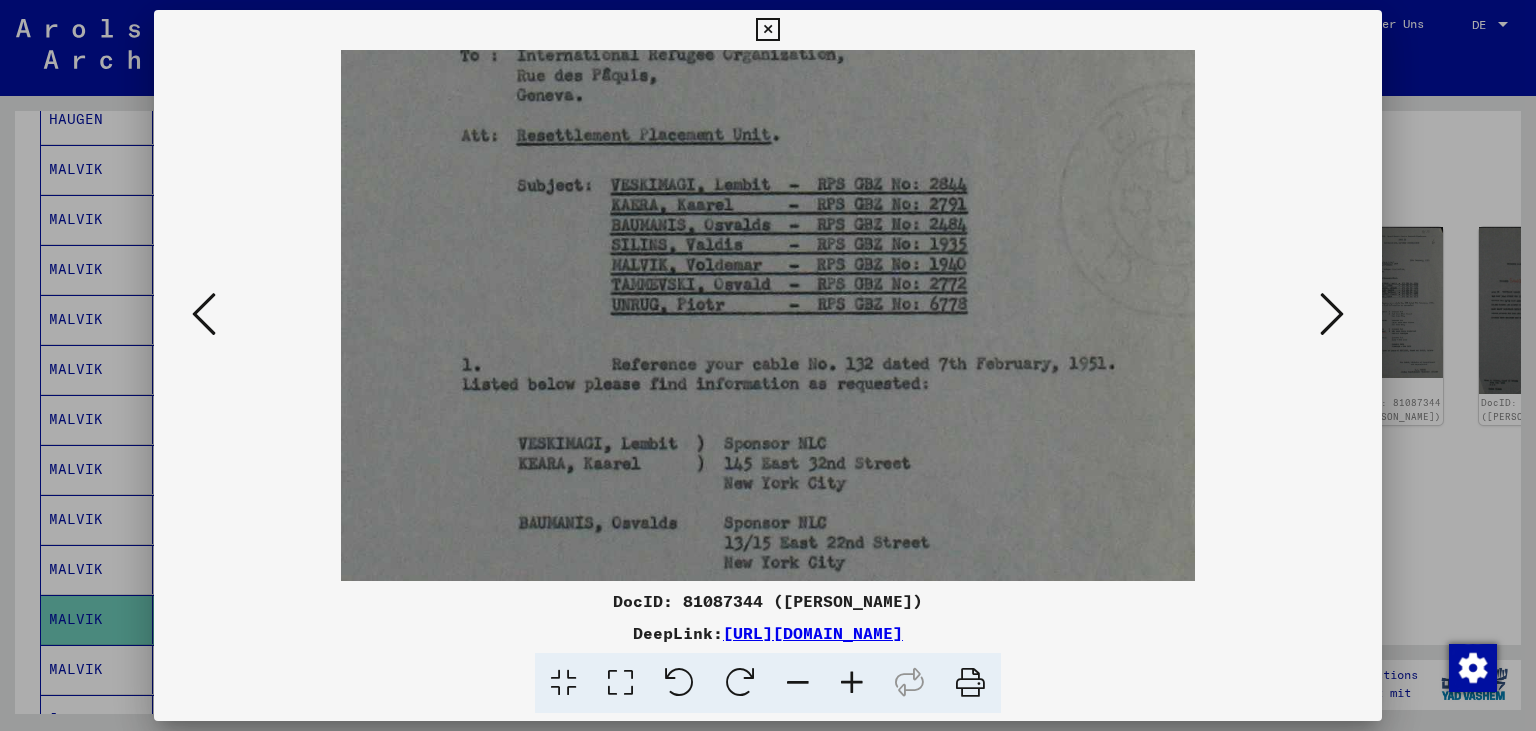 drag, startPoint x: 1037, startPoint y: 454, endPoint x: 1034, endPoint y: 234, distance: 220.02045 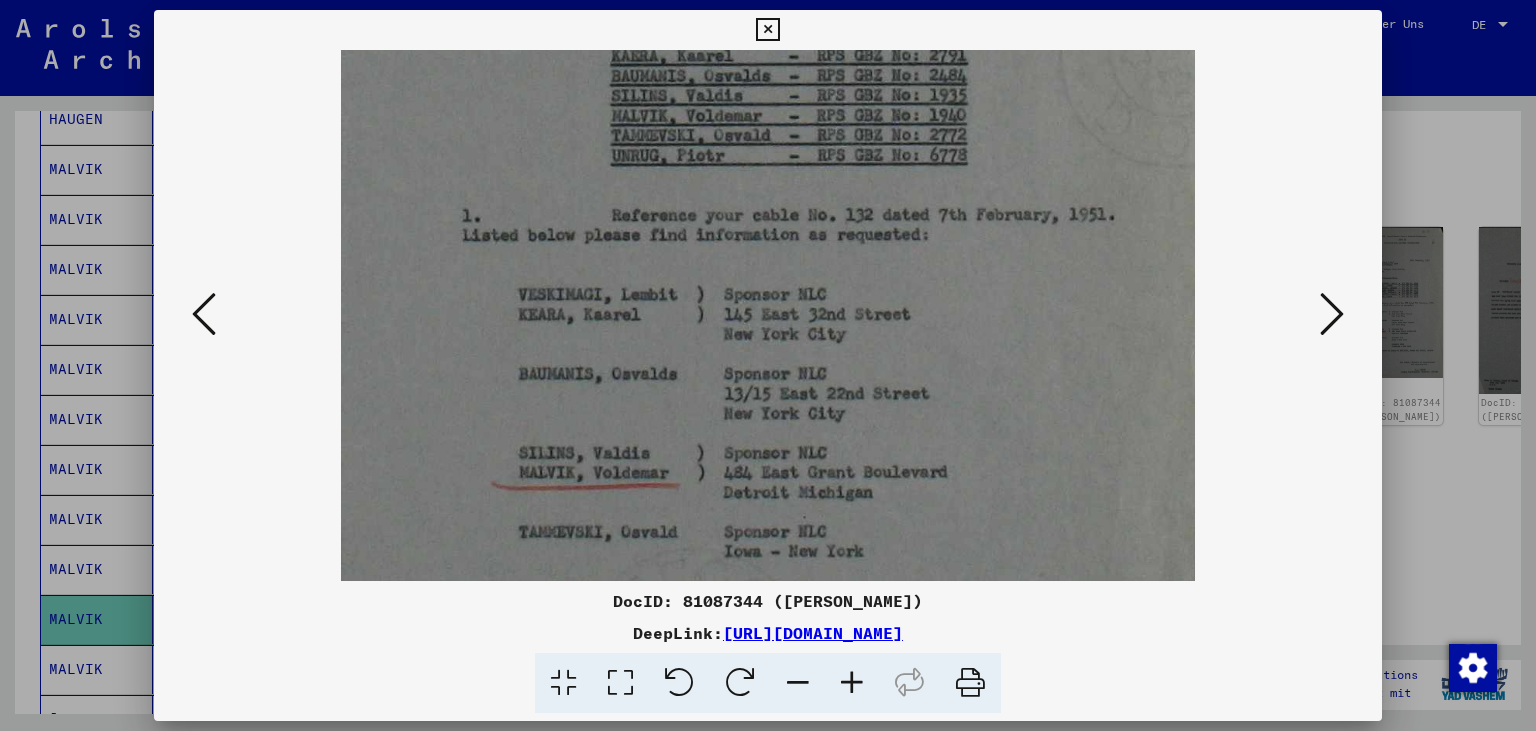drag, startPoint x: 1074, startPoint y: 454, endPoint x: 1071, endPoint y: 313, distance: 141.0319 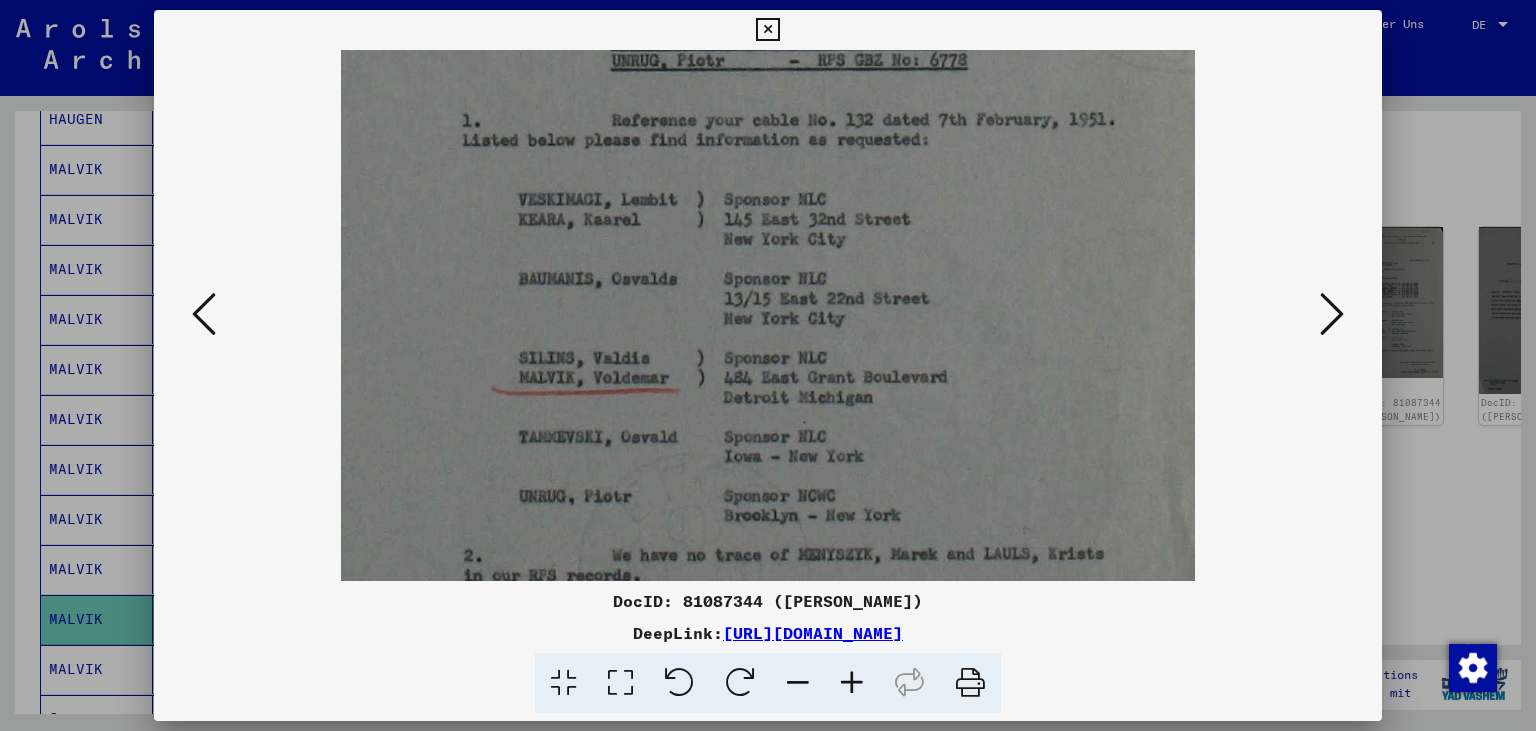 drag, startPoint x: 1088, startPoint y: 447, endPoint x: 1086, endPoint y: 352, distance: 95.02105 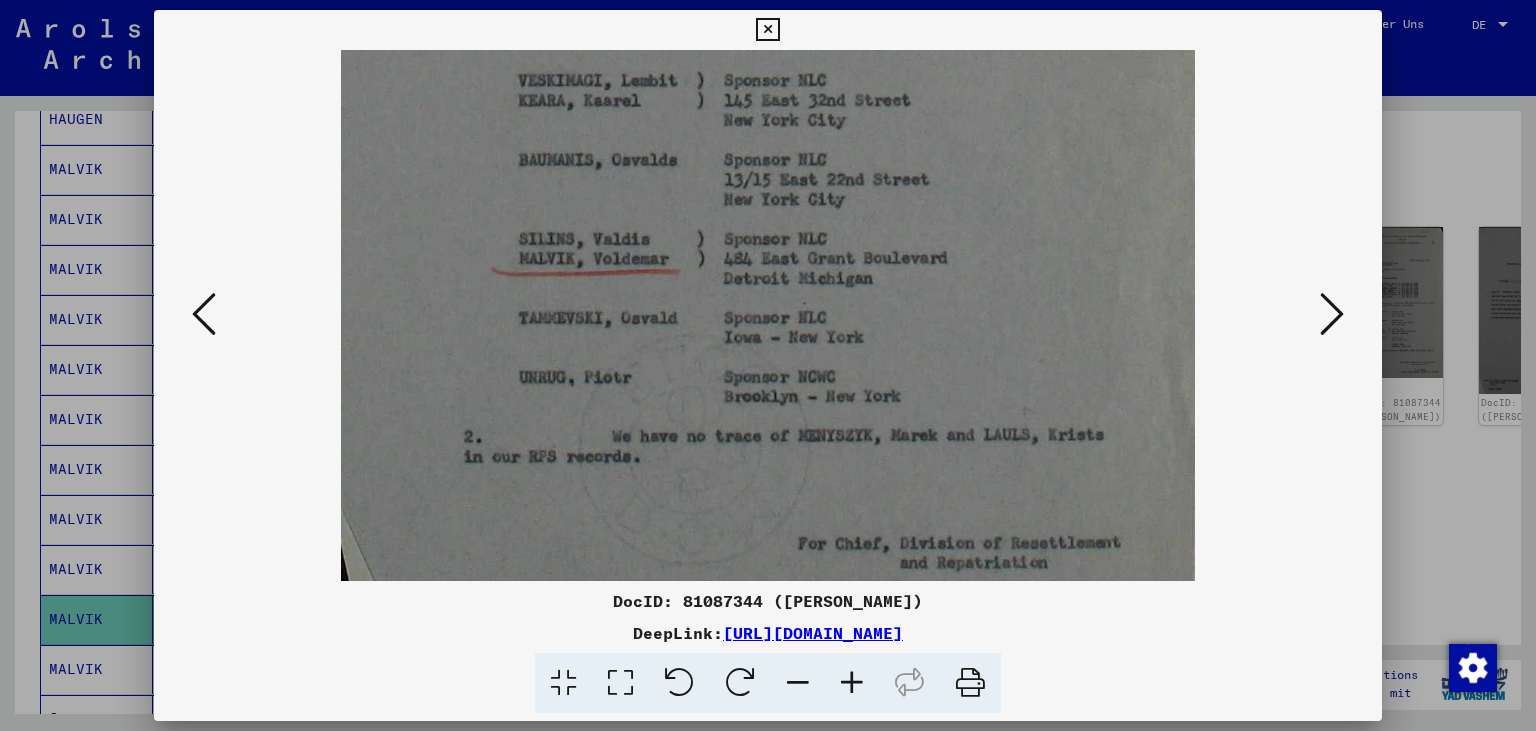 drag, startPoint x: 1083, startPoint y: 473, endPoint x: 1077, endPoint y: 347, distance: 126.14278 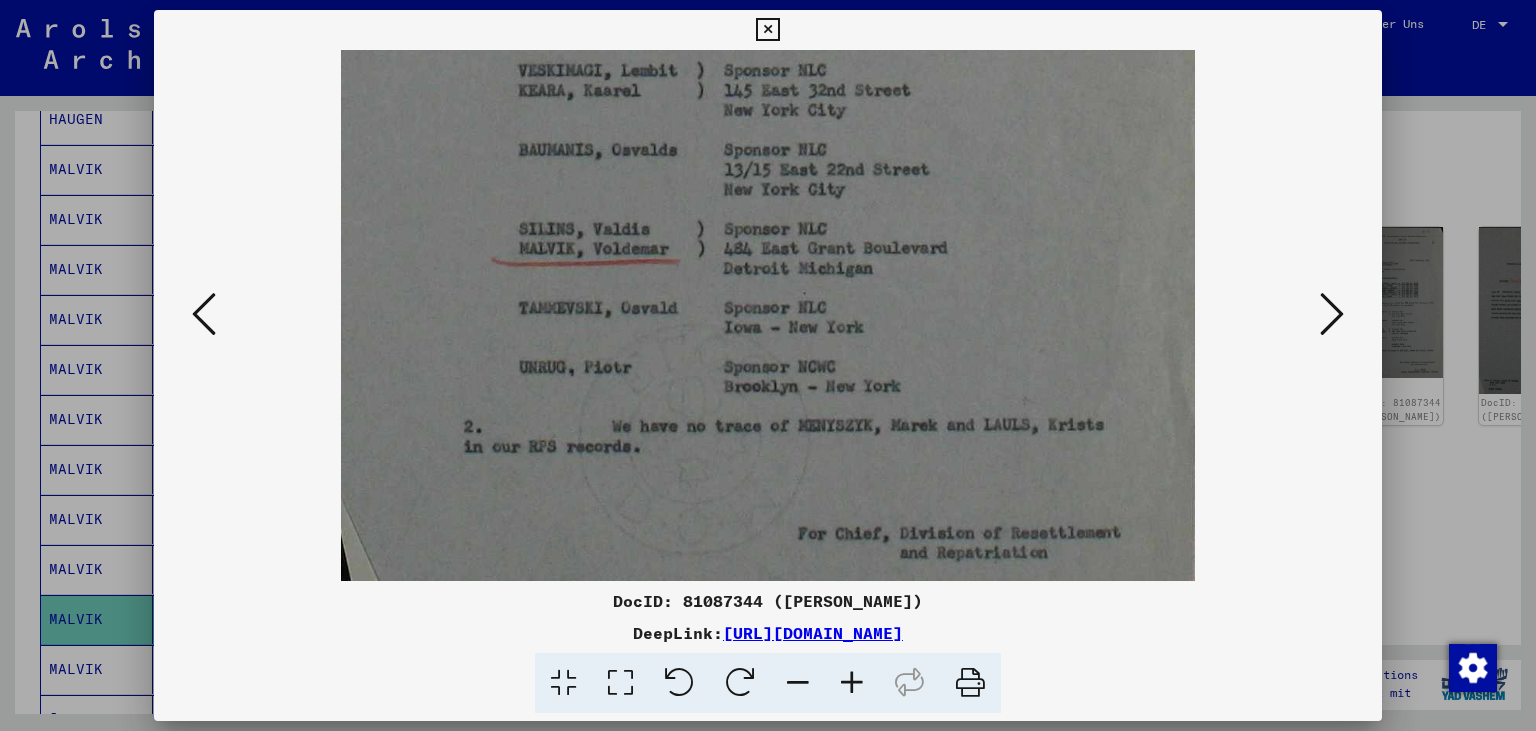 click at bounding box center (1332, 314) 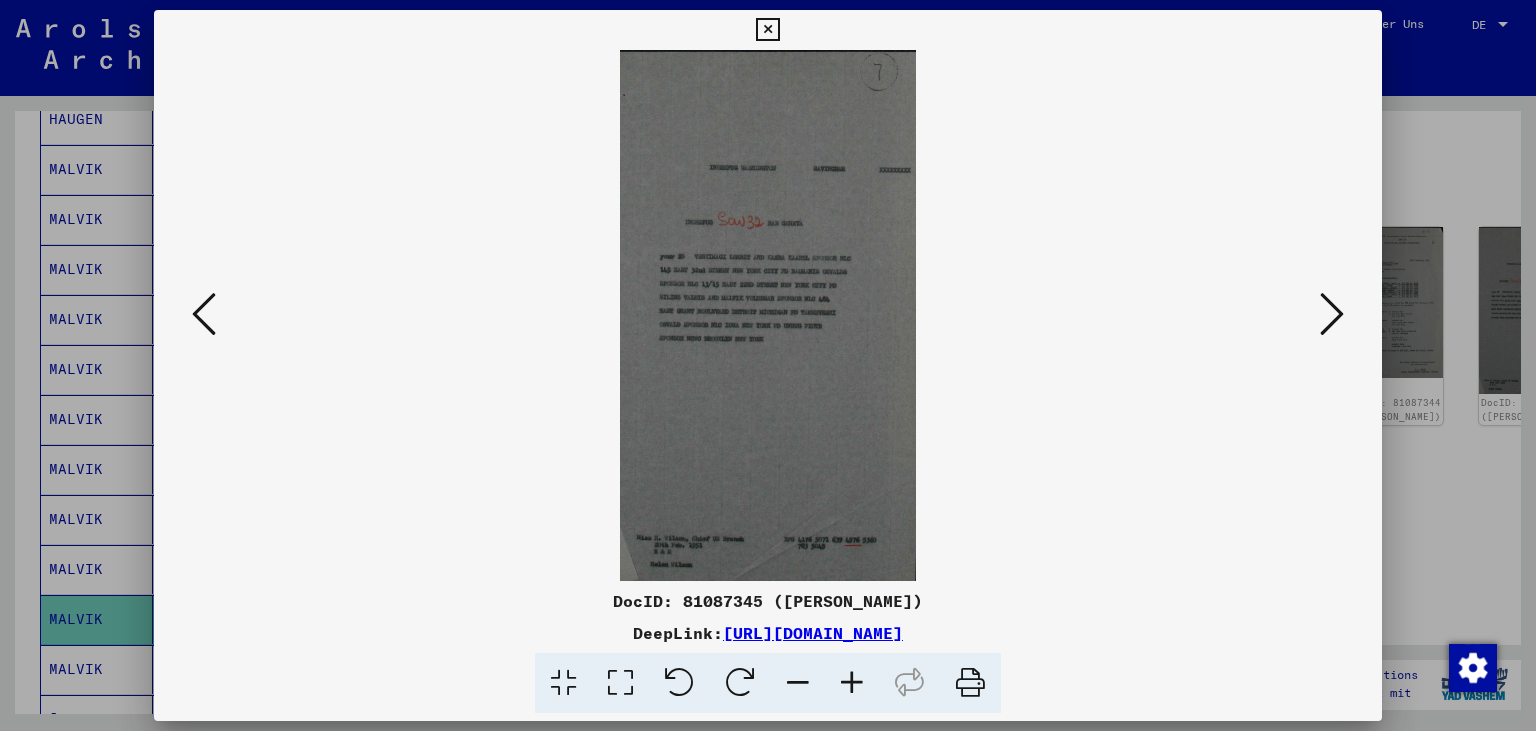 scroll, scrollTop: 0, scrollLeft: 0, axis: both 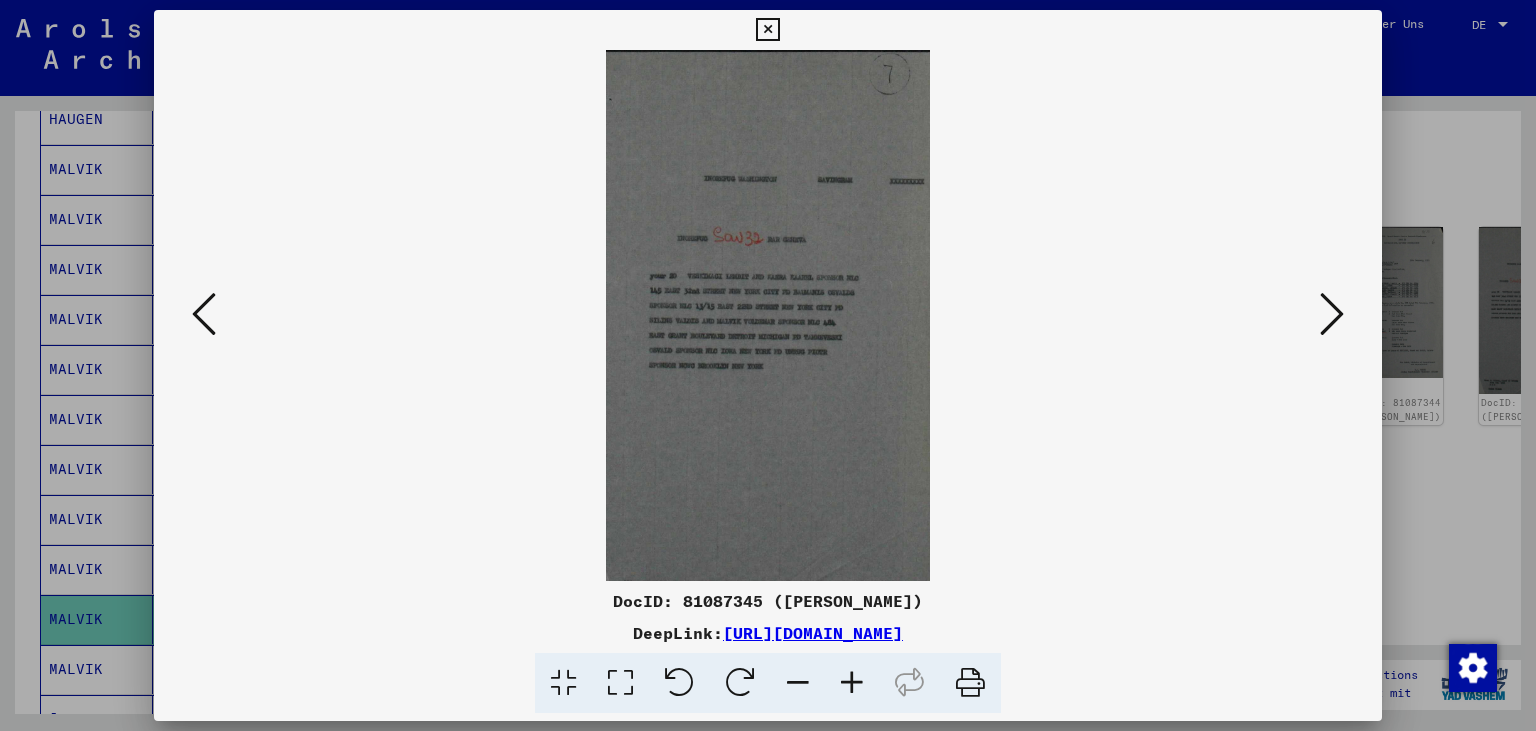 click at bounding box center (852, 683) 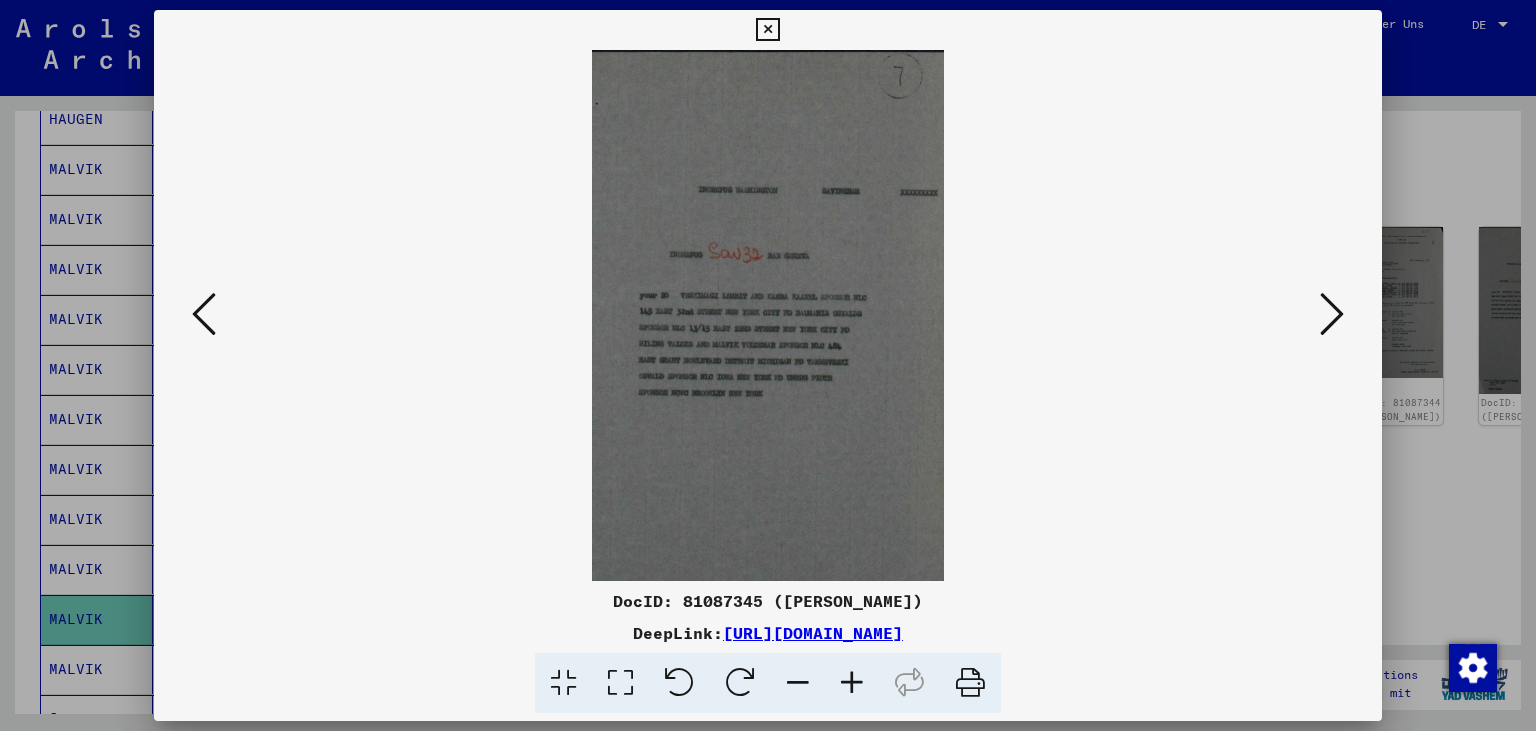 click at bounding box center [852, 683] 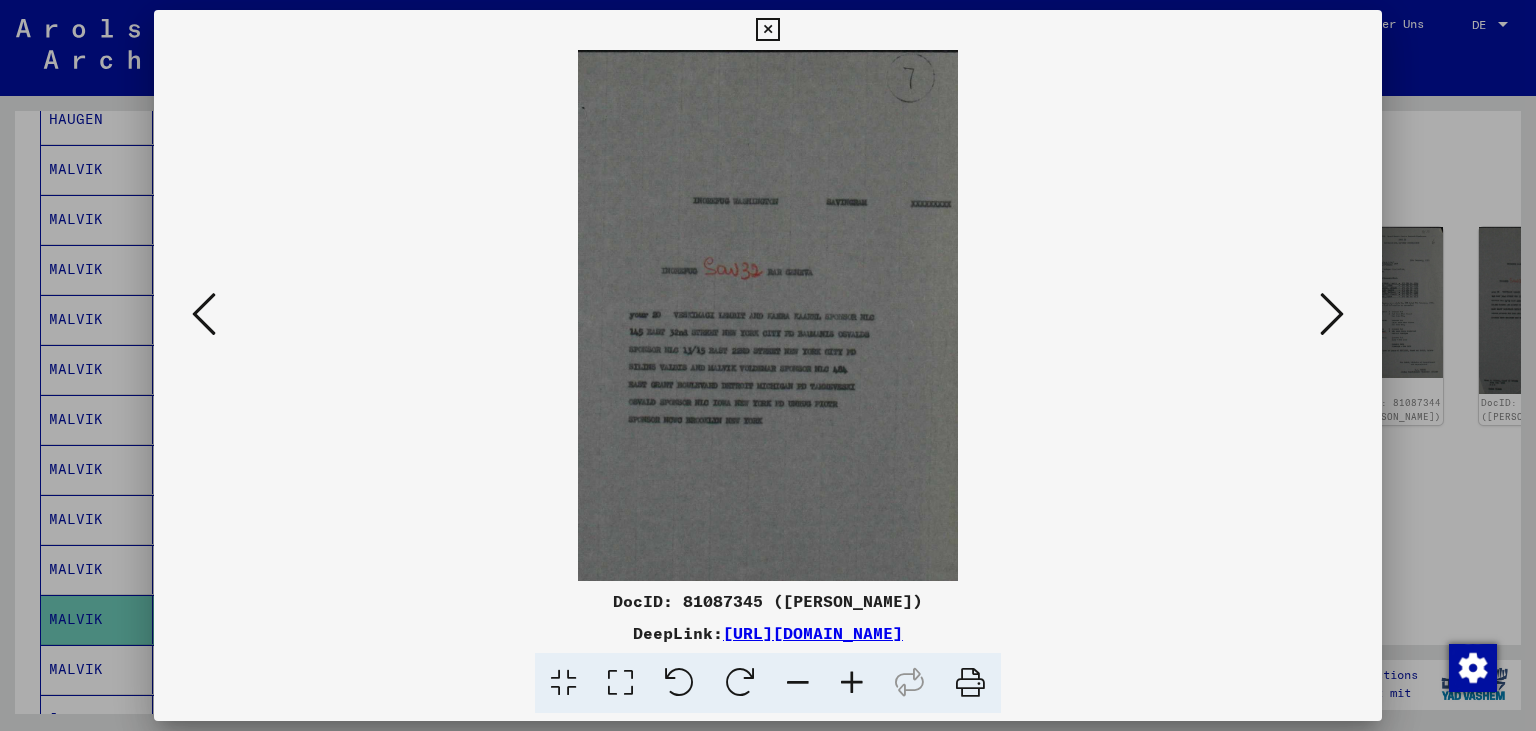 click at bounding box center [852, 683] 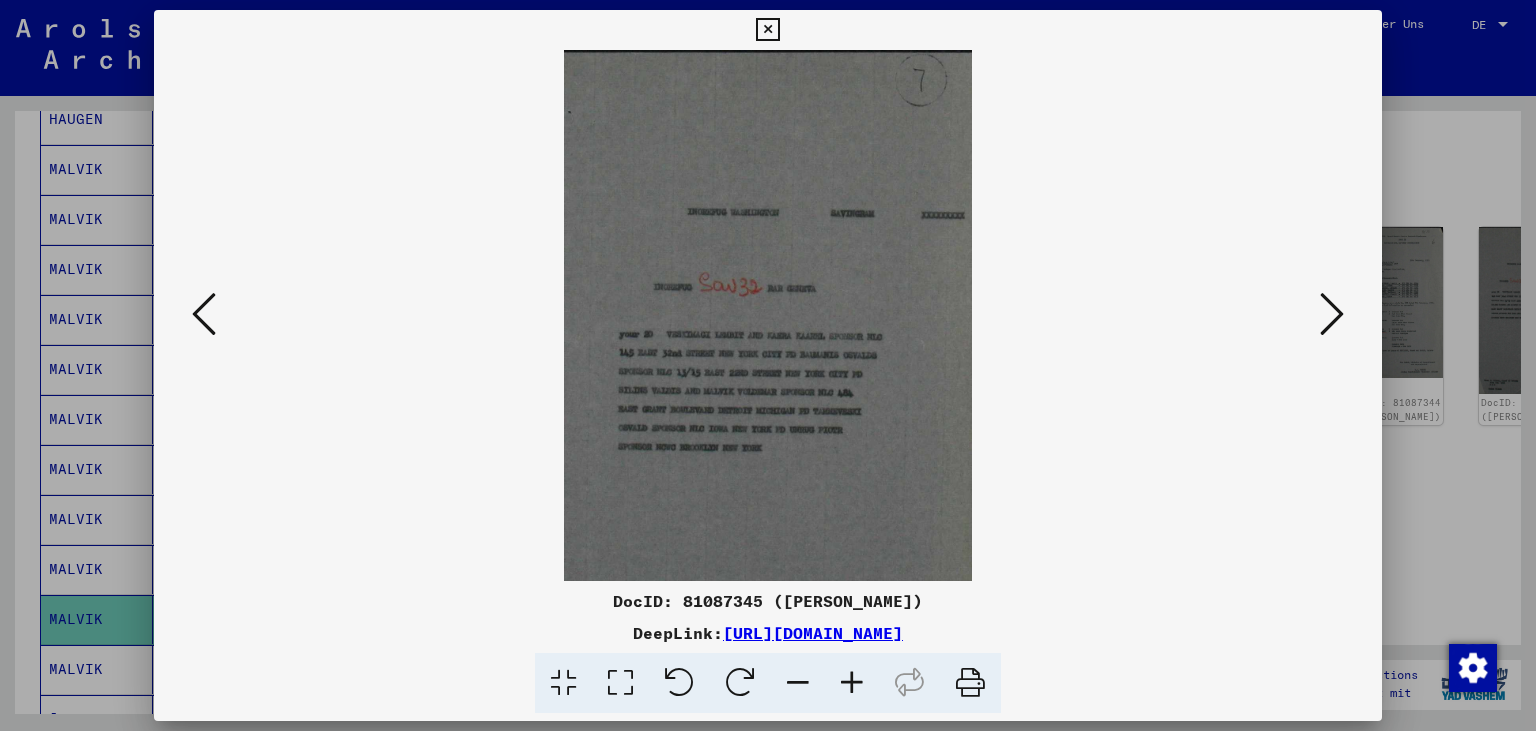 click at bounding box center [852, 683] 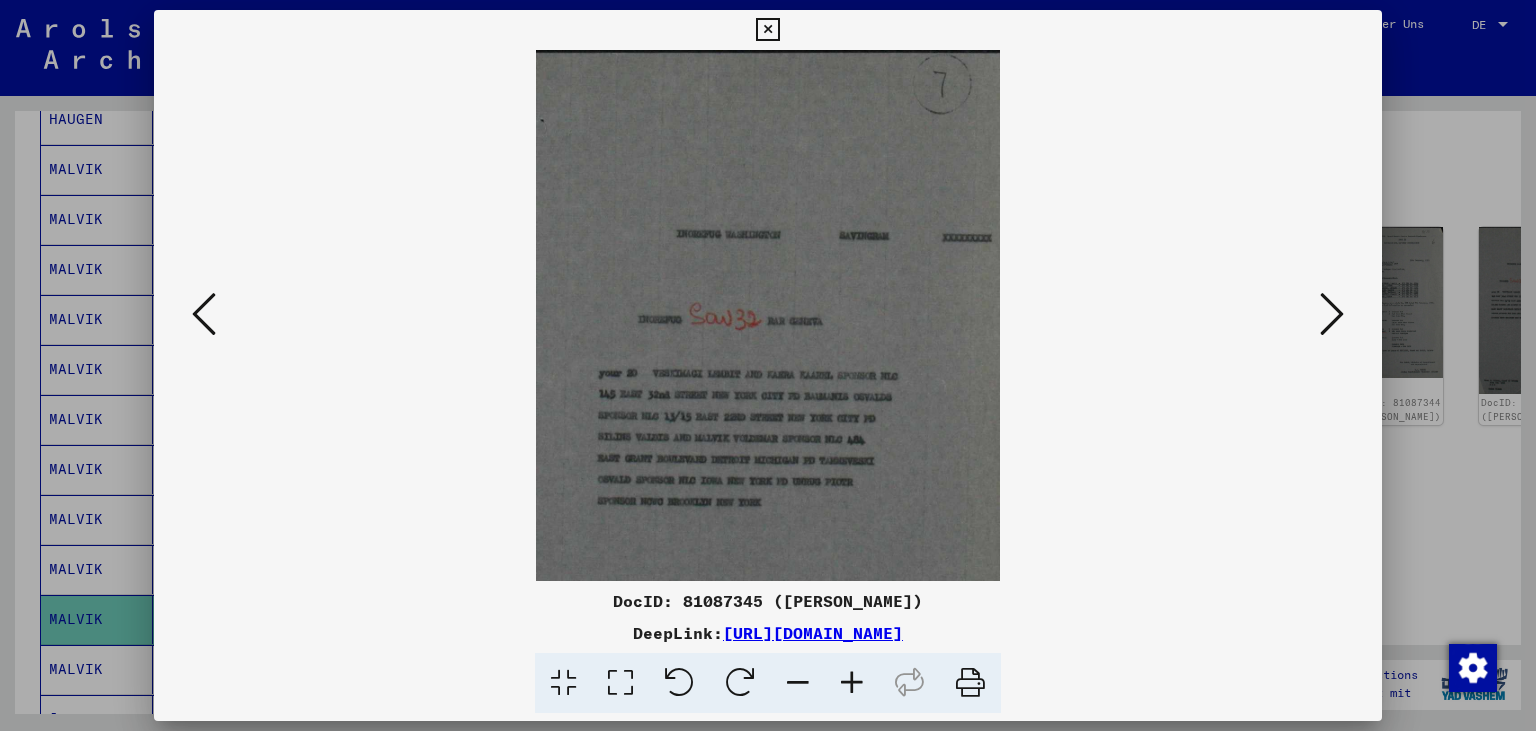click at bounding box center (852, 683) 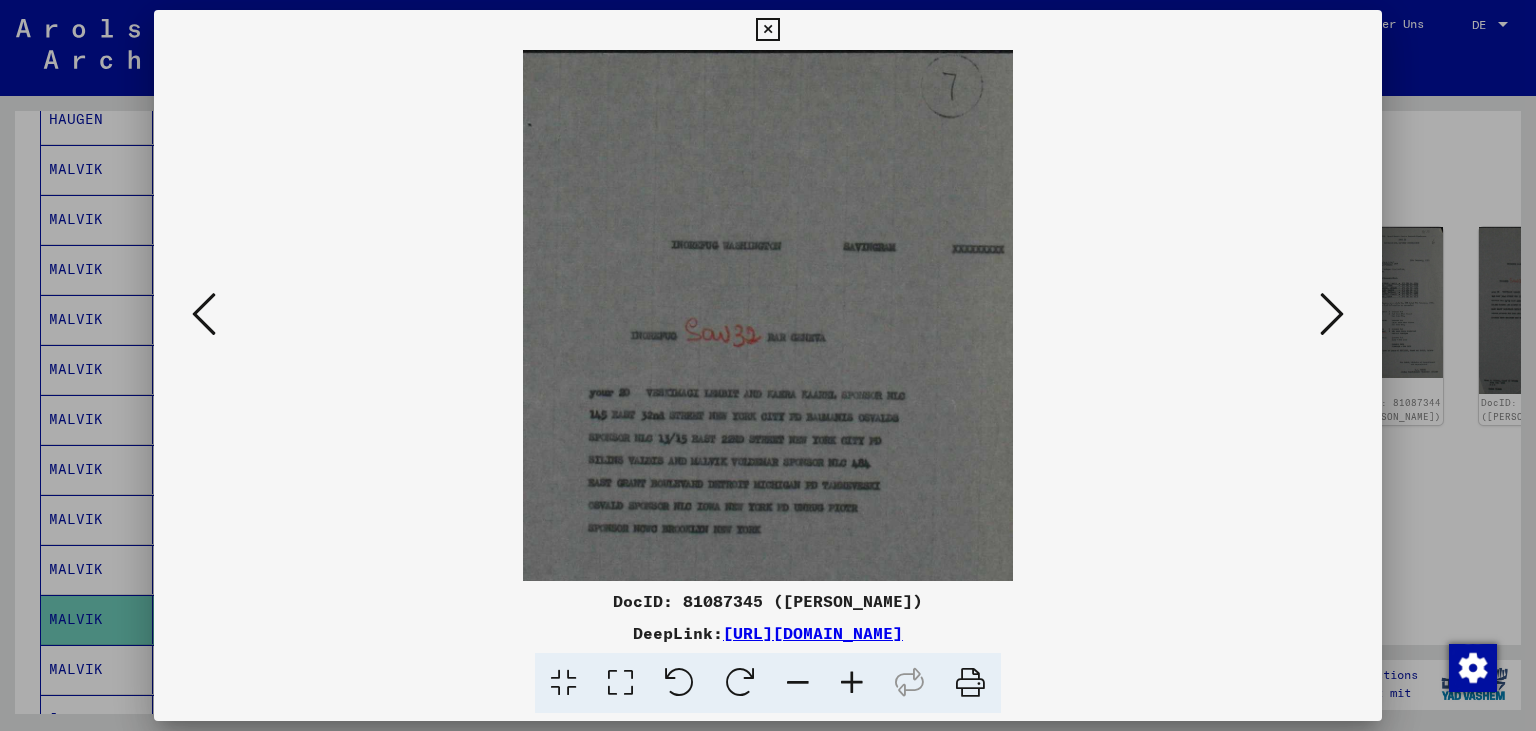 click at bounding box center (852, 683) 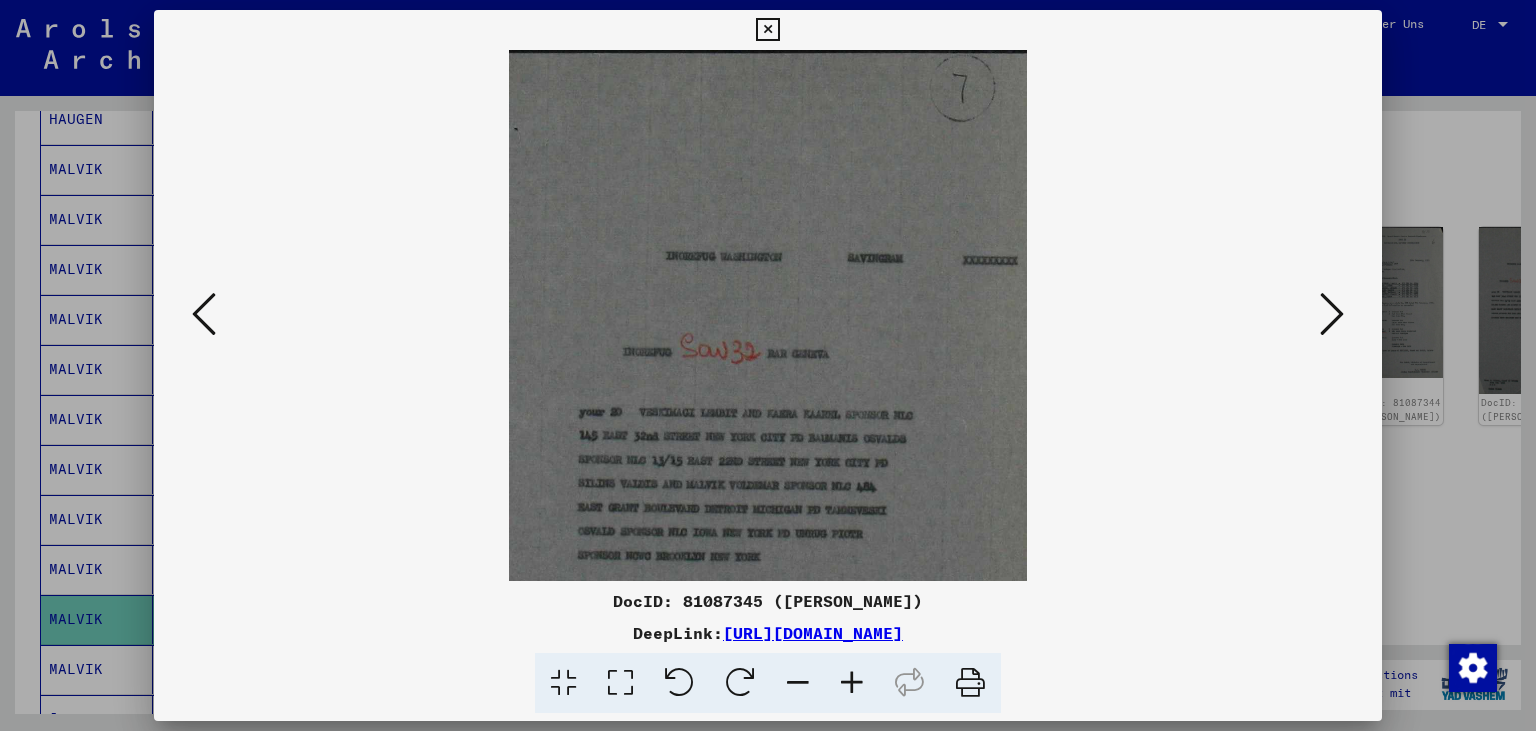 click at bounding box center [852, 683] 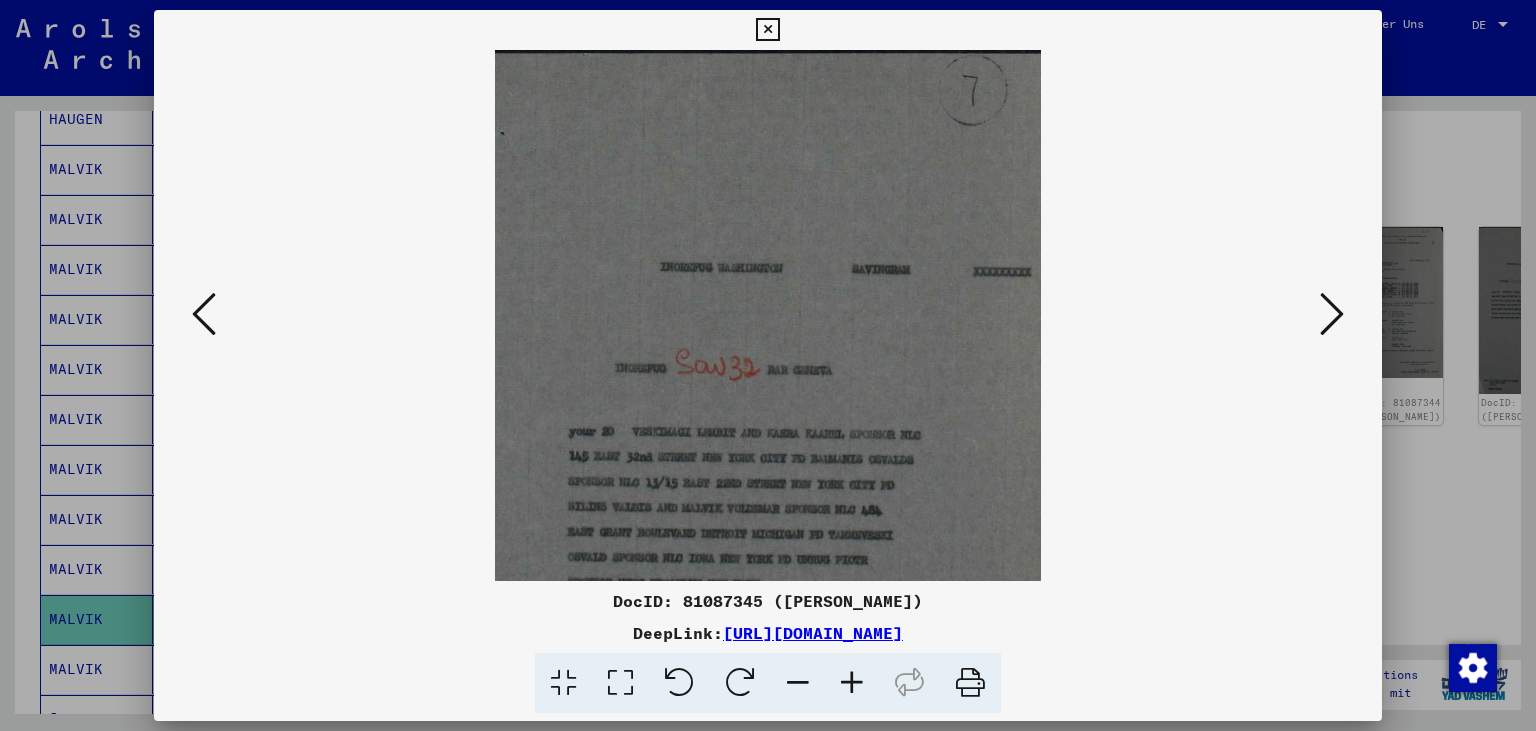 click at bounding box center (852, 683) 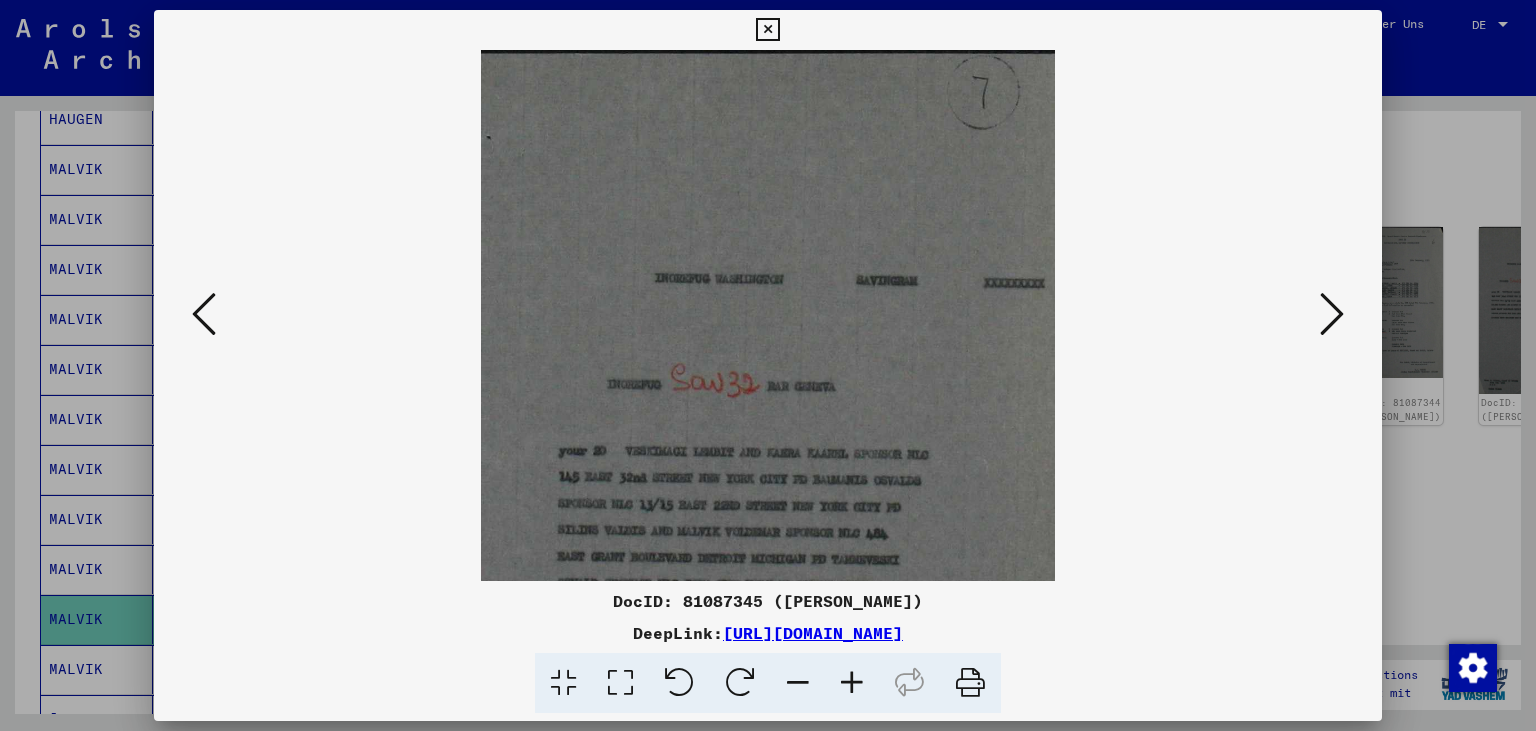 click at bounding box center [852, 683] 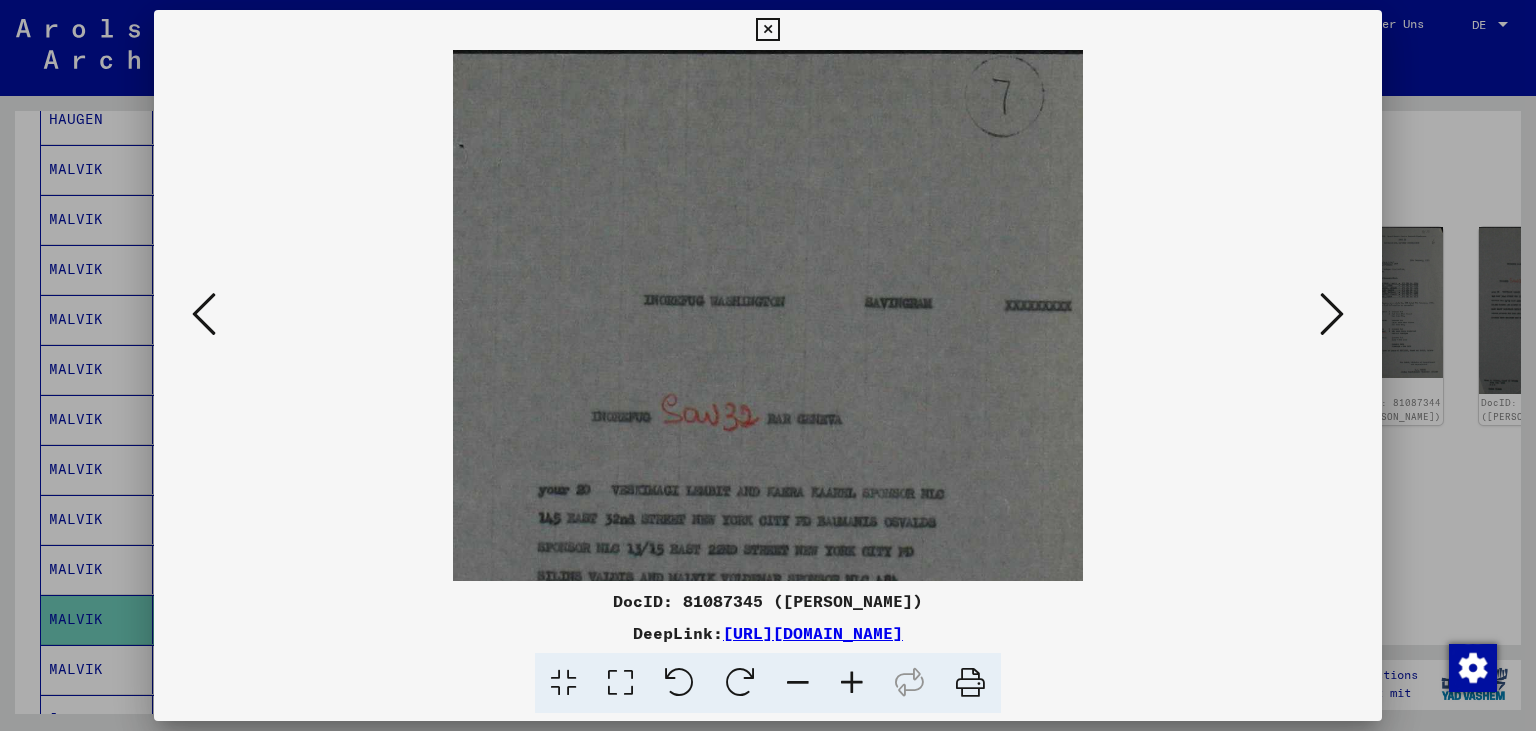 click at bounding box center [852, 683] 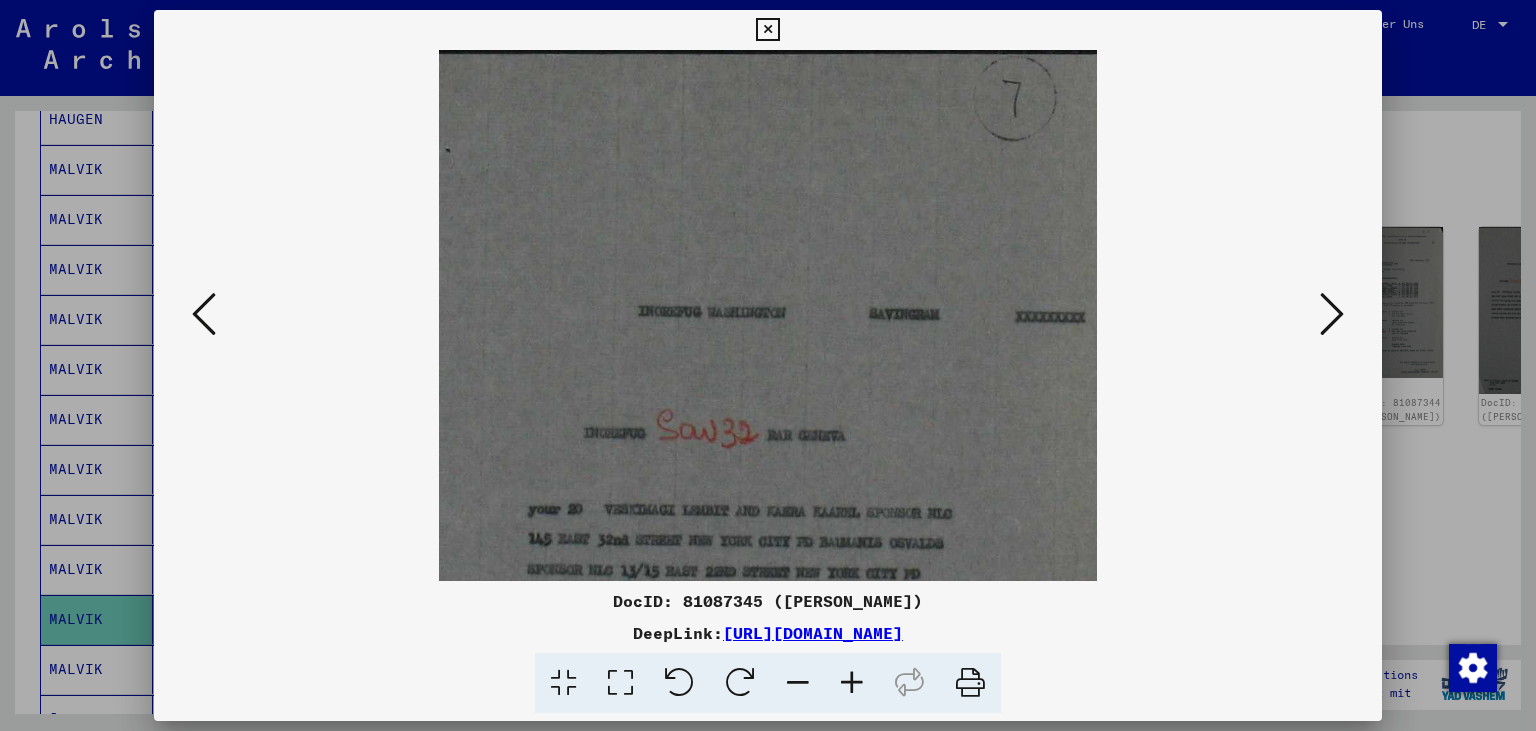click at bounding box center (852, 683) 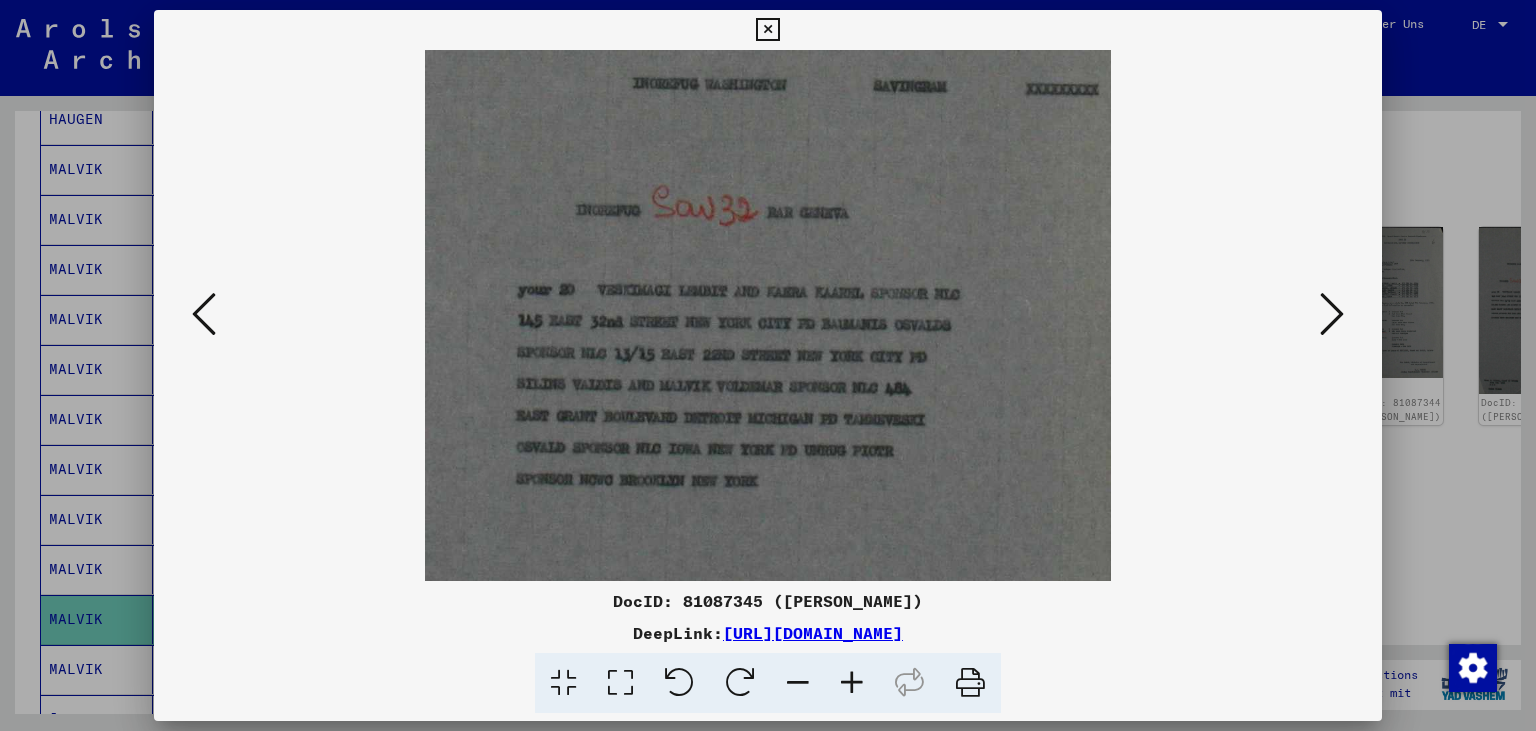 drag, startPoint x: 834, startPoint y: 537, endPoint x: 829, endPoint y: 302, distance: 235.05319 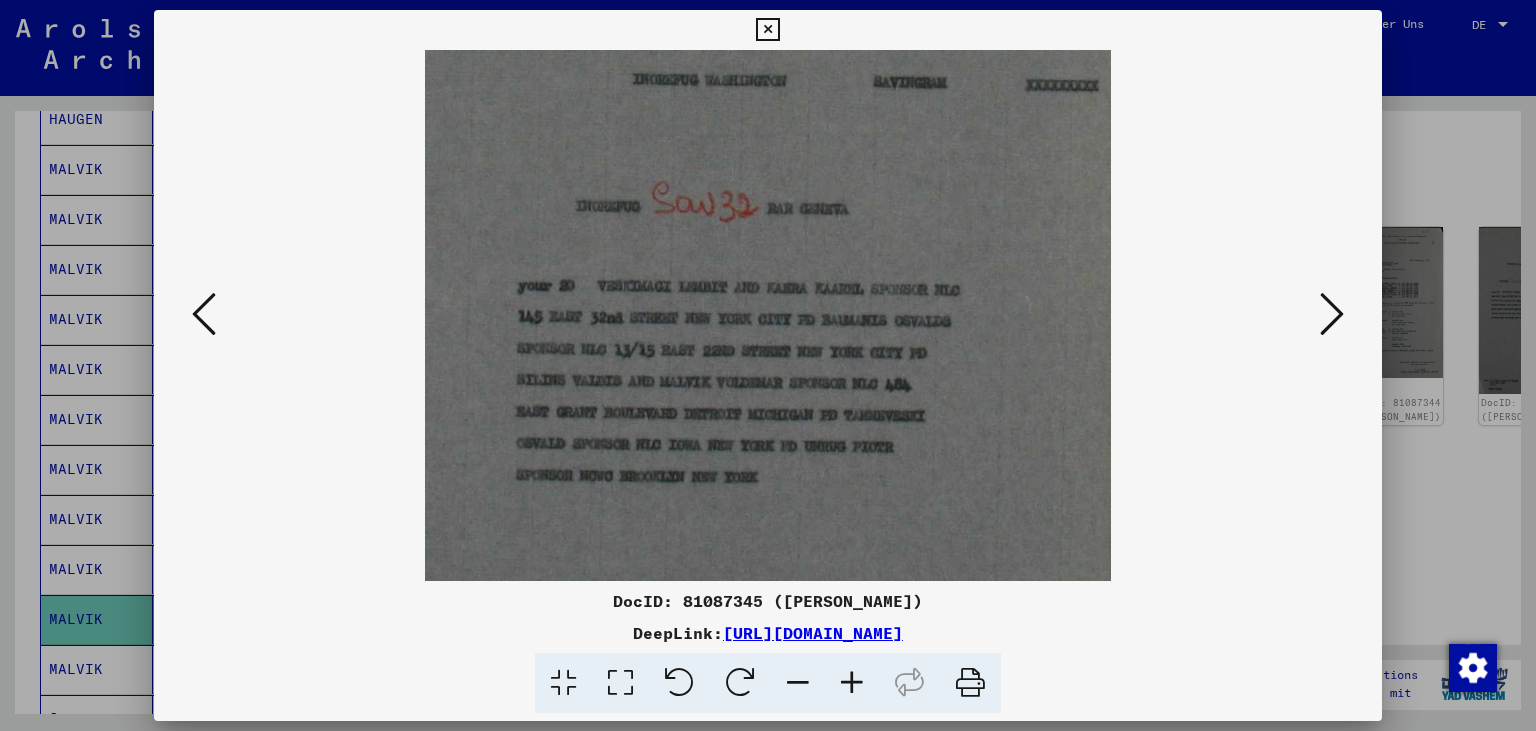 click at bounding box center (852, 683) 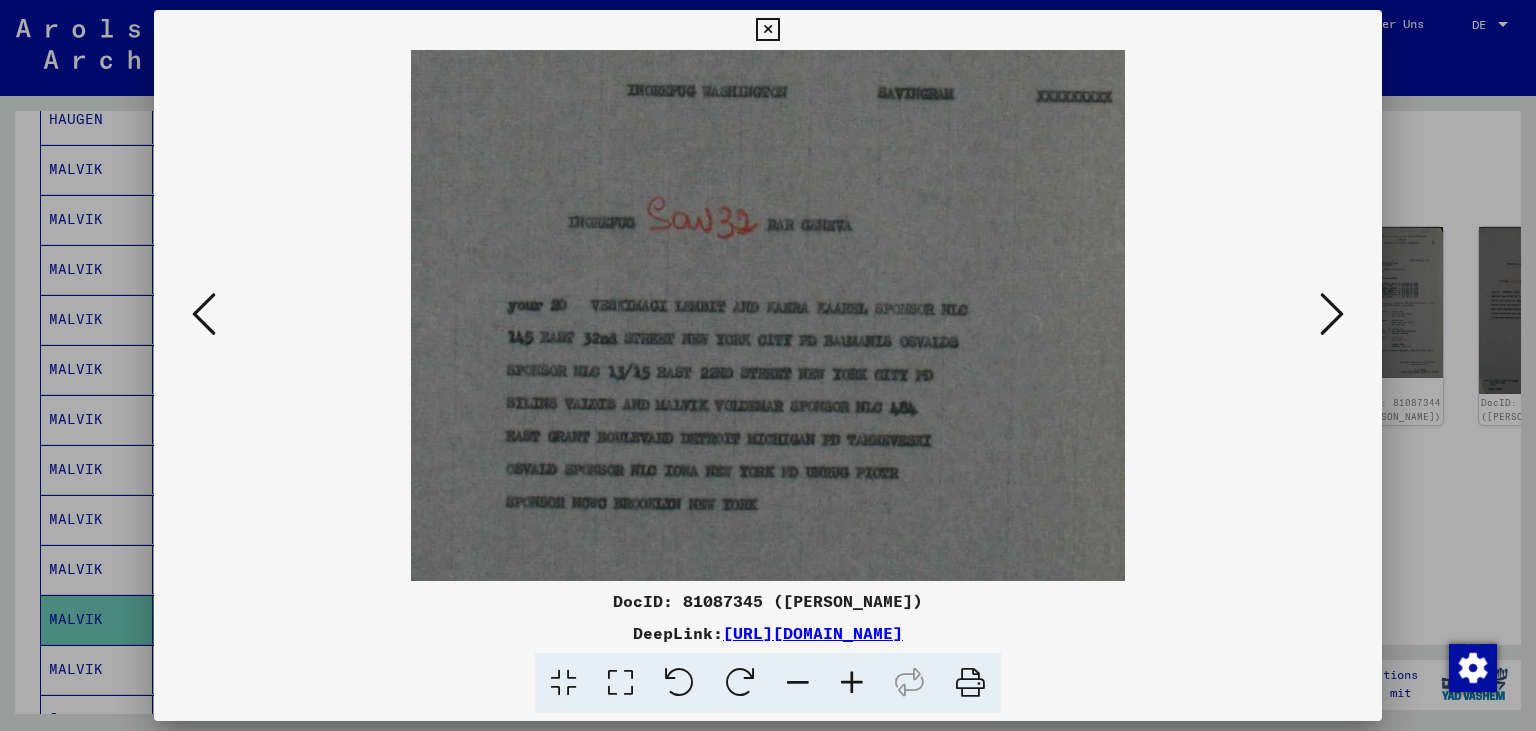 click at bounding box center (852, 683) 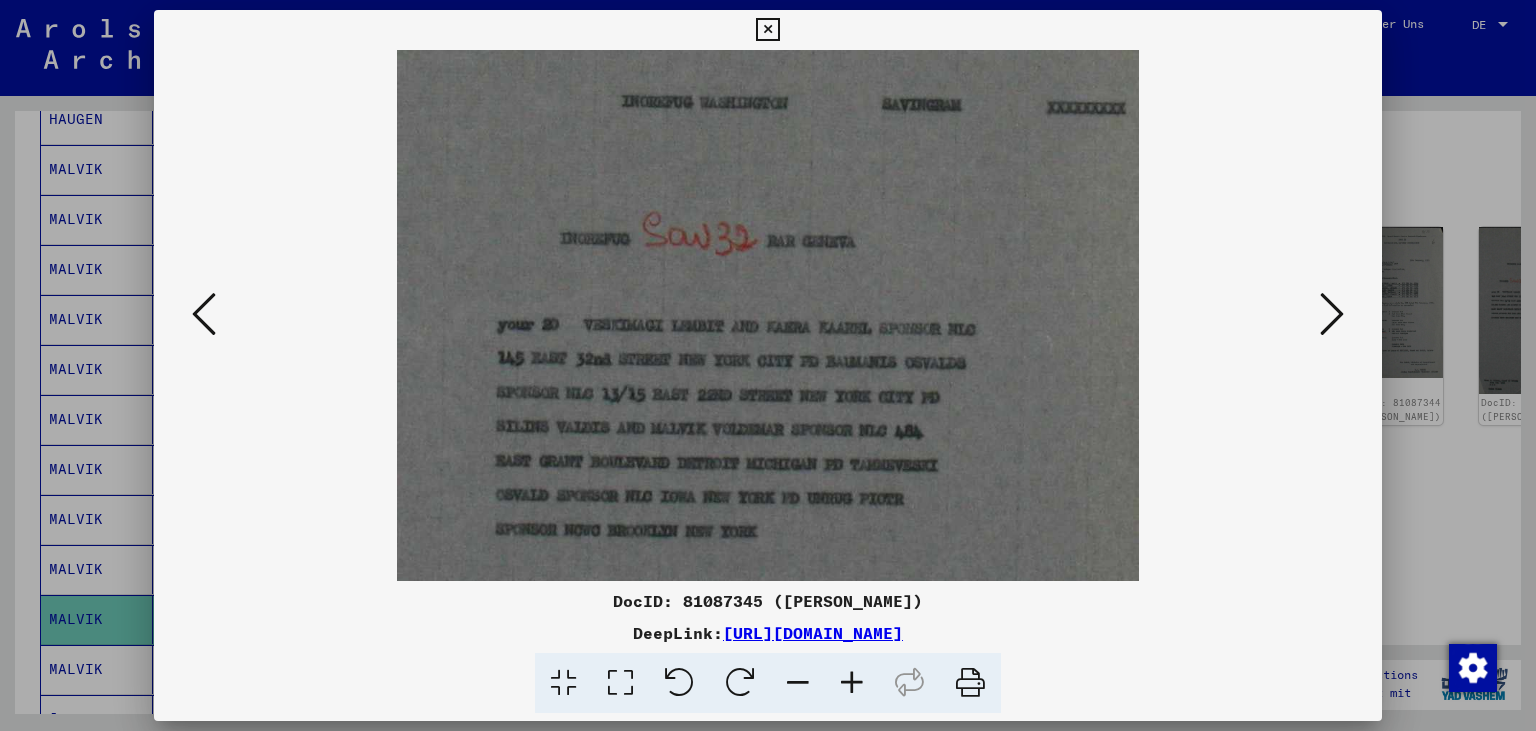 click at bounding box center (852, 683) 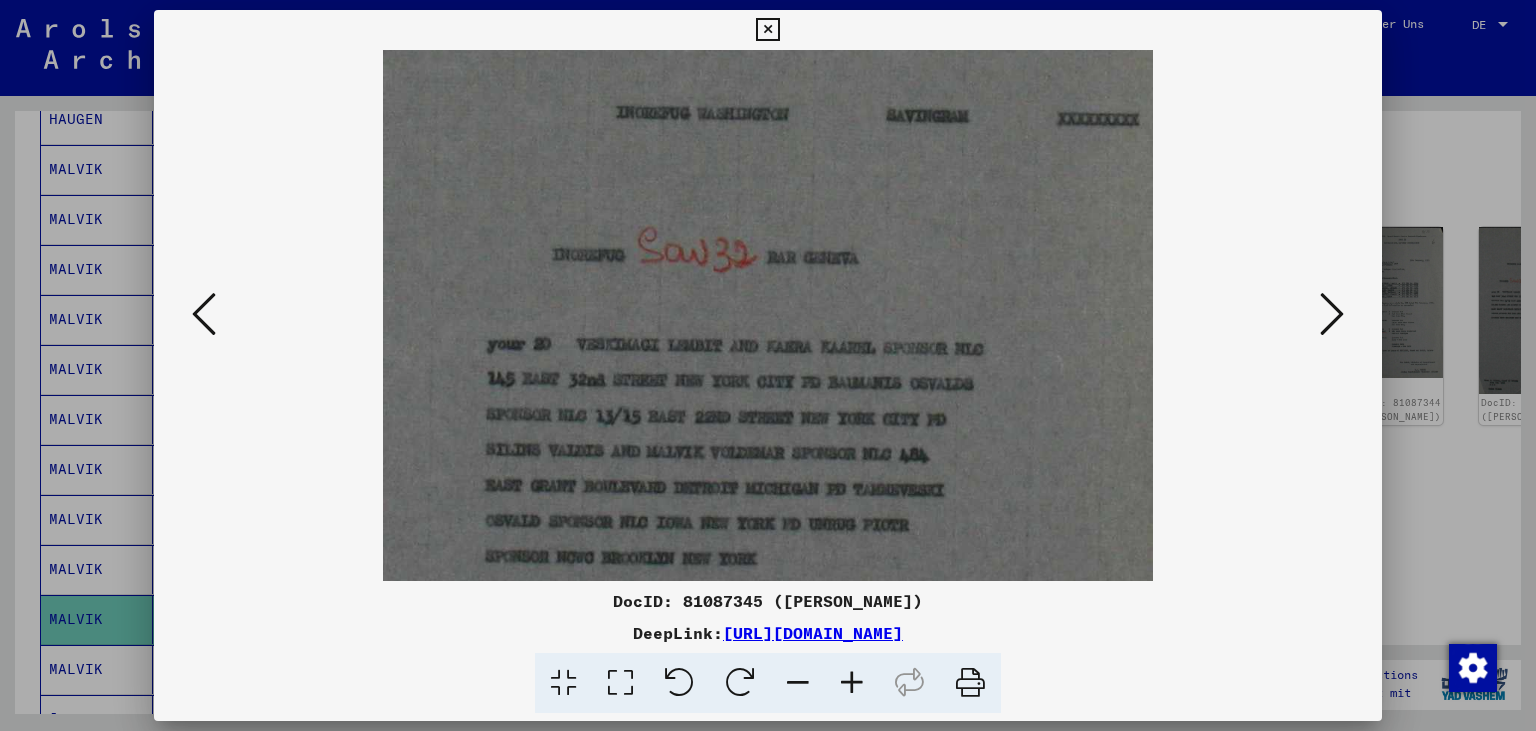 click at bounding box center [852, 683] 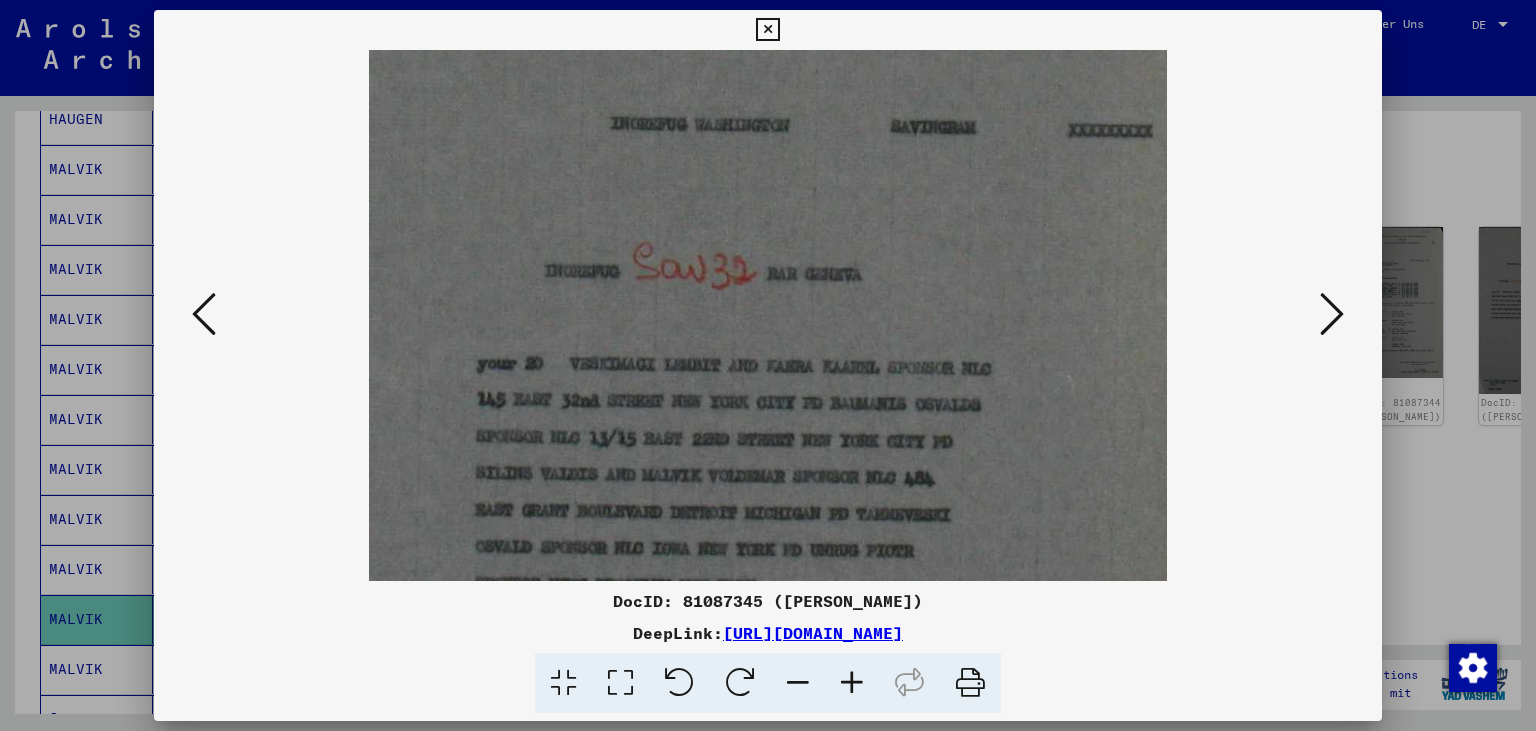 click at bounding box center [852, 683] 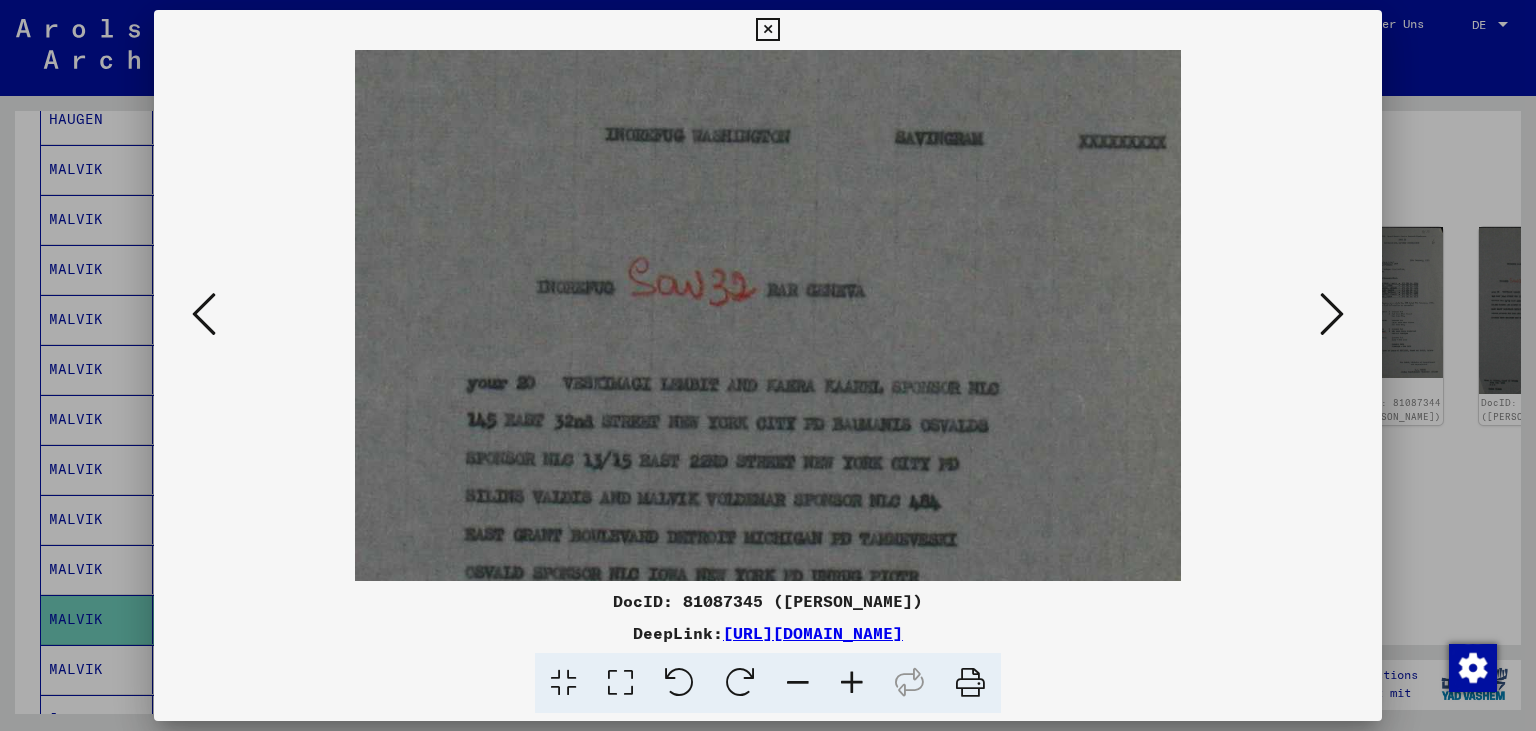 click at bounding box center (852, 683) 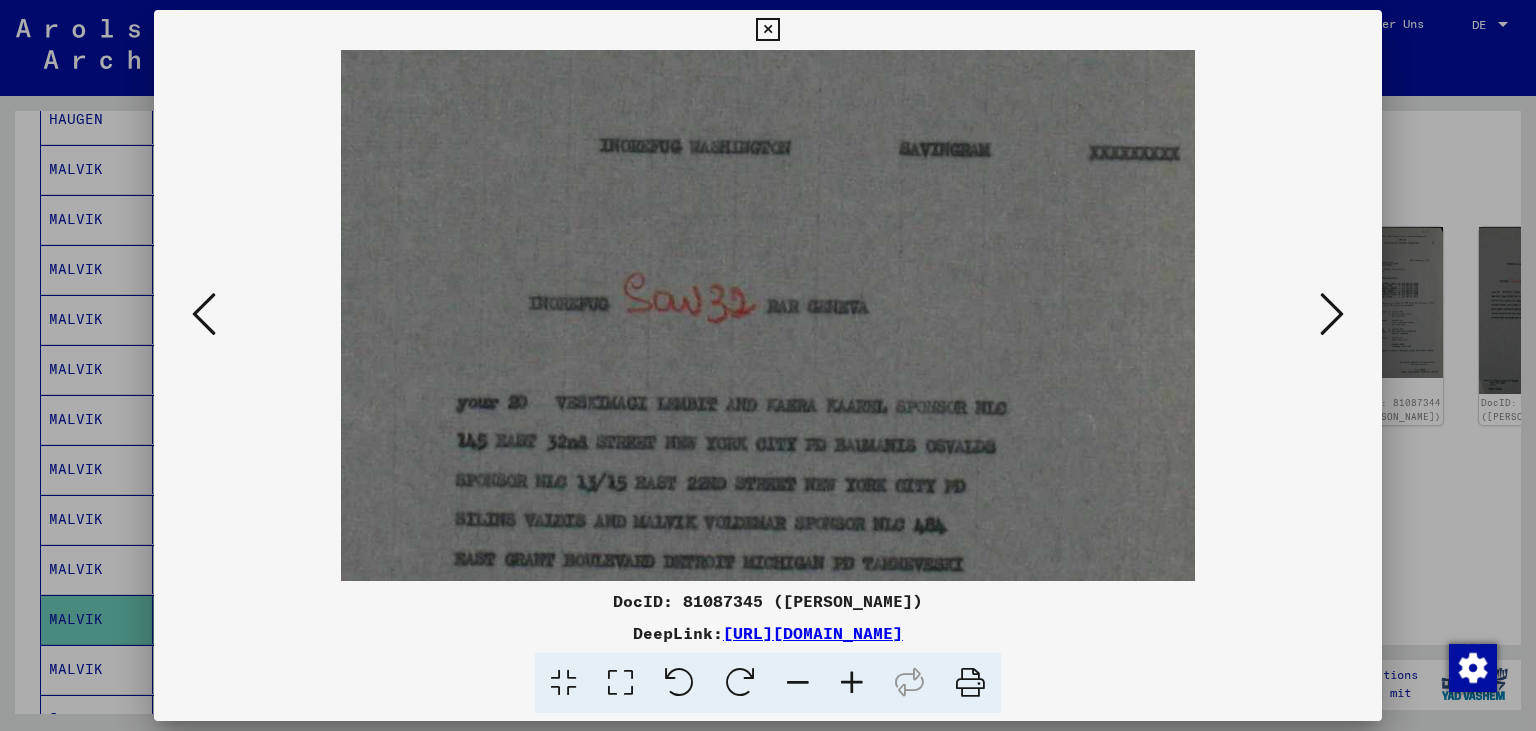 click at bounding box center (852, 683) 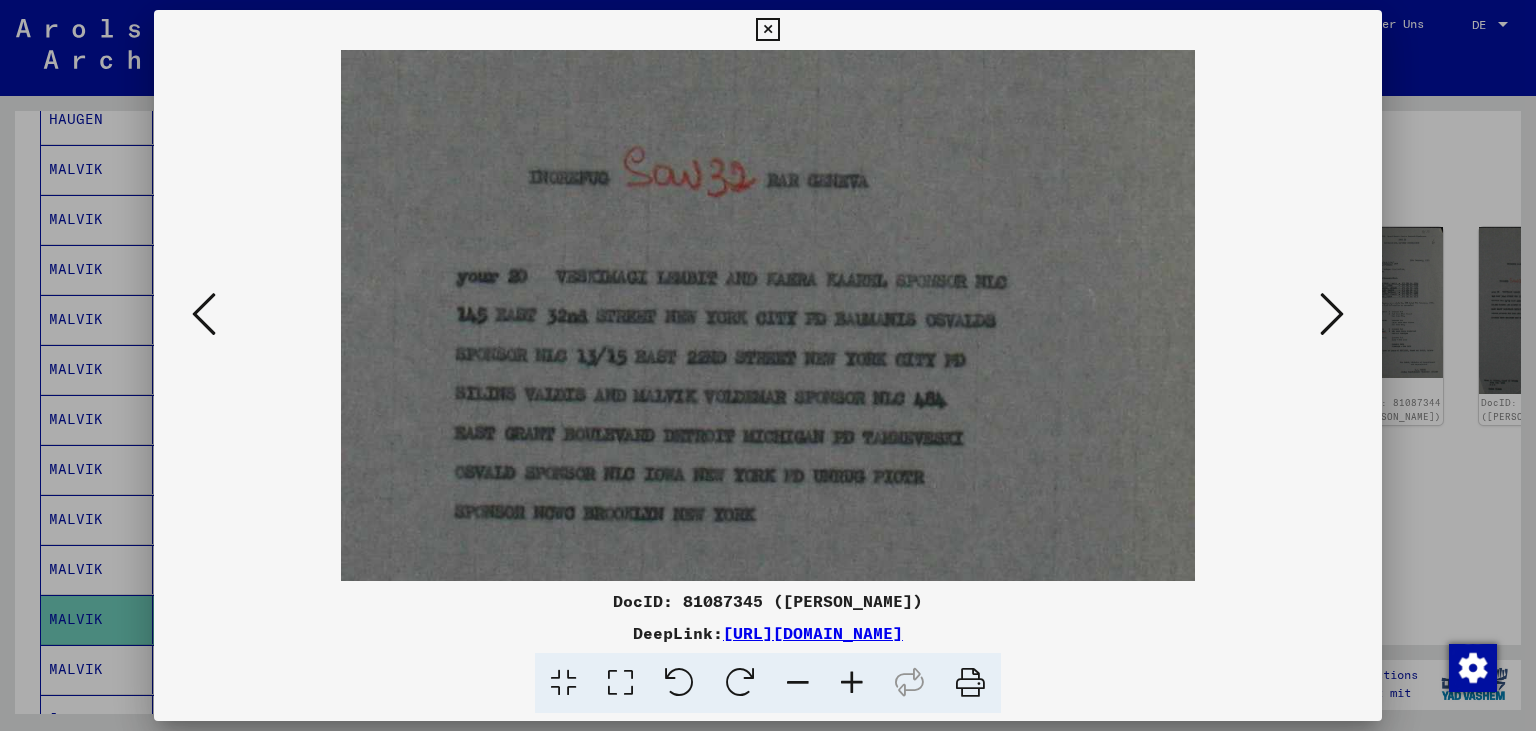 scroll, scrollTop: 410, scrollLeft: 0, axis: vertical 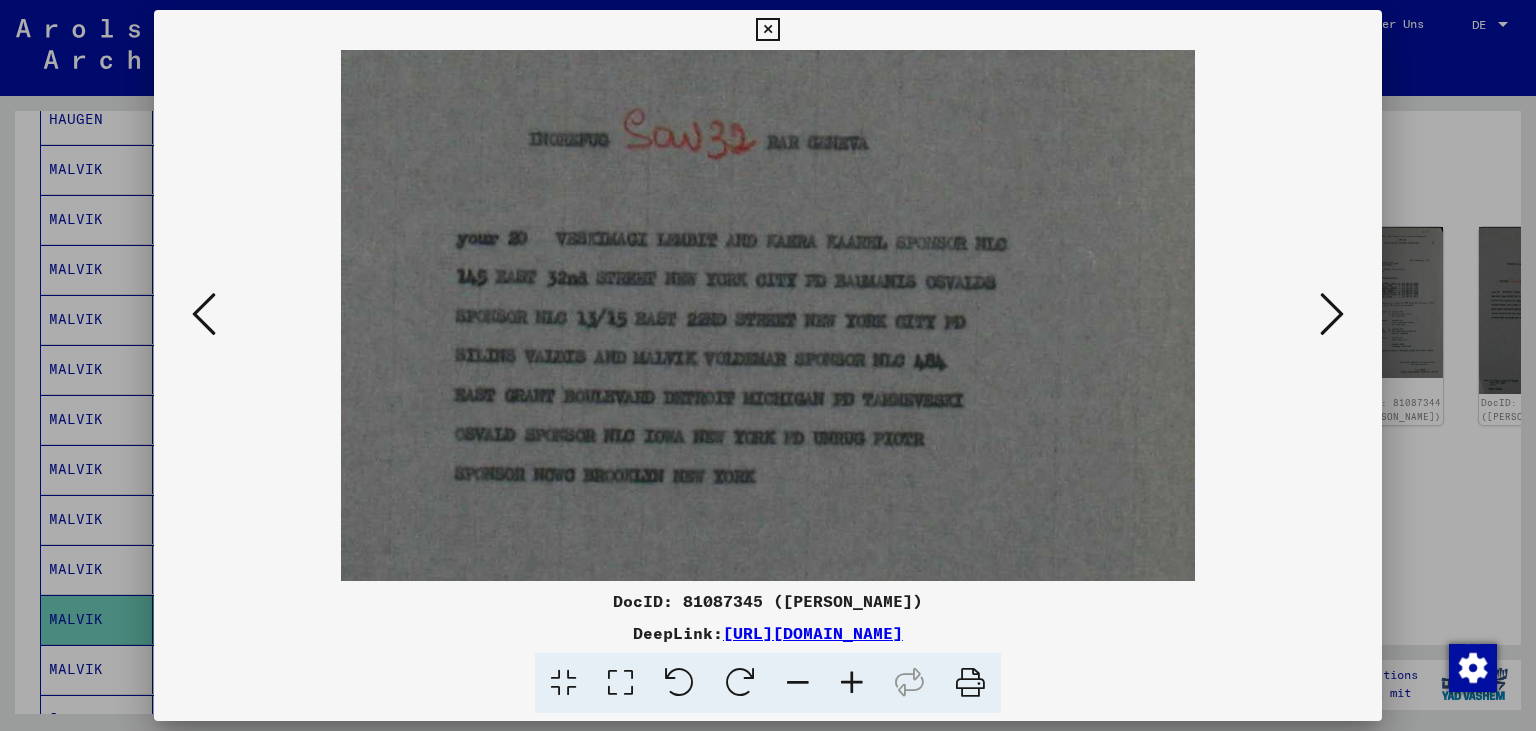 drag, startPoint x: 968, startPoint y: 501, endPoint x: 968, endPoint y: 334, distance: 167 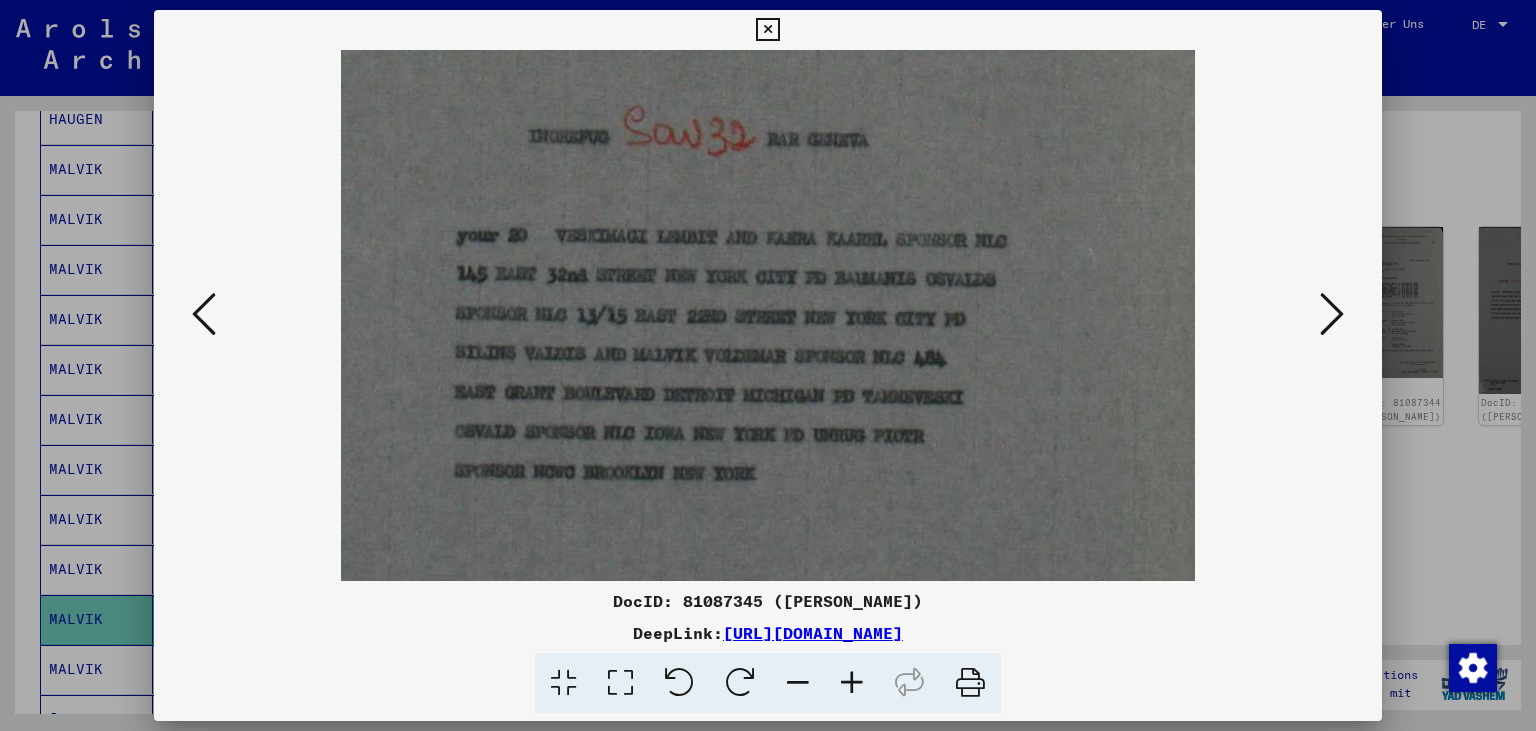 click at bounding box center [1332, 314] 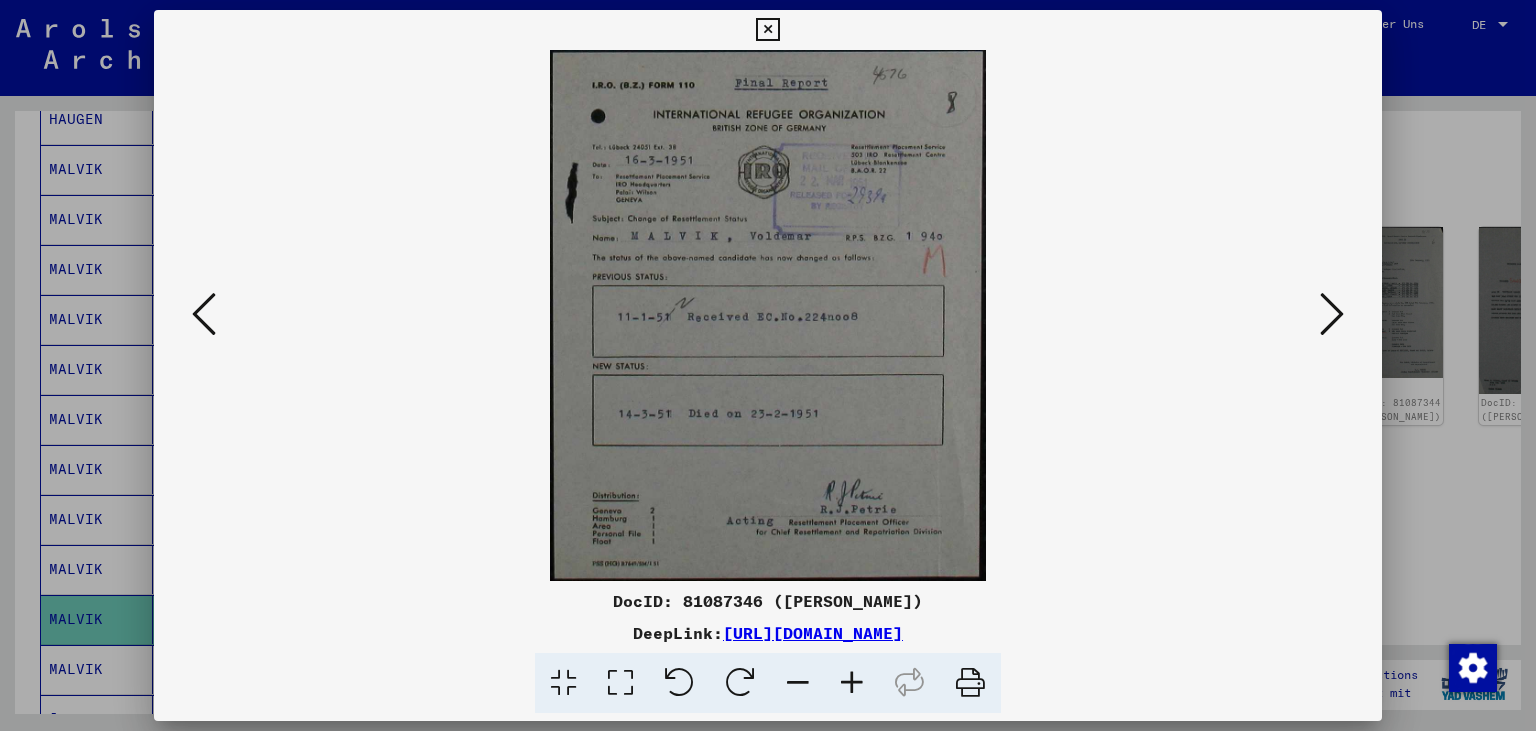 scroll, scrollTop: 0, scrollLeft: 0, axis: both 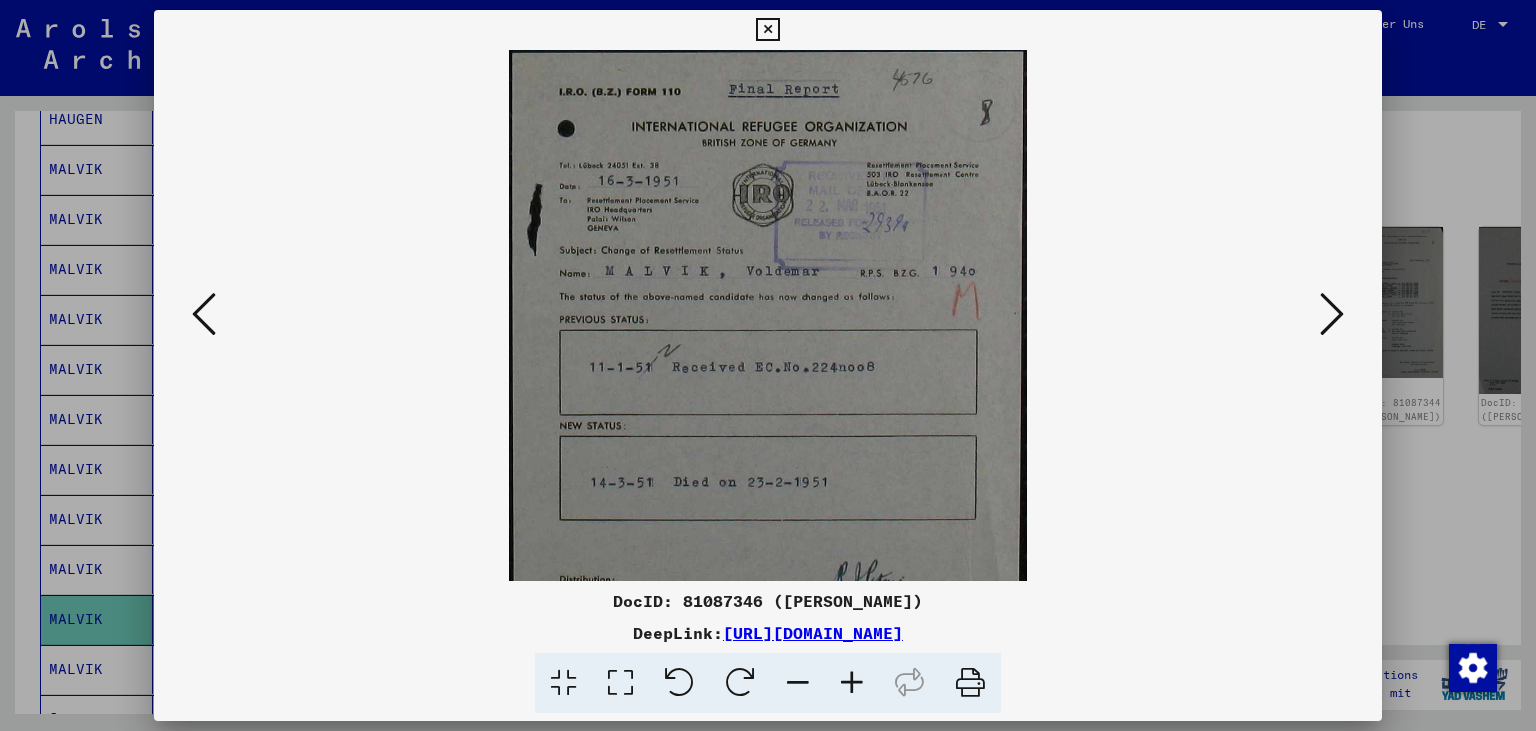 click at bounding box center (852, 683) 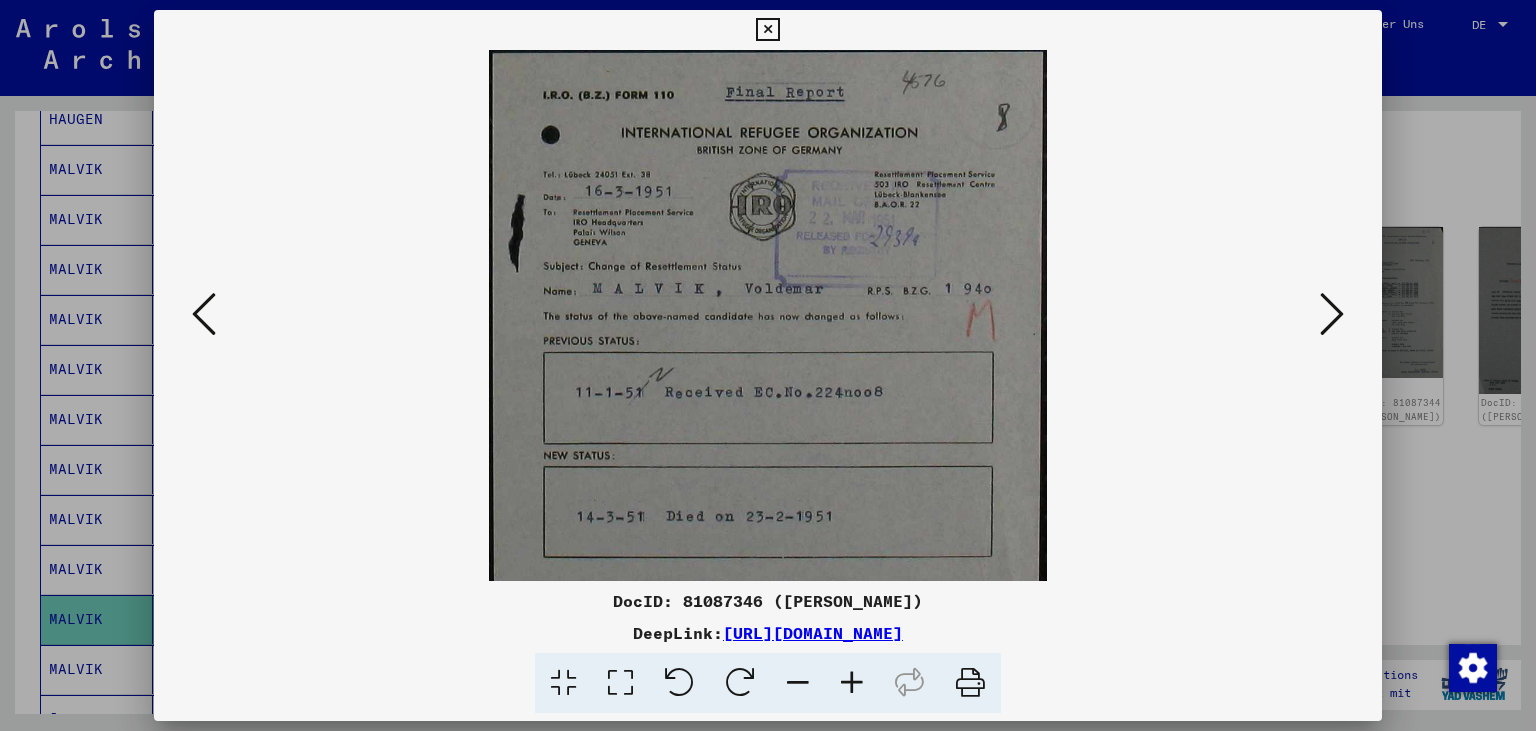 click at bounding box center (852, 683) 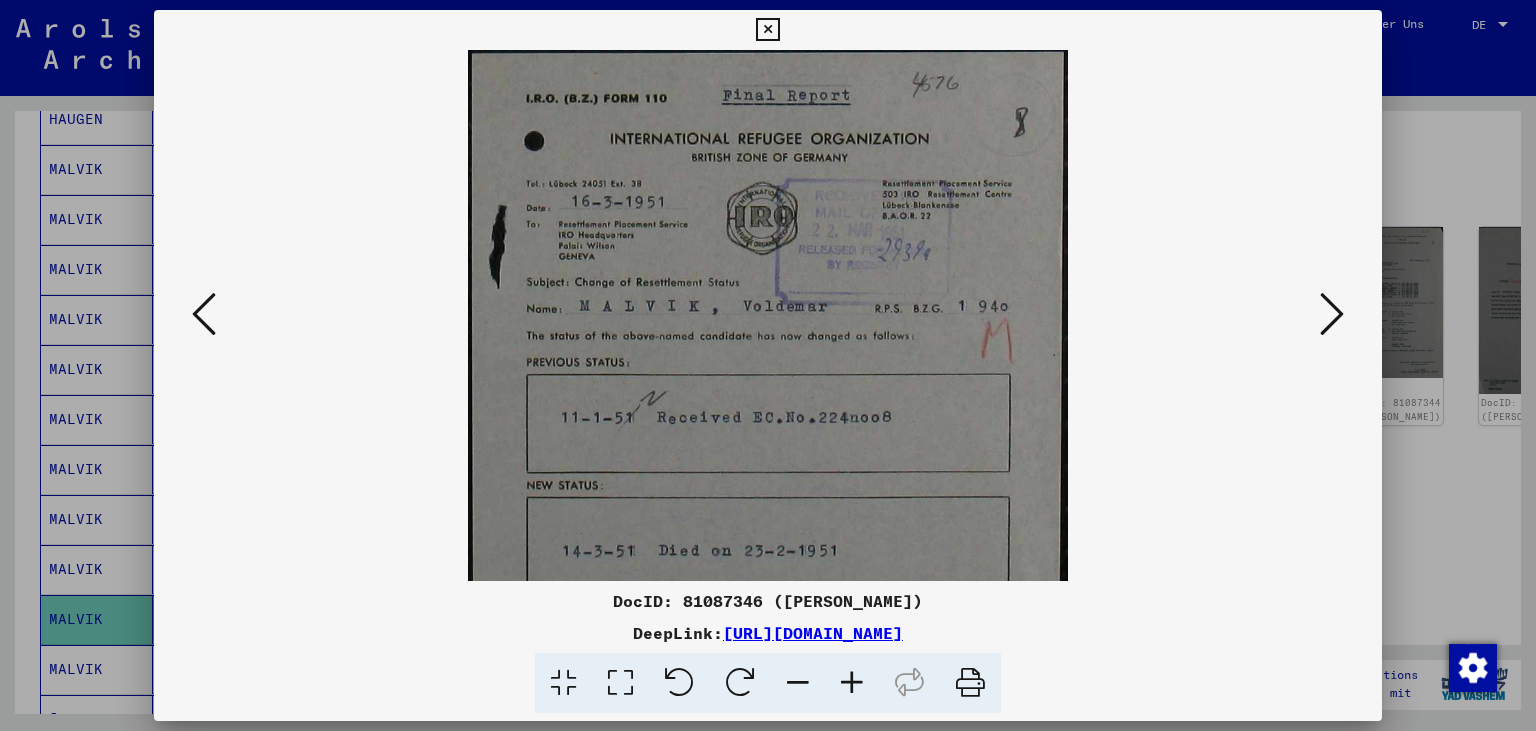 click at bounding box center (852, 683) 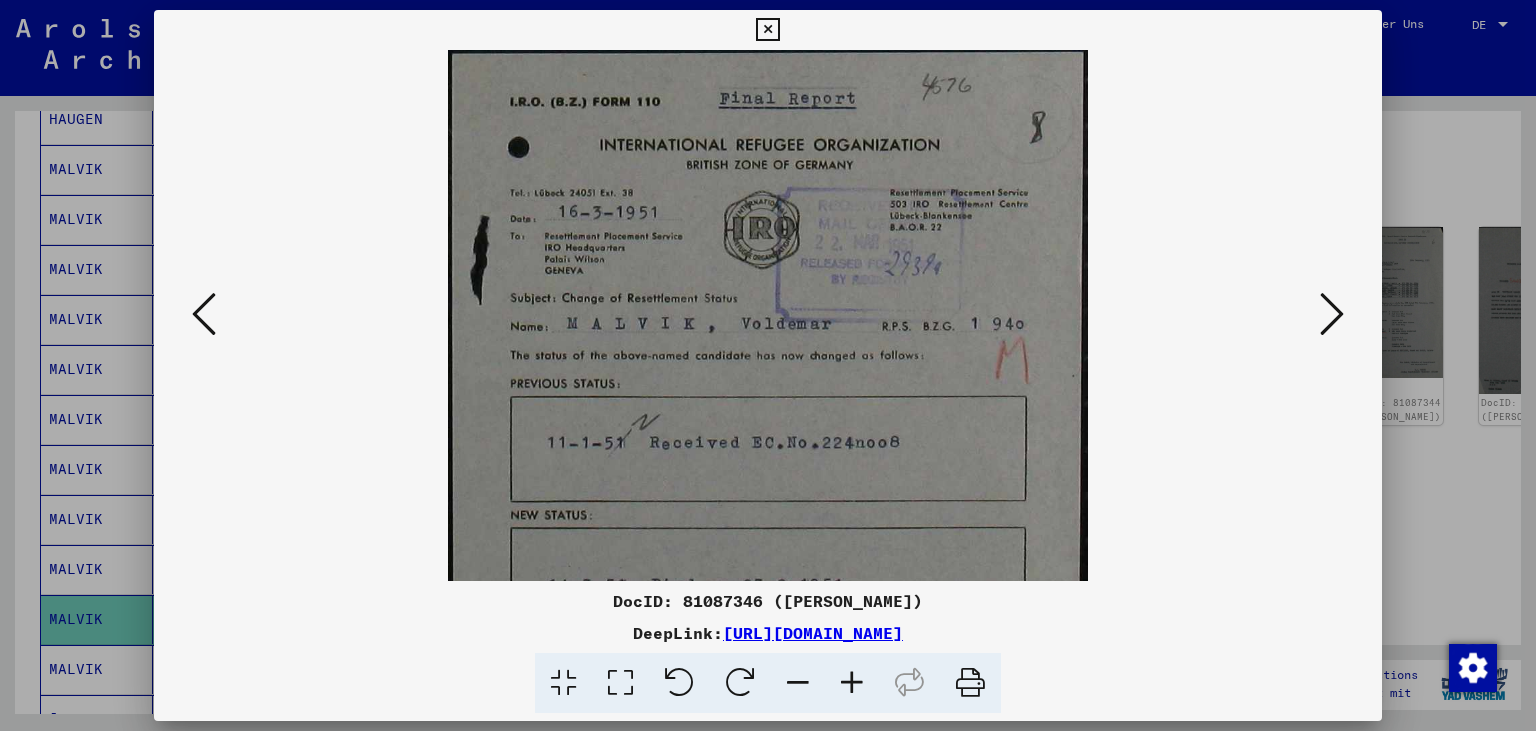 click at bounding box center [852, 683] 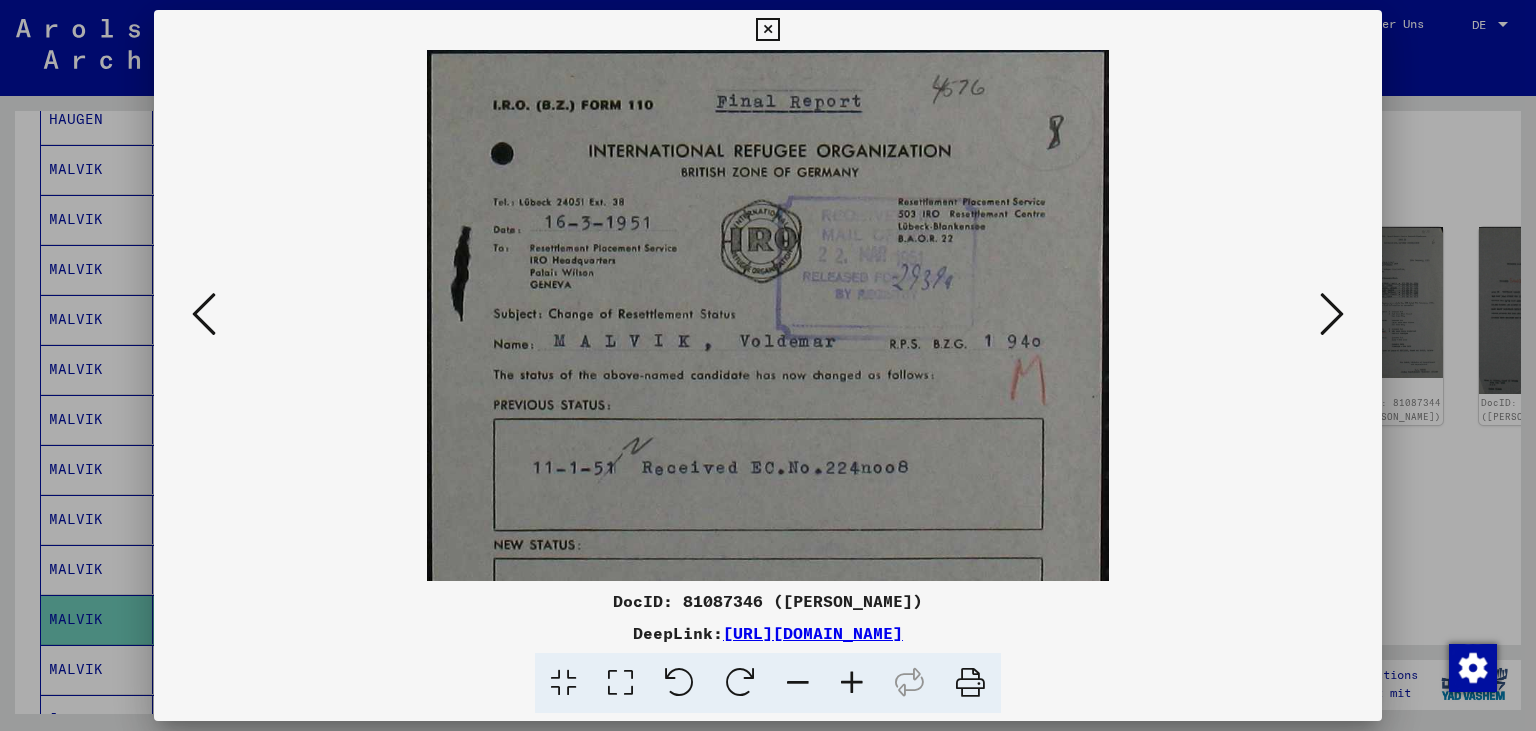 click at bounding box center [852, 683] 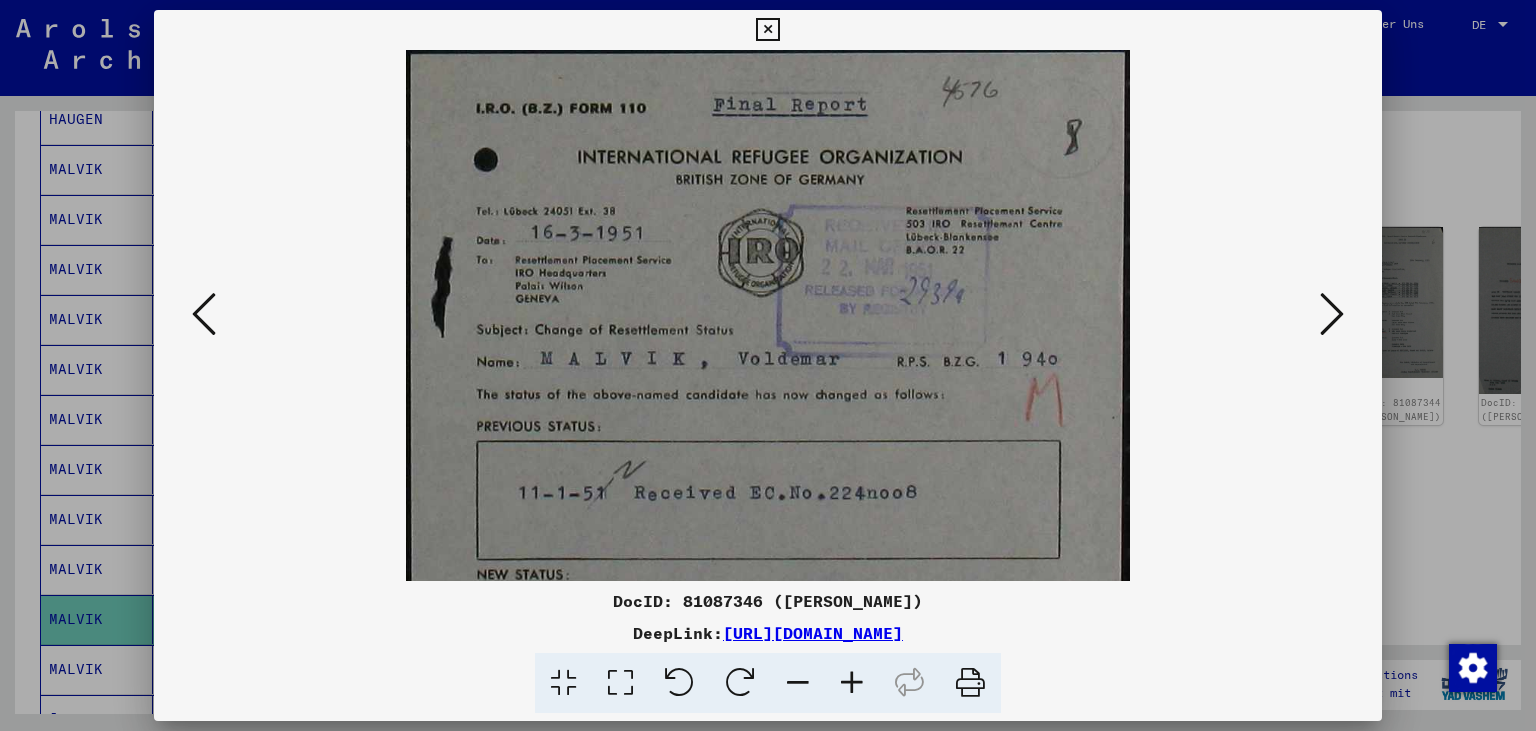 click at bounding box center [852, 683] 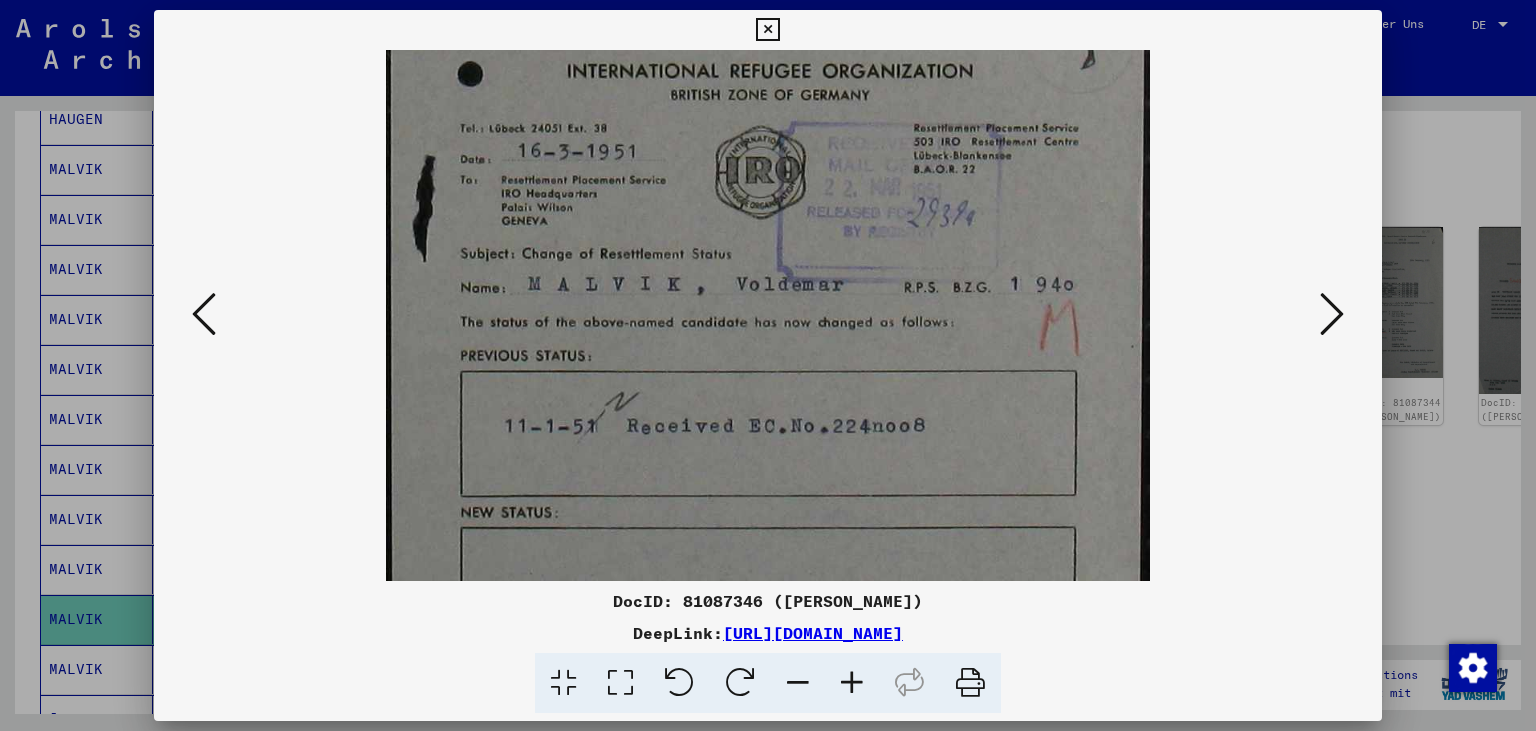 drag, startPoint x: 961, startPoint y: 473, endPoint x: 976, endPoint y: 329, distance: 144.77914 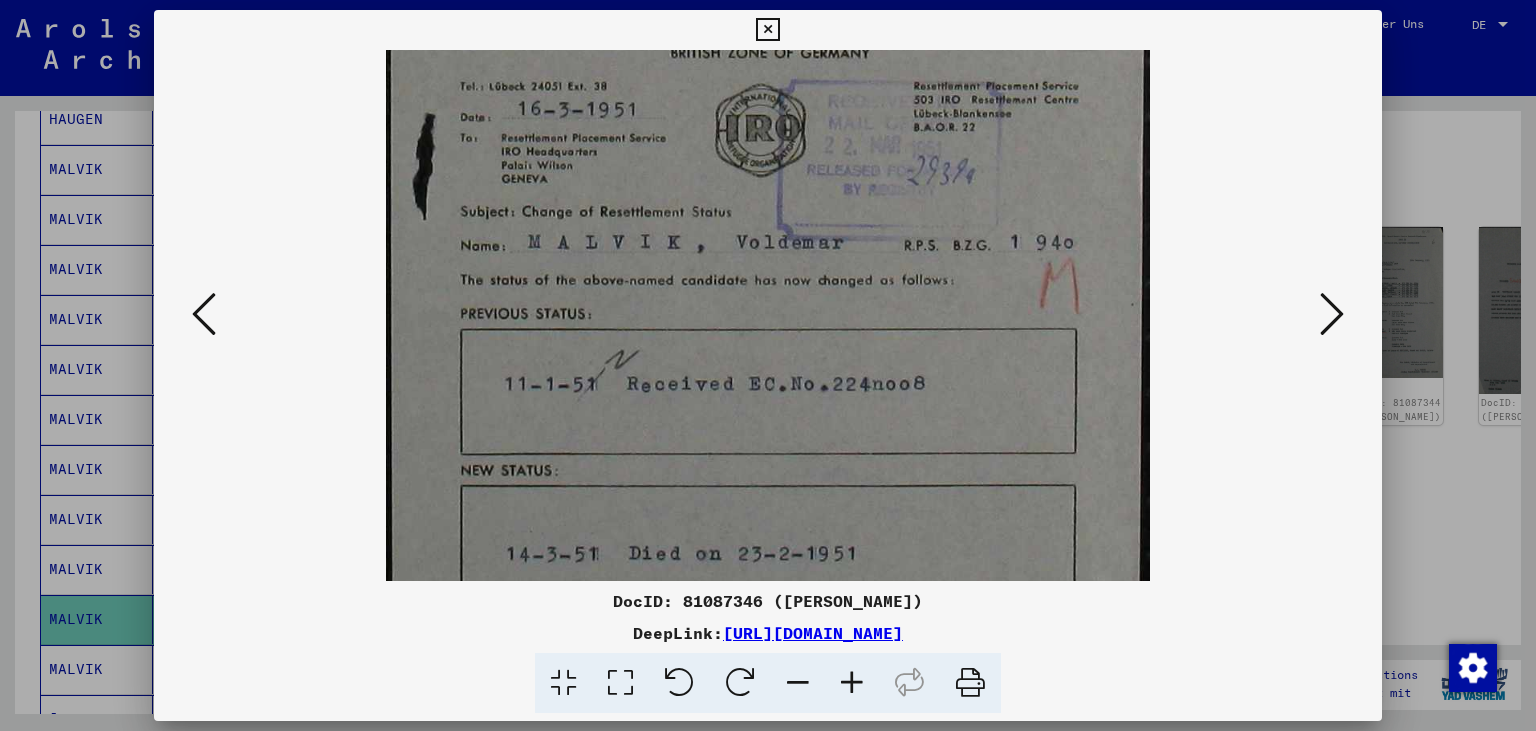 click at bounding box center (1332, 314) 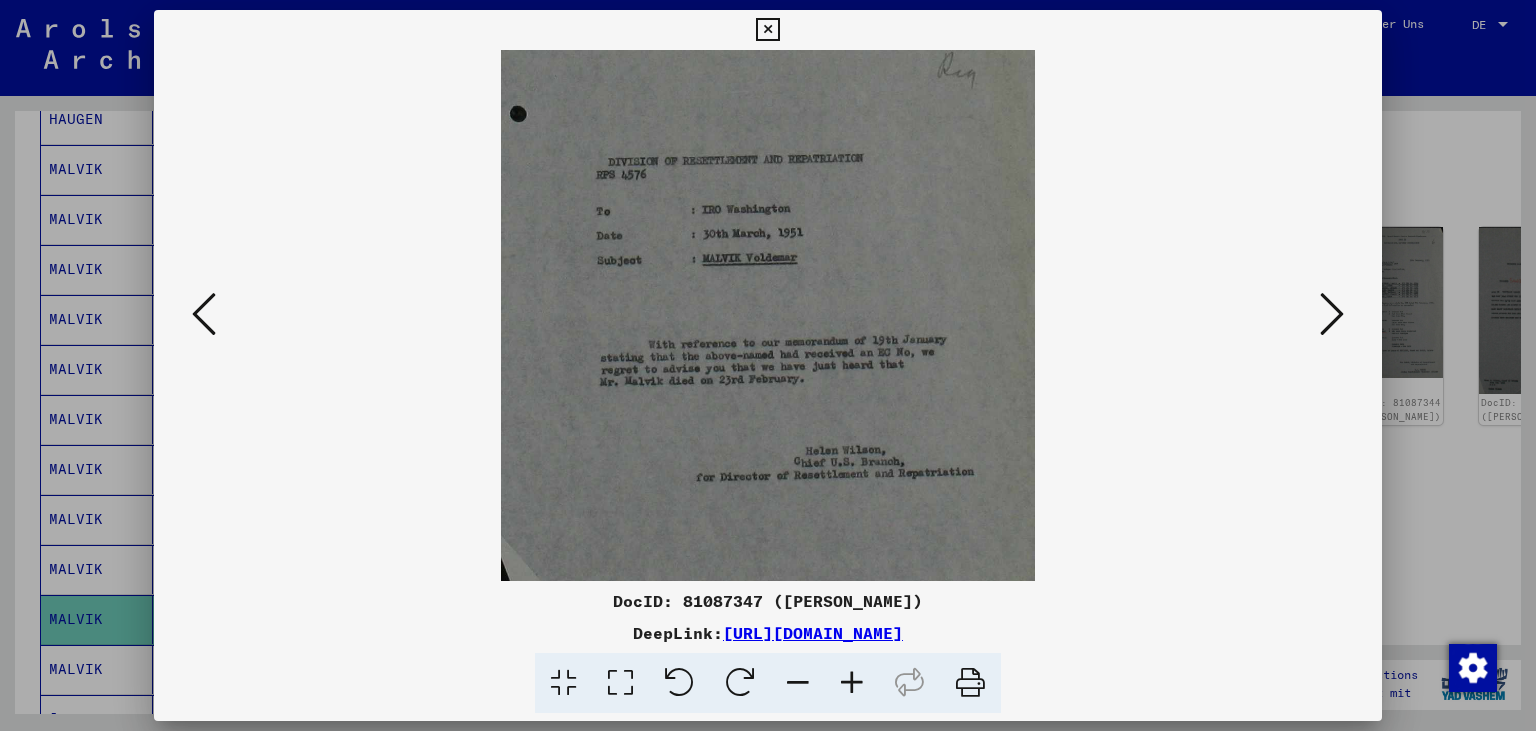 click at bounding box center (852, 683) 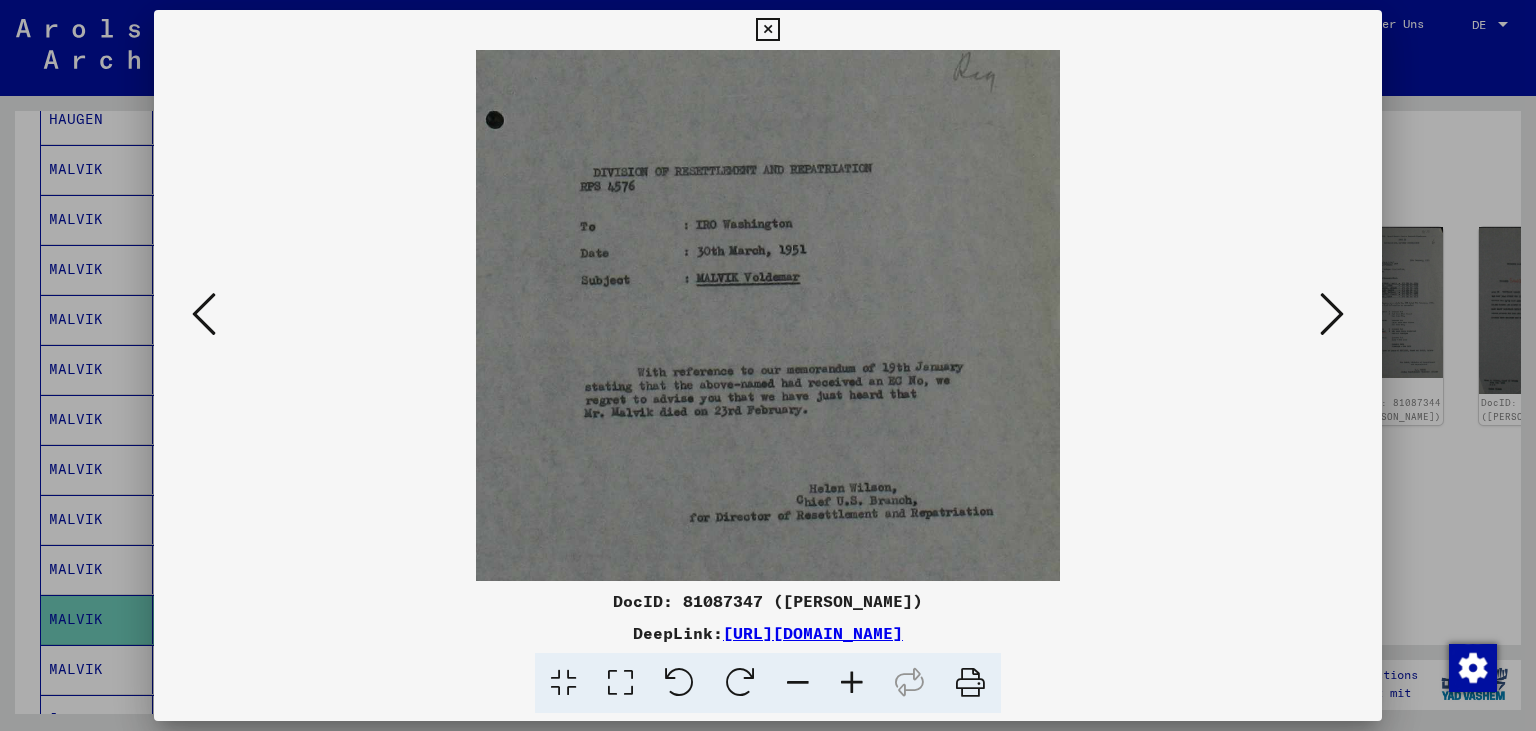 click at bounding box center (852, 683) 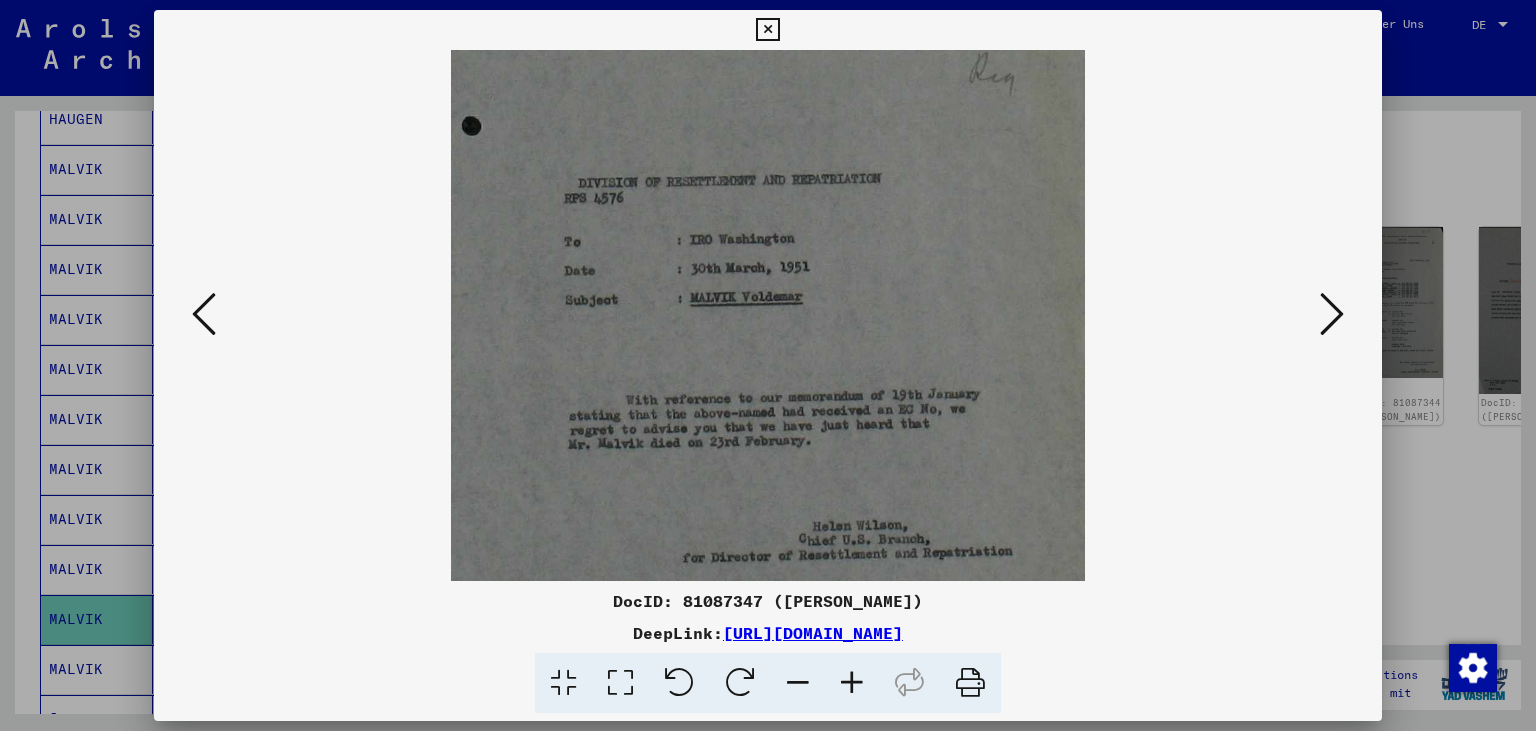 click at bounding box center (852, 683) 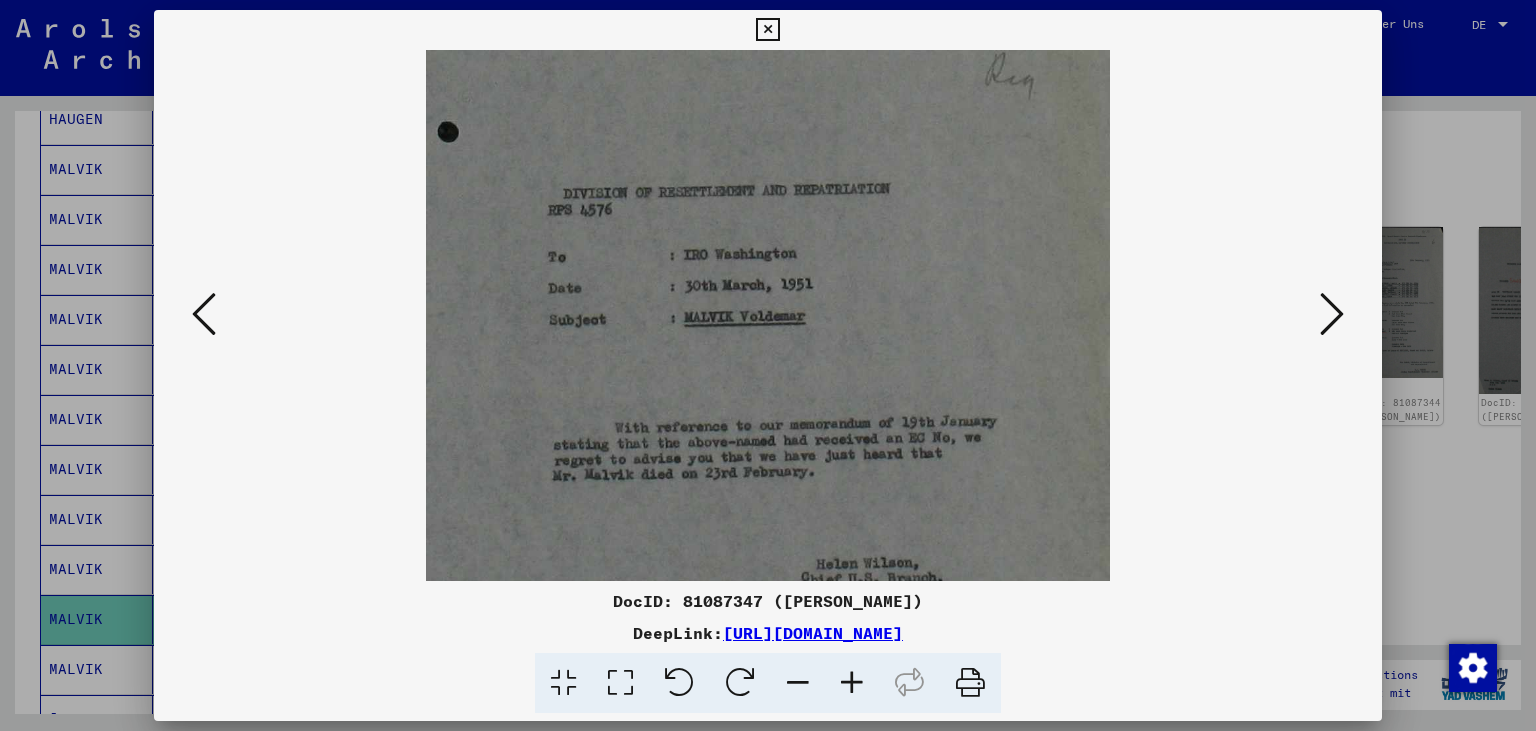 click at bounding box center [852, 683] 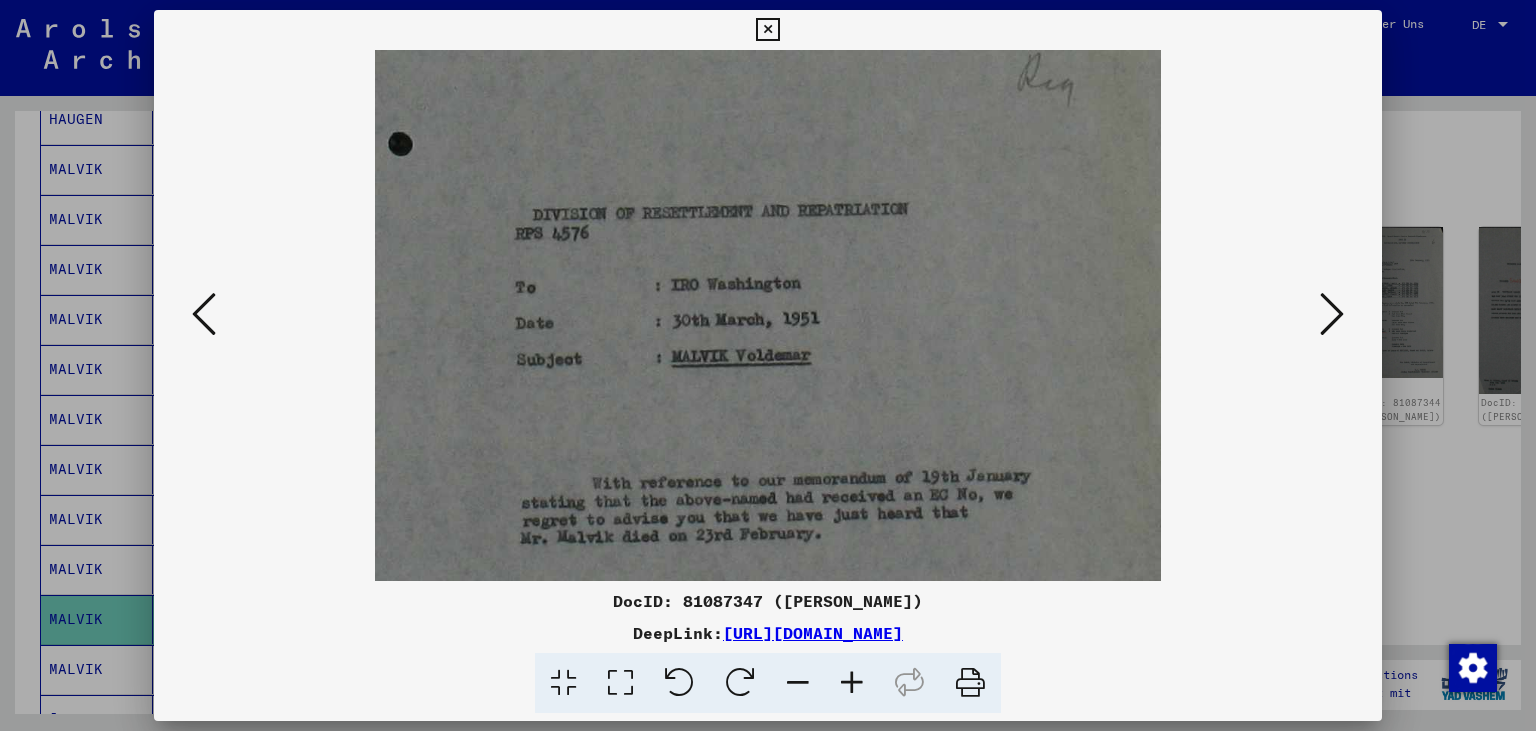 click at bounding box center [852, 683] 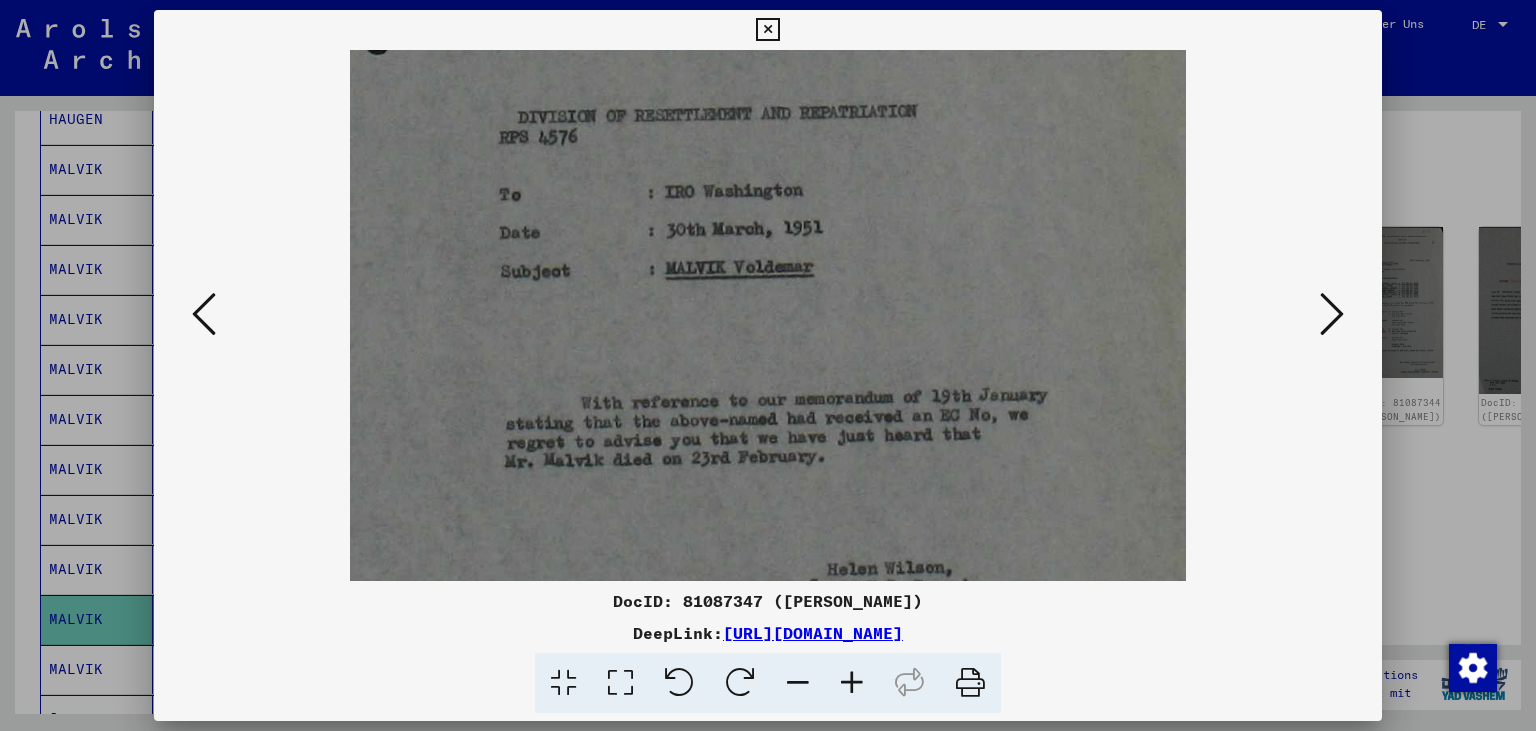drag, startPoint x: 910, startPoint y: 488, endPoint x: 908, endPoint y: 356, distance: 132.01515 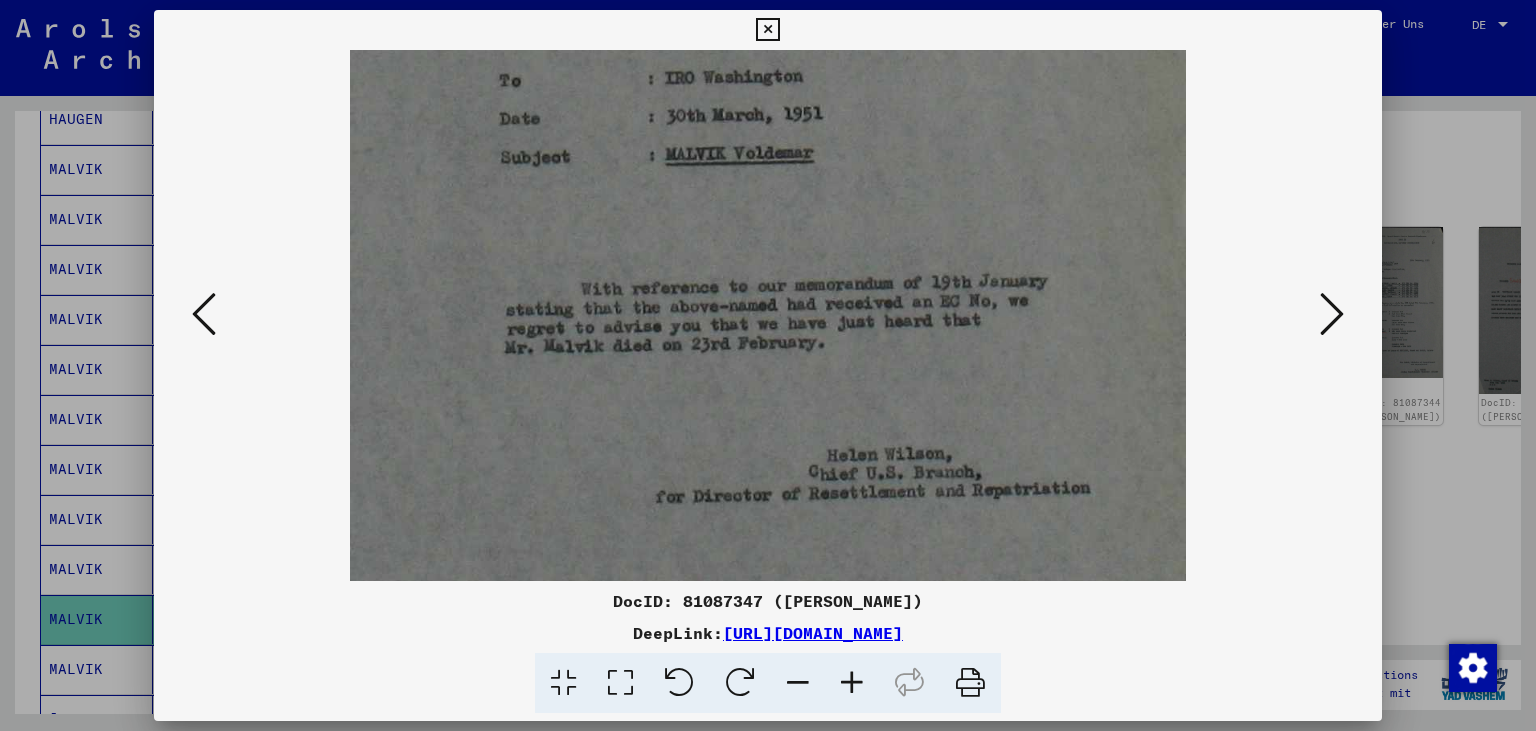 drag, startPoint x: 972, startPoint y: 454, endPoint x: 982, endPoint y: 375, distance: 79.630394 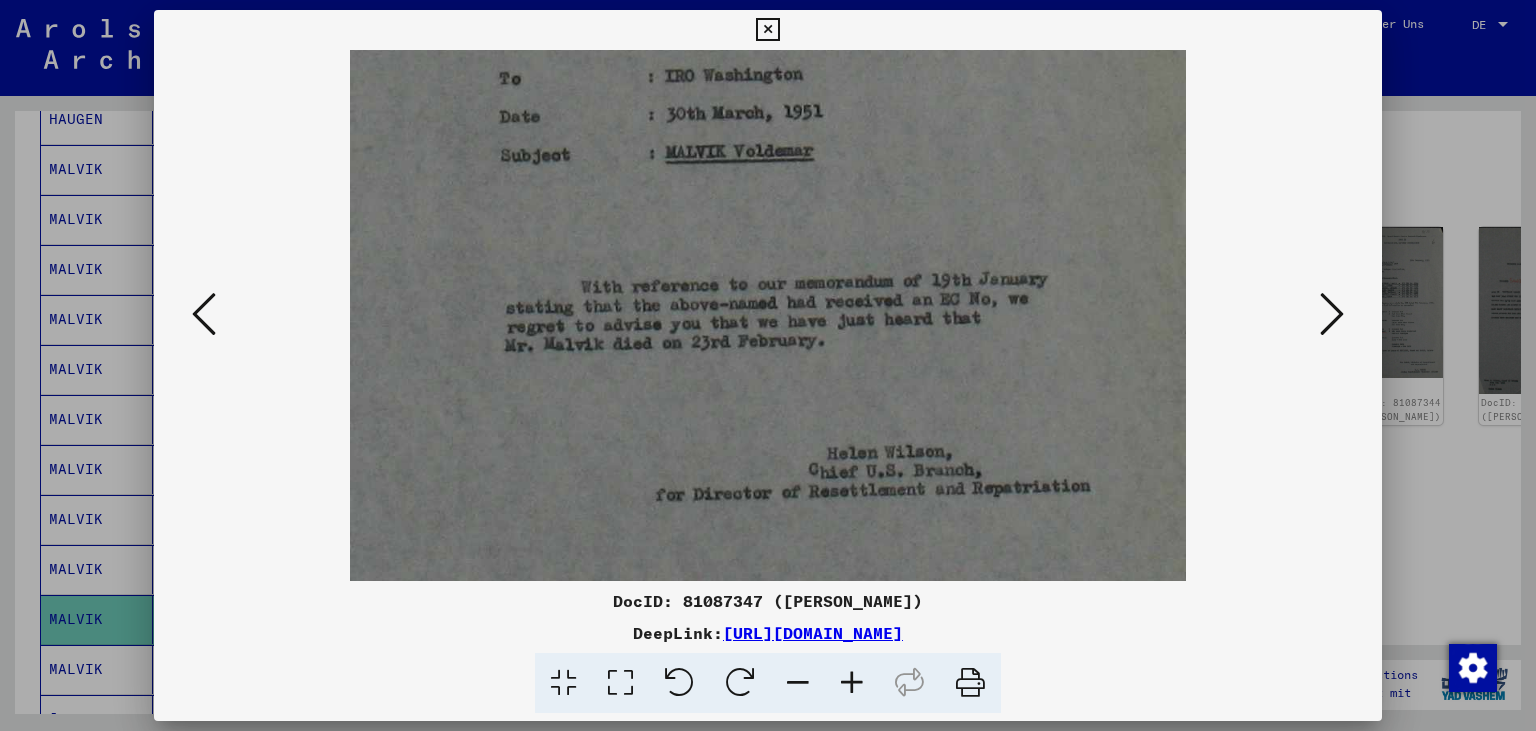 click at bounding box center [1332, 314] 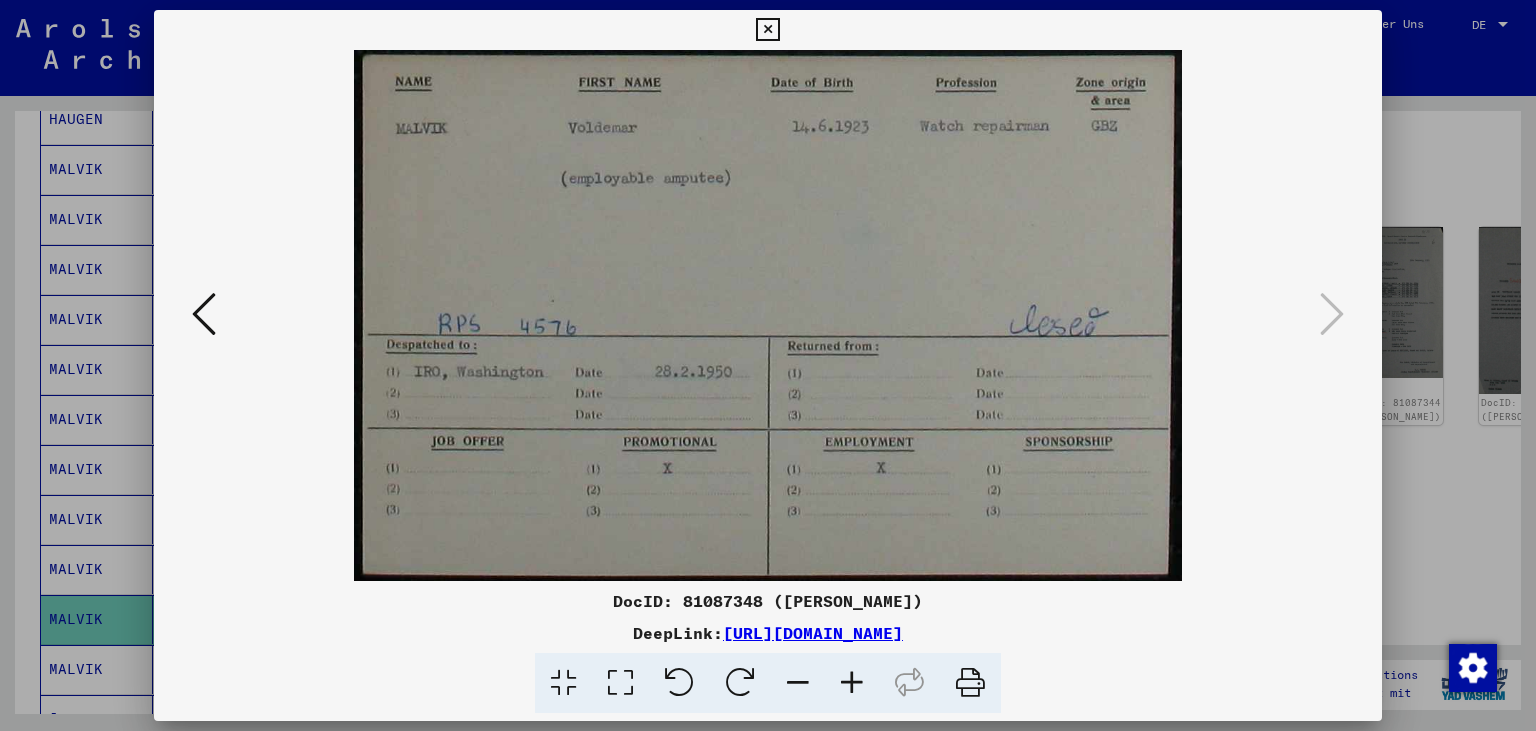 click at bounding box center (767, 30) 